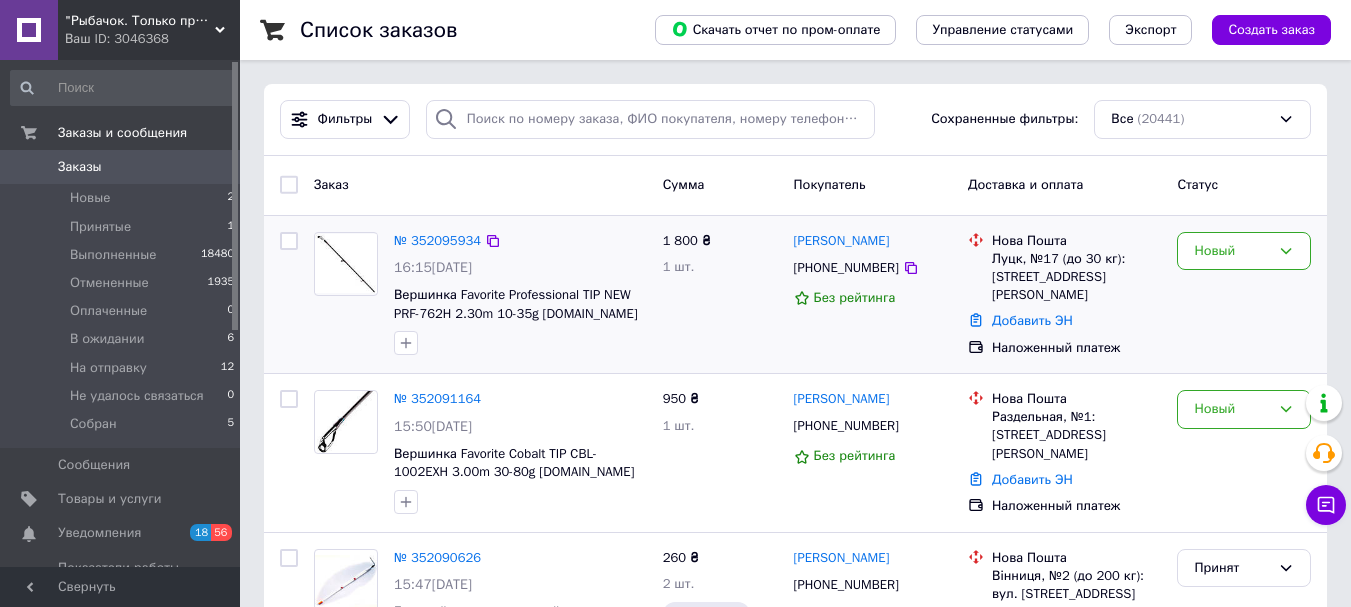 scroll, scrollTop: 100, scrollLeft: 0, axis: vertical 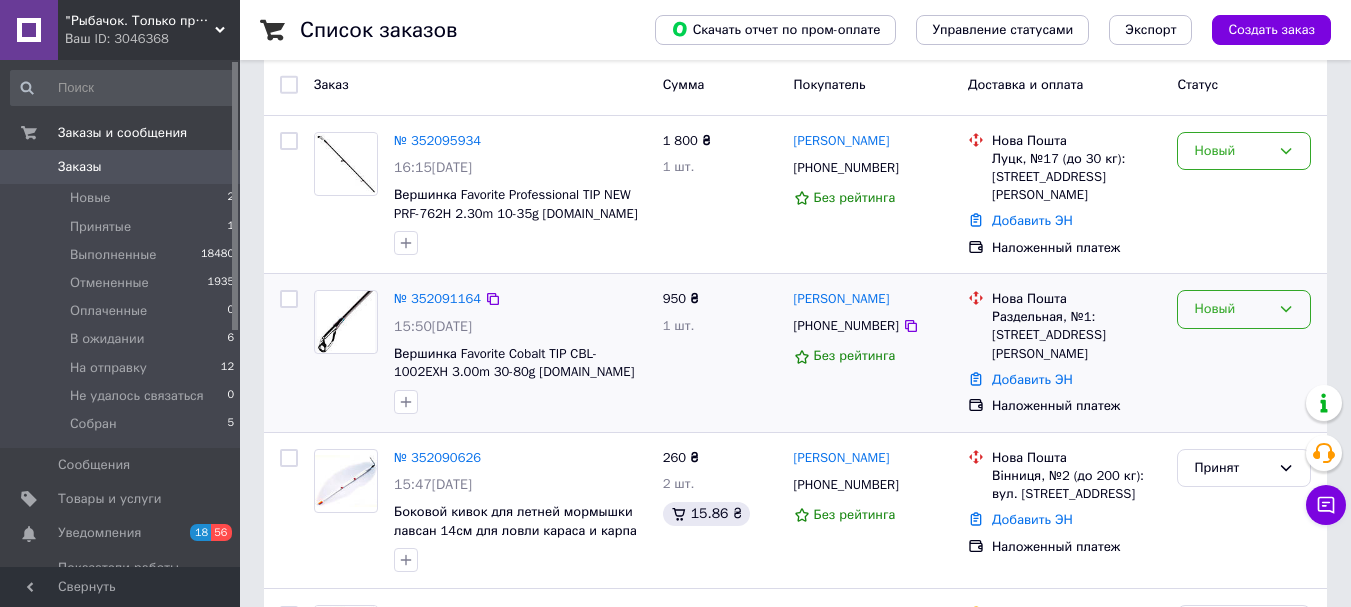click on "Новый" at bounding box center [1232, 309] 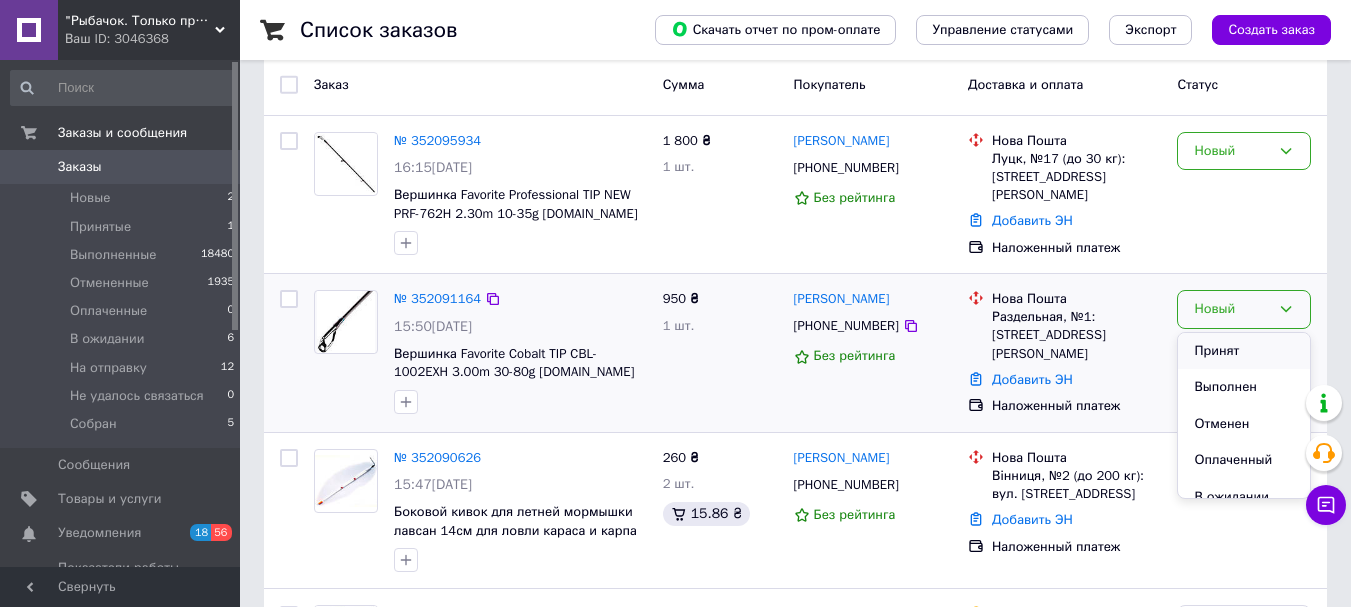 click on "Принят" at bounding box center [1244, 351] 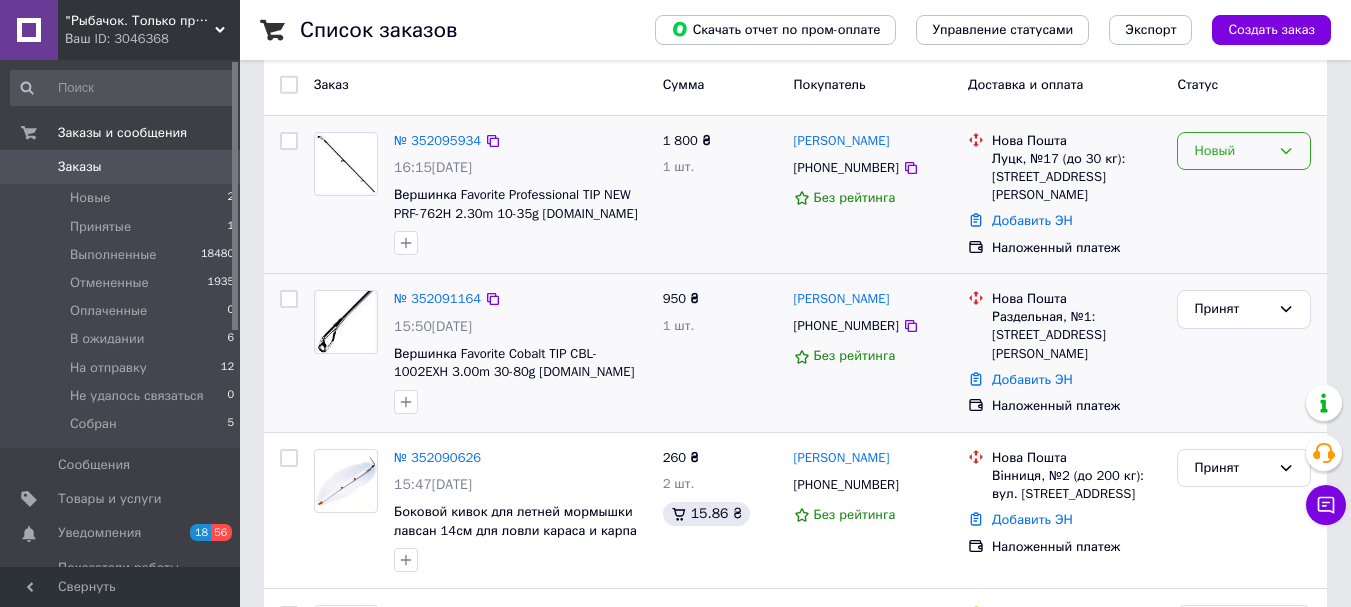 click on "Новый" at bounding box center [1232, 151] 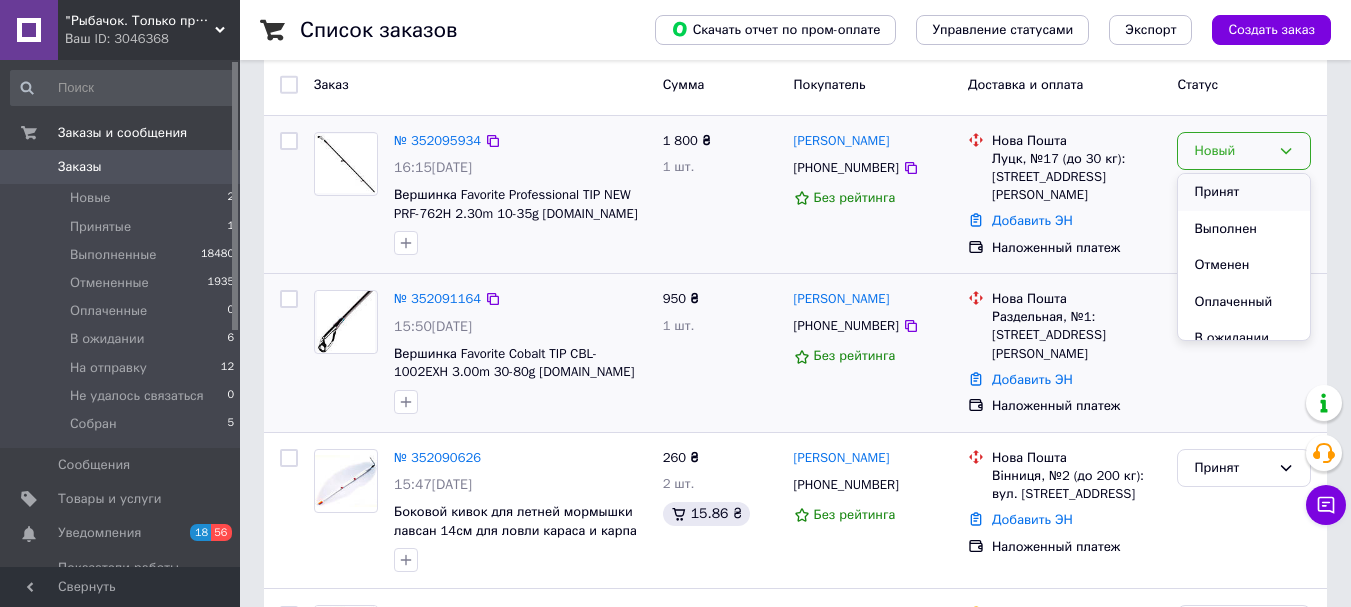 click on "Принят" at bounding box center [1244, 192] 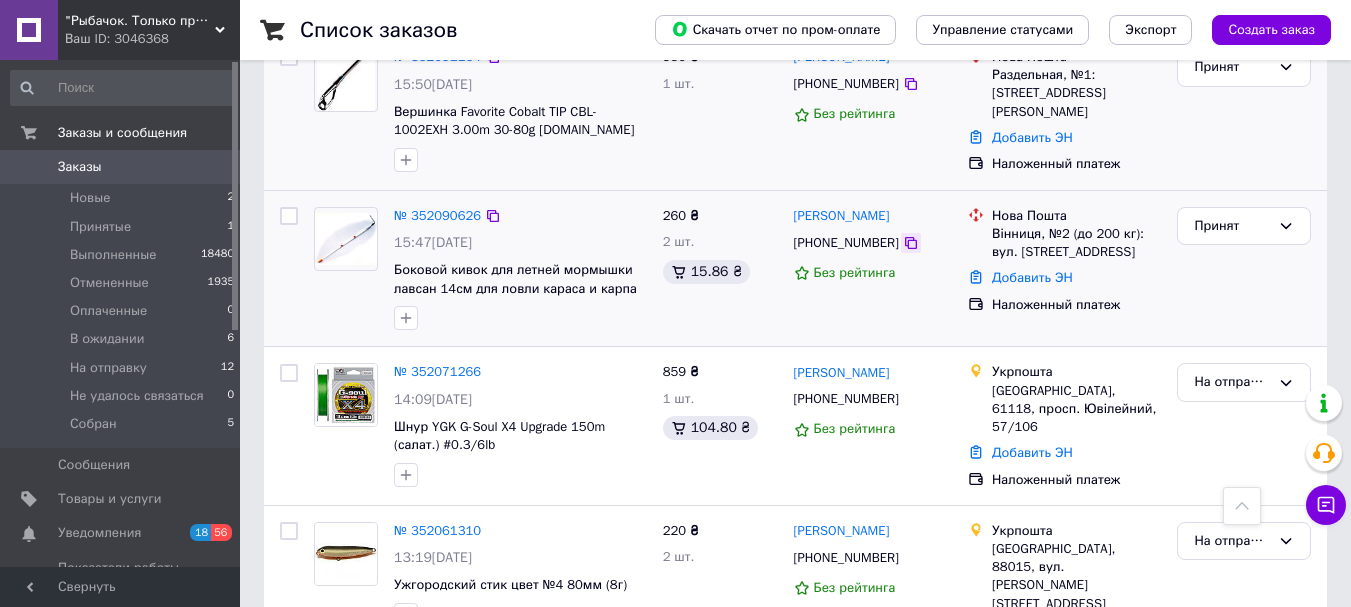 scroll, scrollTop: 300, scrollLeft: 0, axis: vertical 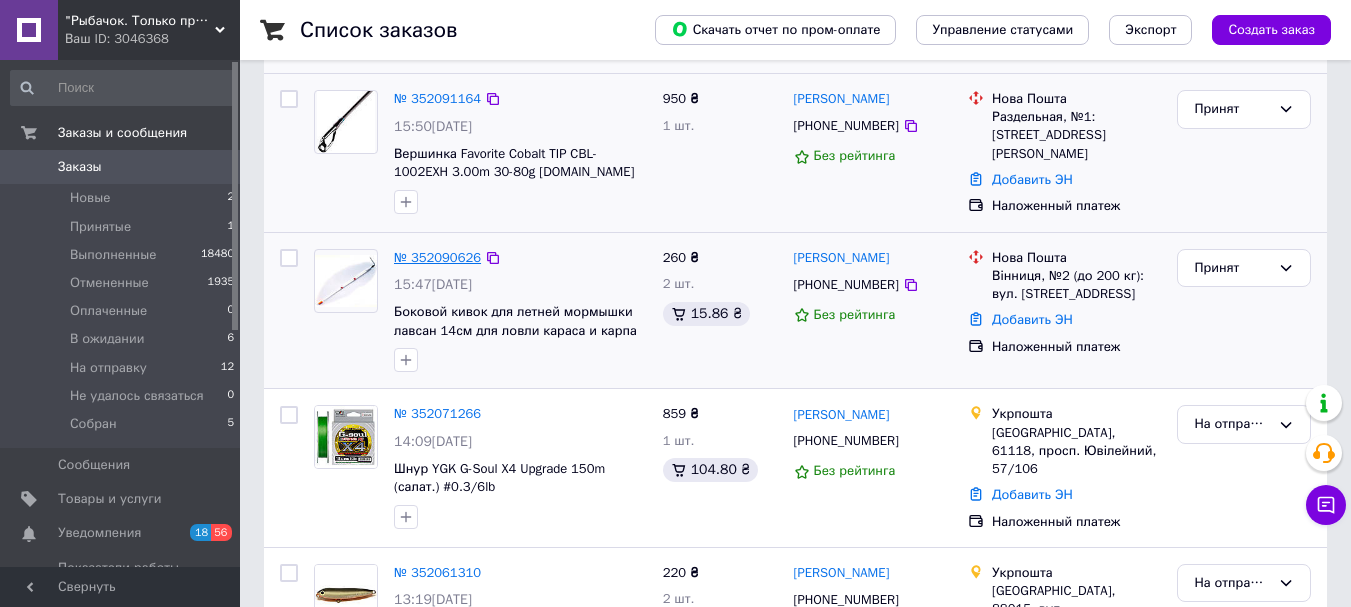 click on "№ 352090626" at bounding box center (437, 257) 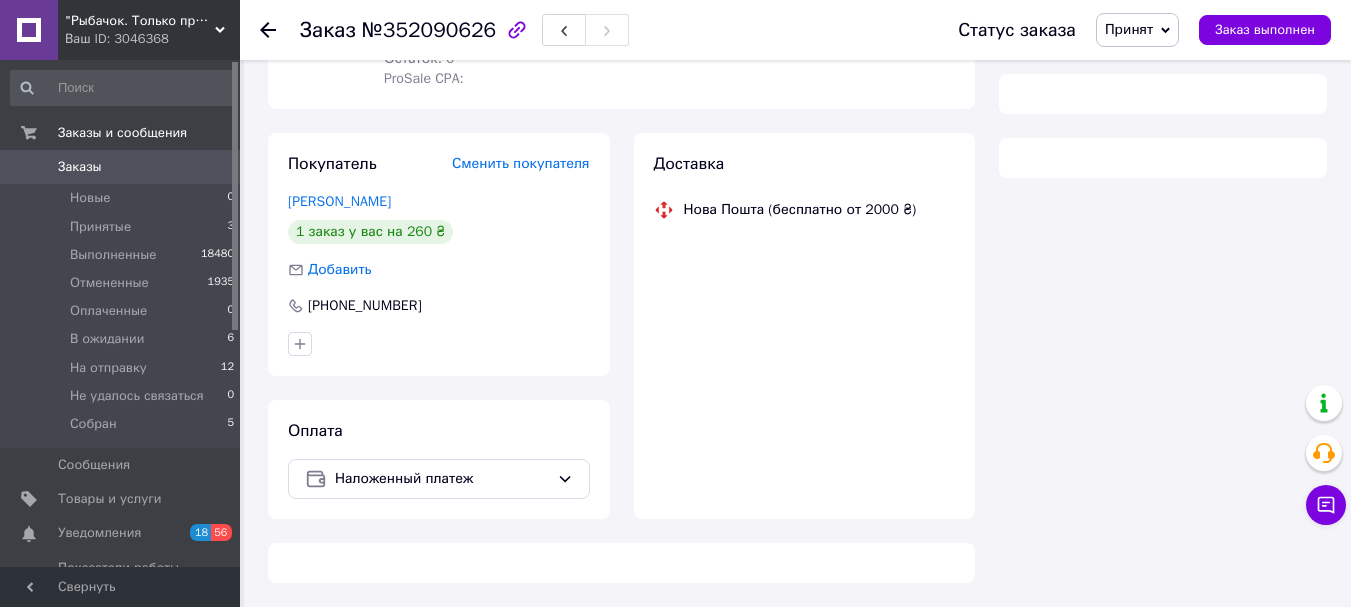 scroll, scrollTop: 286, scrollLeft: 0, axis: vertical 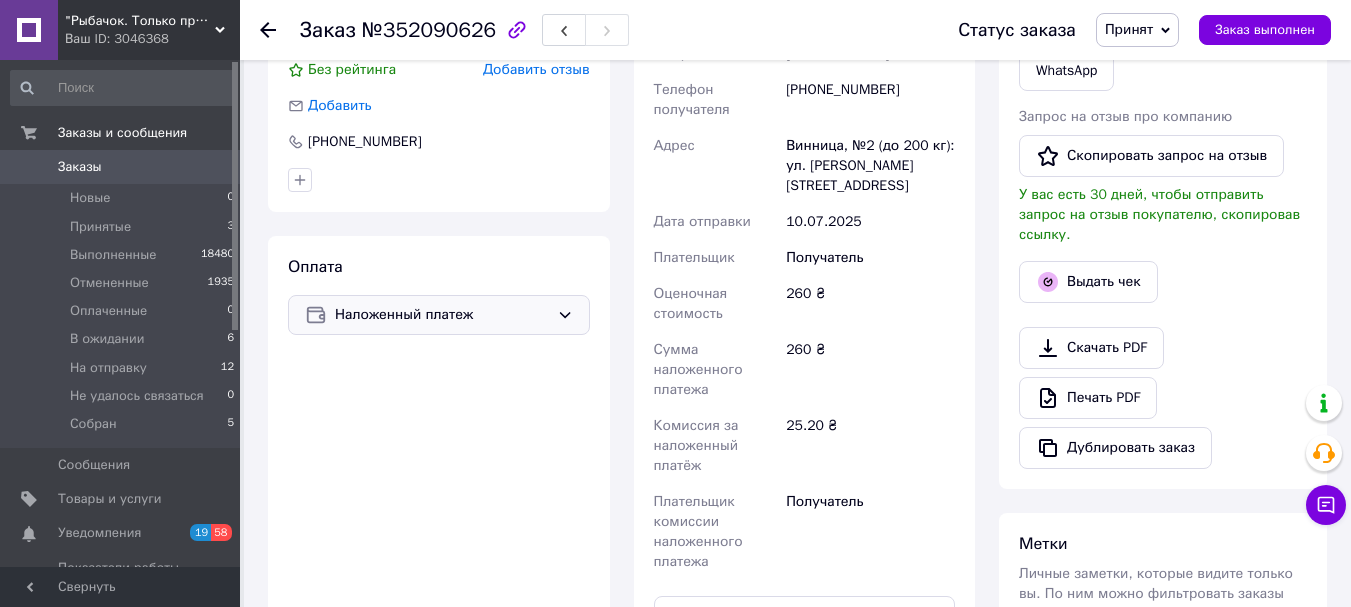 click on "Наложенный платеж" at bounding box center [442, 315] 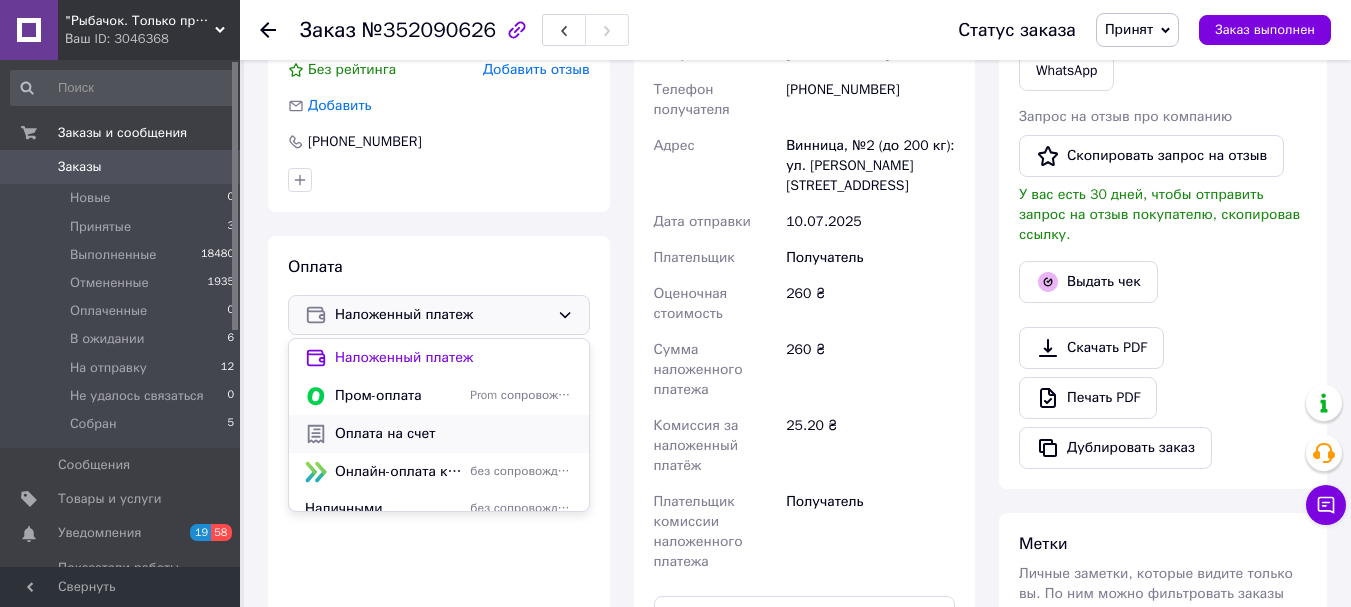 click on "Оплата на счет" at bounding box center [454, 434] 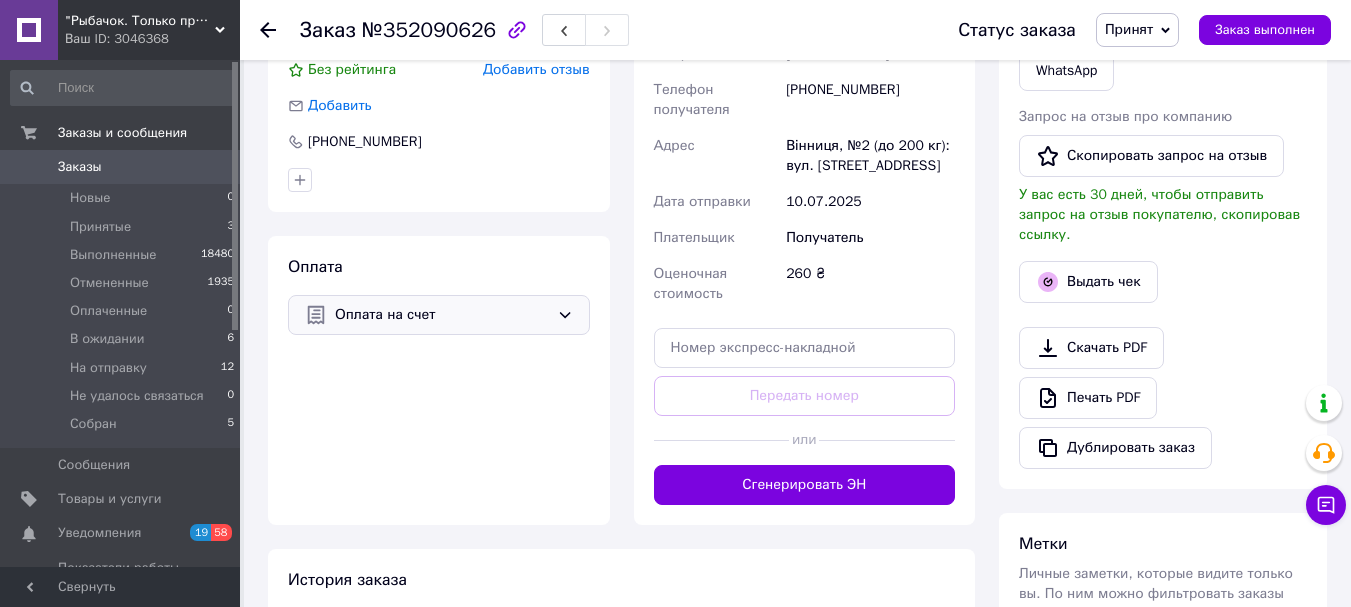 scroll, scrollTop: 86, scrollLeft: 0, axis: vertical 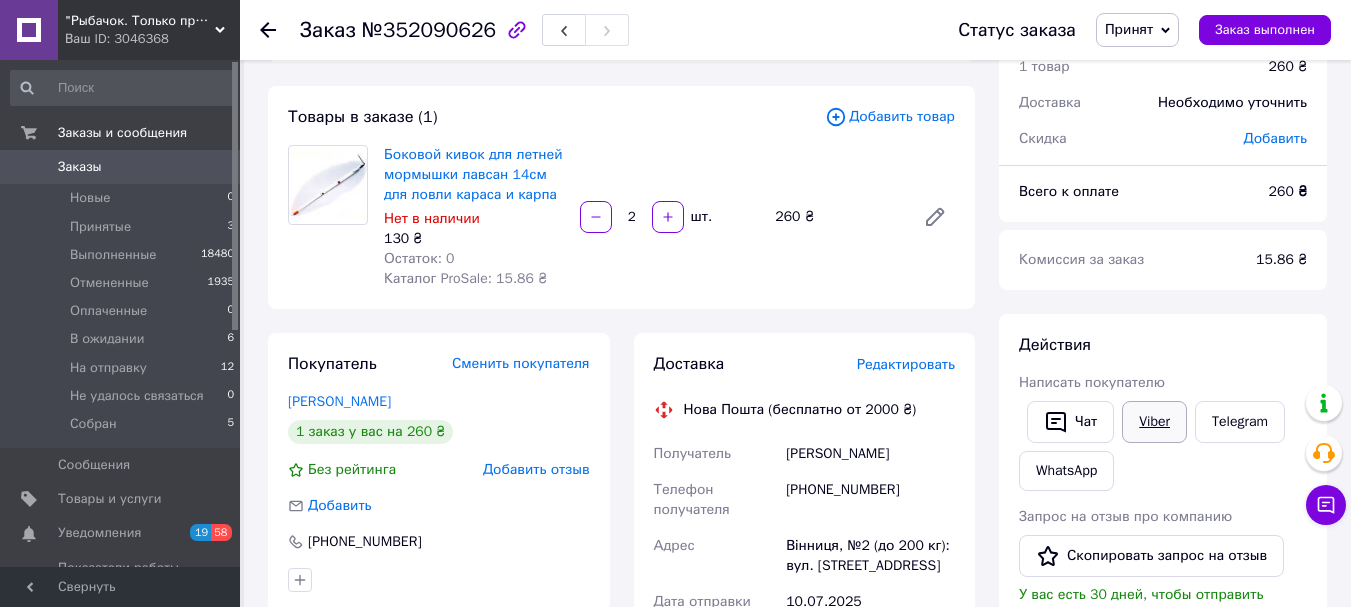 click on "Viber" at bounding box center [1154, 422] 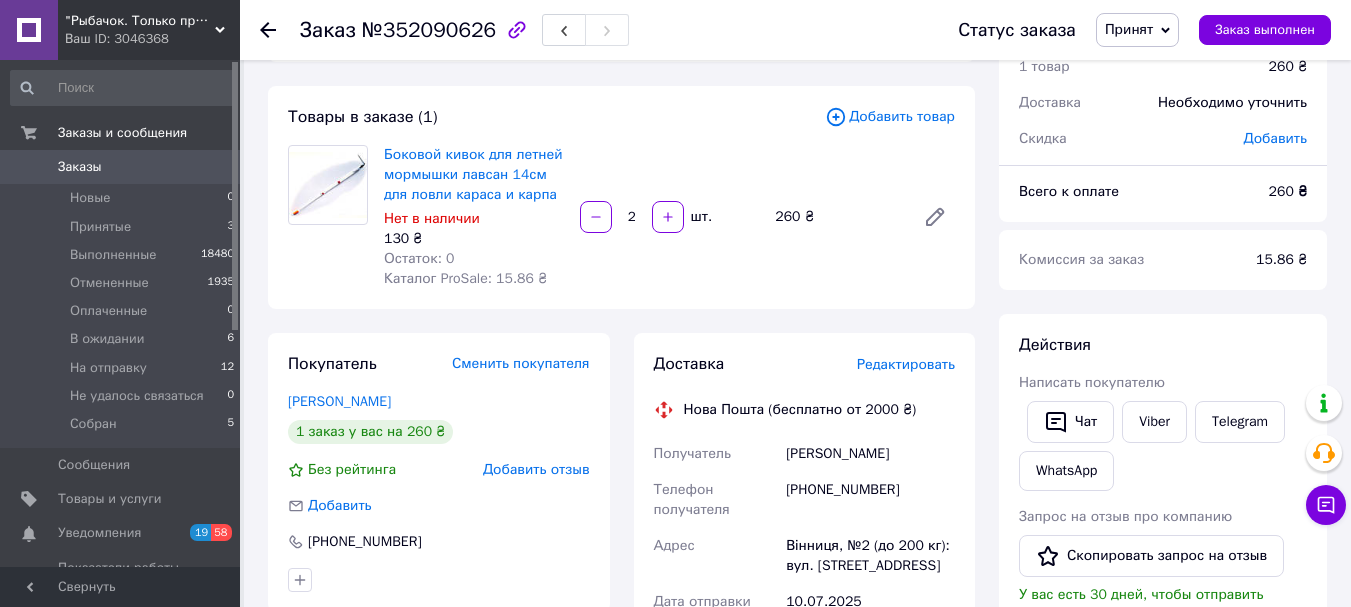 click on "Принят" at bounding box center (1137, 30) 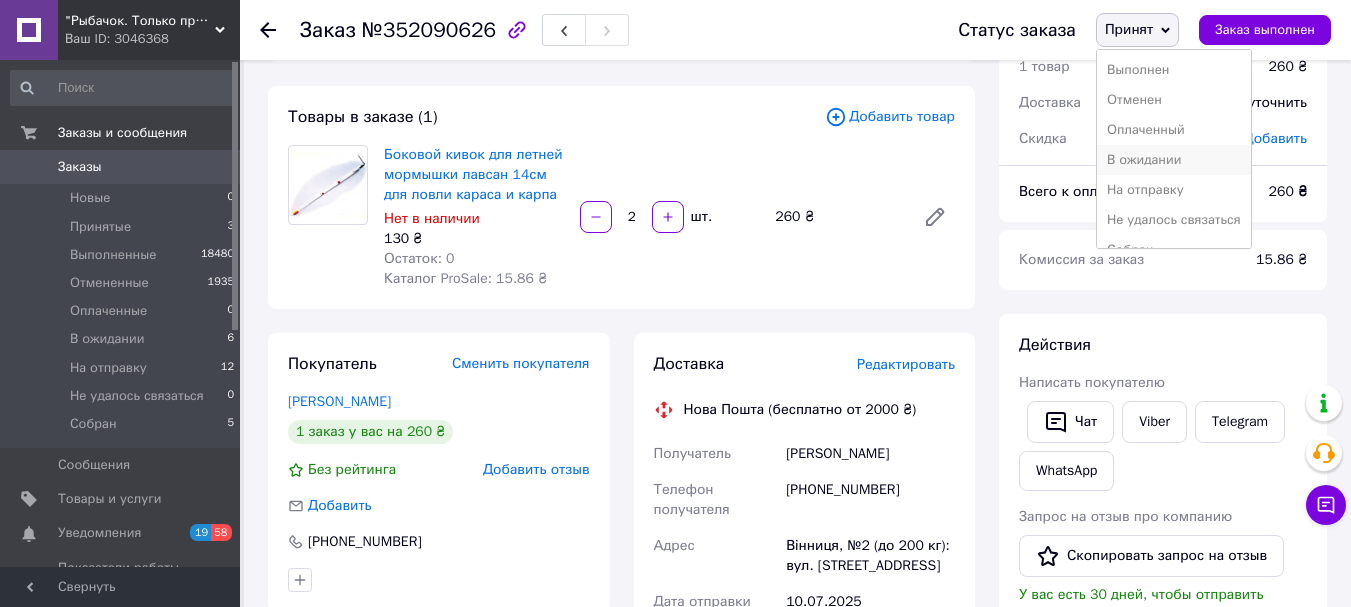 click on "В ожидании" at bounding box center (1174, 160) 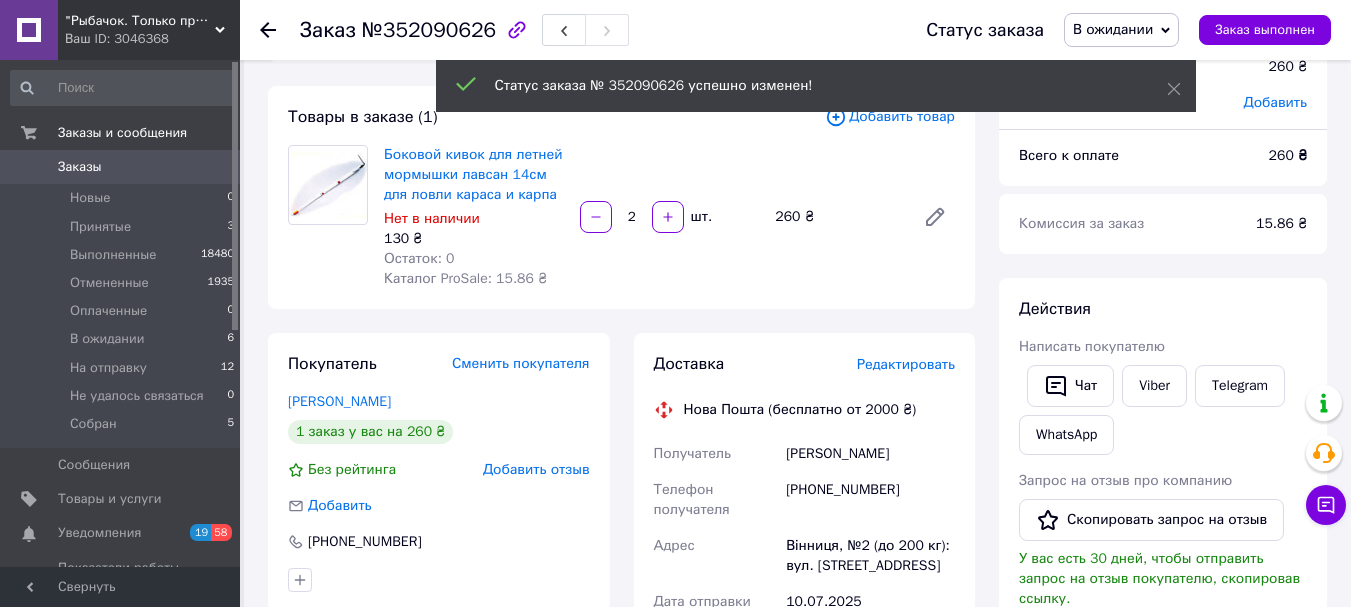 click on "Принятые" at bounding box center (100, 227) 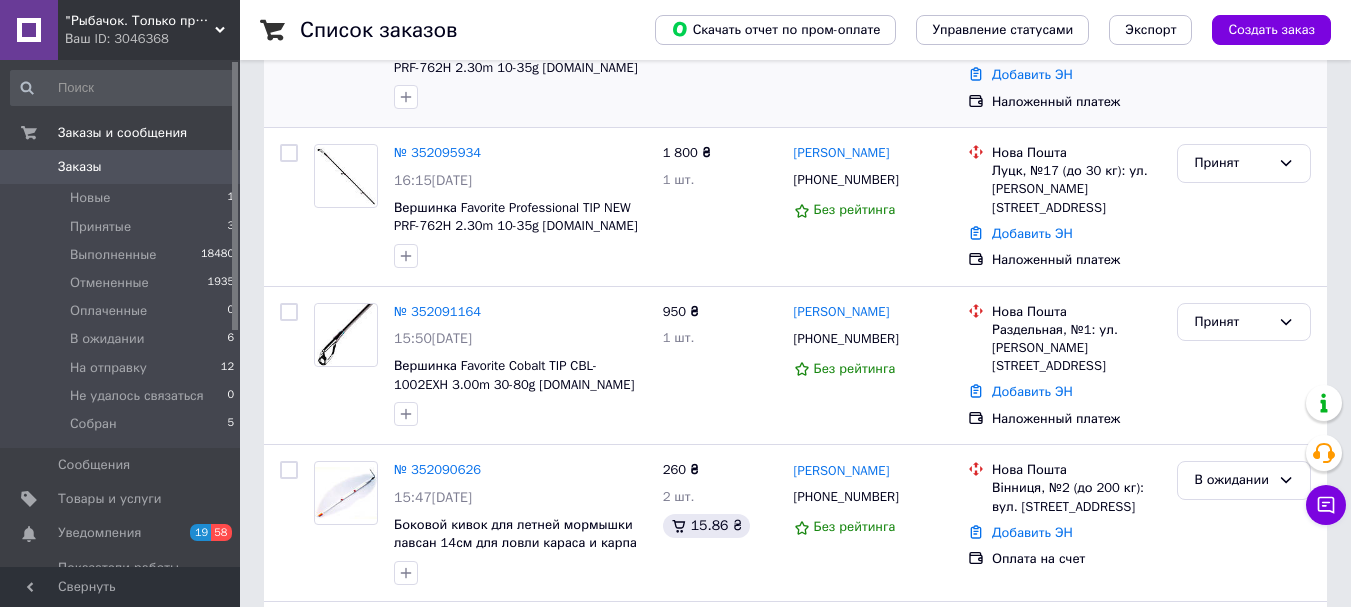 scroll, scrollTop: 300, scrollLeft: 0, axis: vertical 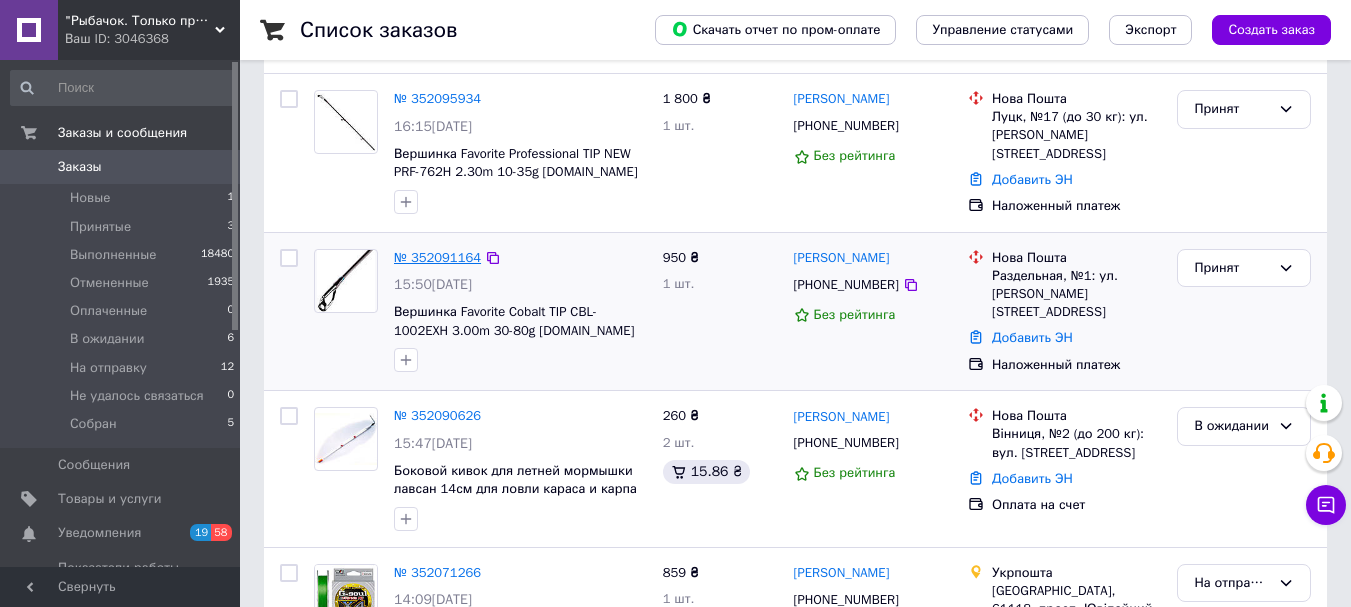 click on "№ 352091164" at bounding box center [437, 257] 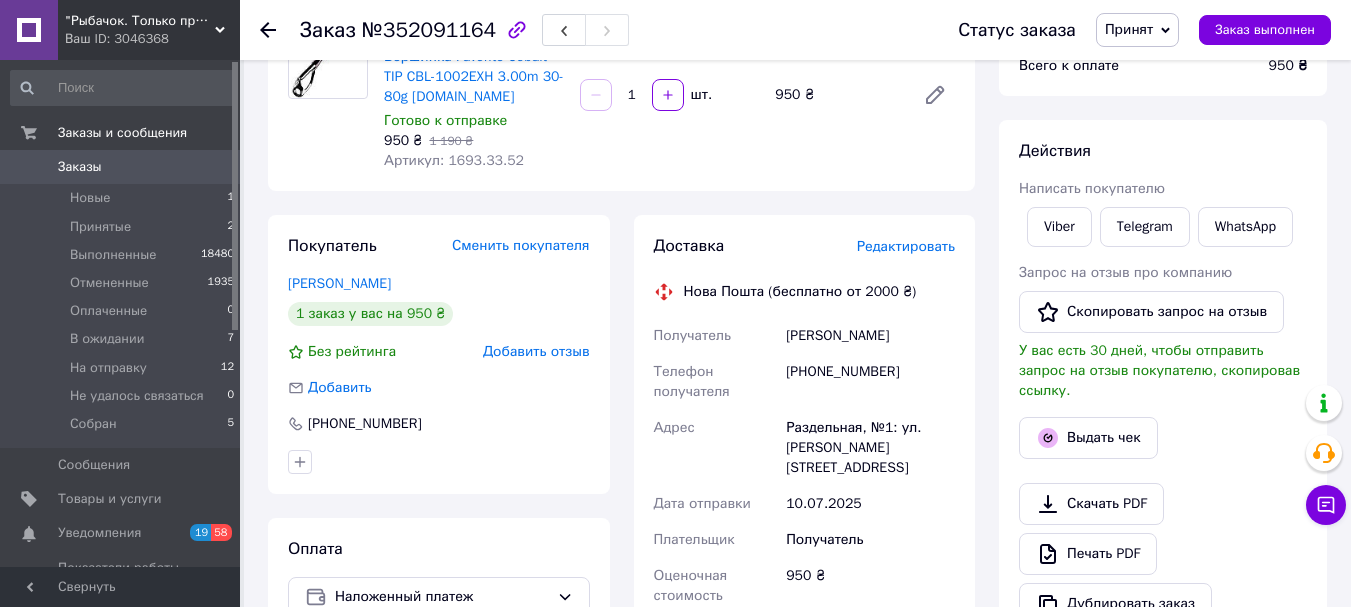 scroll, scrollTop: 0, scrollLeft: 0, axis: both 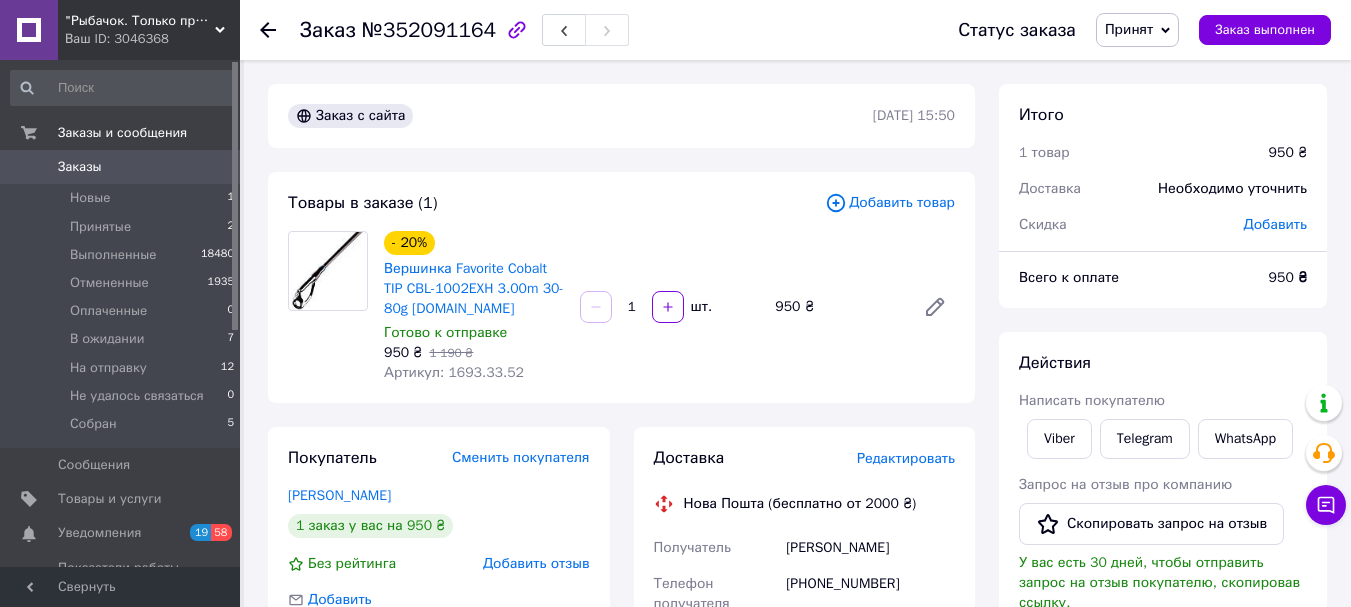click on "Артикул: 1693.33.52" at bounding box center [454, 372] 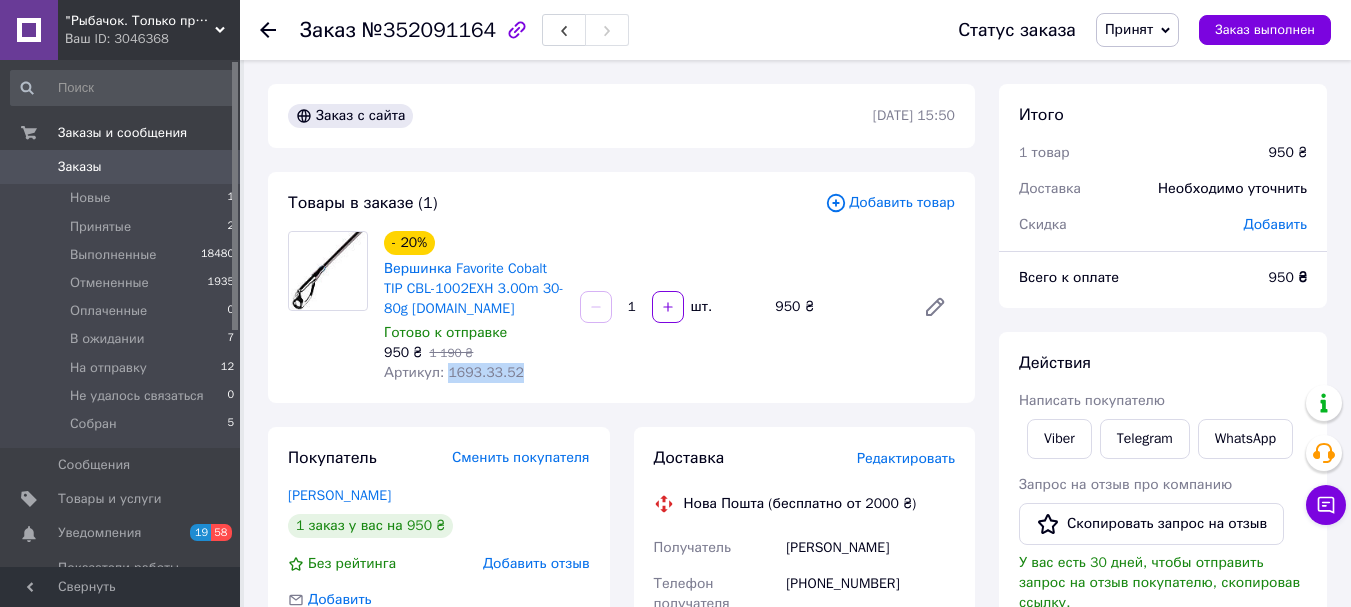 click on "Артикул: 1693.33.52" at bounding box center (454, 372) 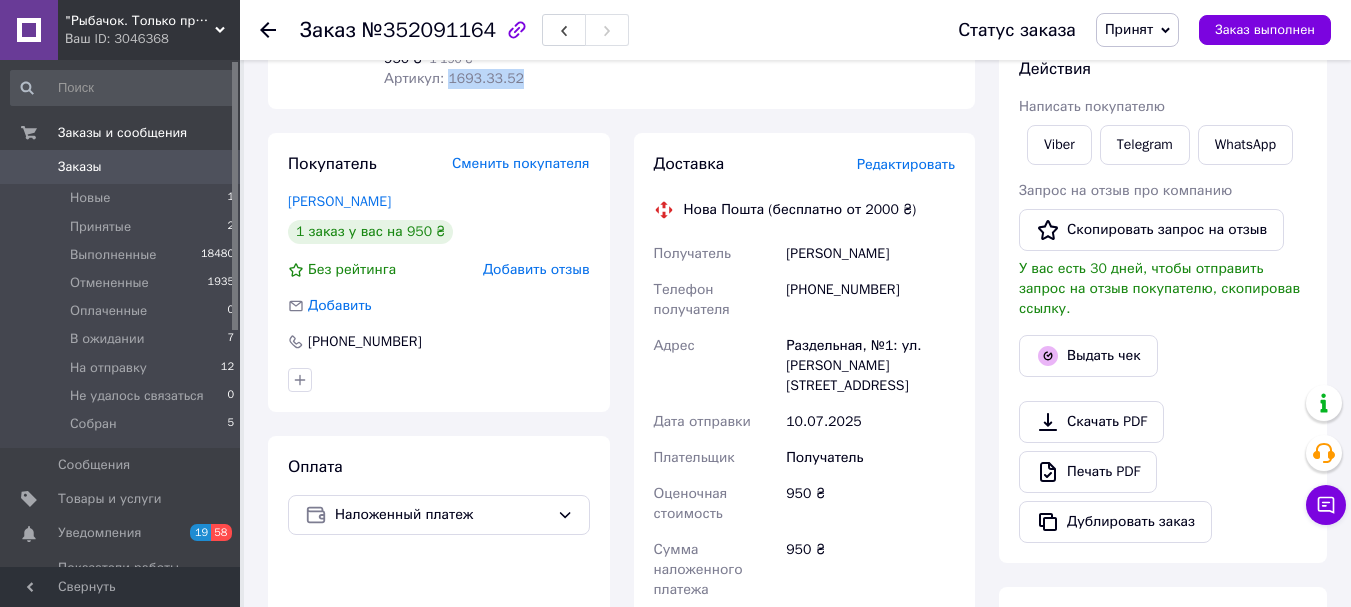 scroll, scrollTop: 300, scrollLeft: 0, axis: vertical 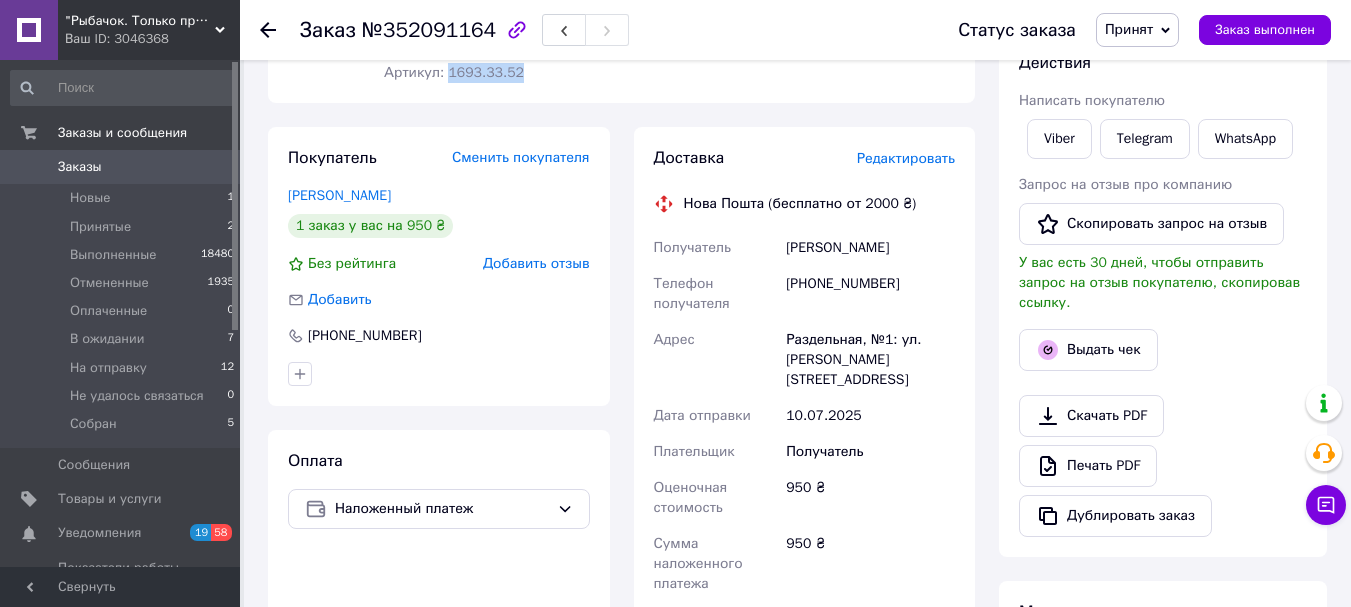 click on "Принят" at bounding box center (1129, 29) 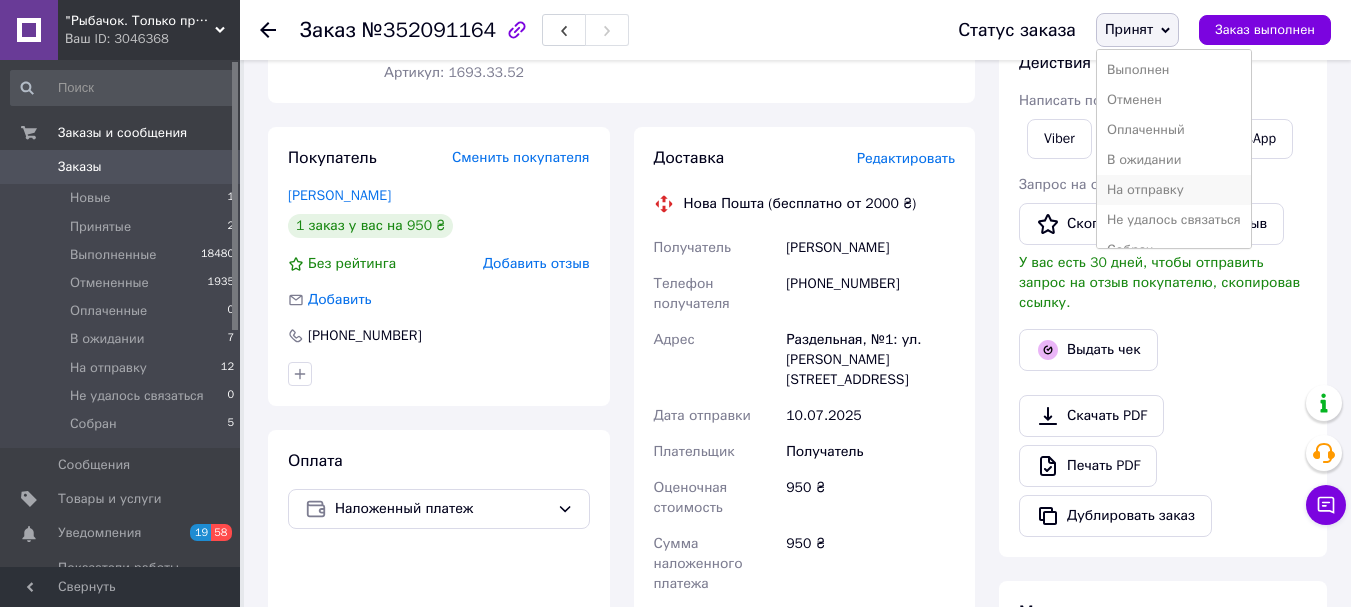 click on "На отправку" at bounding box center (1174, 190) 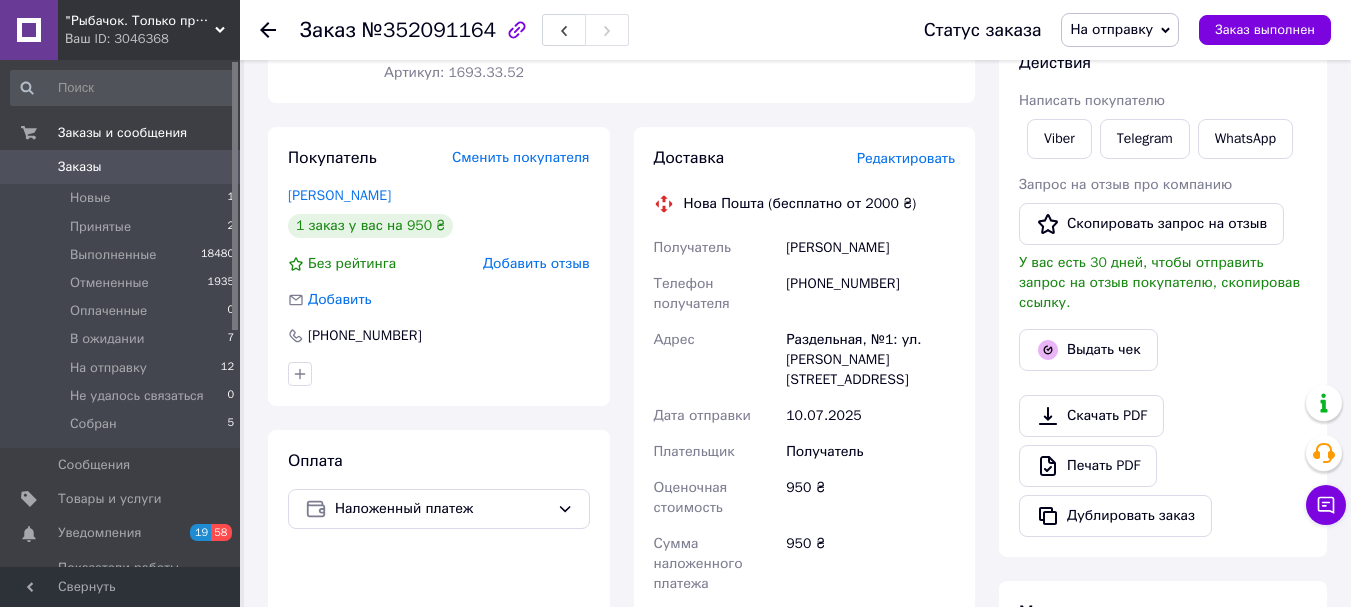 click on "Заказы" at bounding box center (80, 167) 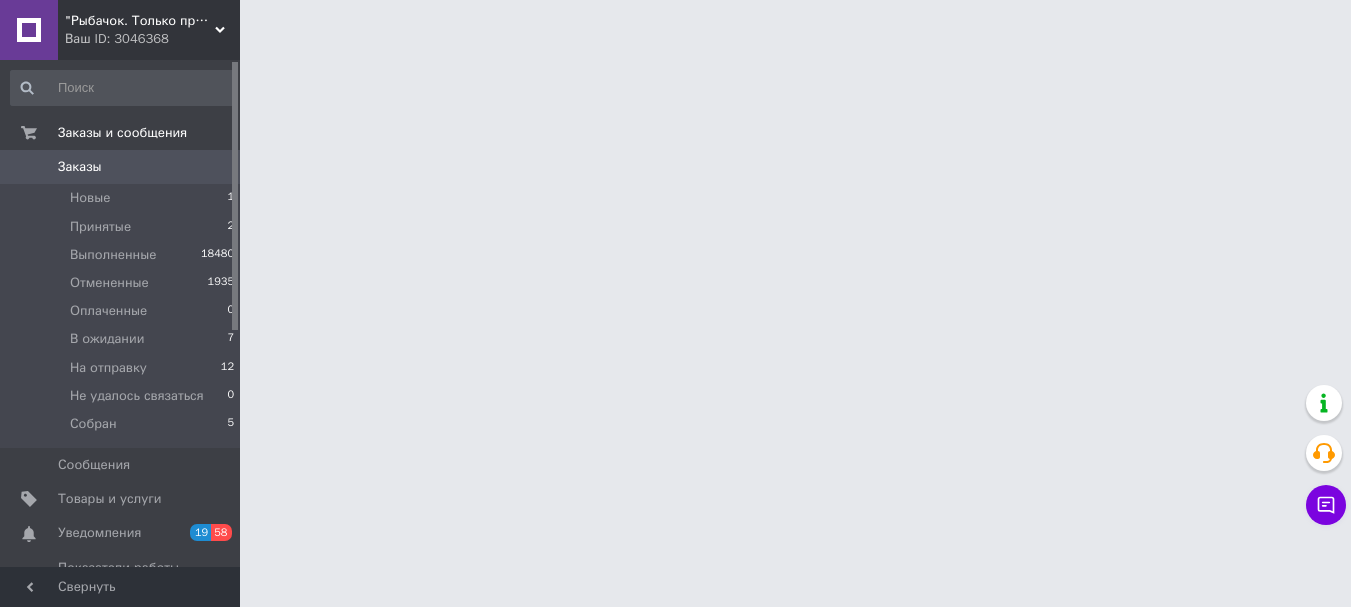 scroll, scrollTop: 0, scrollLeft: 0, axis: both 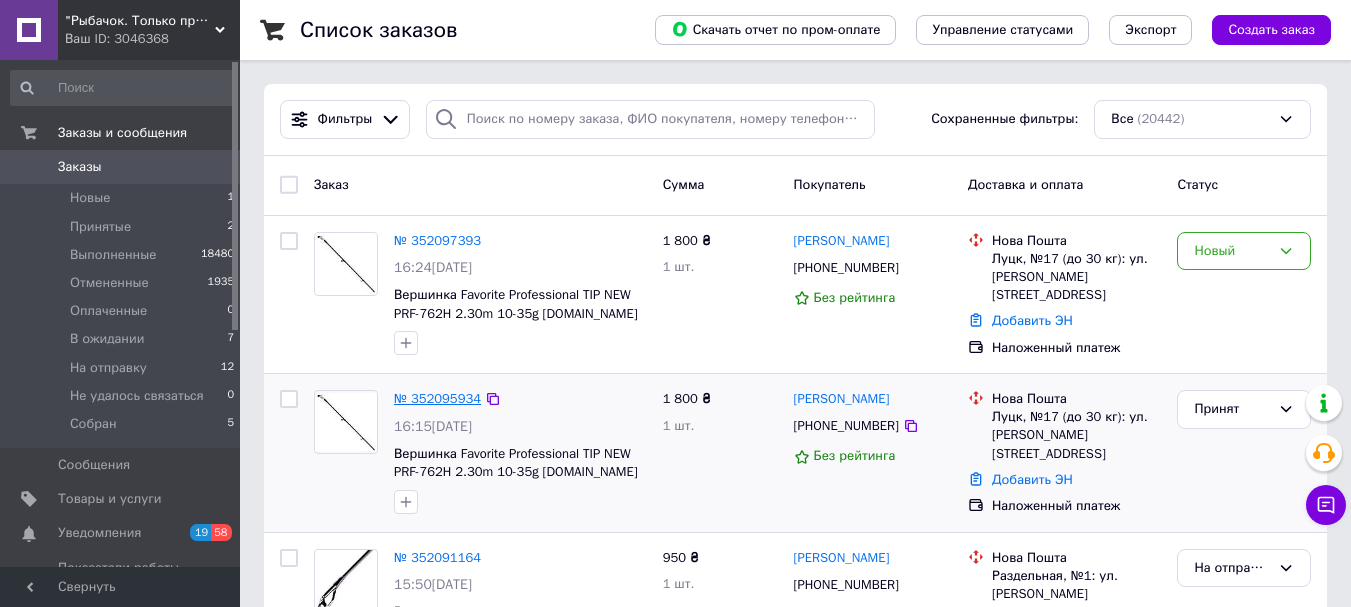 click on "№ 352095934" at bounding box center [437, 398] 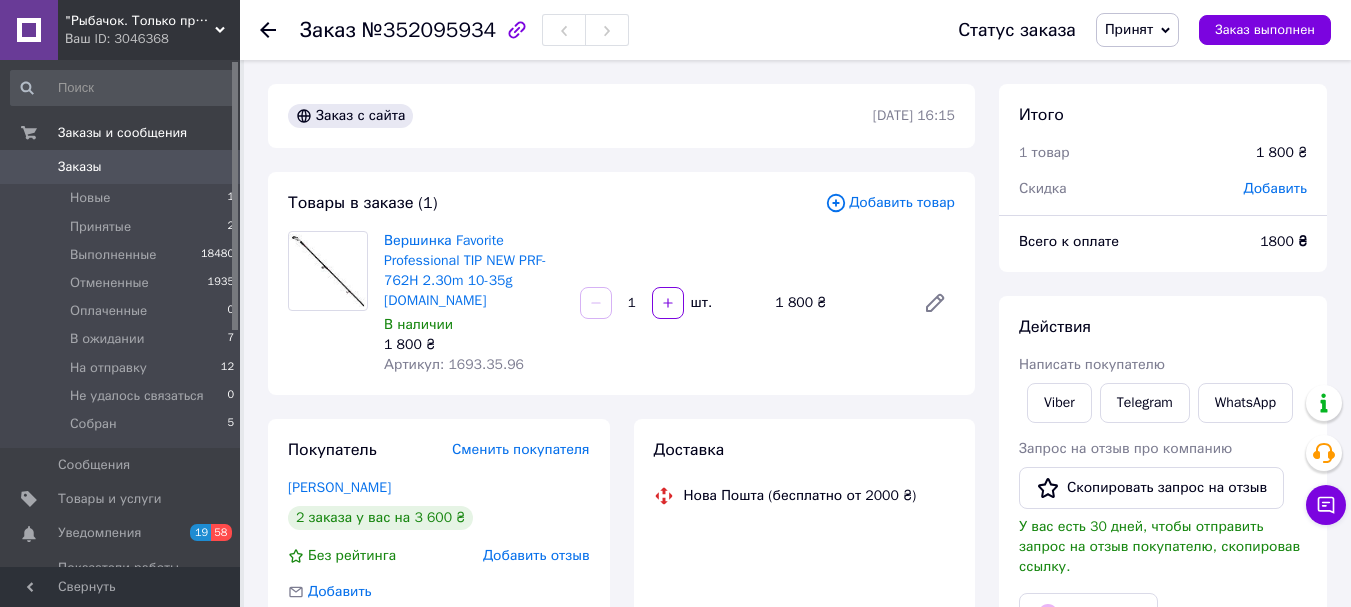 click on "Артикул: 1693.35.96" at bounding box center (454, 364) 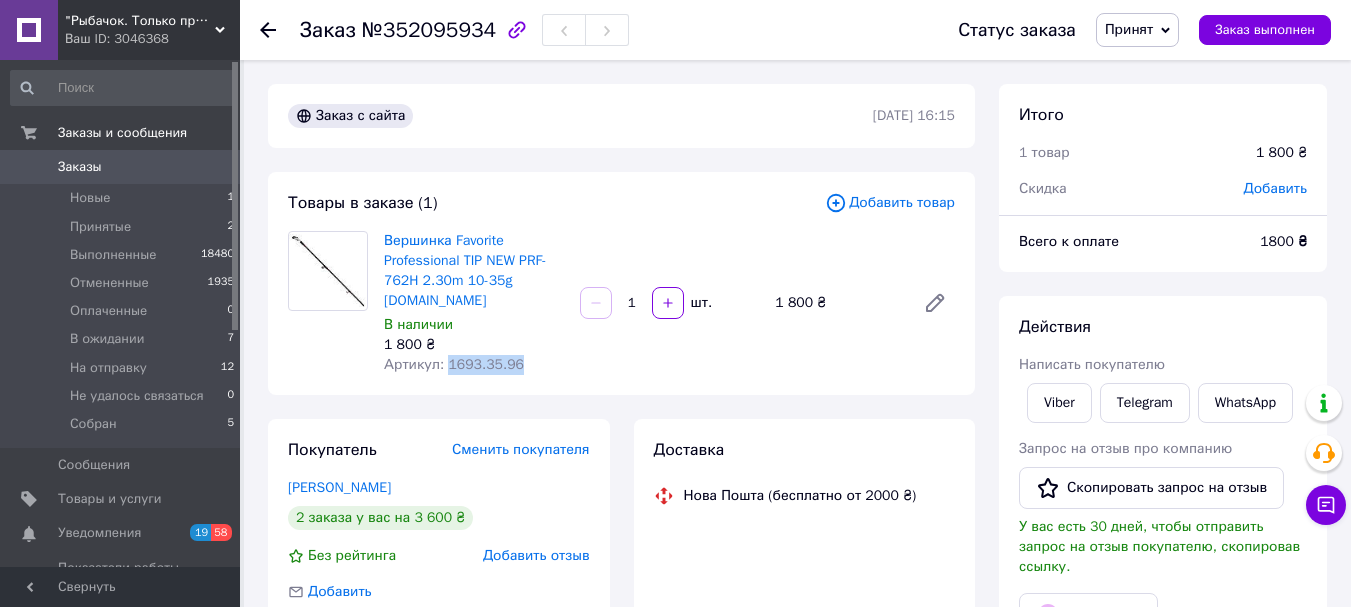 click on "Артикул: 1693.35.96" at bounding box center [454, 364] 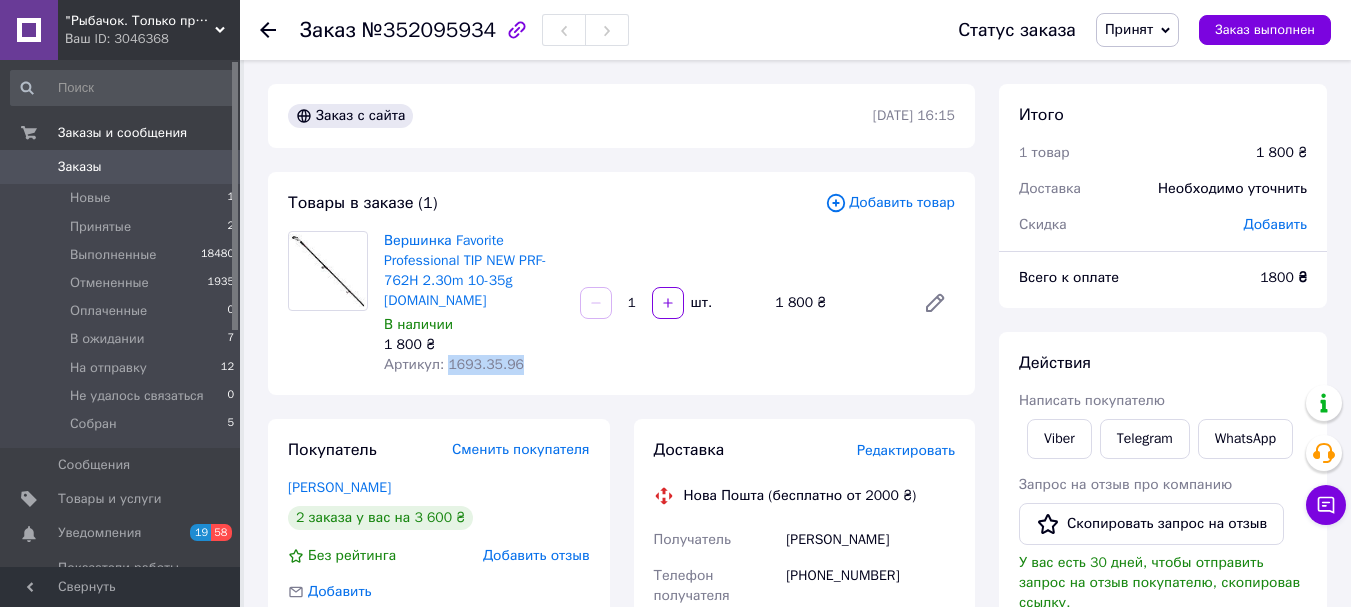 copy on "1693.35.96" 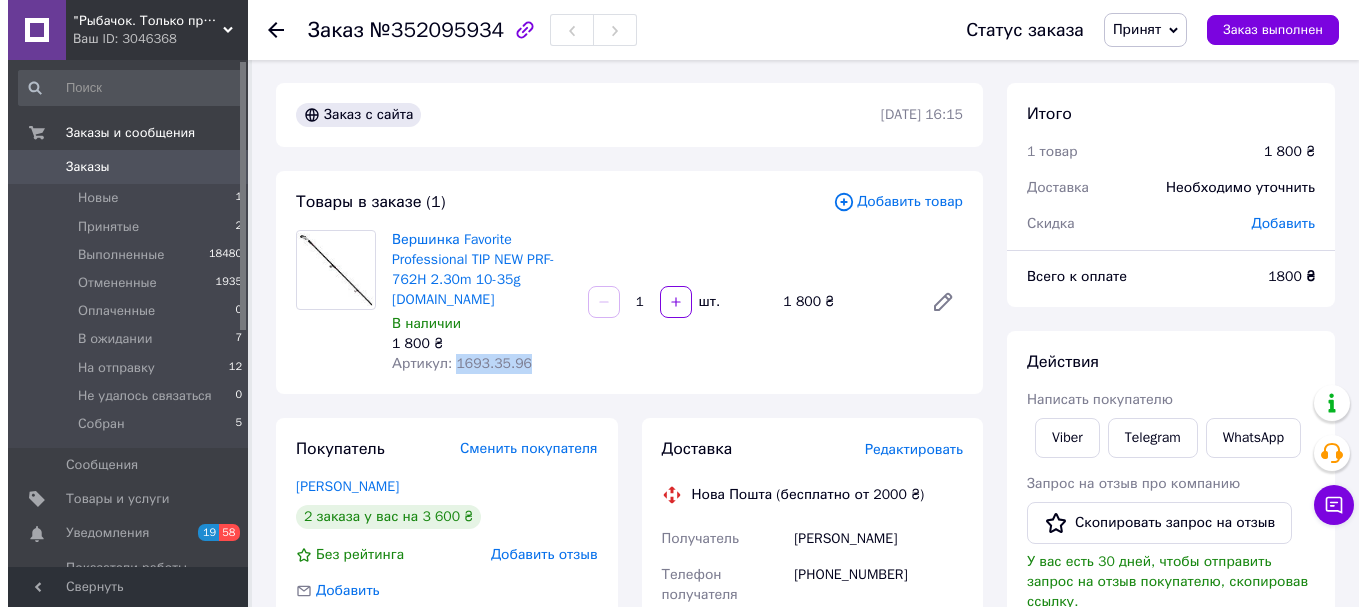 scroll, scrollTop: 0, scrollLeft: 0, axis: both 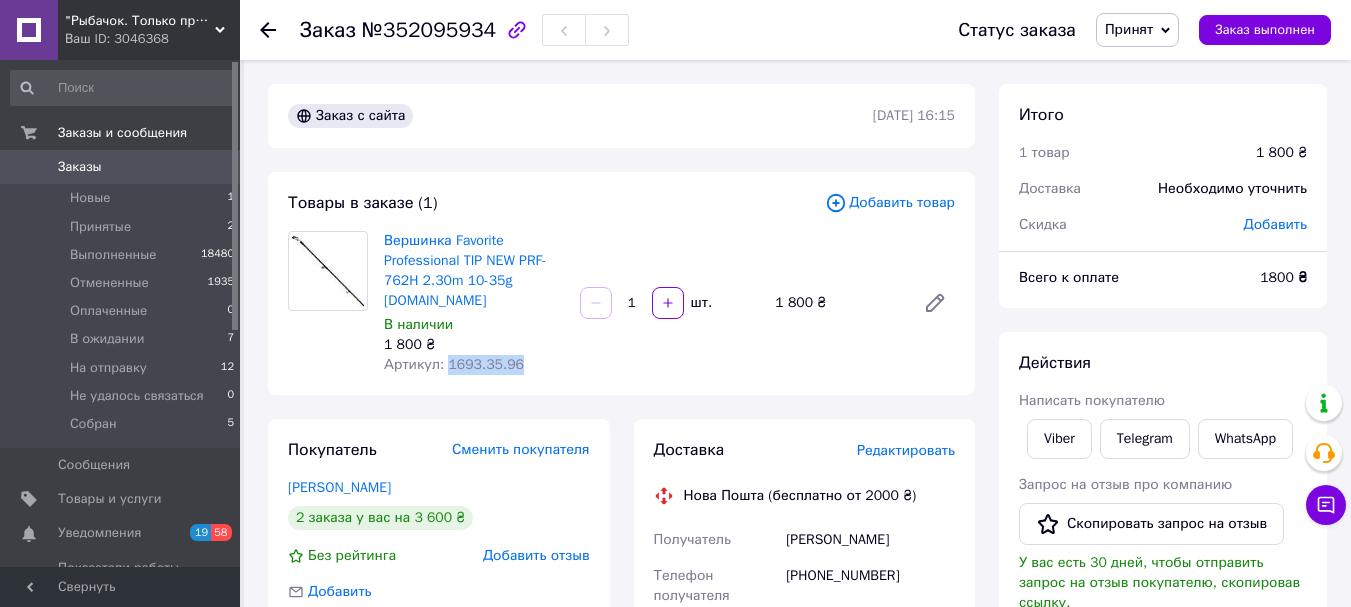 click on "Принят" at bounding box center (1129, 29) 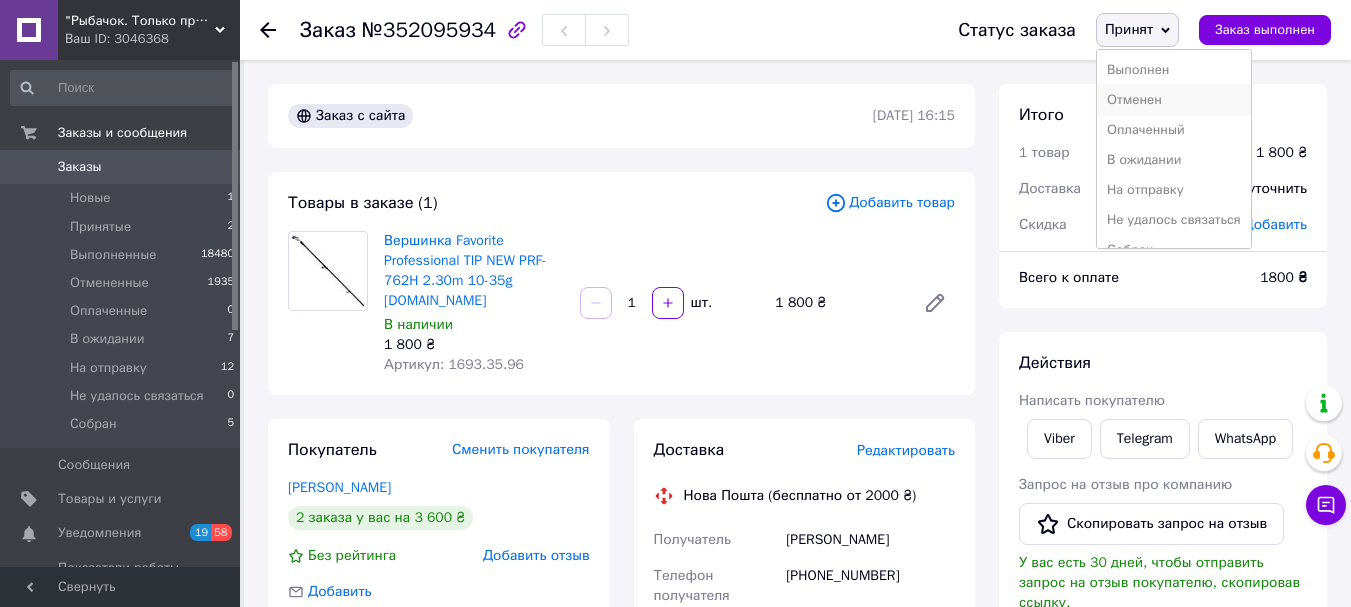 click on "Отменен" at bounding box center [1174, 100] 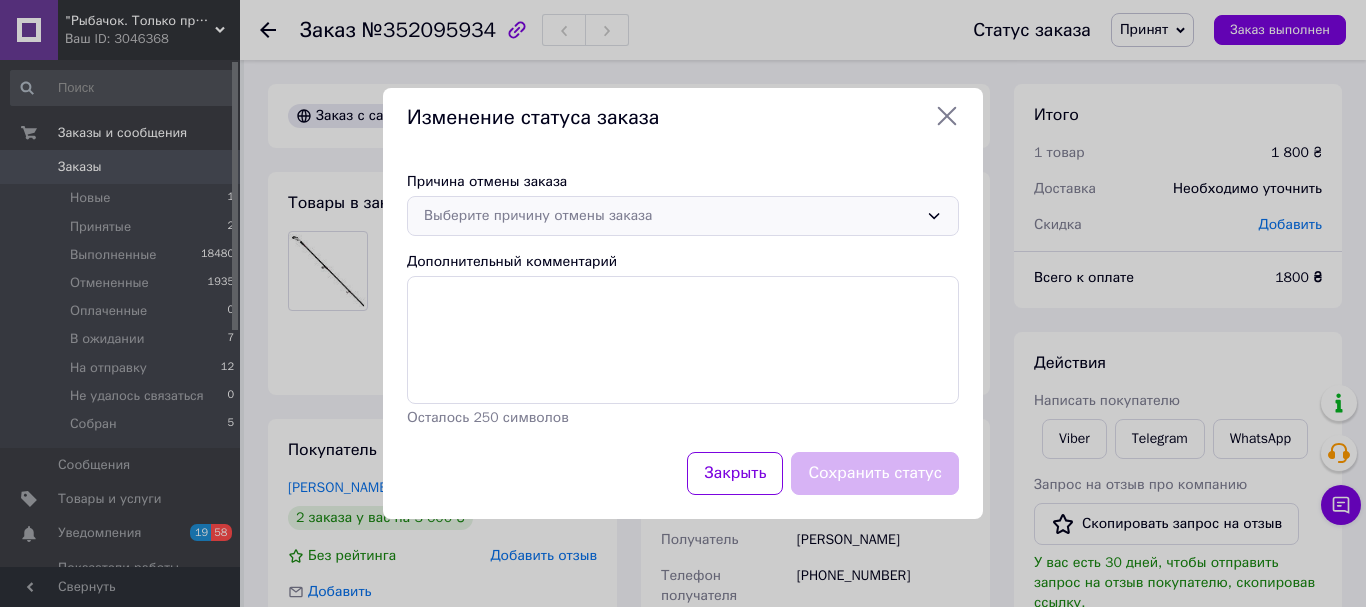click on "Выберите причину отмены заказа" at bounding box center [683, 216] 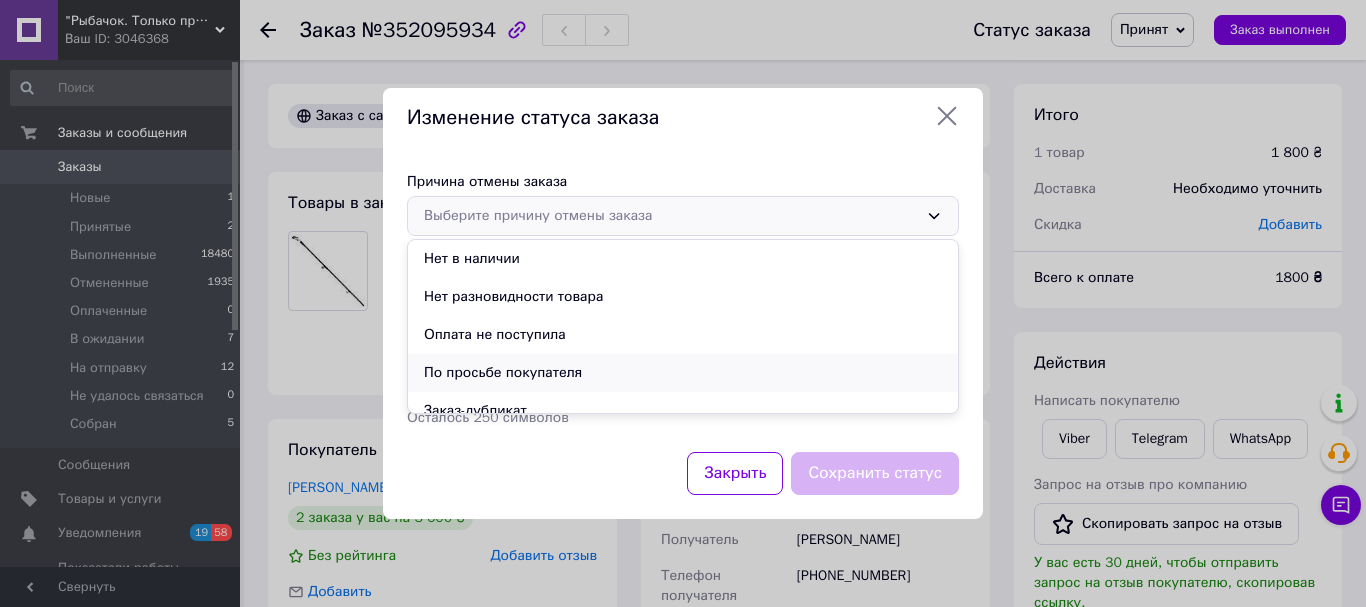 click on "По просьбе покупателя" at bounding box center (683, 373) 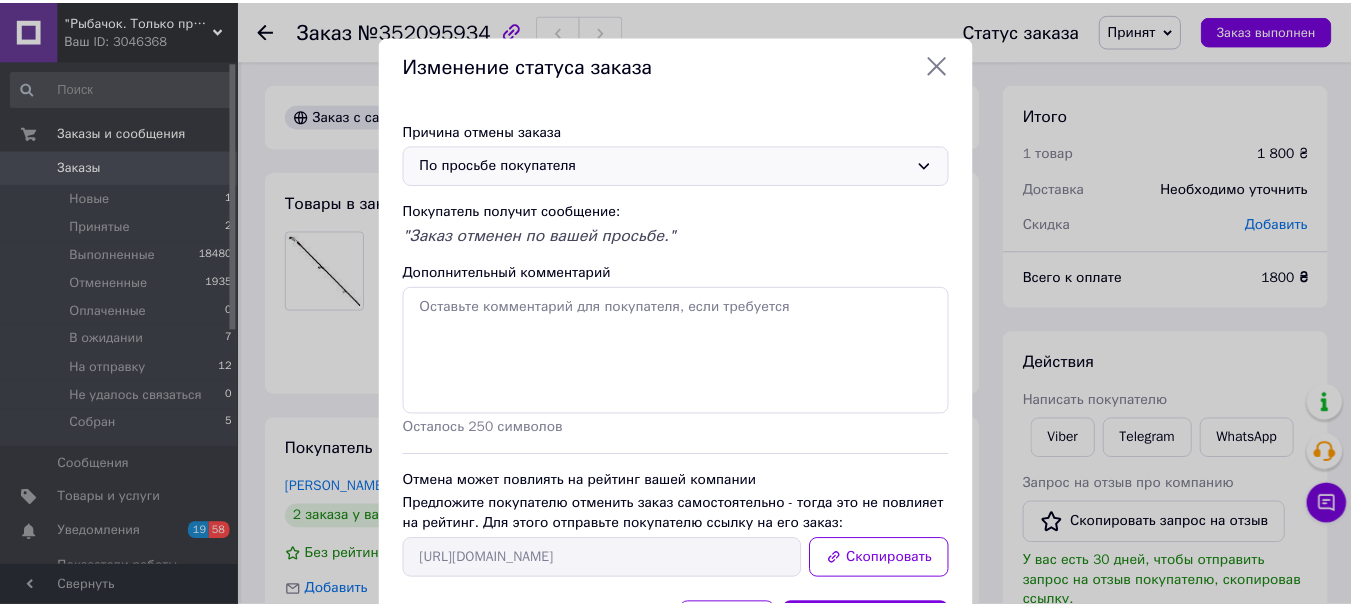 scroll, scrollTop: 100, scrollLeft: 0, axis: vertical 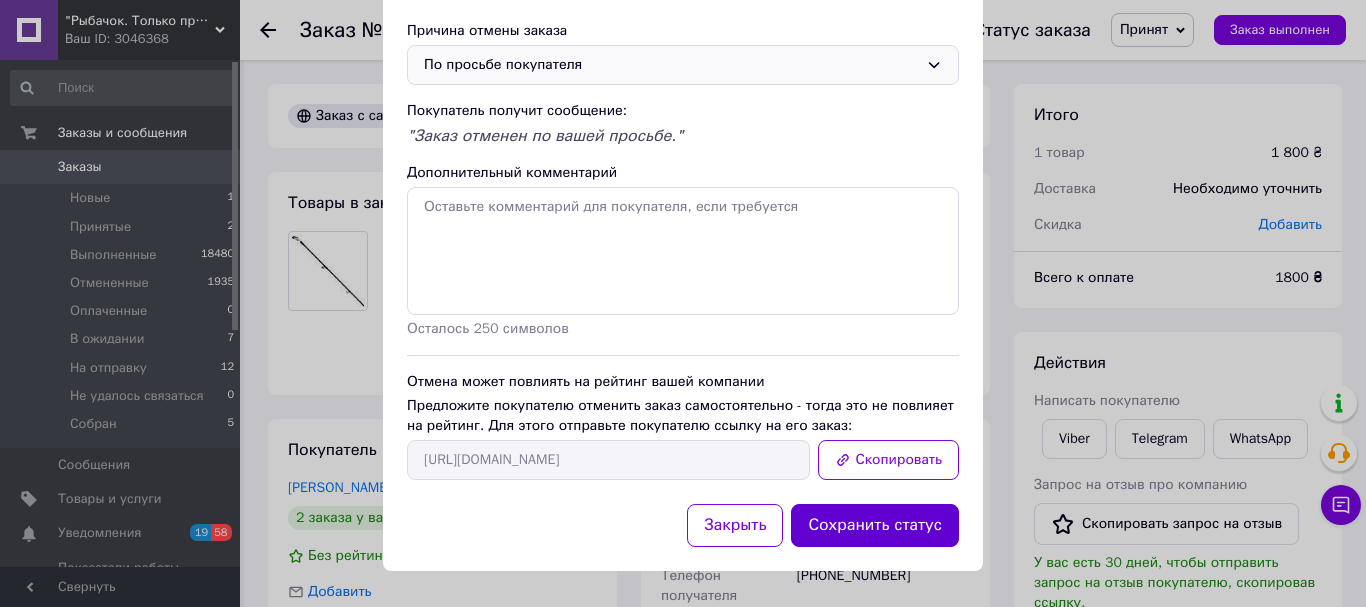 click on "Сохранить статус" at bounding box center [875, 525] 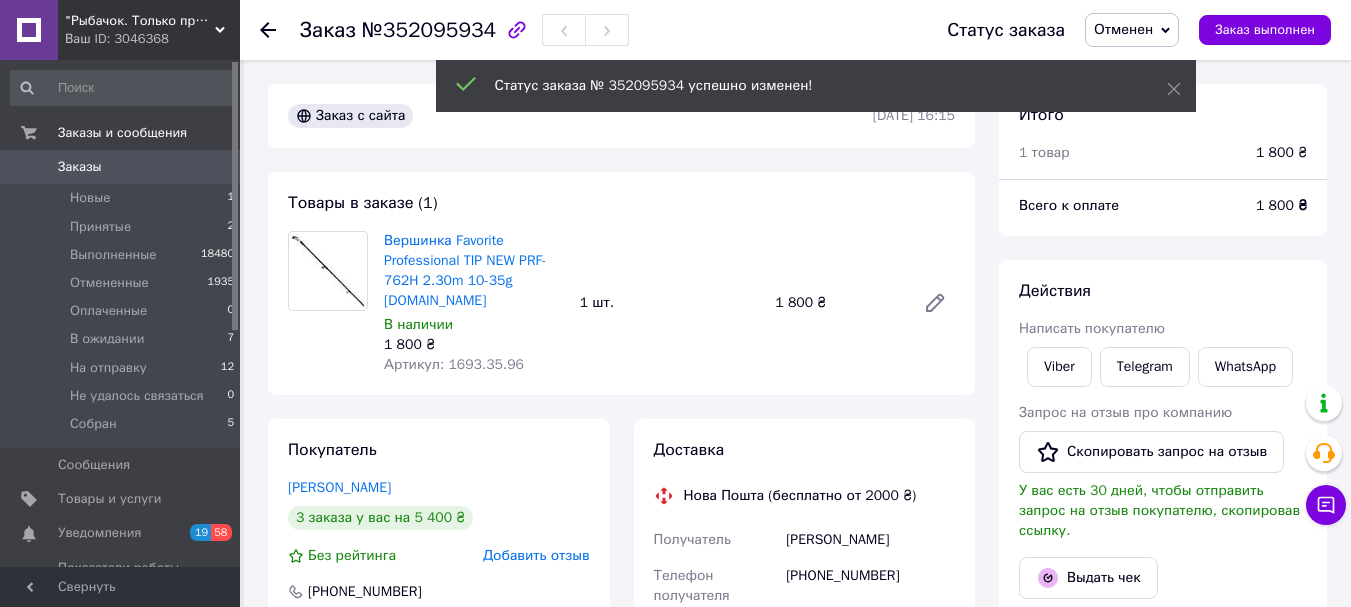click on "Заказы" at bounding box center (80, 167) 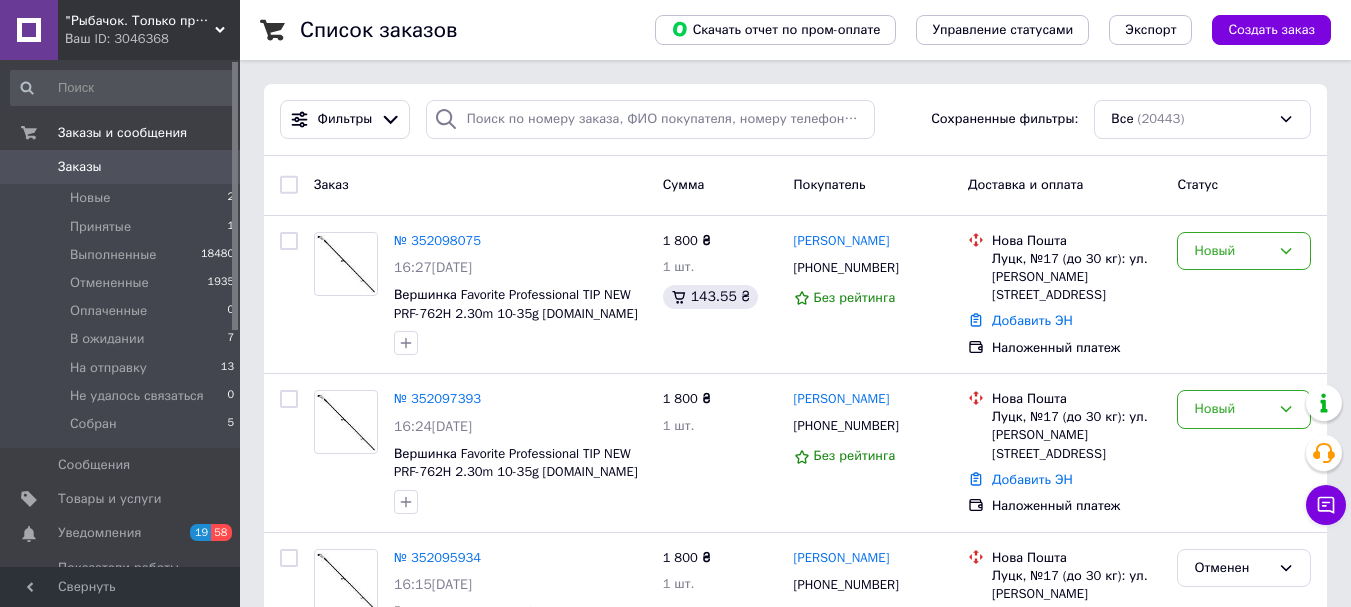 scroll, scrollTop: 100, scrollLeft: 0, axis: vertical 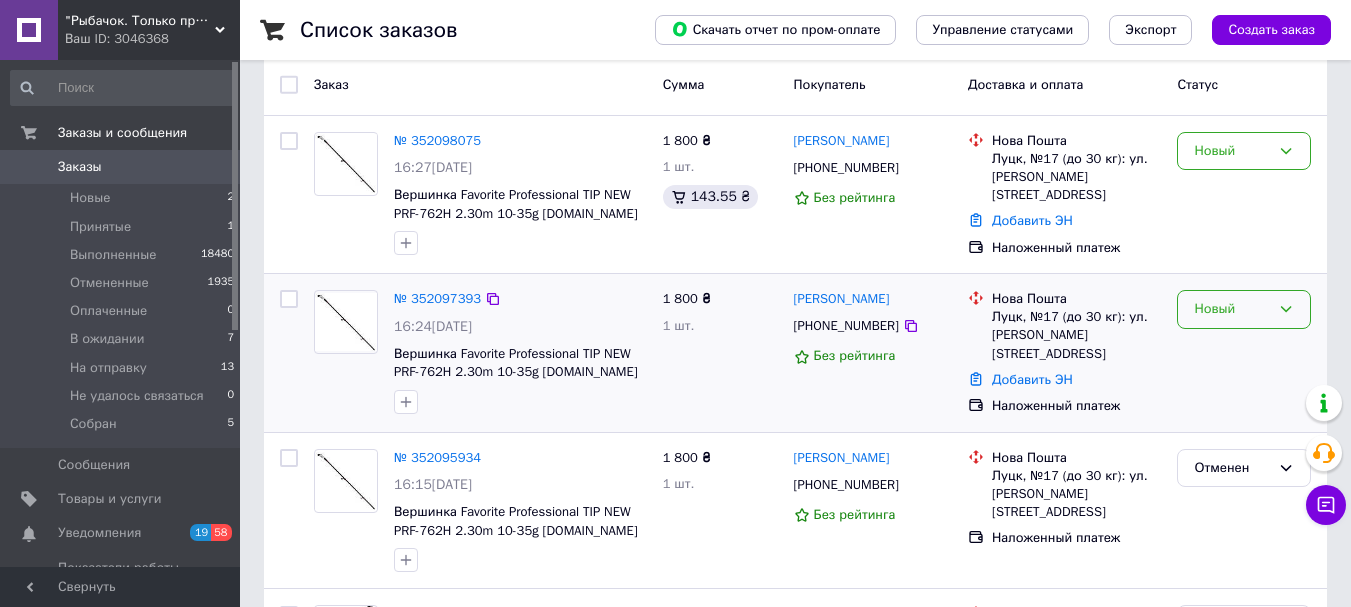 click on "Новый" at bounding box center (1232, 309) 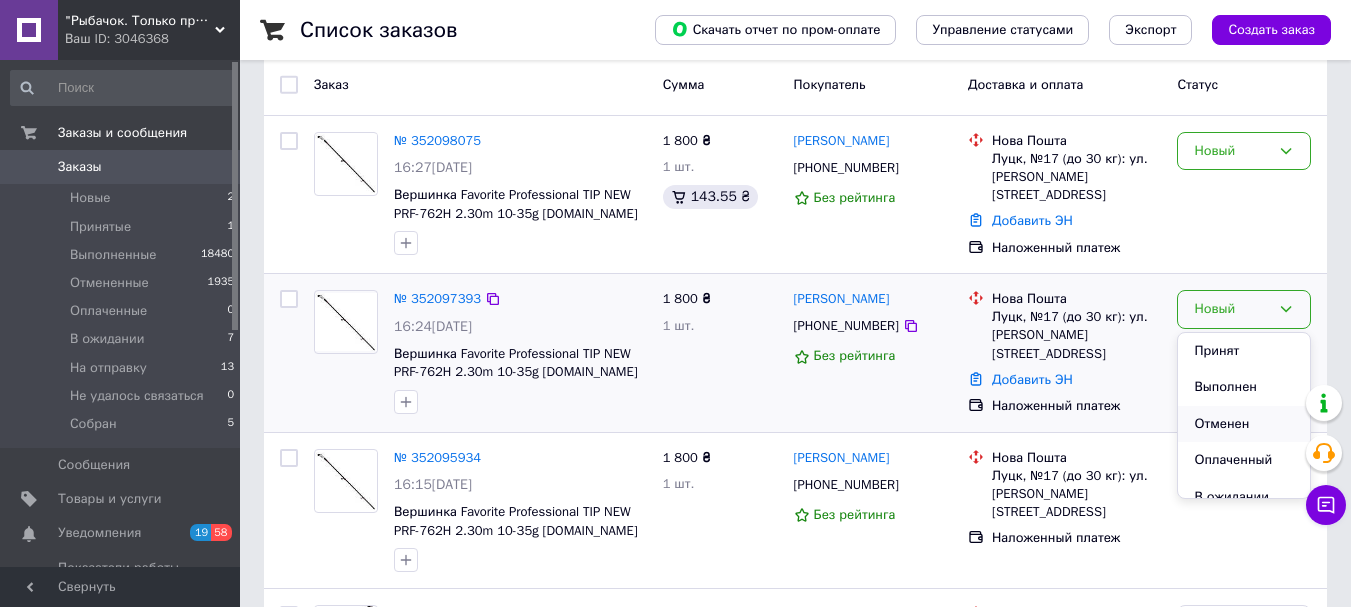 click on "Отменен" at bounding box center [1244, 424] 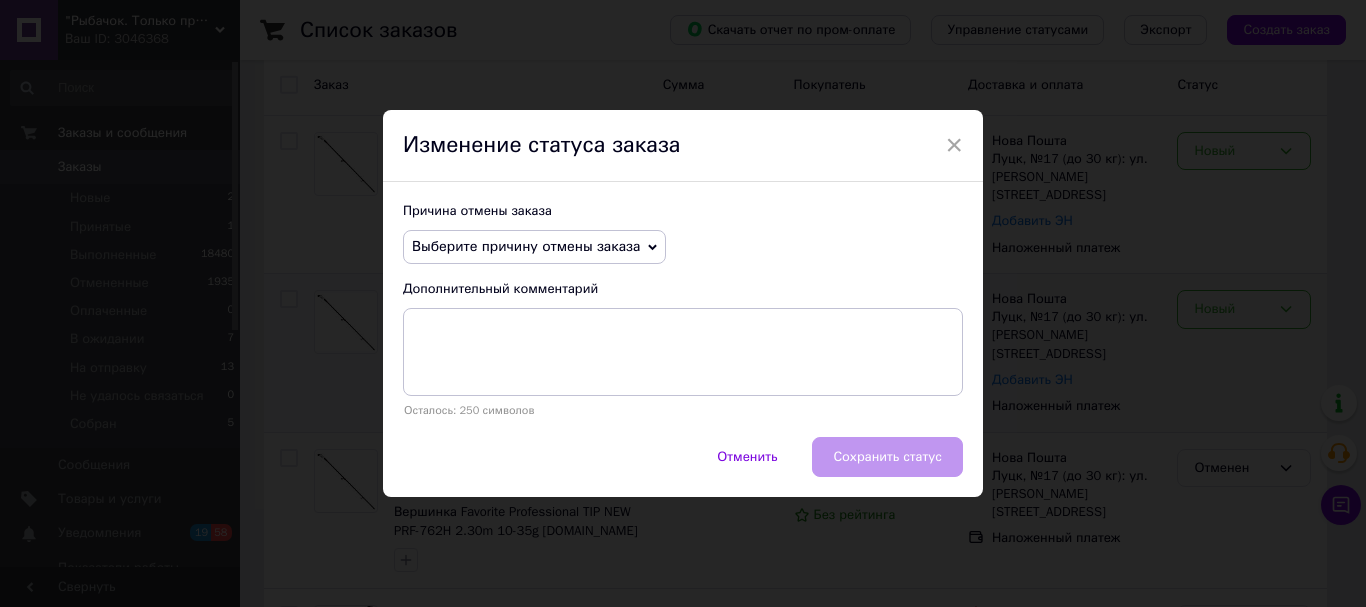 click on "Выберите причину отмены заказа" at bounding box center [526, 246] 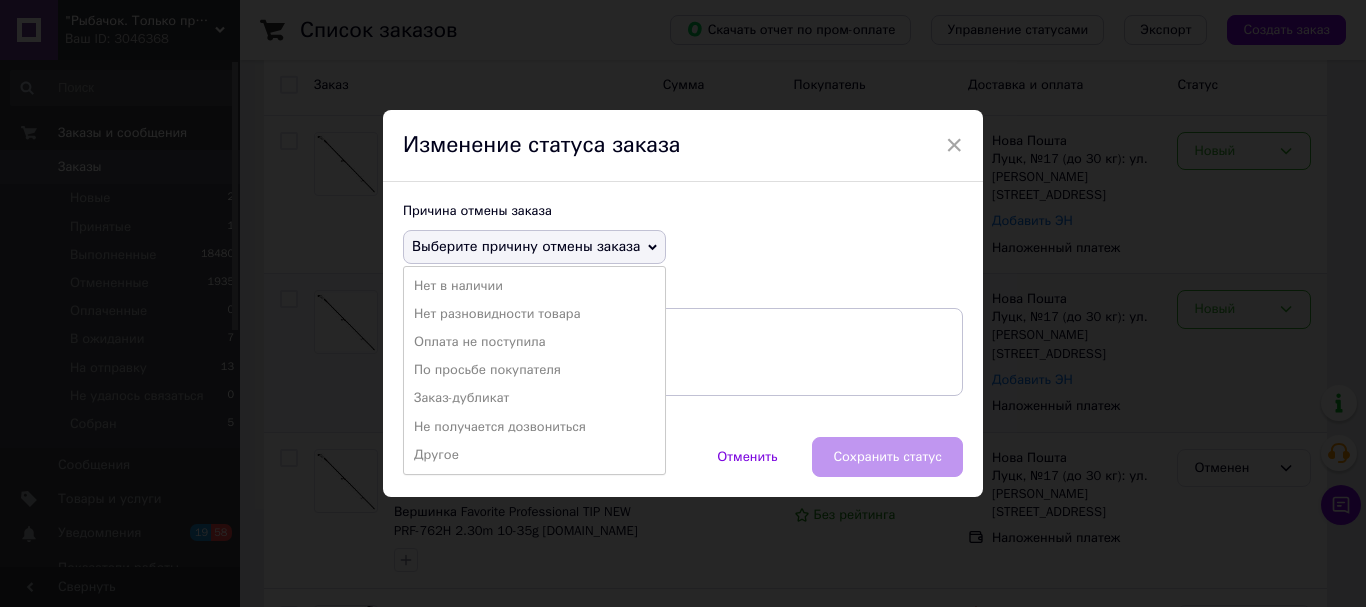 click on "По просьбе покупателя" at bounding box center [534, 370] 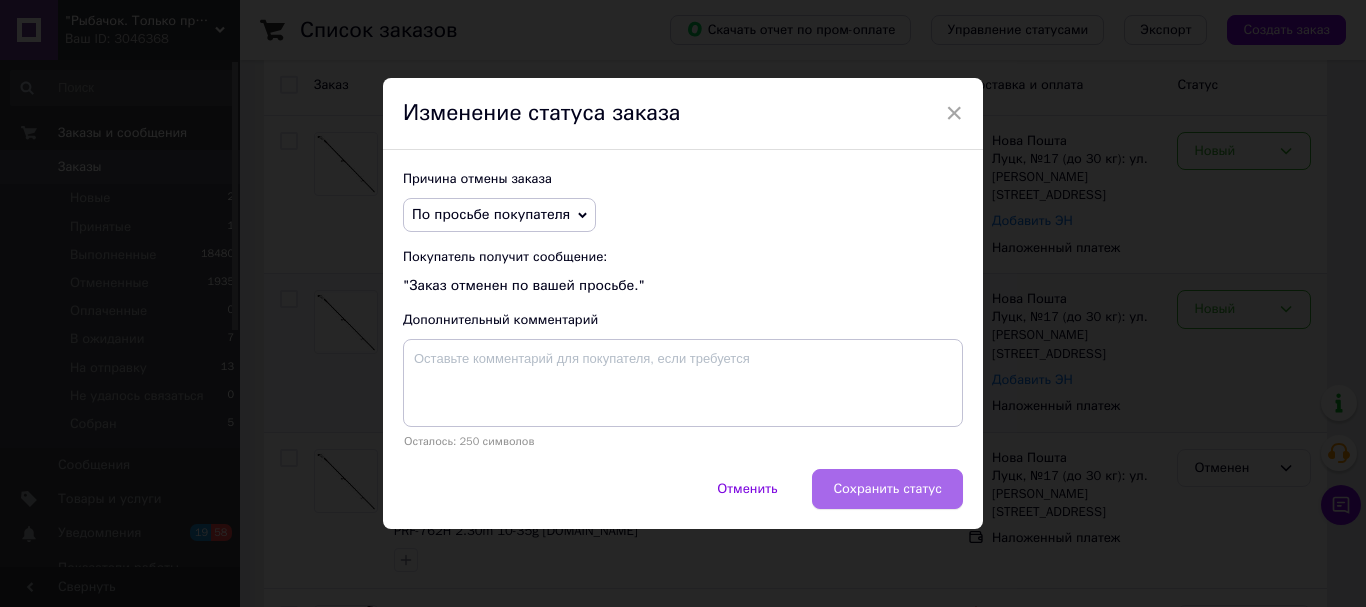 click on "Сохранить статус" at bounding box center (887, 489) 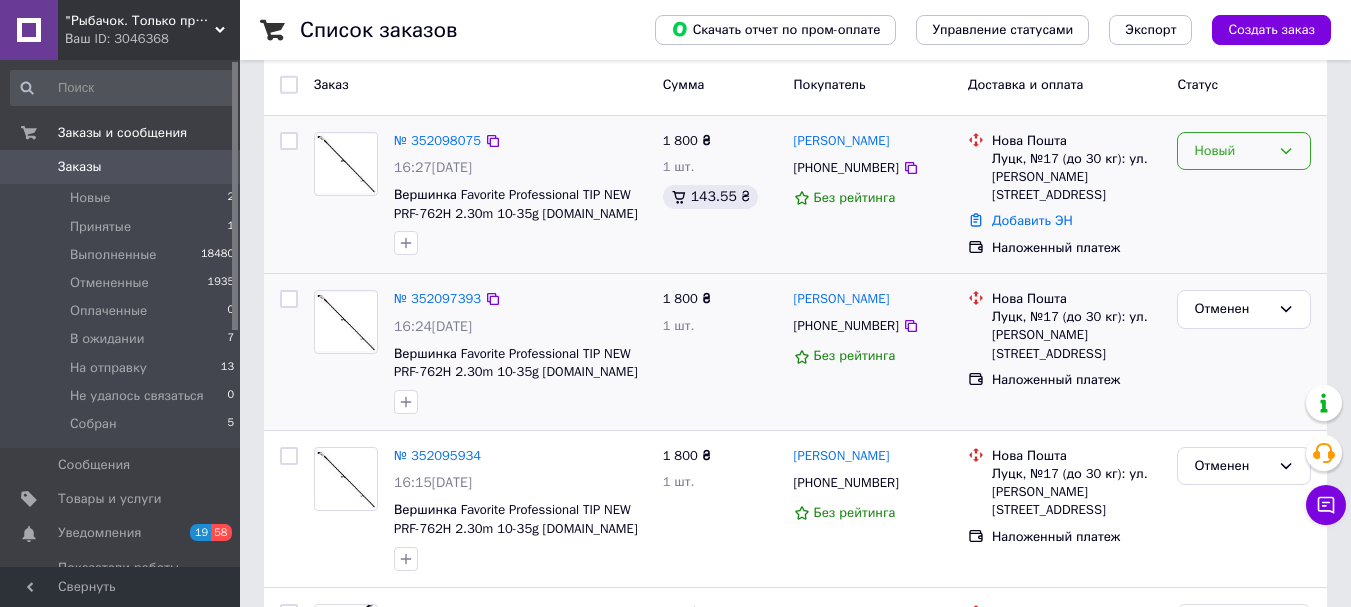 click on "Новый" at bounding box center [1232, 151] 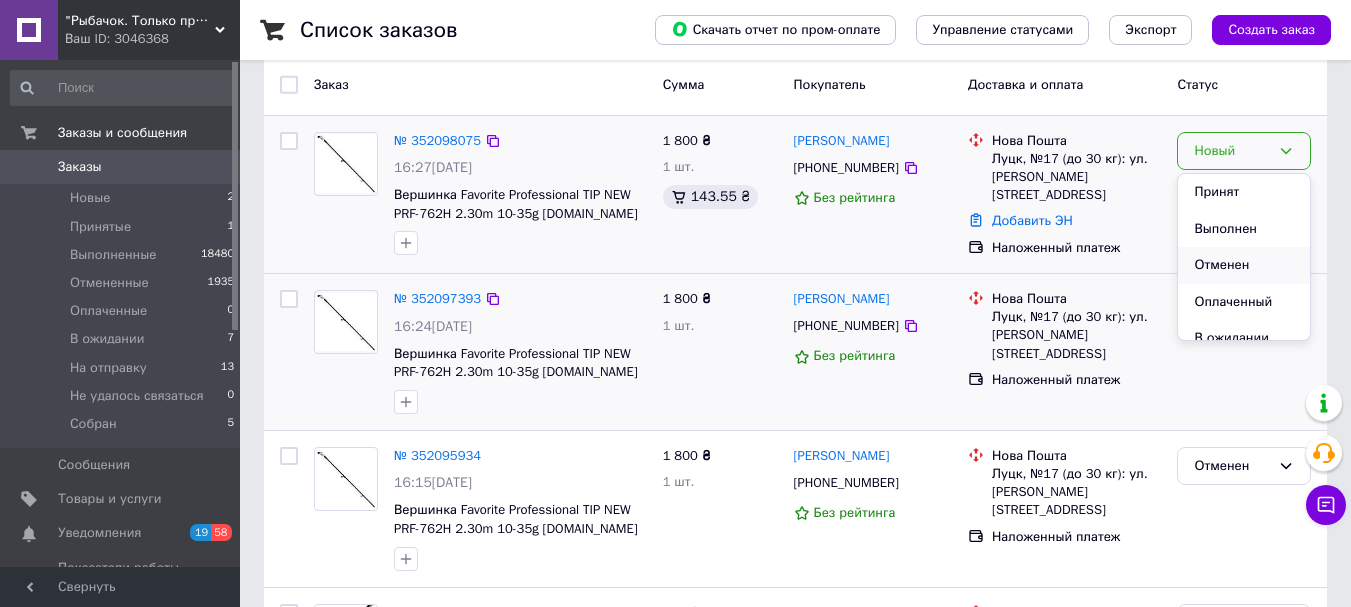 click on "Отменен" at bounding box center [1244, 265] 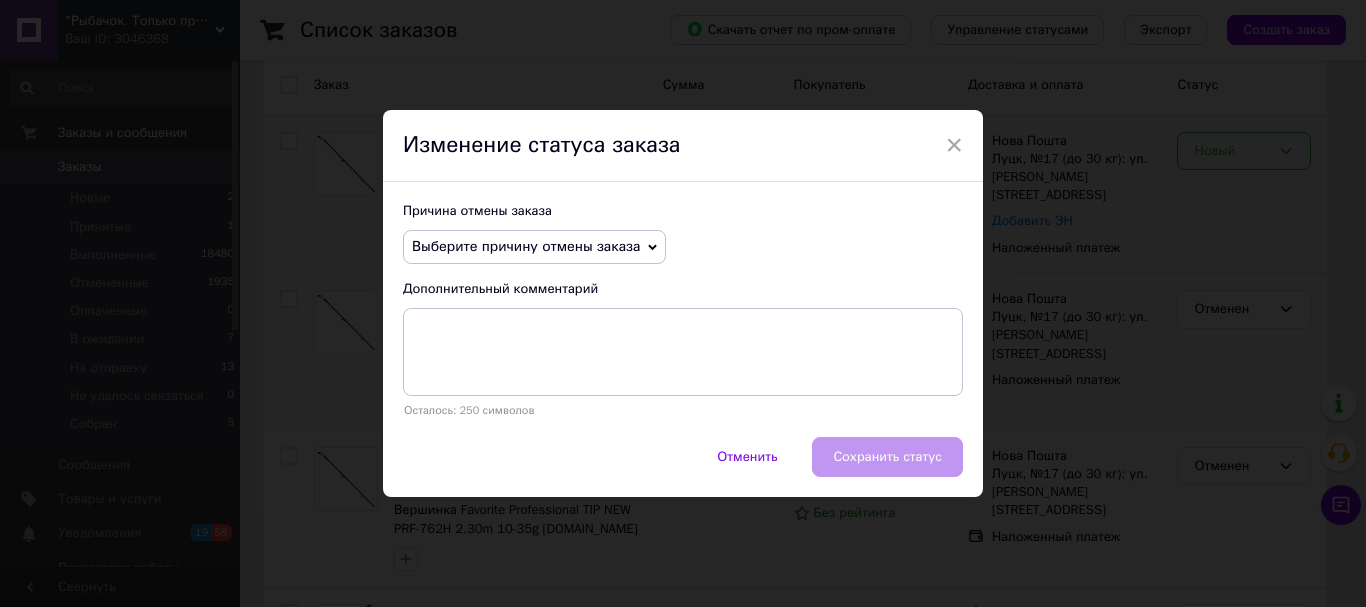 click on "Выберите причину отмены заказа" at bounding box center [534, 247] 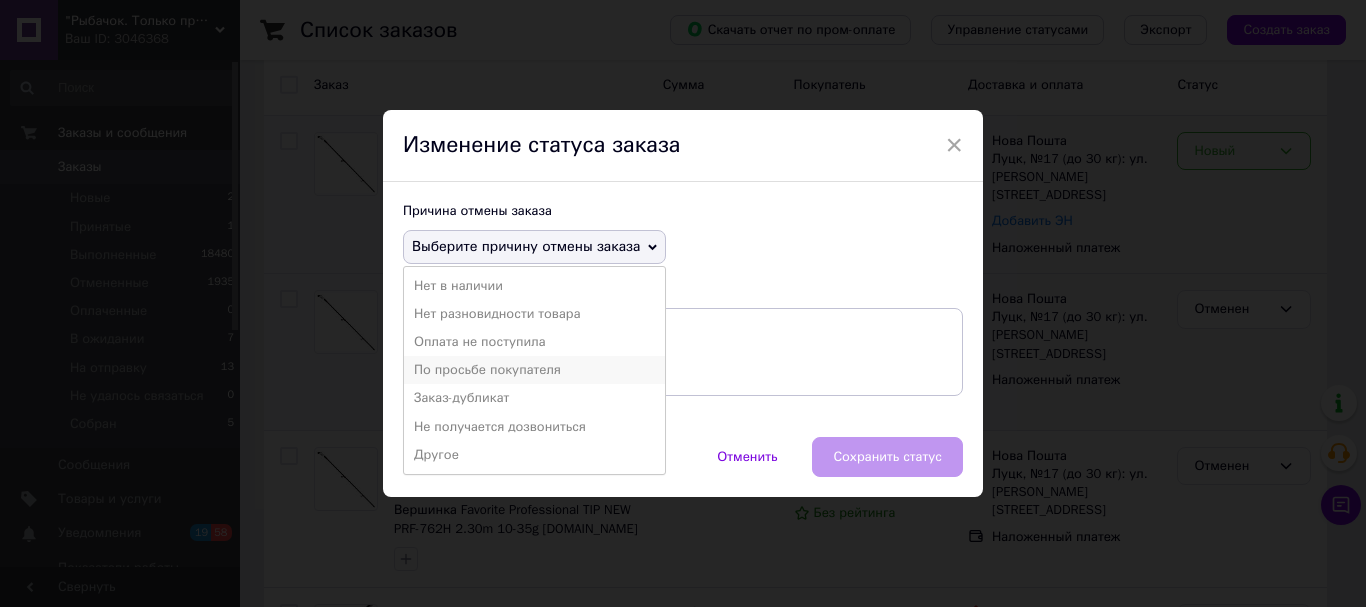 click on "По просьбе покупателя" at bounding box center [534, 370] 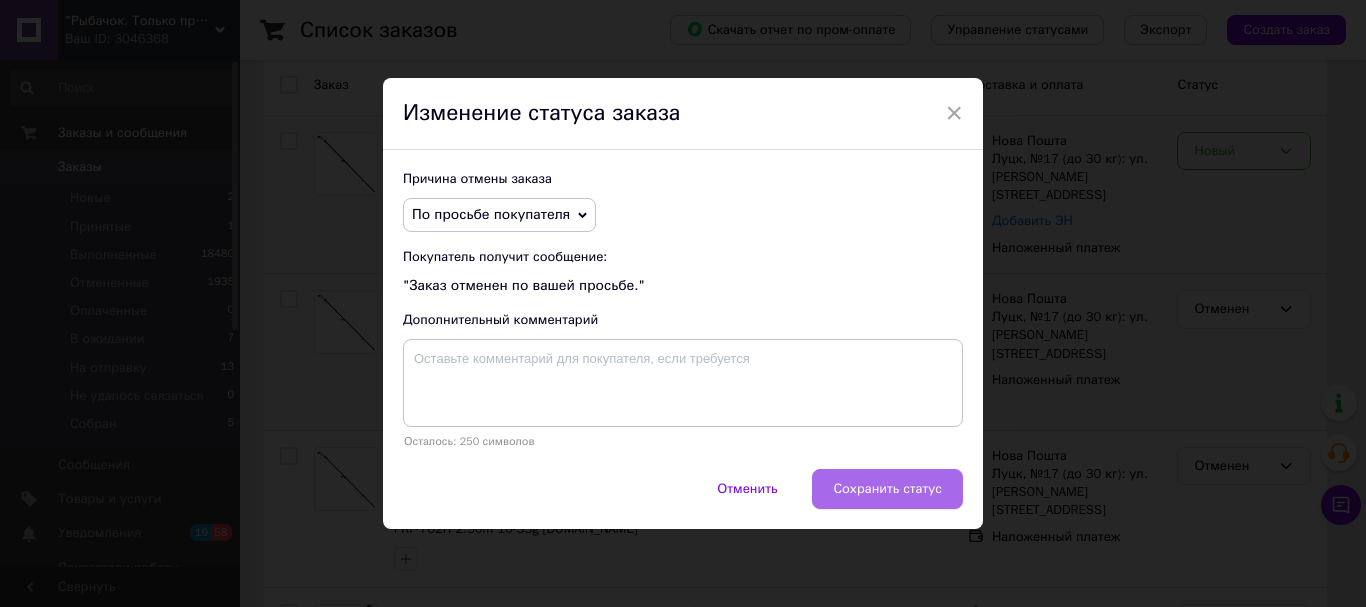 click on "Сохранить статус" at bounding box center (887, 489) 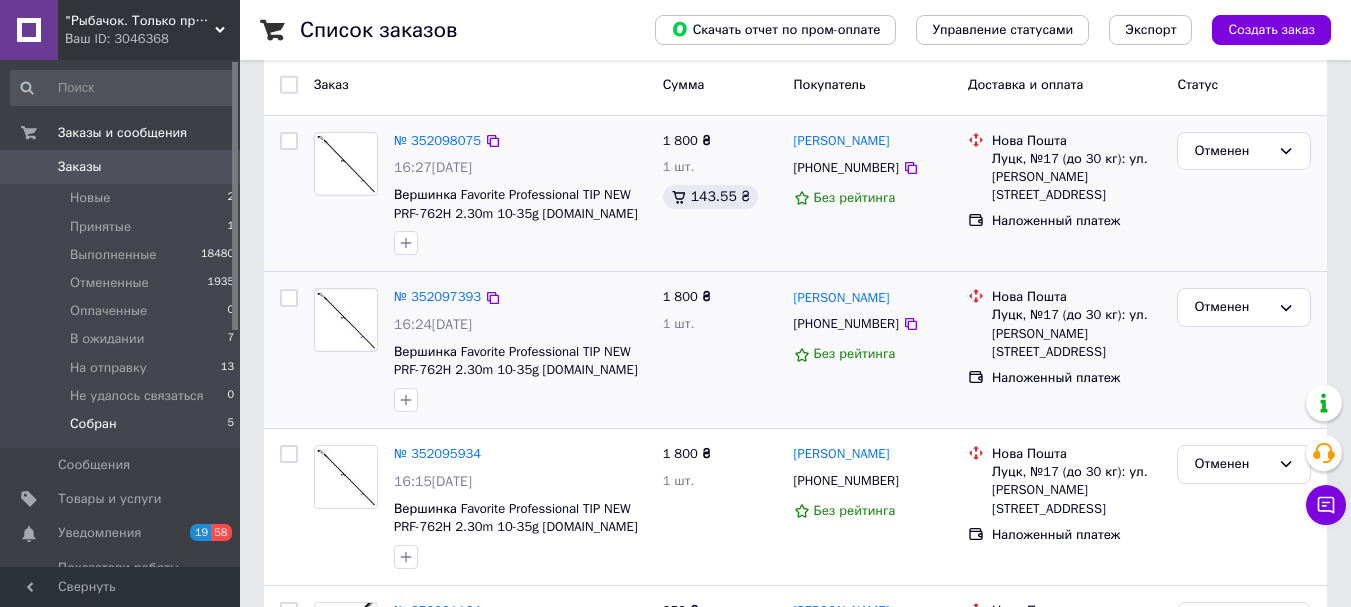 click on "Собран" at bounding box center (93, 424) 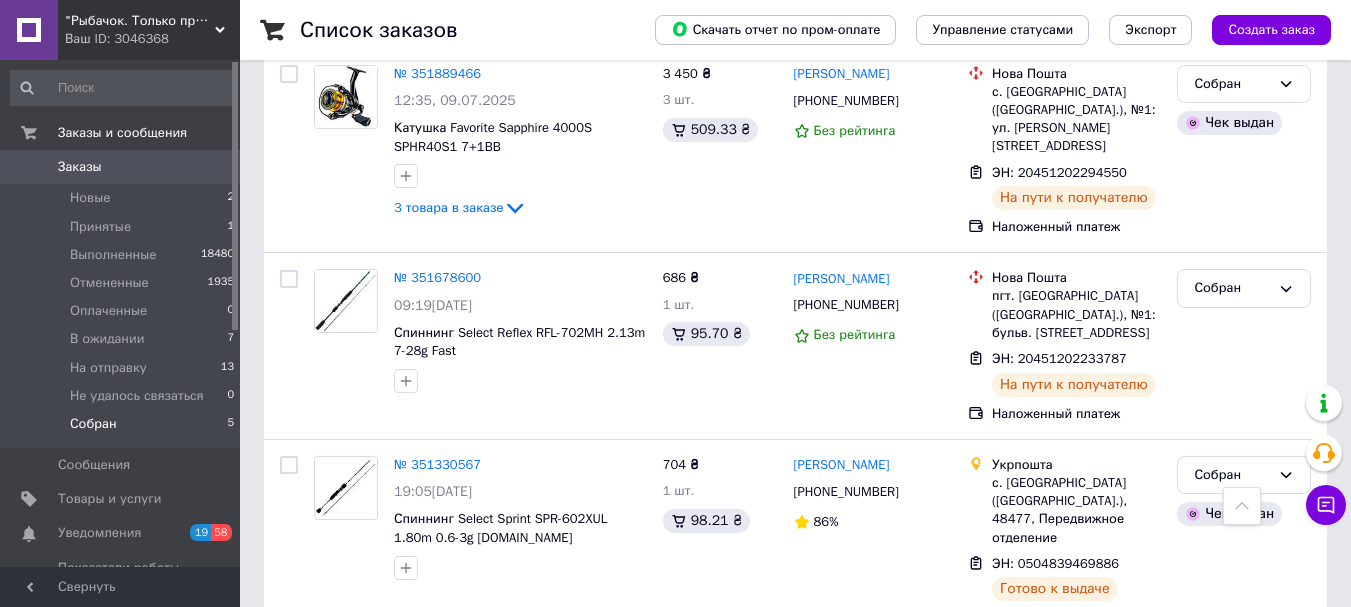 scroll, scrollTop: 744, scrollLeft: 0, axis: vertical 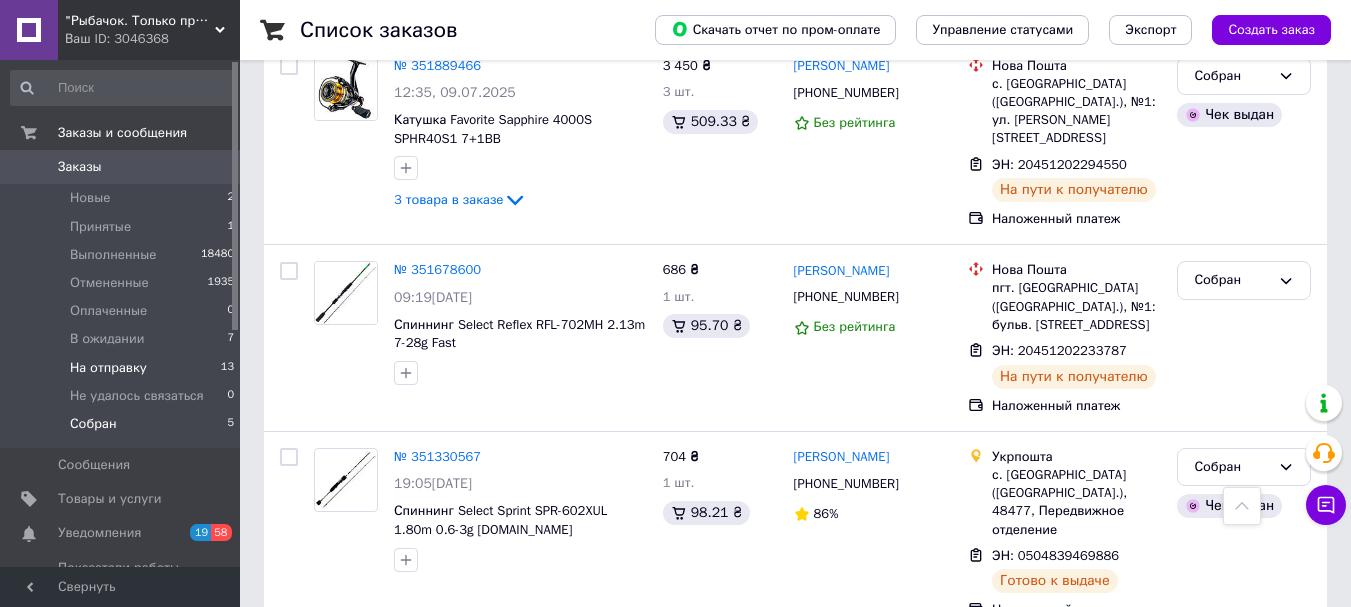 click on "На отправку" at bounding box center (108, 368) 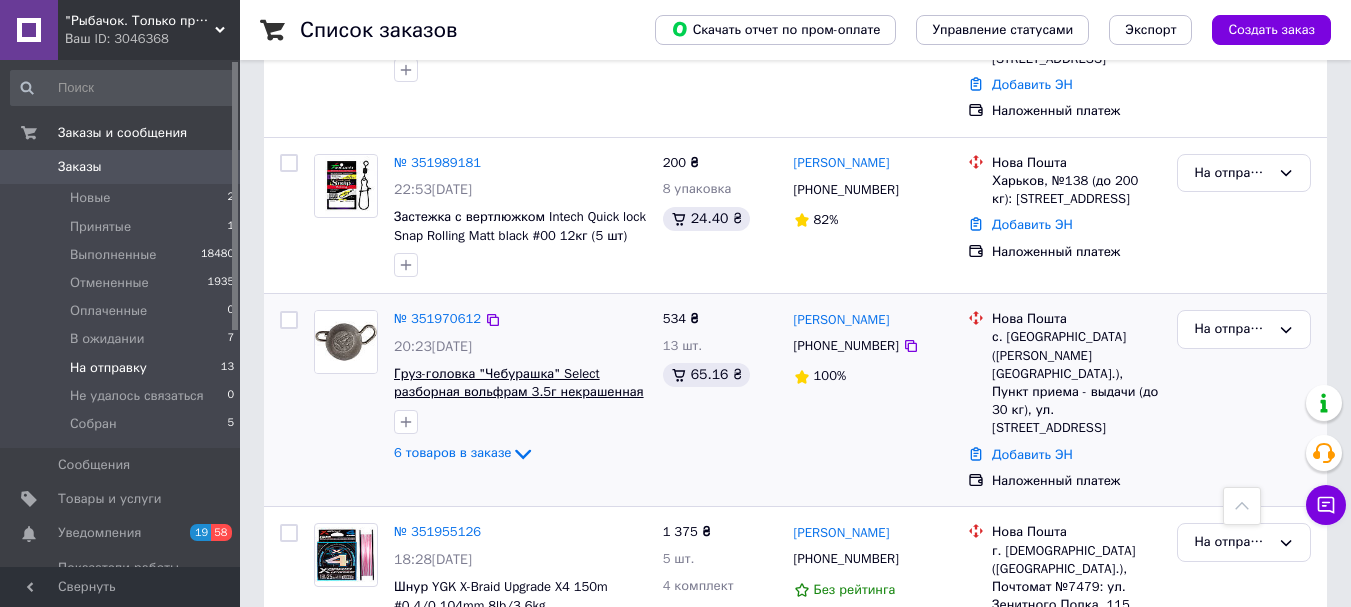 scroll, scrollTop: 1369, scrollLeft: 0, axis: vertical 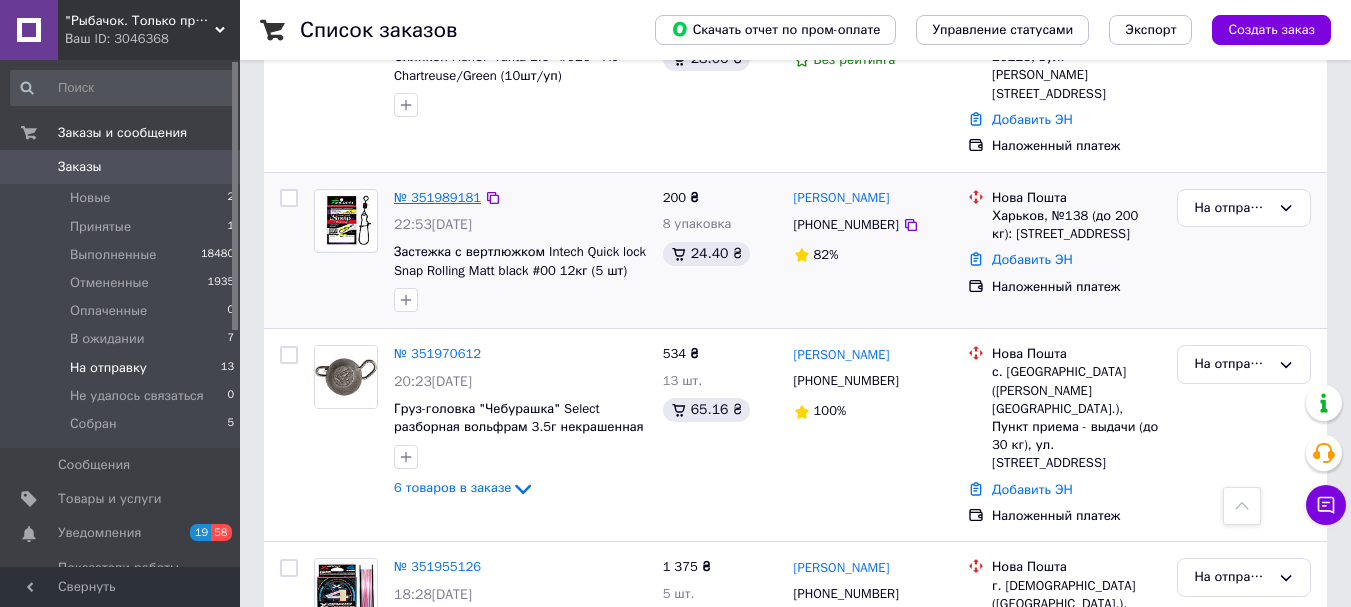 click on "№ 351989181" at bounding box center (437, 197) 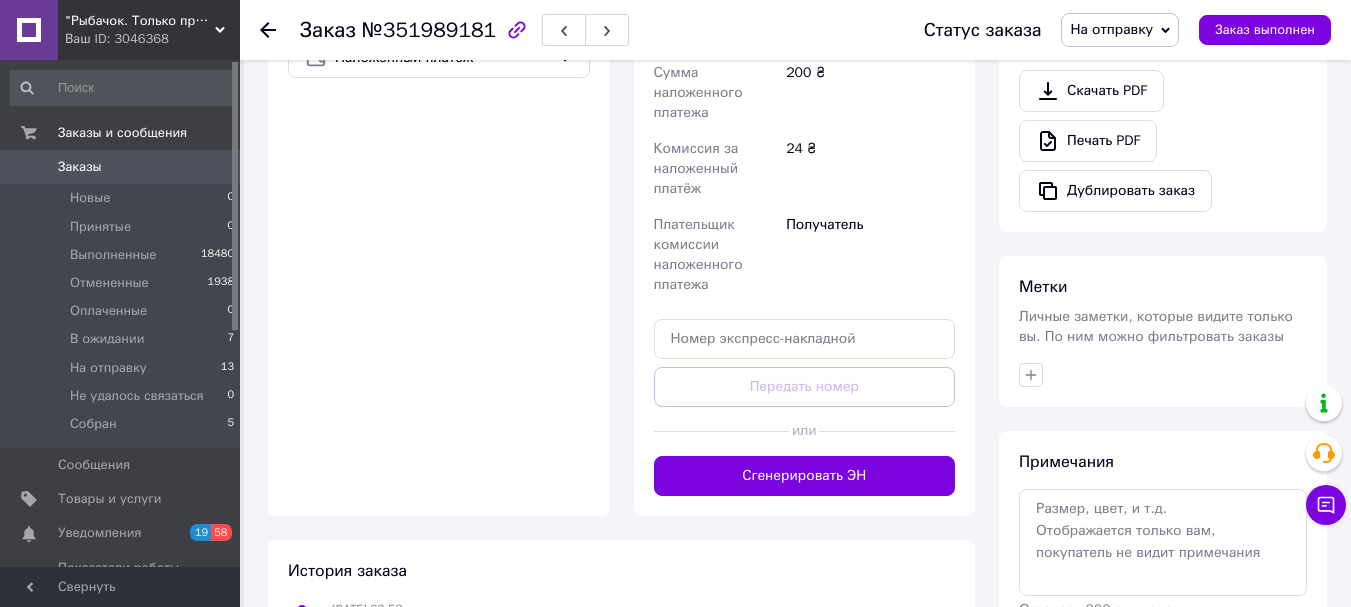 scroll, scrollTop: 783, scrollLeft: 0, axis: vertical 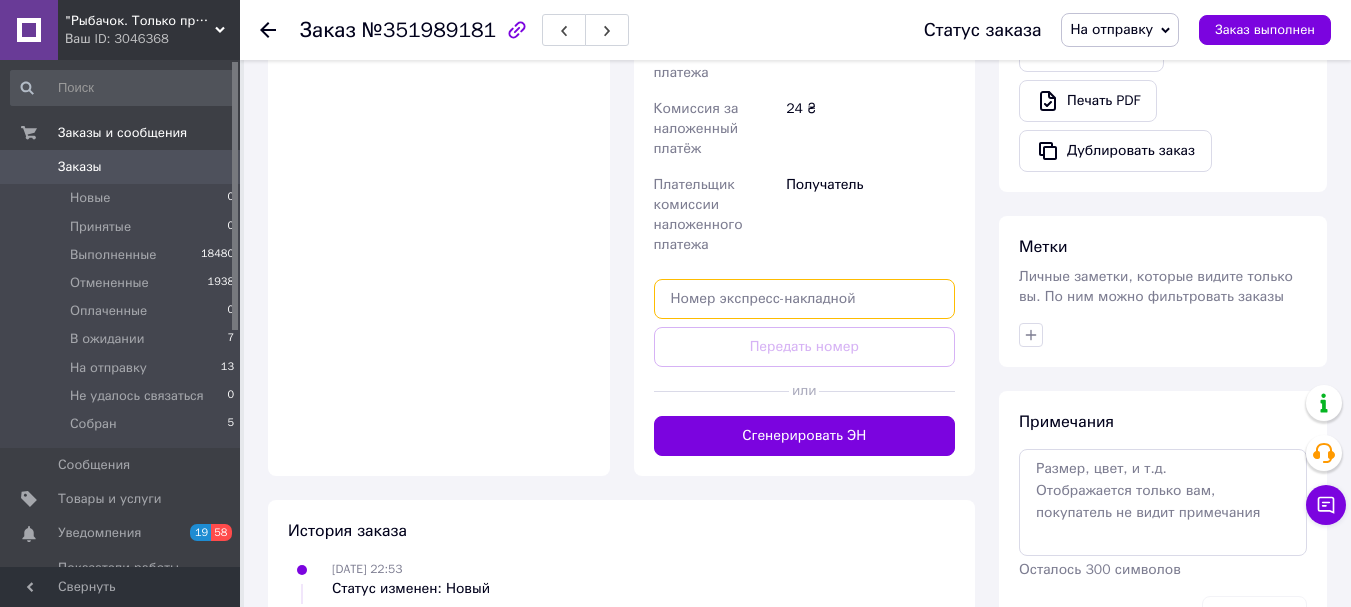 click at bounding box center (805, 299) 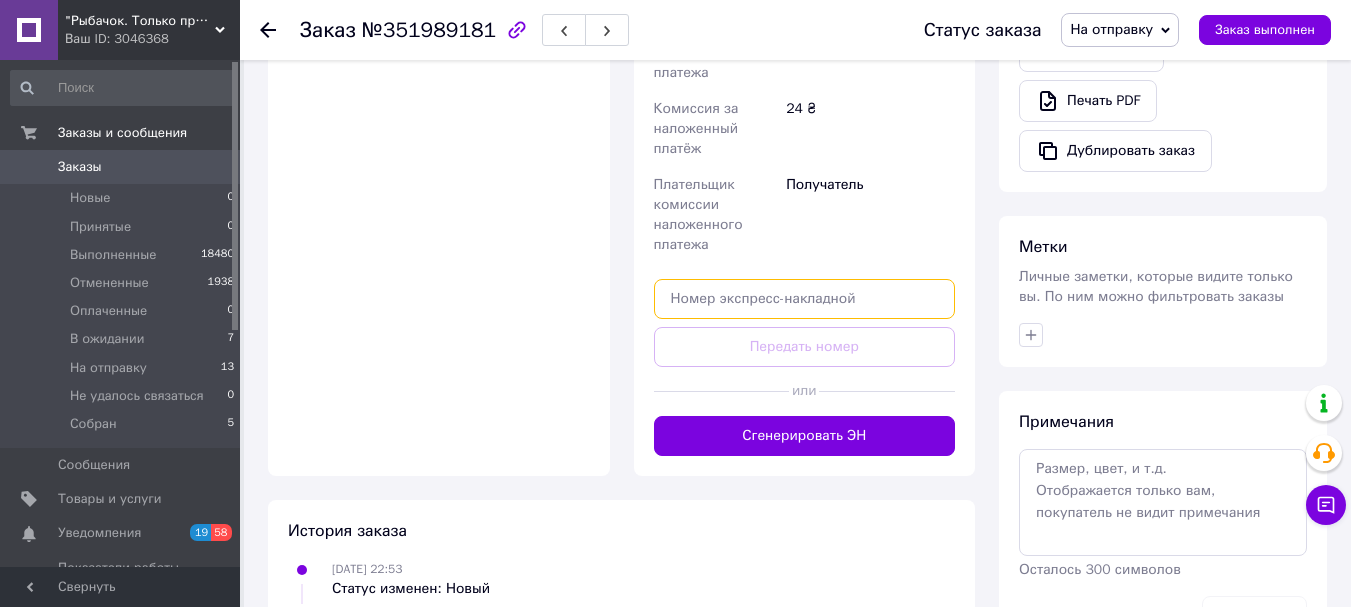 paste on "20451203276544" 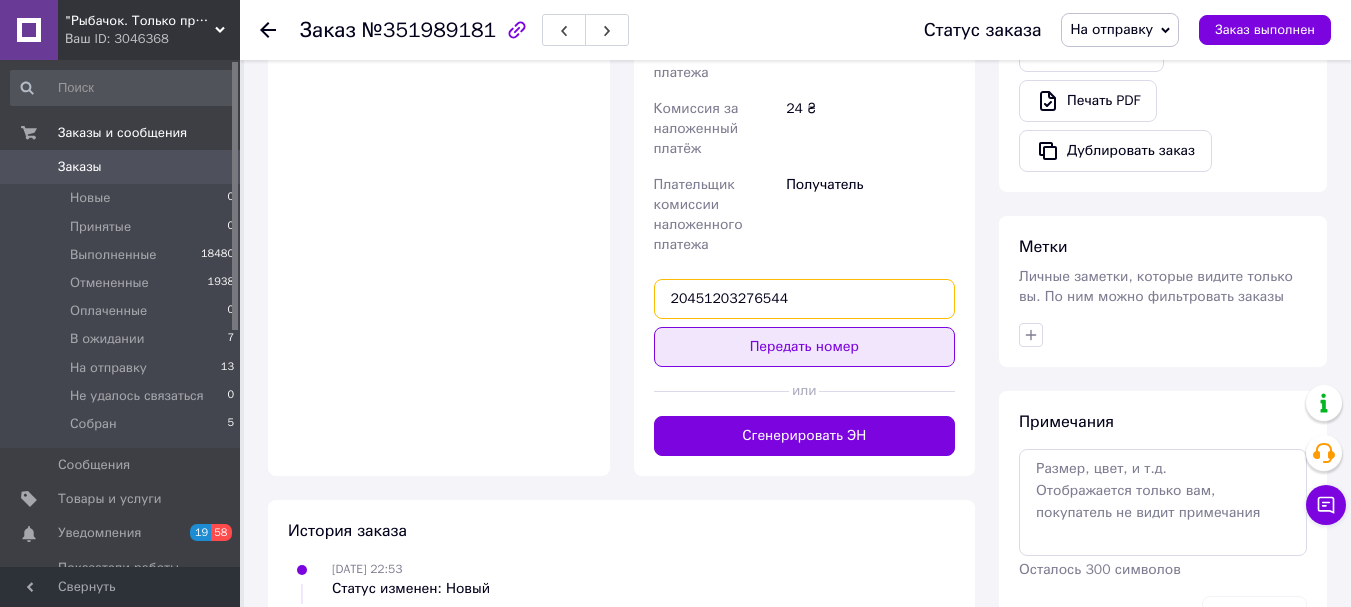 type on "20451203276544" 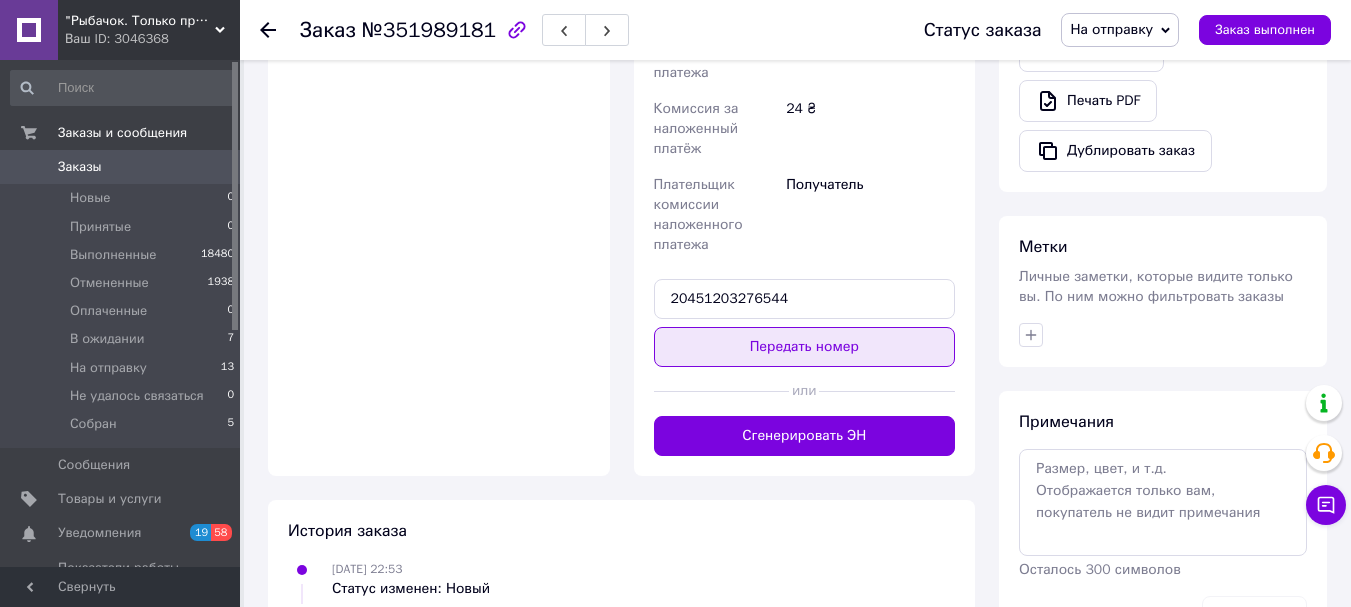 click on "Передать номер" at bounding box center [805, 347] 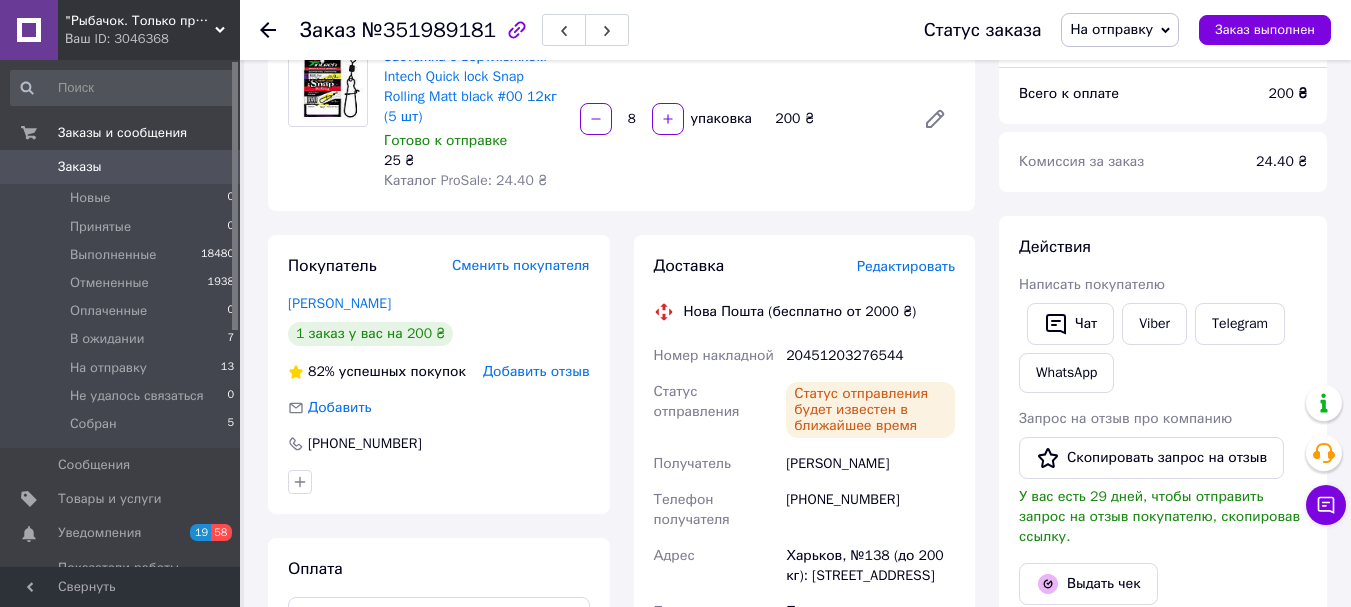 scroll, scrollTop: 183, scrollLeft: 0, axis: vertical 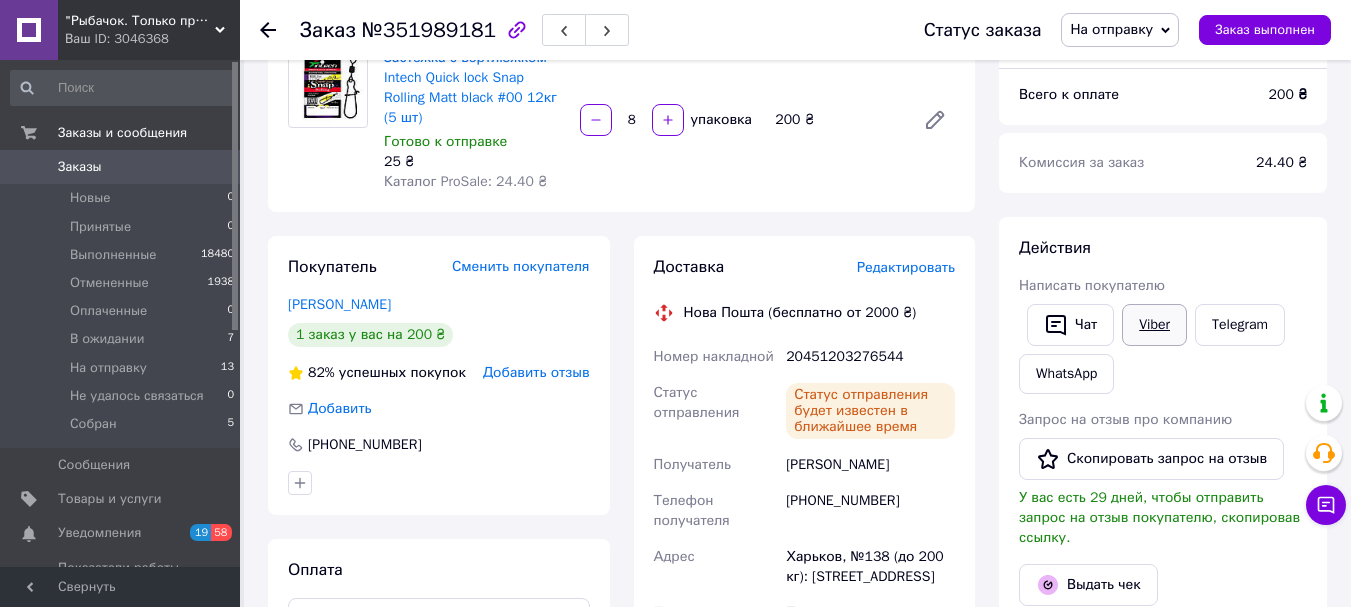 click on "Viber" at bounding box center (1154, 325) 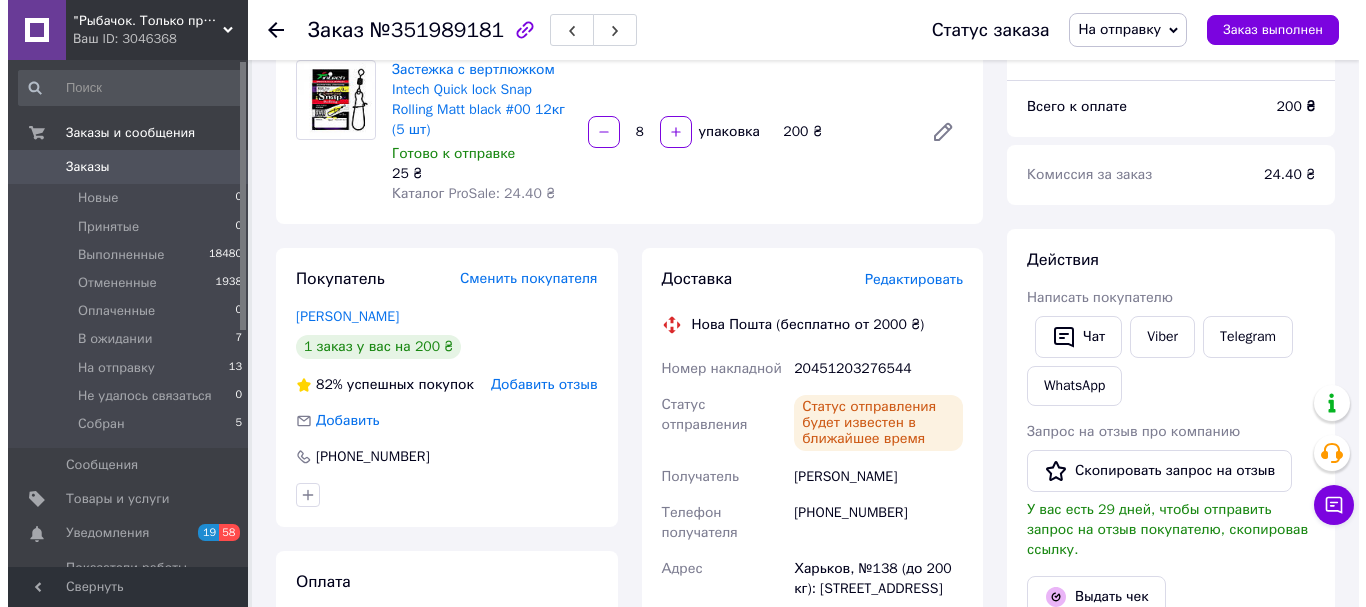 scroll, scrollTop: 283, scrollLeft: 0, axis: vertical 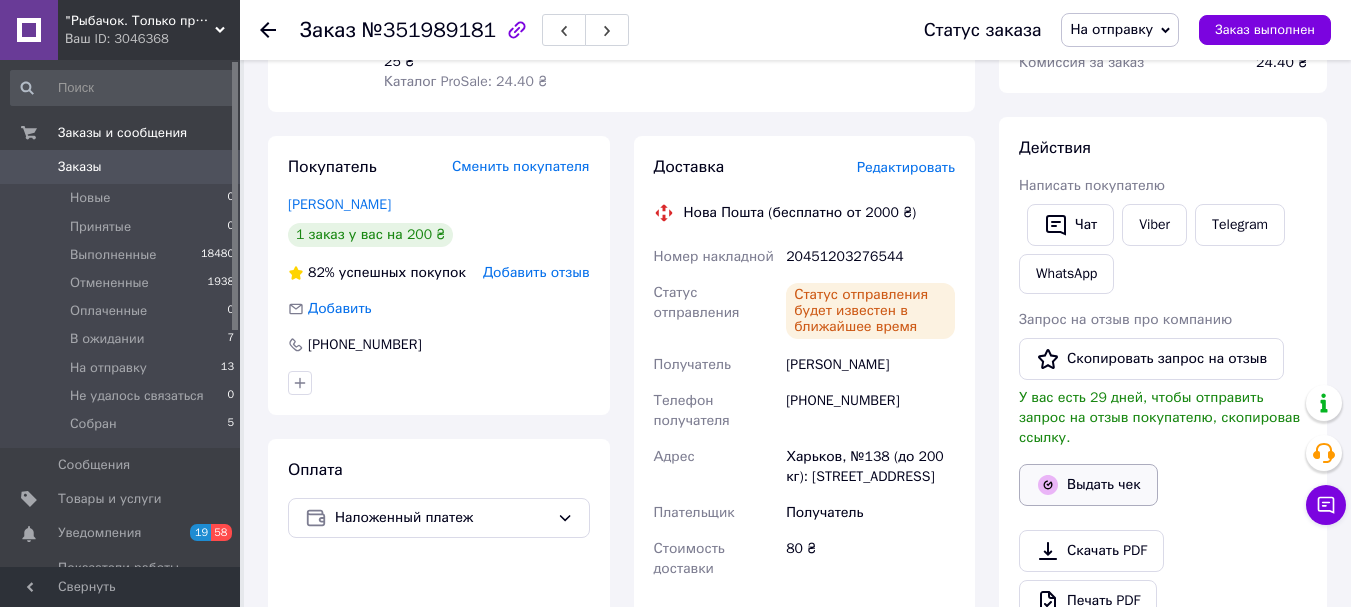click on "Выдать чек" at bounding box center (1088, 485) 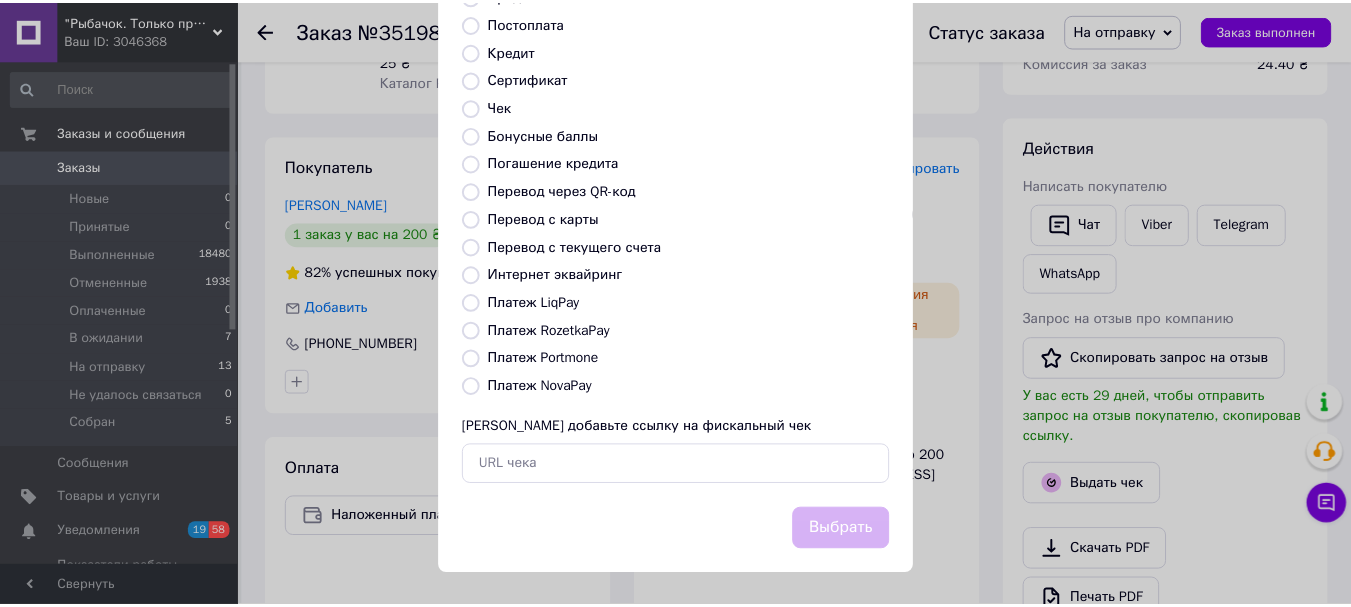 scroll, scrollTop: 252, scrollLeft: 0, axis: vertical 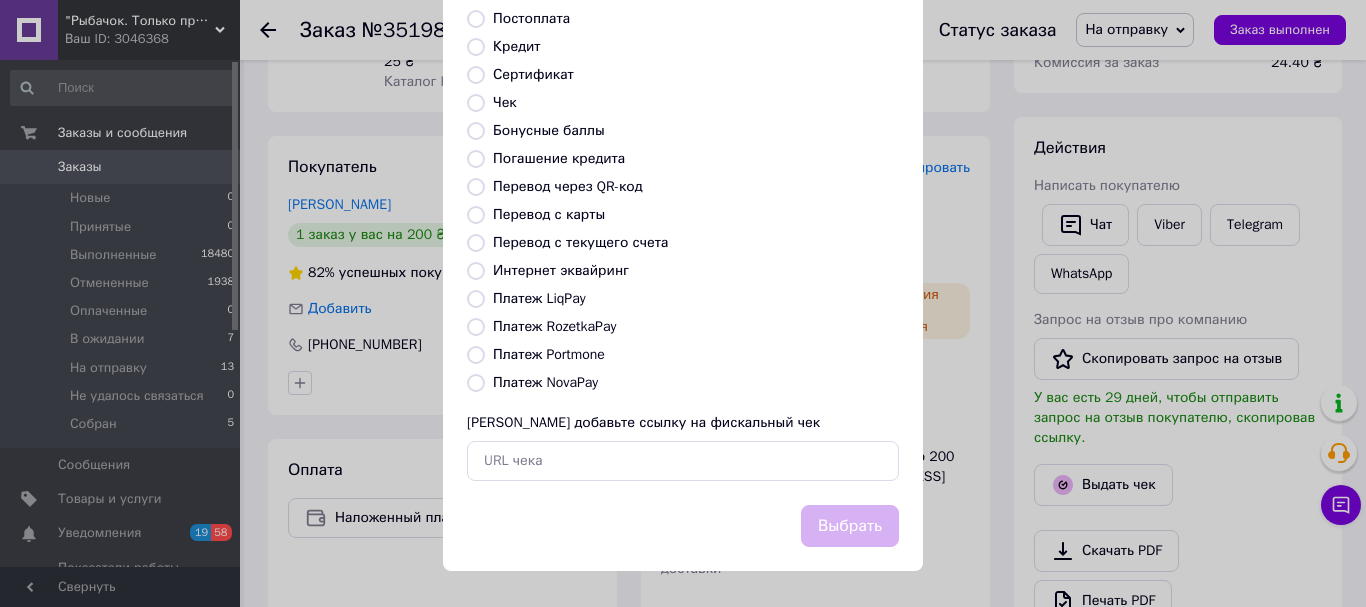 click on "Платеж NovaPay" at bounding box center [545, 382] 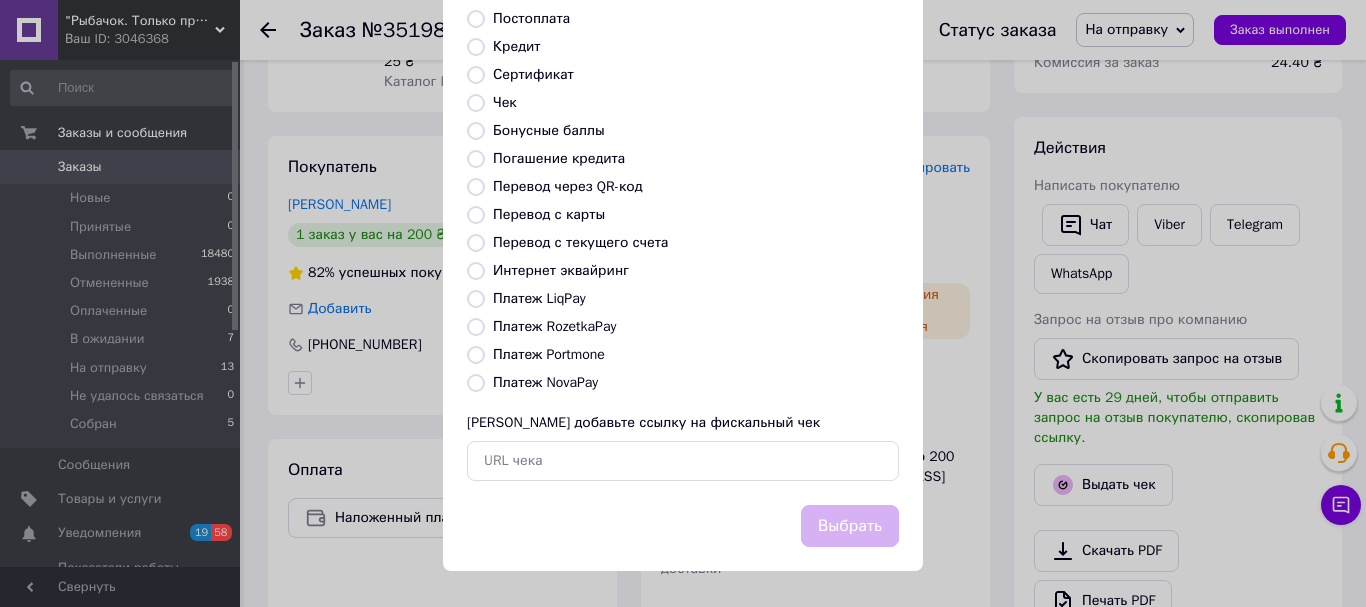 radio on "true" 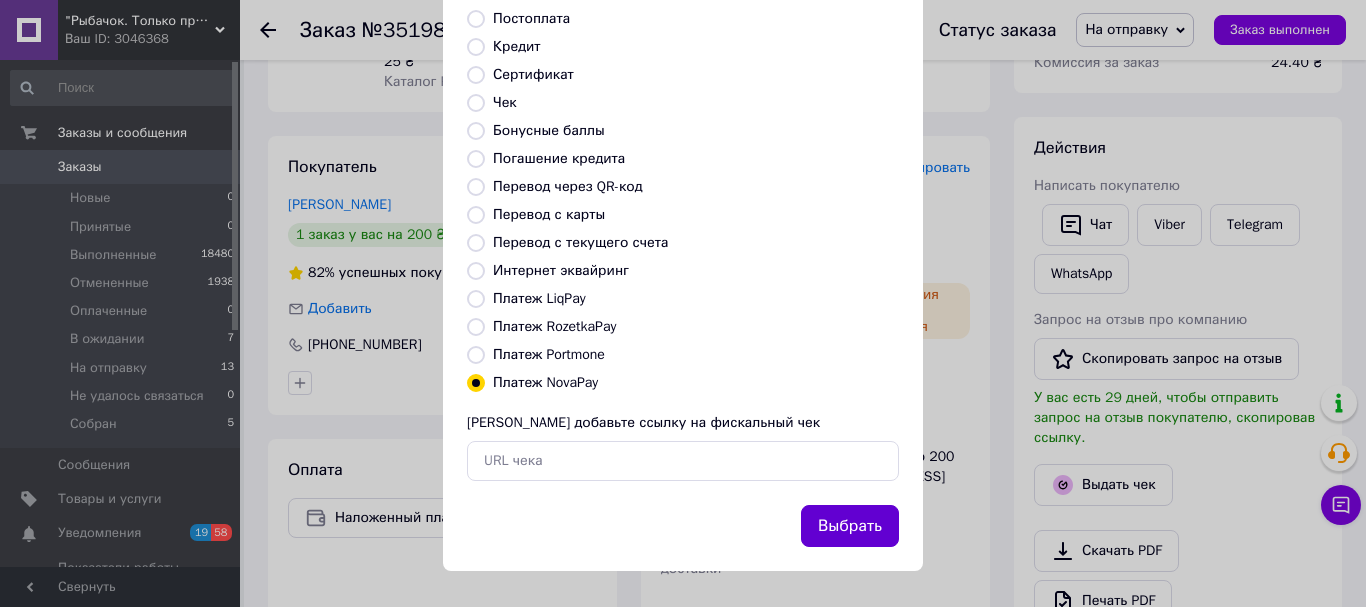 click on "Выбрать" at bounding box center (850, 526) 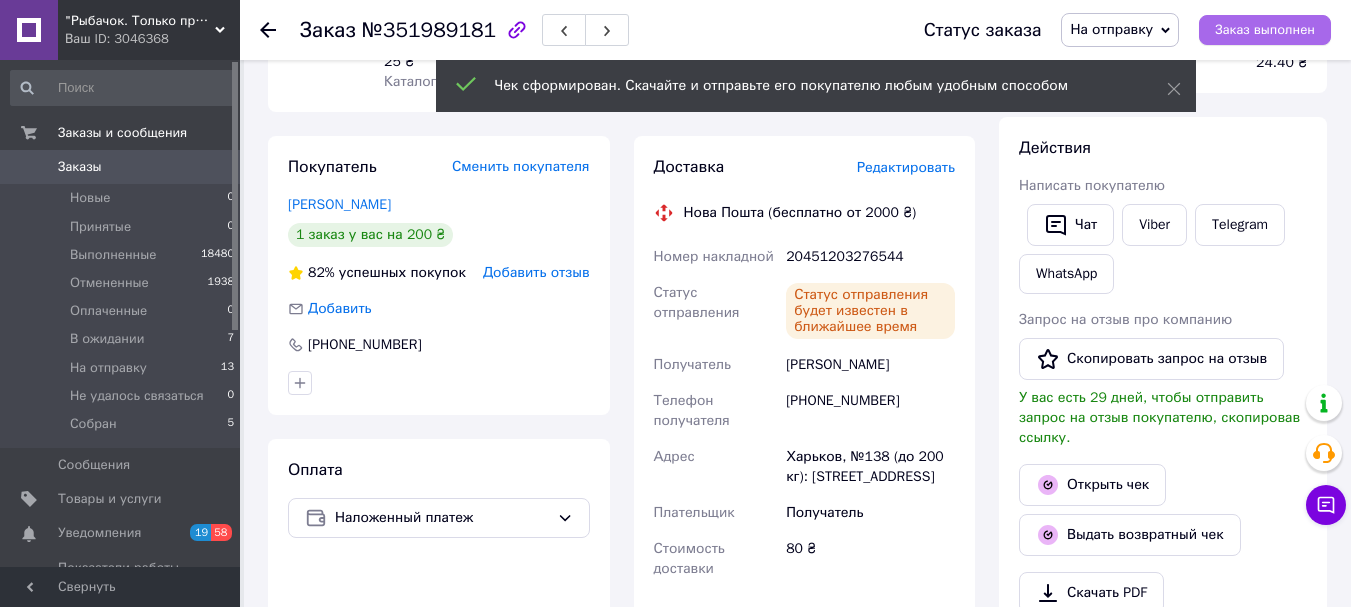 click on "Заказ выполнен" at bounding box center (1265, 30) 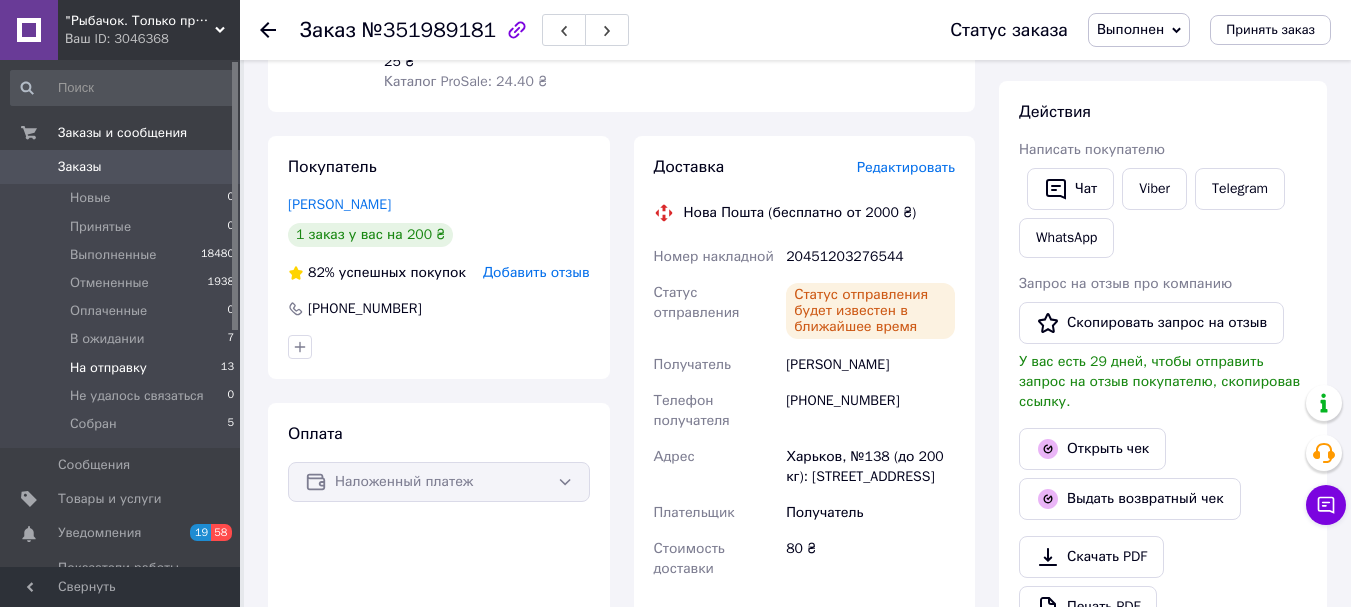 click on "На отправку" at bounding box center (108, 368) 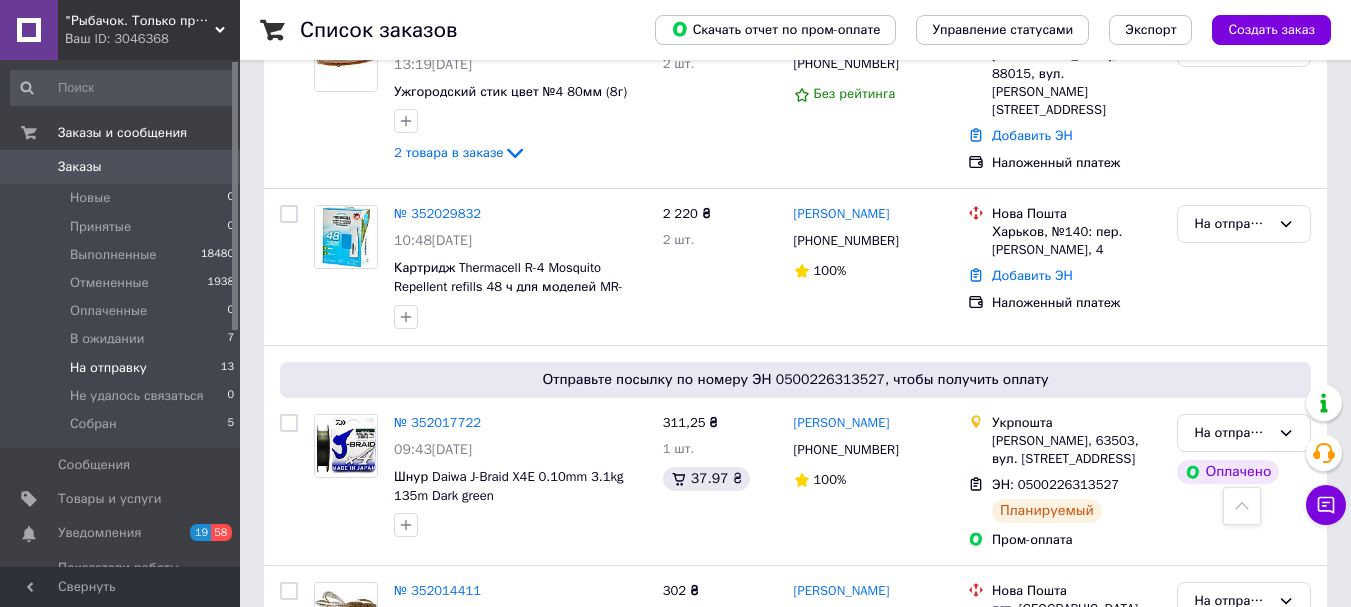 scroll, scrollTop: 800, scrollLeft: 0, axis: vertical 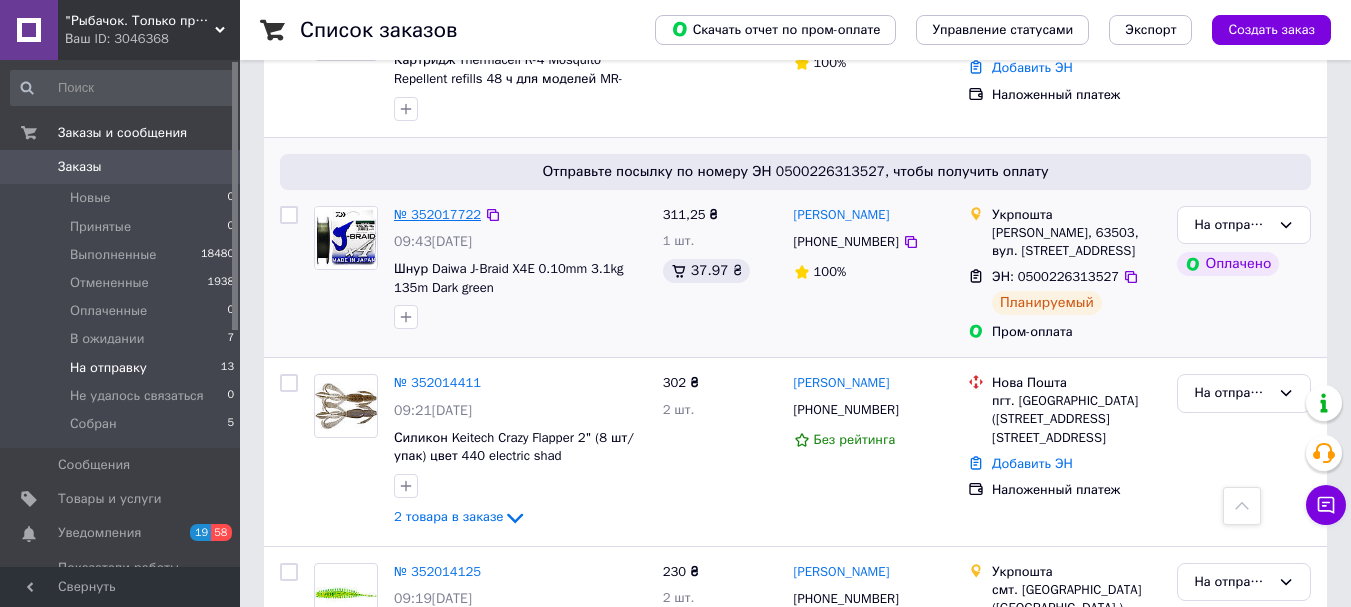 click on "№ 352017722" at bounding box center [437, 214] 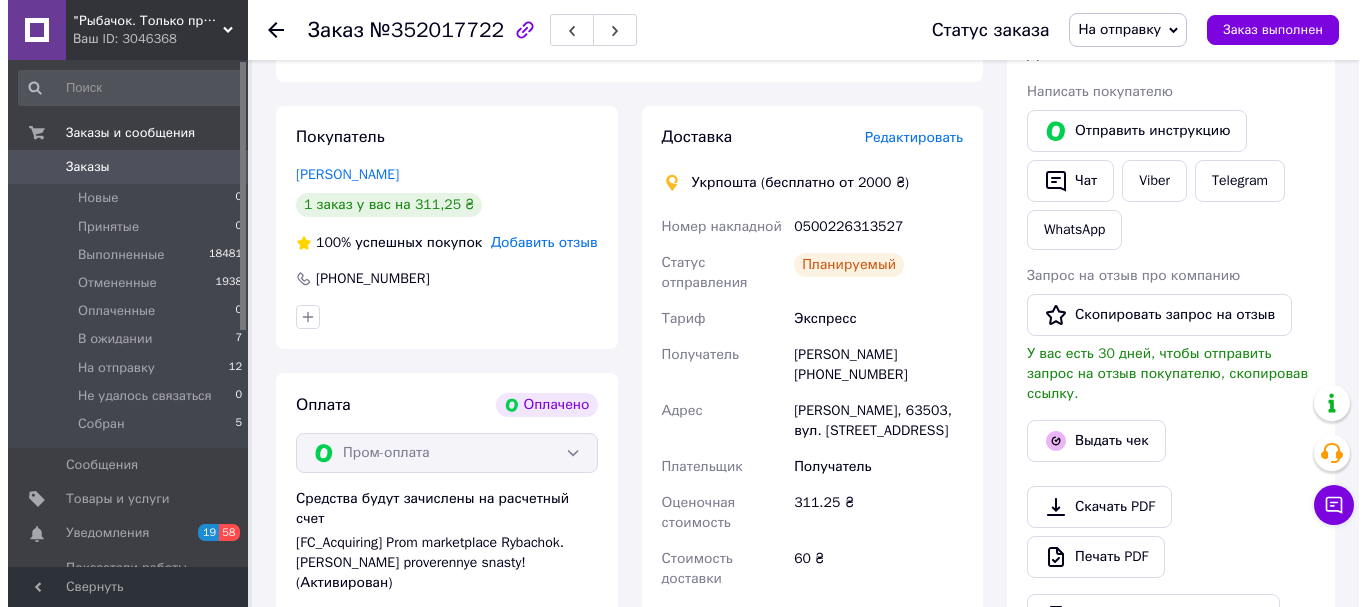 scroll, scrollTop: 400, scrollLeft: 0, axis: vertical 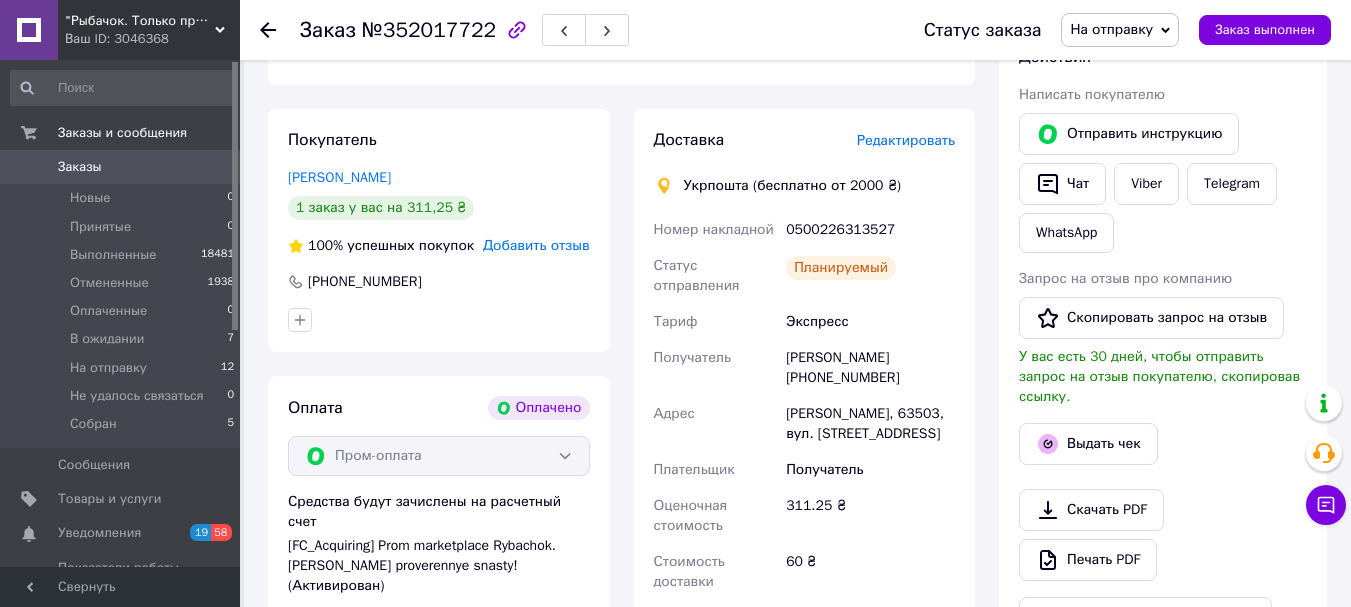 click on "0500226313527" at bounding box center [870, 230] 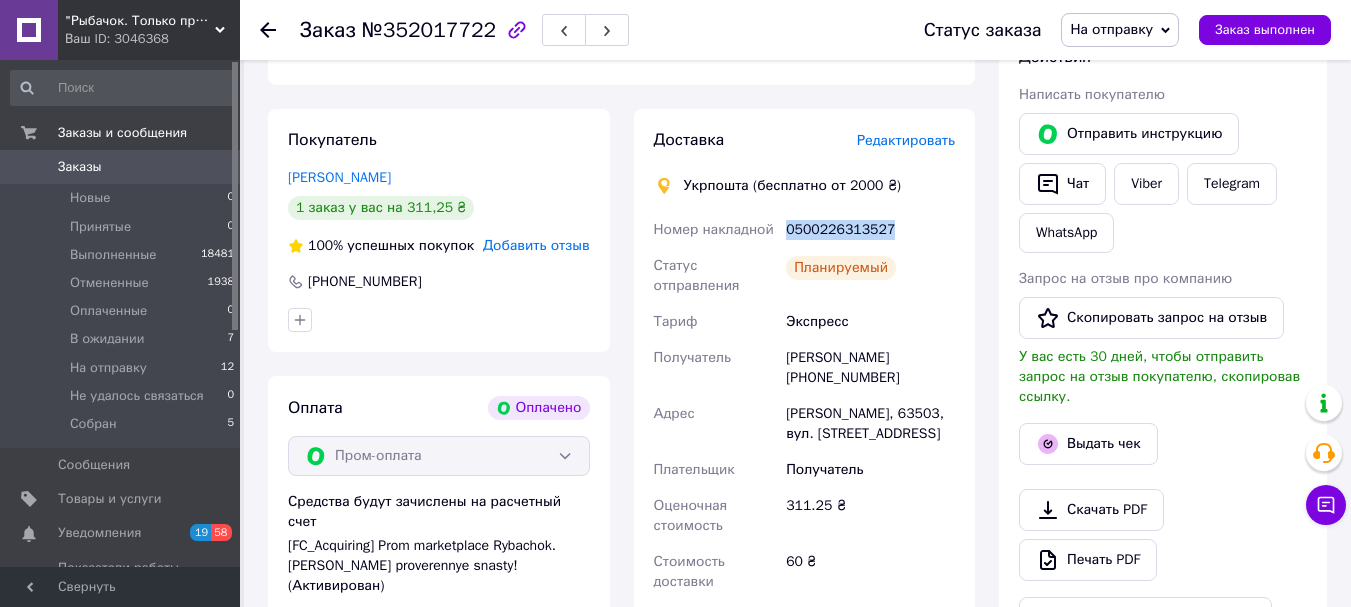 click on "0500226313527" at bounding box center [870, 230] 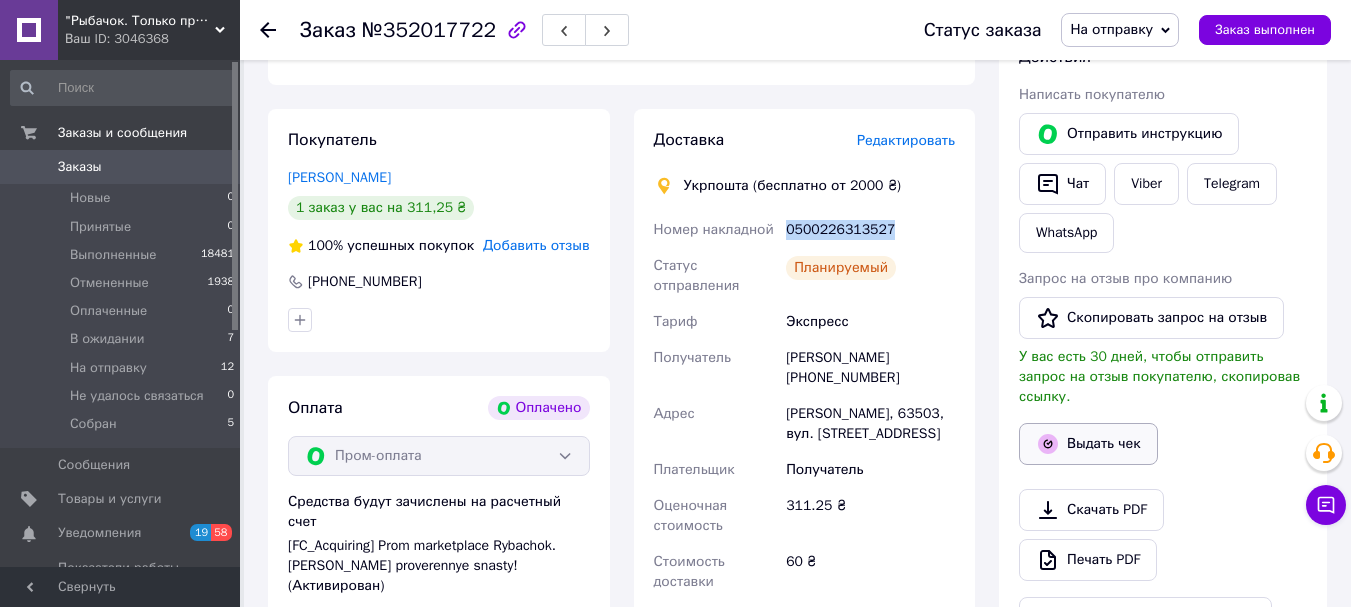 click on "Выдать чек" at bounding box center (1088, 444) 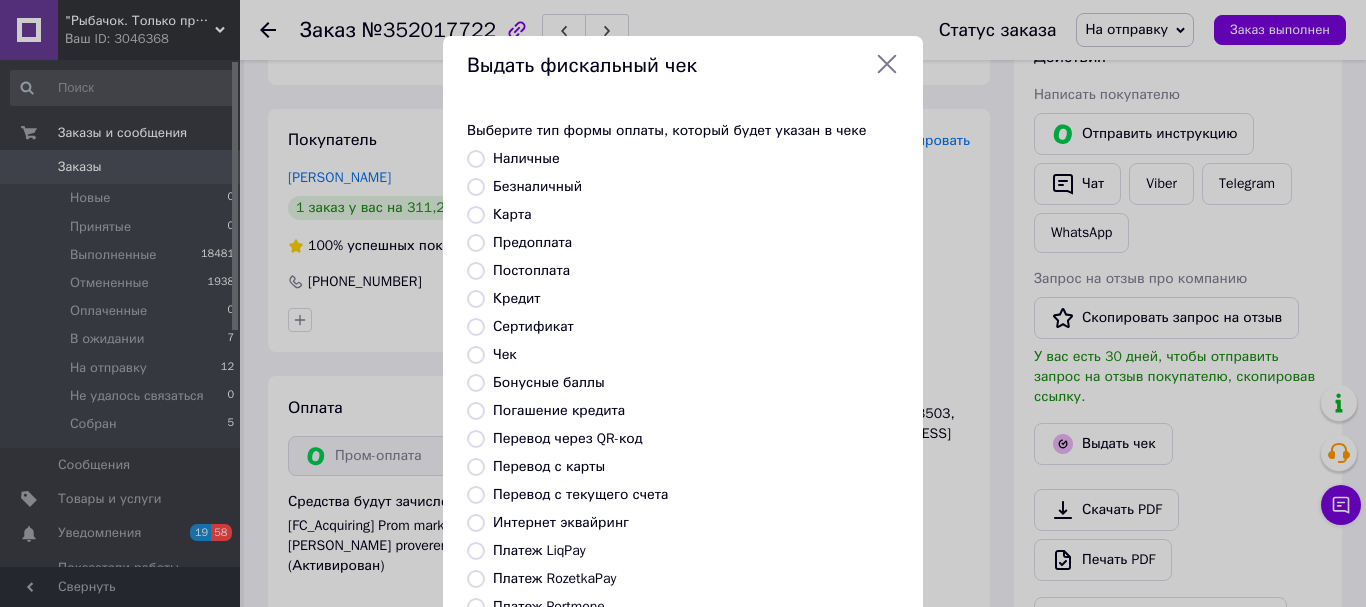 click on "Безналичный" at bounding box center [537, 186] 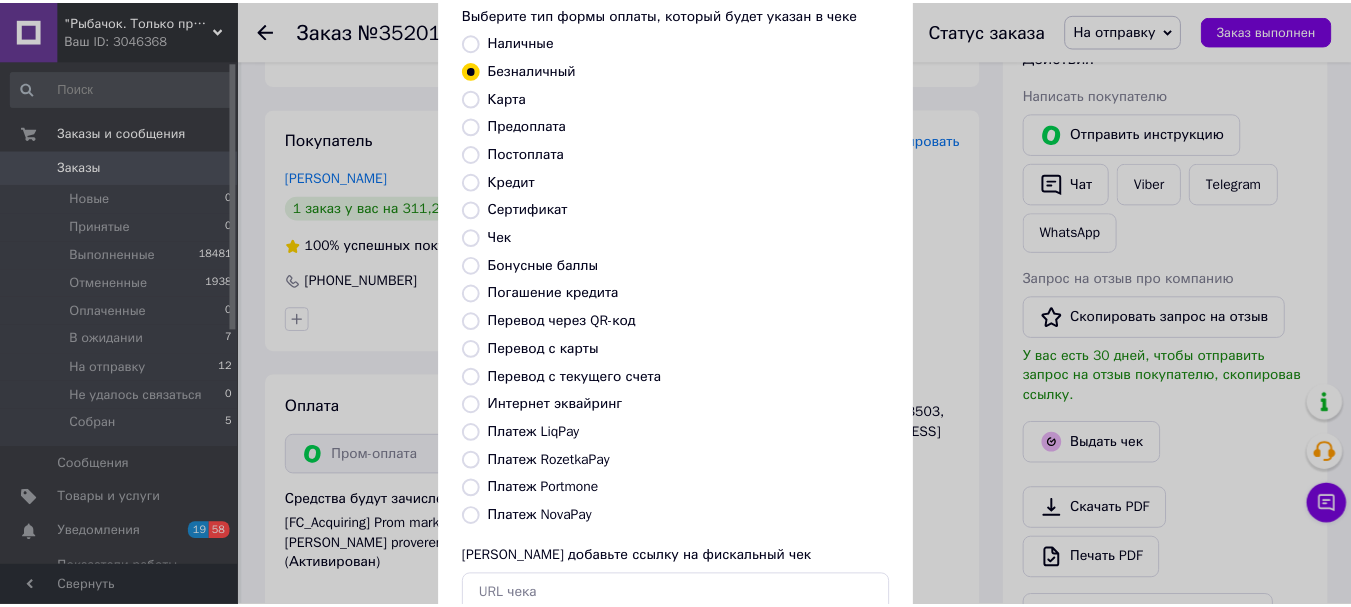 scroll, scrollTop: 252, scrollLeft: 0, axis: vertical 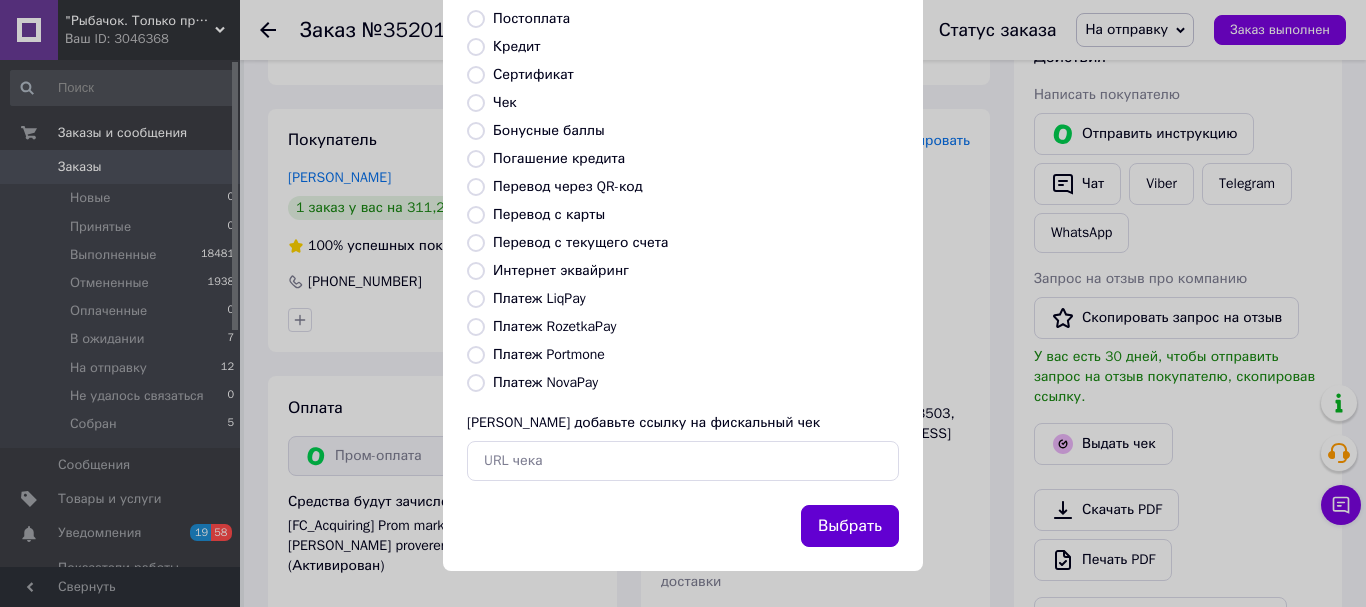 click on "Выбрать" at bounding box center (850, 526) 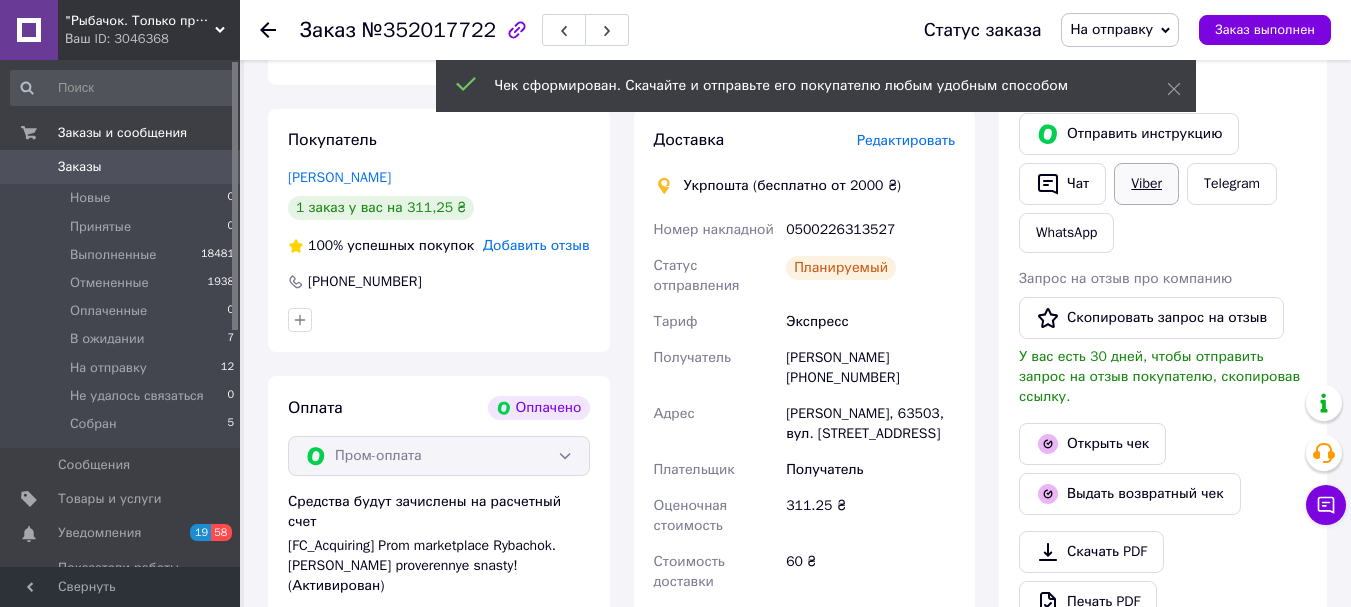 click on "Viber" at bounding box center (1146, 184) 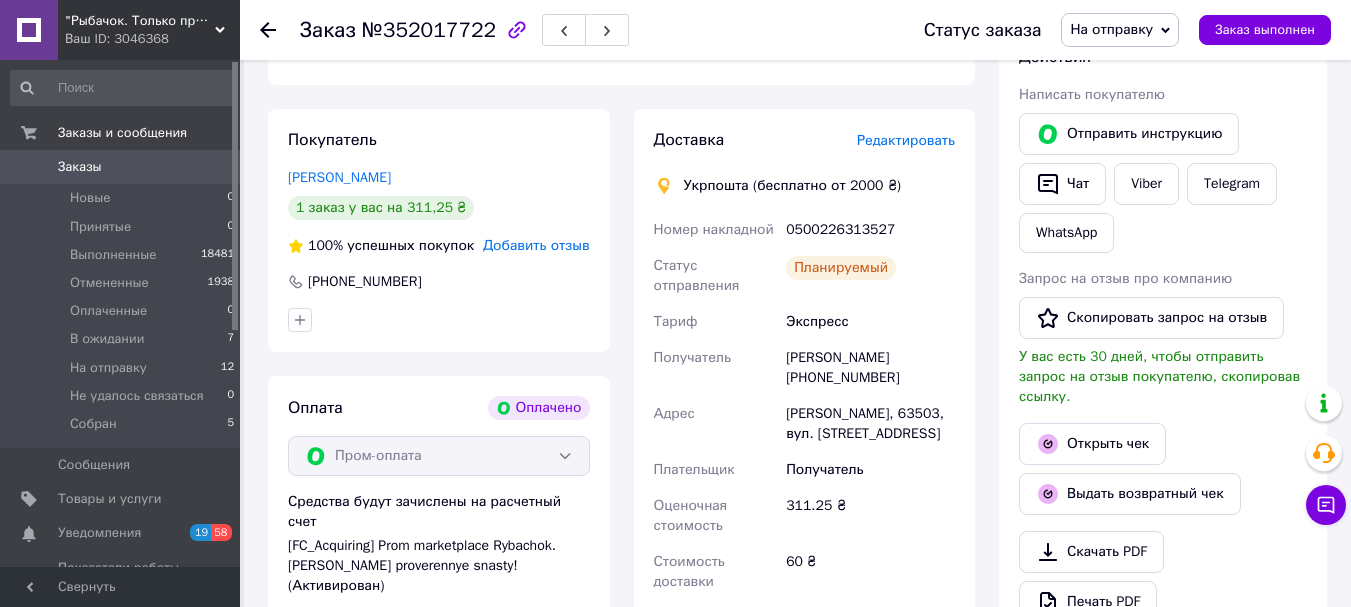 click on "На отправку" at bounding box center (1120, 30) 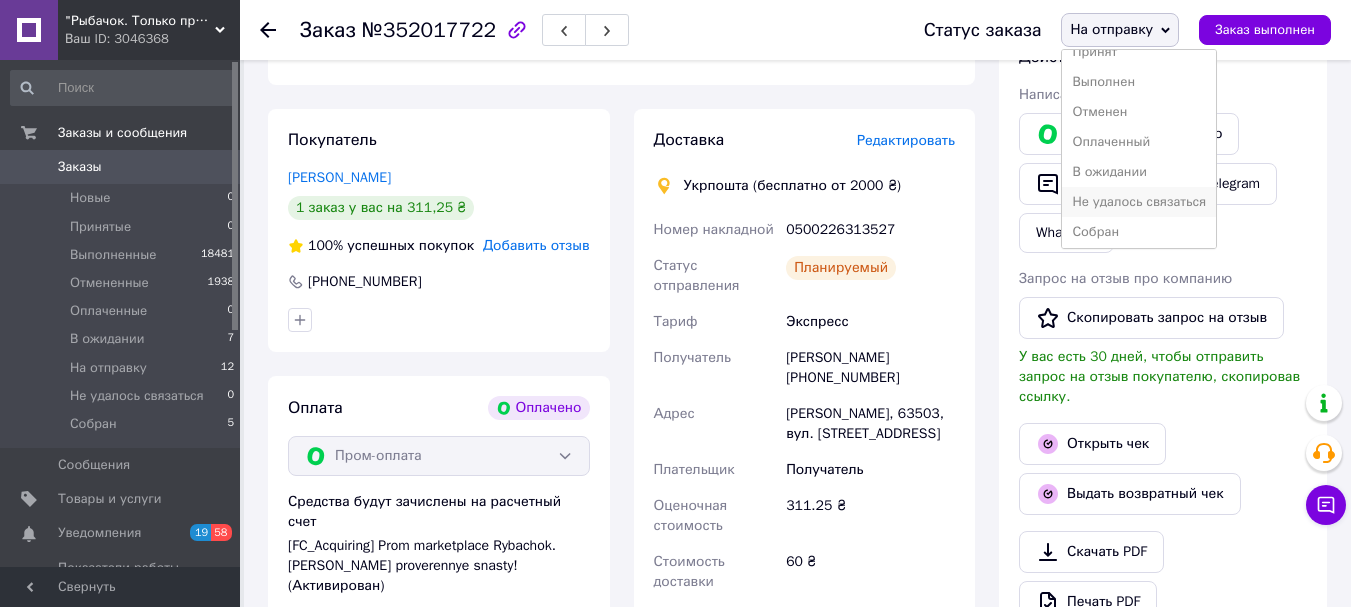 scroll, scrollTop: 22, scrollLeft: 0, axis: vertical 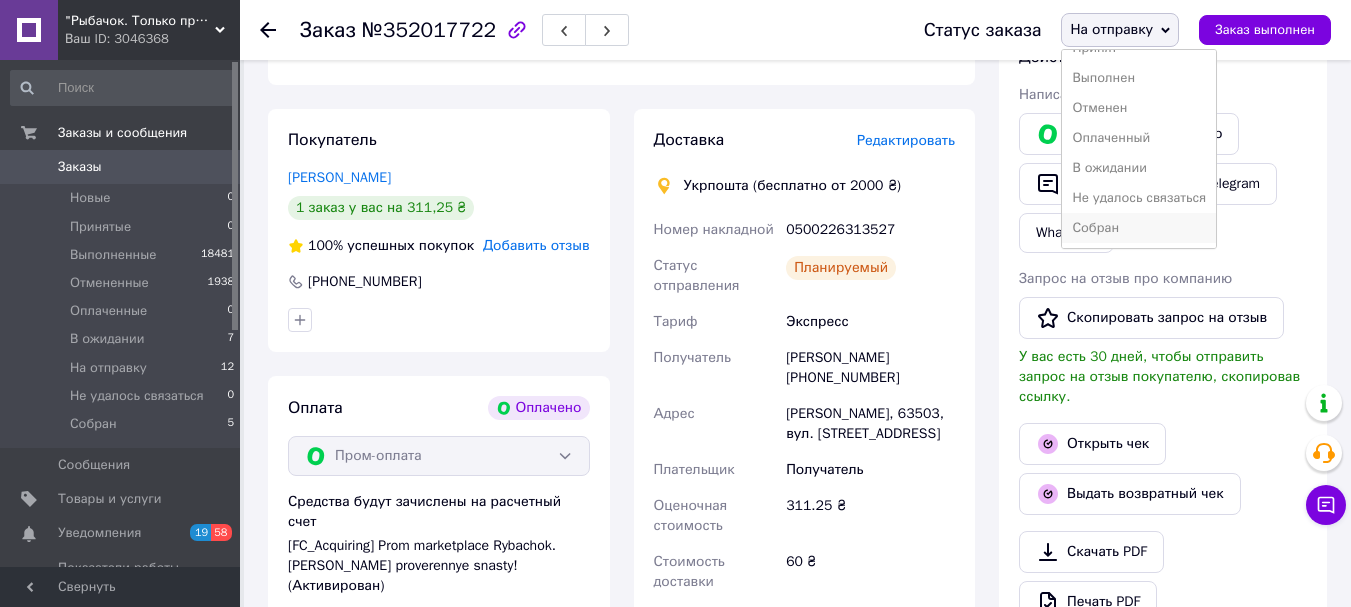 click on "Собран" at bounding box center (1139, 228) 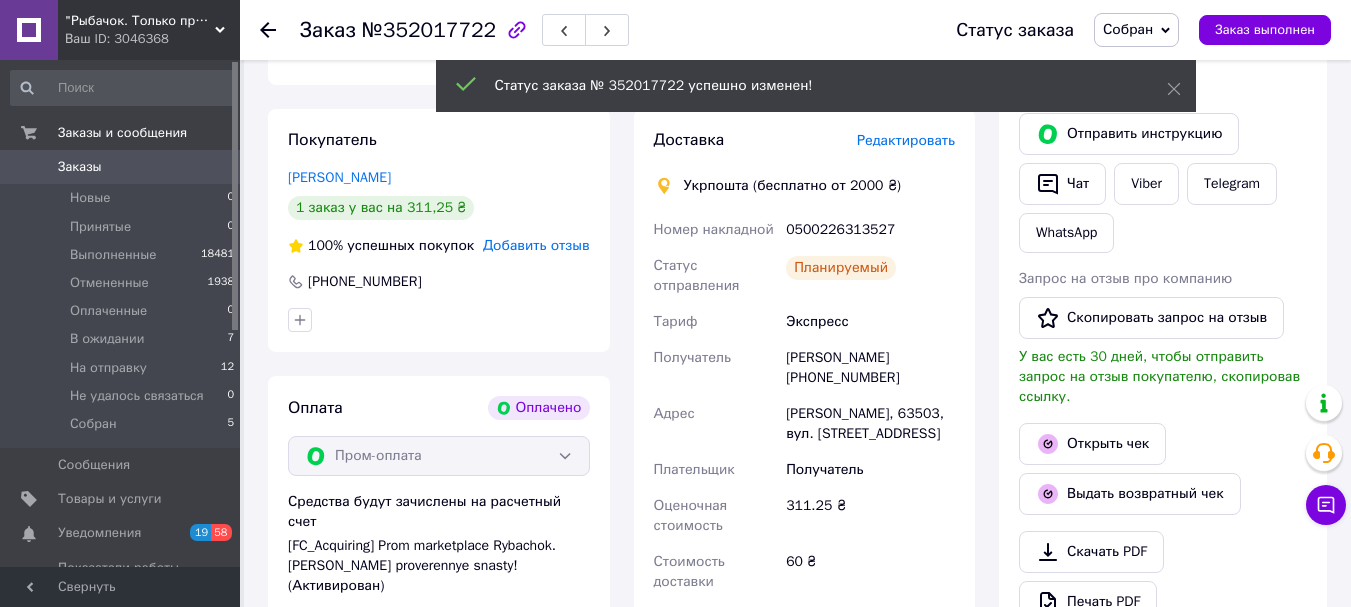 click on "Заказы" at bounding box center [80, 167] 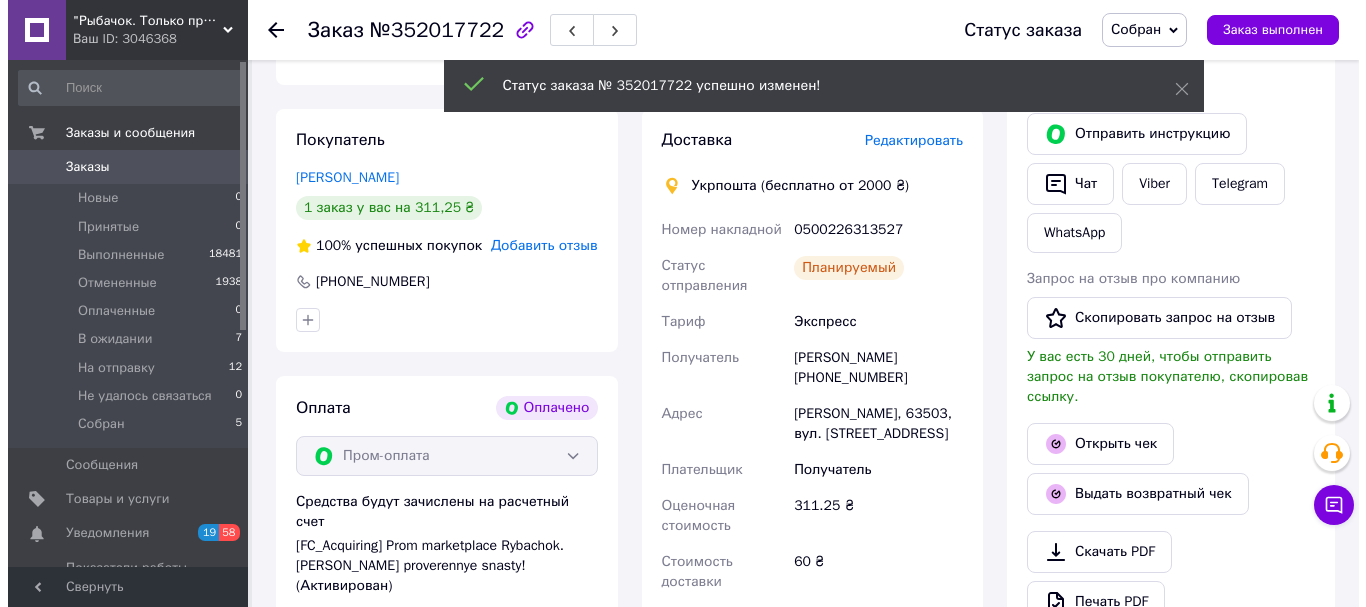 scroll, scrollTop: 0, scrollLeft: 0, axis: both 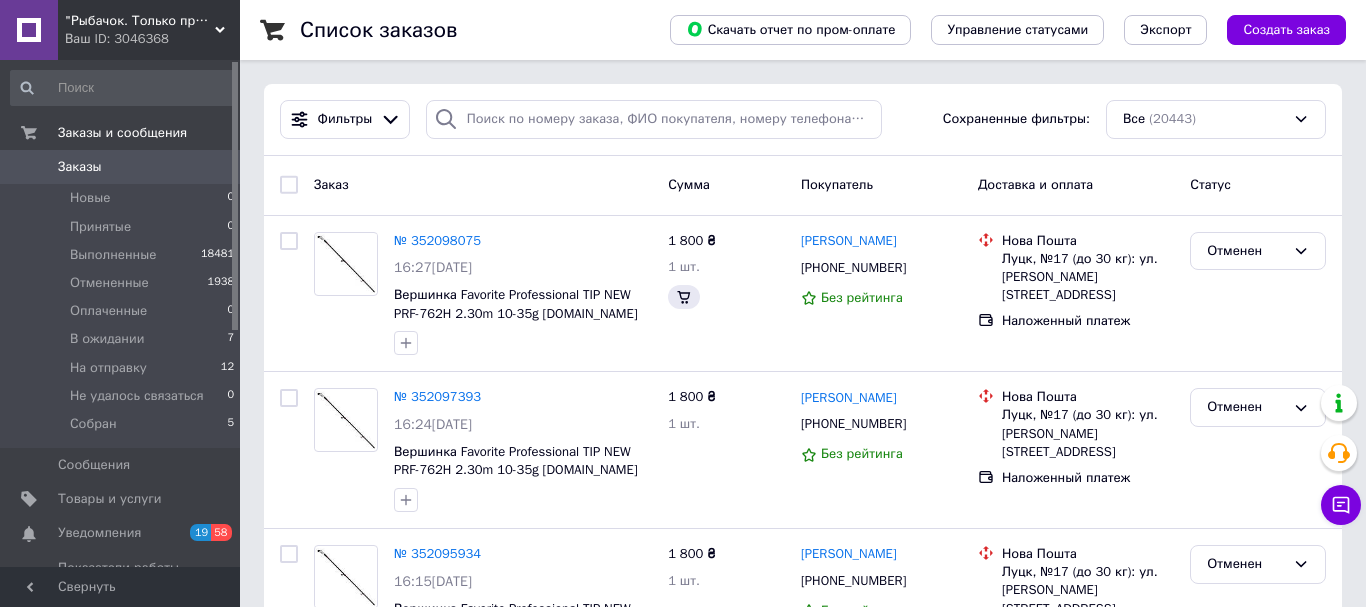 click 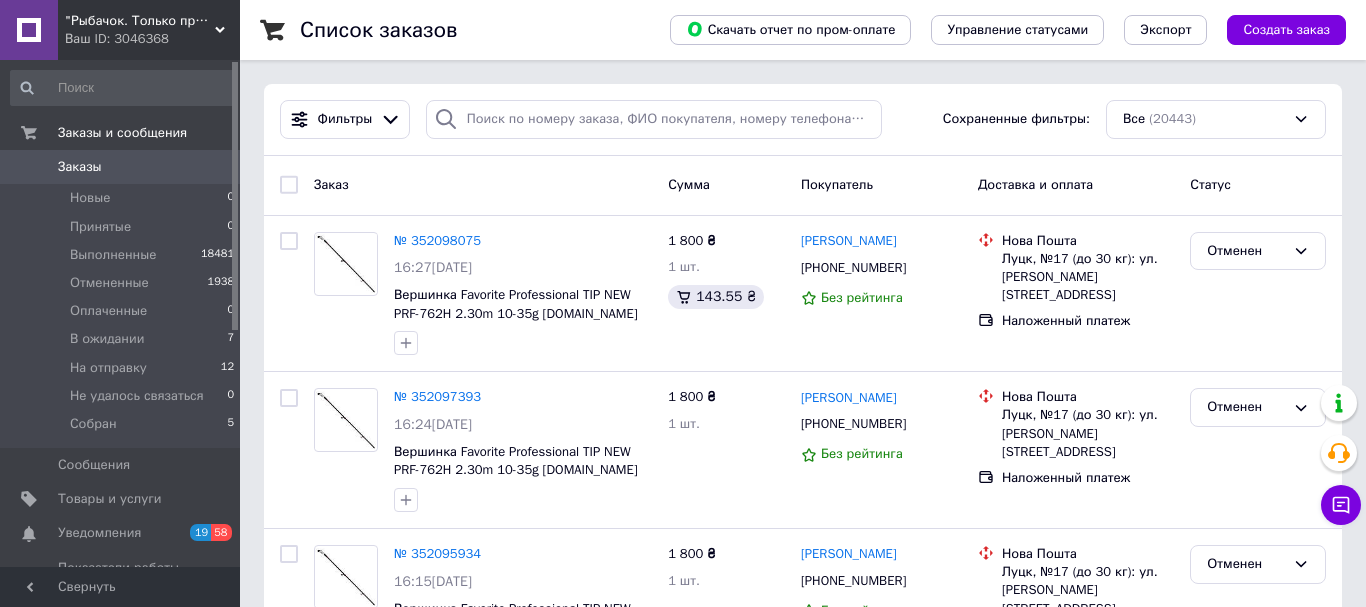 click on "Создать заказ" at bounding box center (1286, 30) 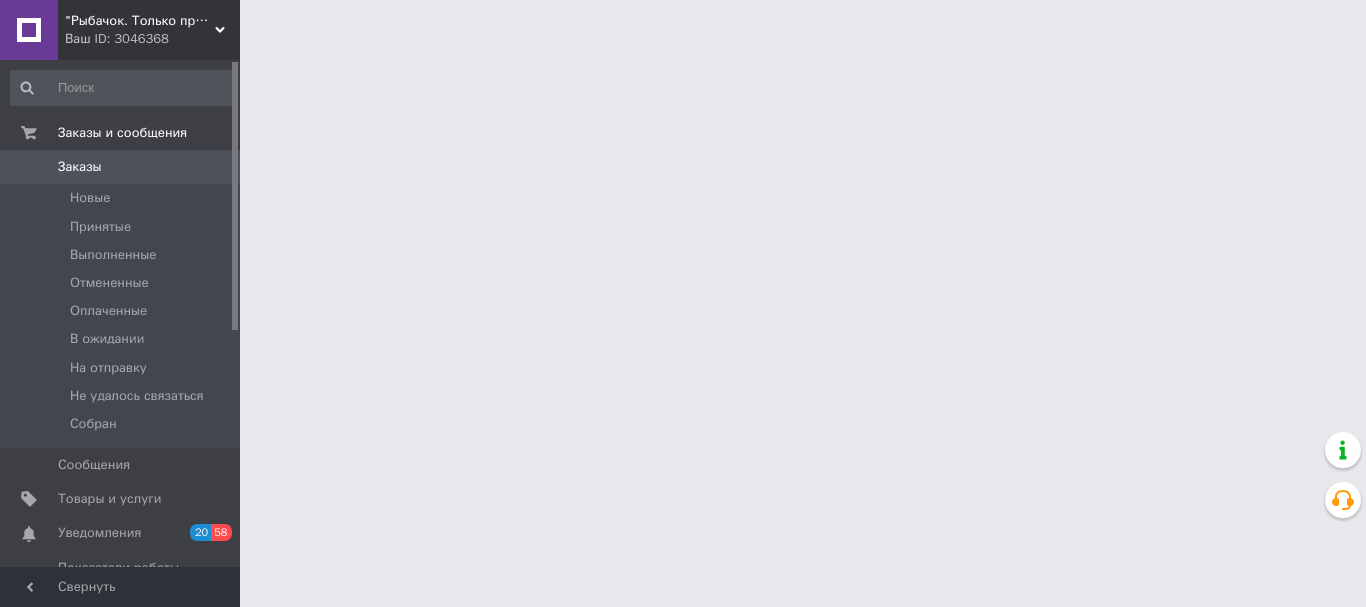 scroll, scrollTop: 0, scrollLeft: 0, axis: both 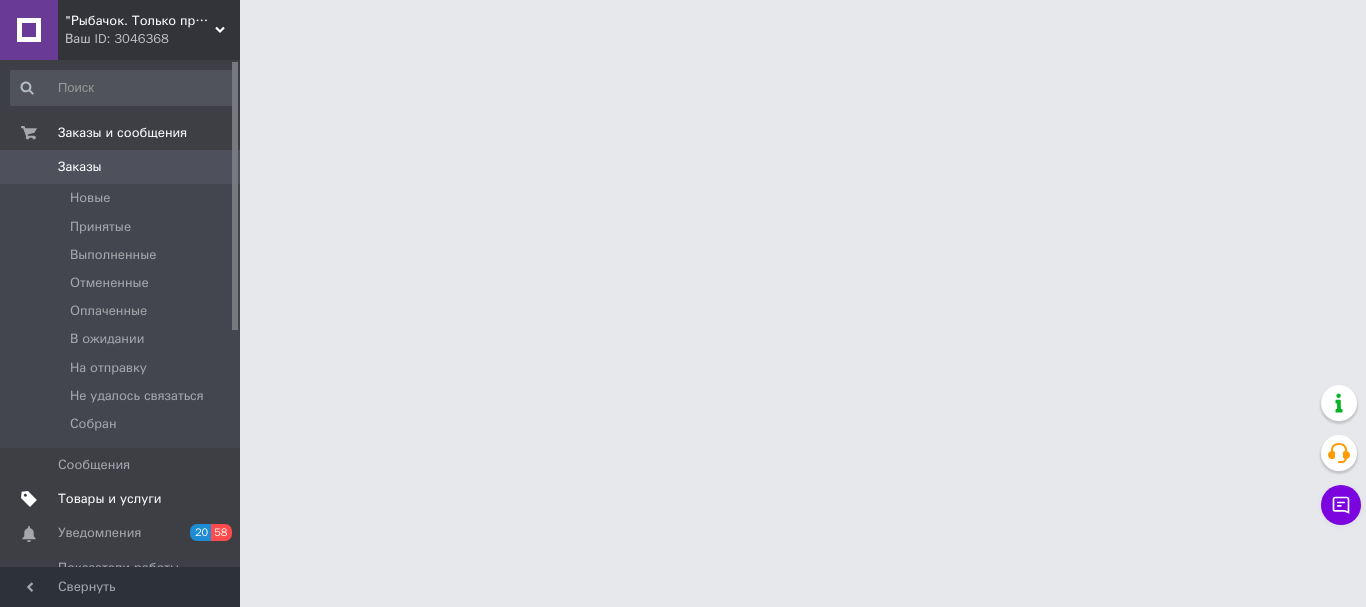 click on "Товары и услуги" at bounding box center (110, 499) 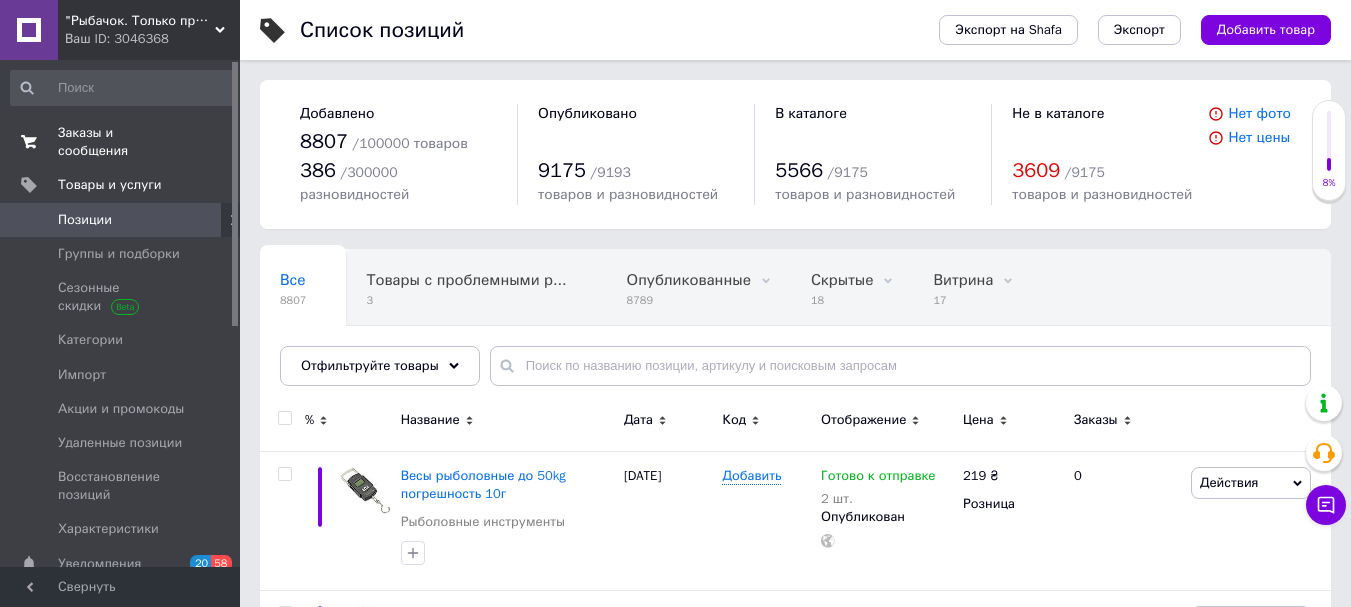 click on "Заказы и сообщения" at bounding box center (121, 142) 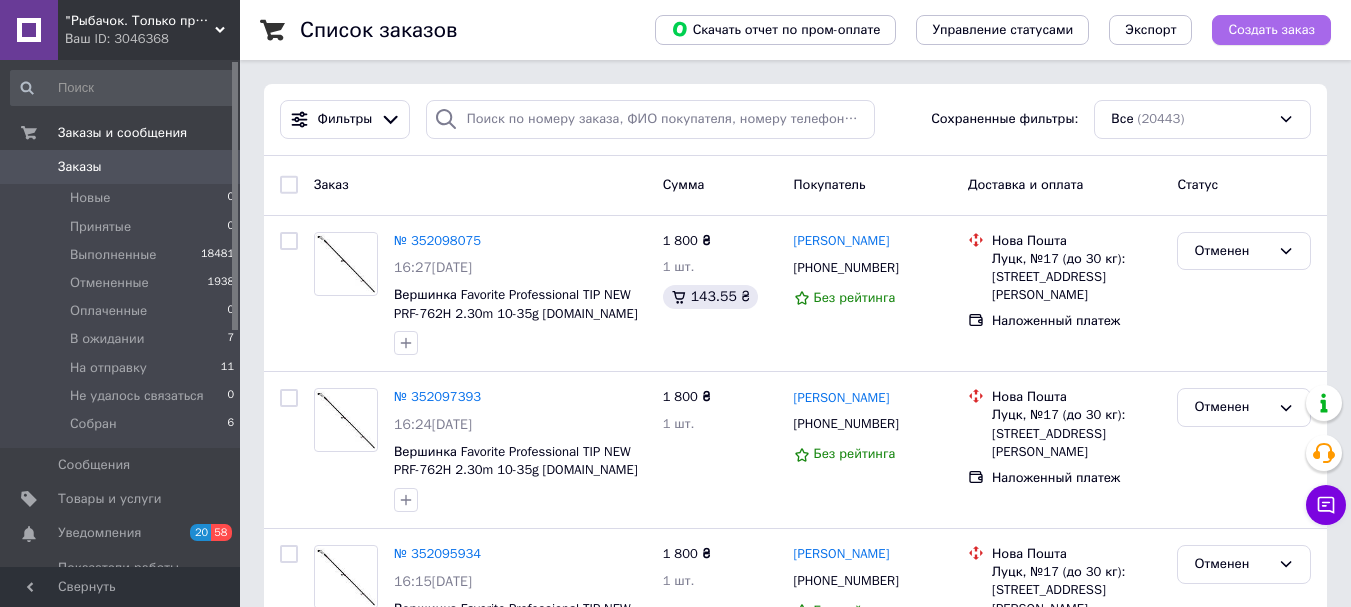 click on "Создать заказ" at bounding box center (1271, 30) 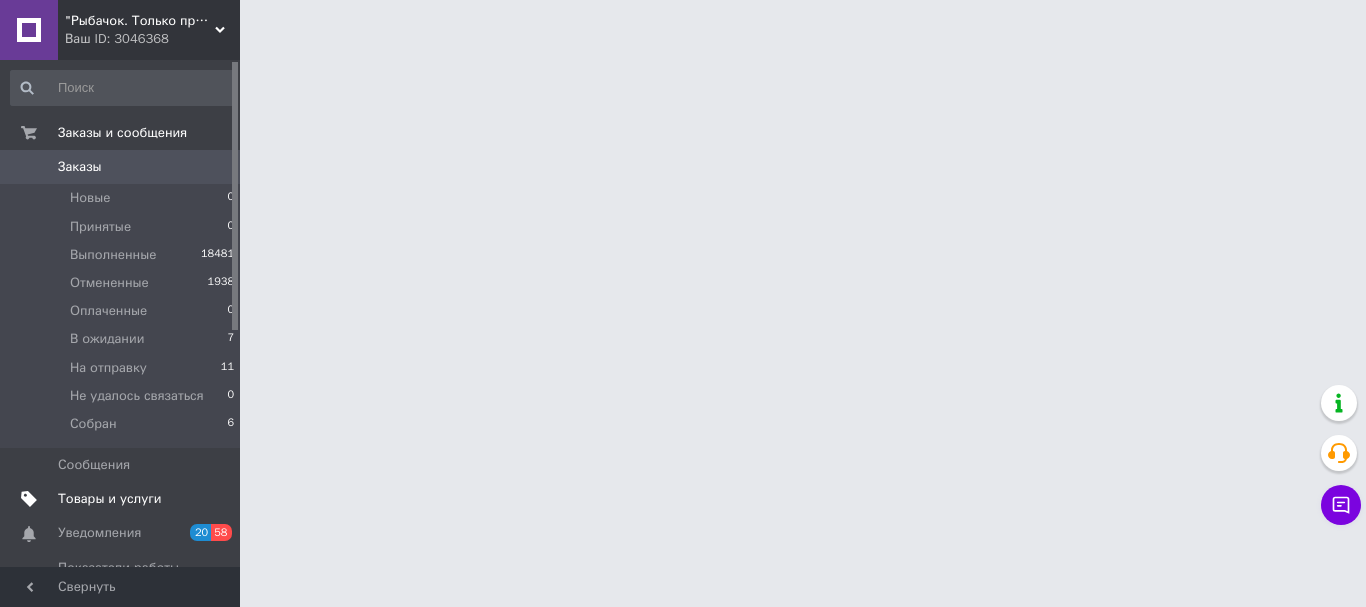 click on "Товары и услуги" at bounding box center [110, 499] 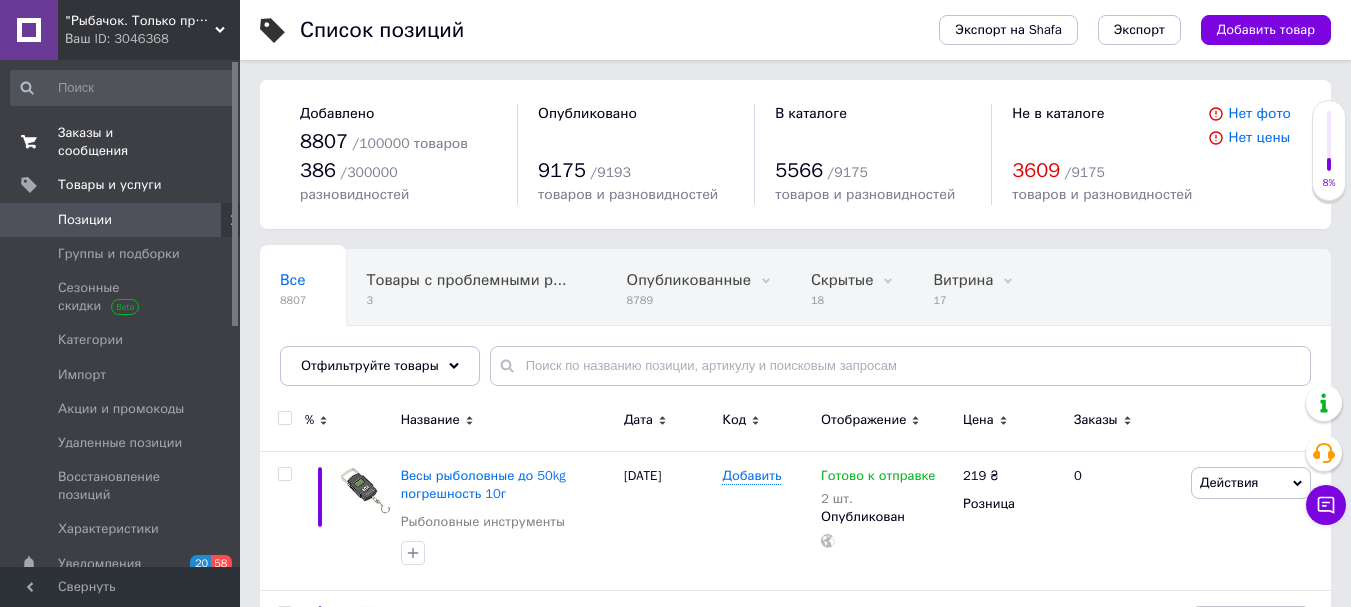click on "Заказы и сообщения" at bounding box center (121, 142) 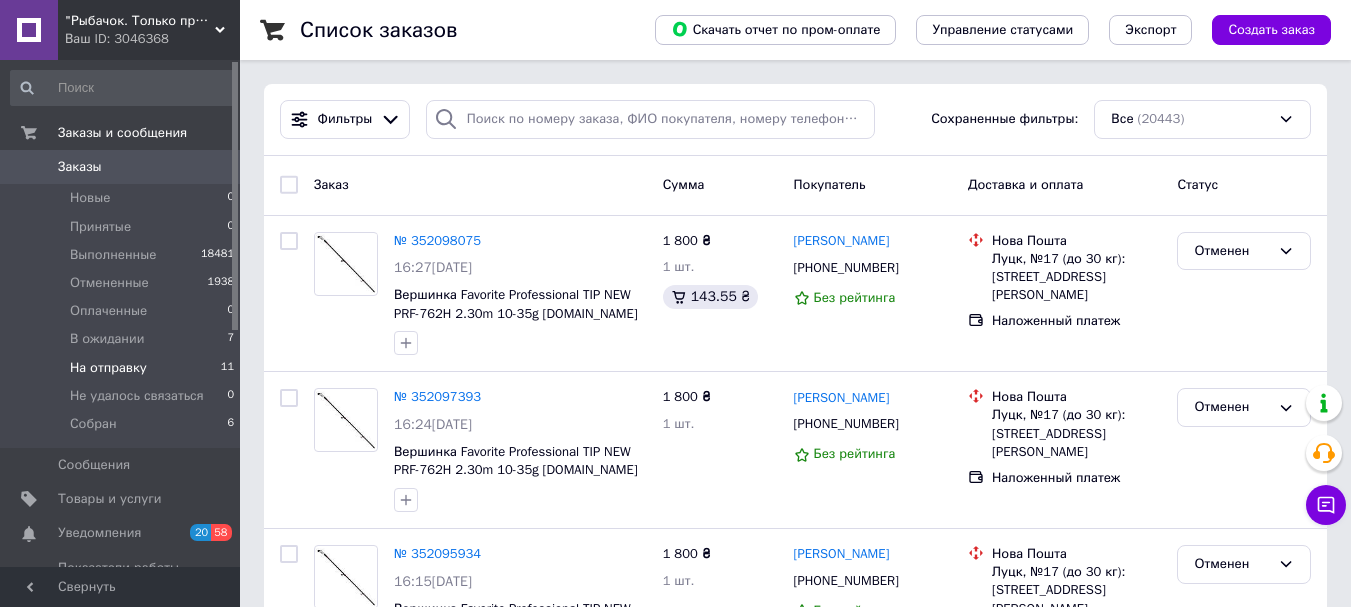 click on "На отправку" at bounding box center [108, 368] 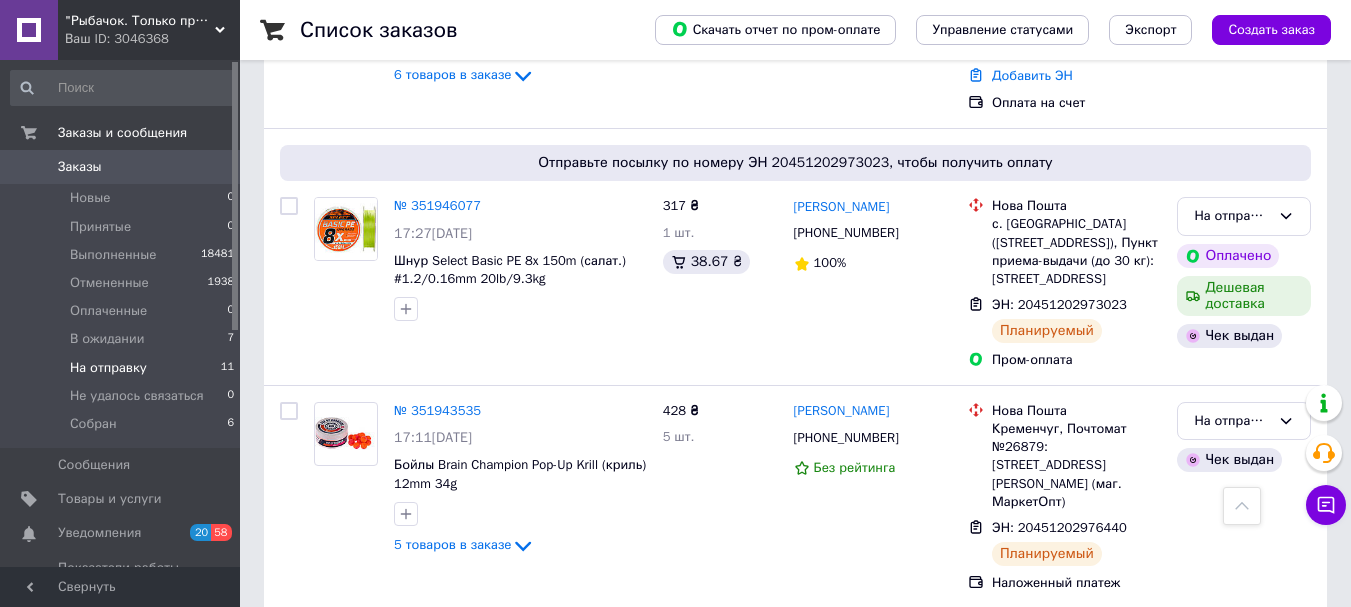 scroll, scrollTop: 1692, scrollLeft: 0, axis: vertical 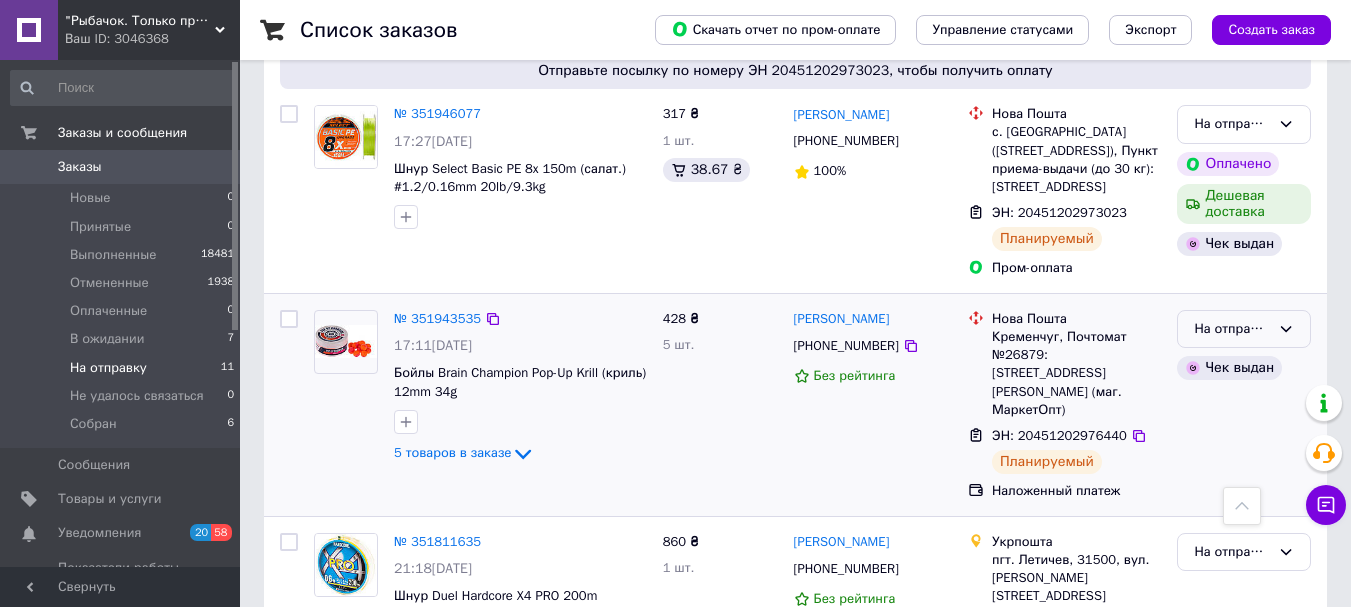 click on "На отправку" at bounding box center (1232, 329) 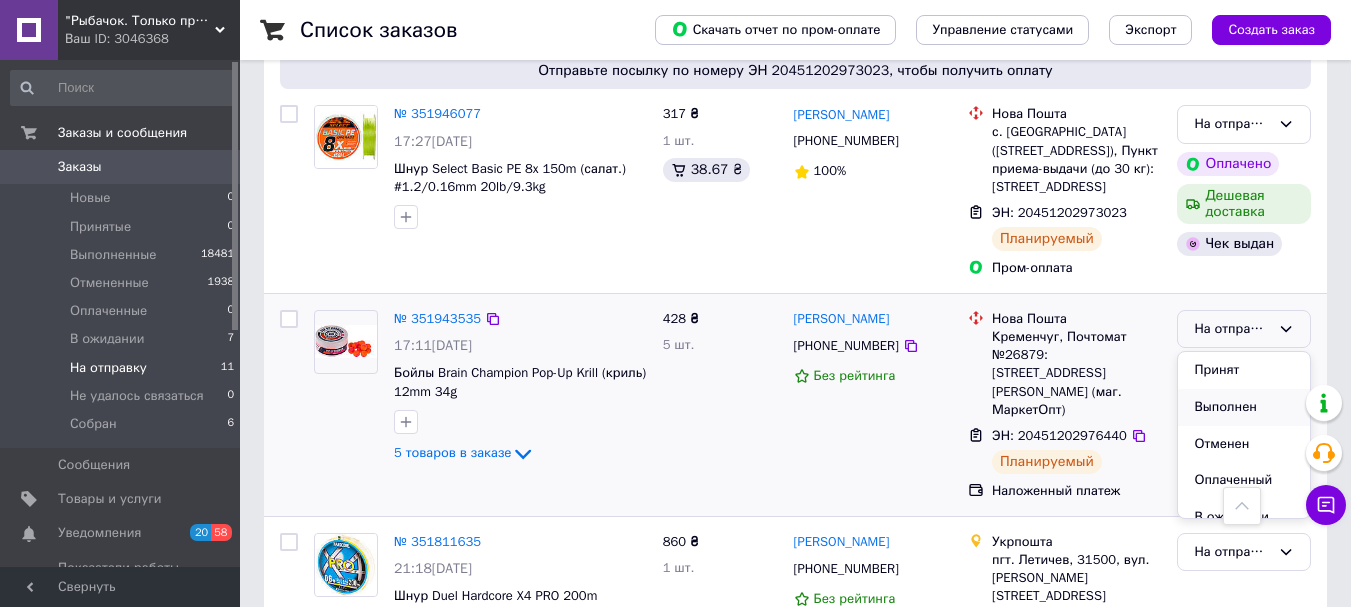 click on "Выполнен" at bounding box center (1244, 407) 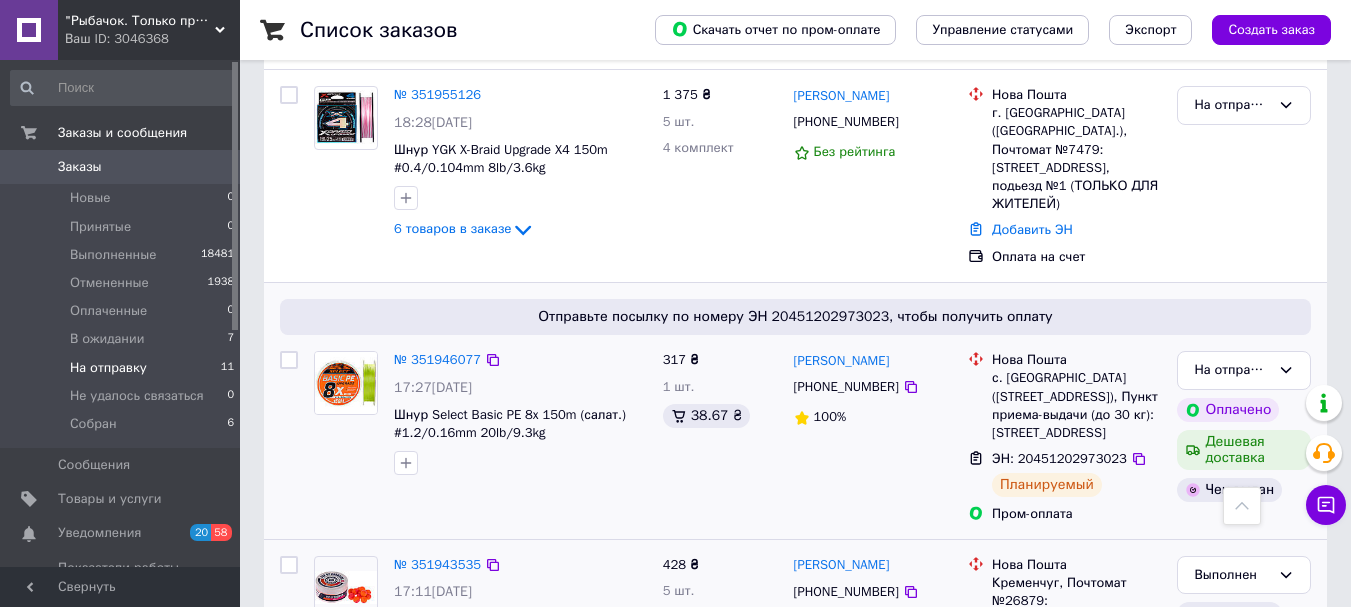 scroll, scrollTop: 1492, scrollLeft: 0, axis: vertical 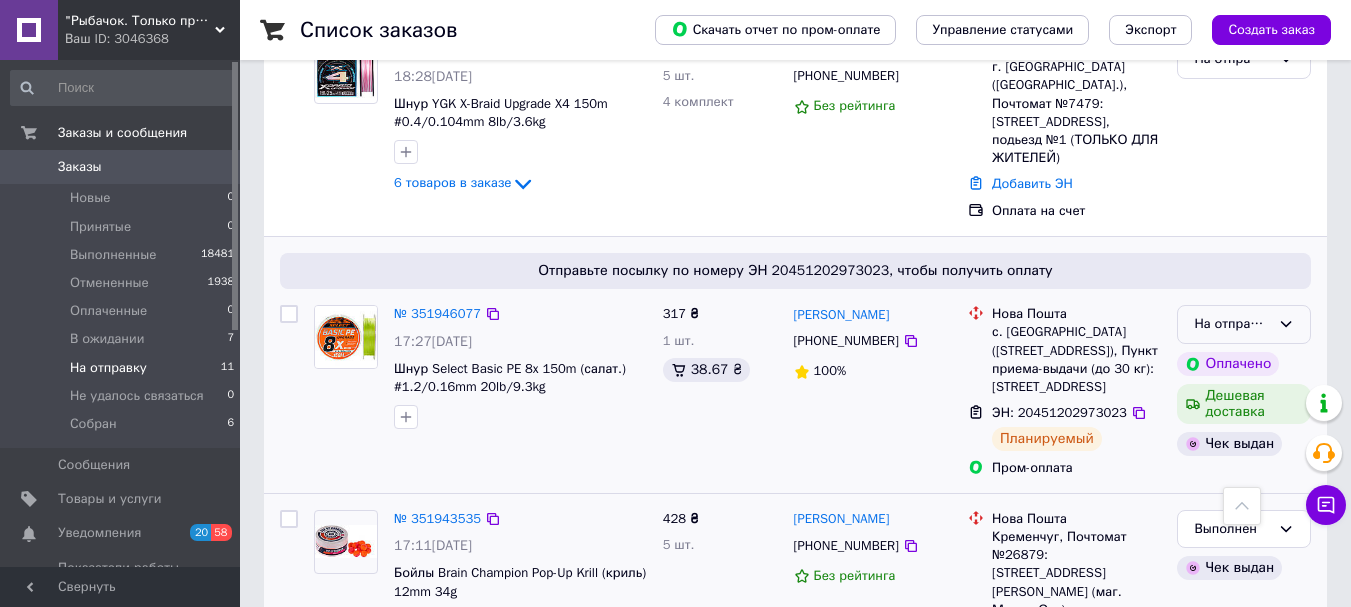 click 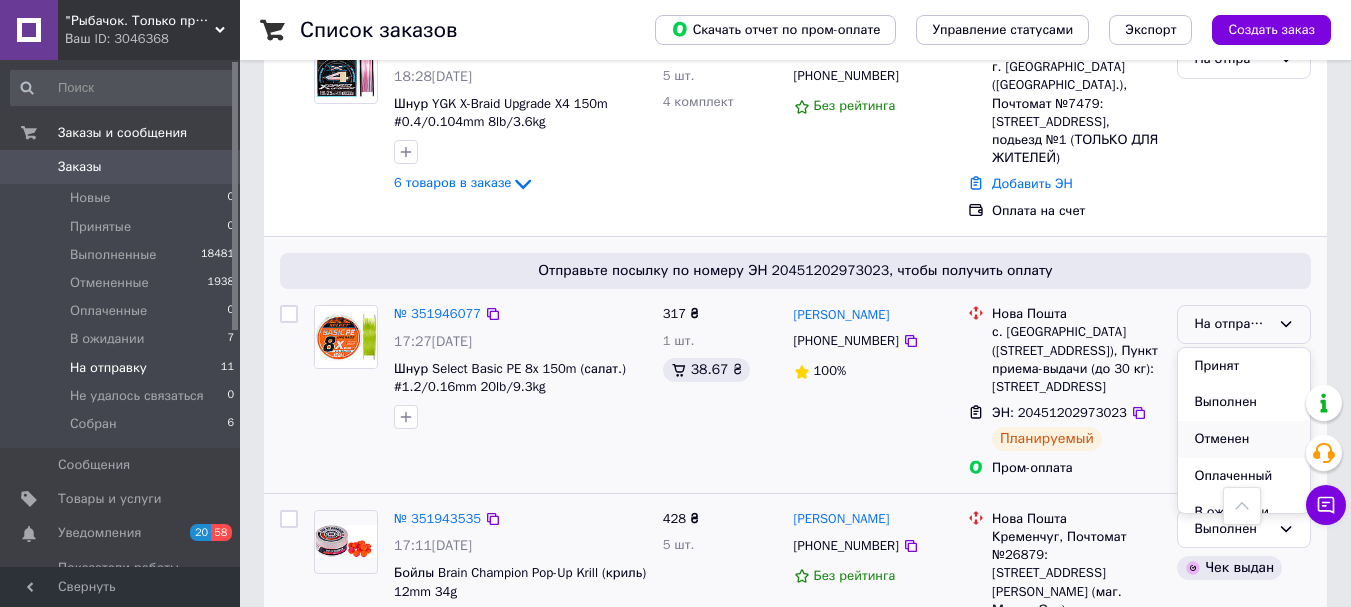 scroll, scrollTop: 100, scrollLeft: 0, axis: vertical 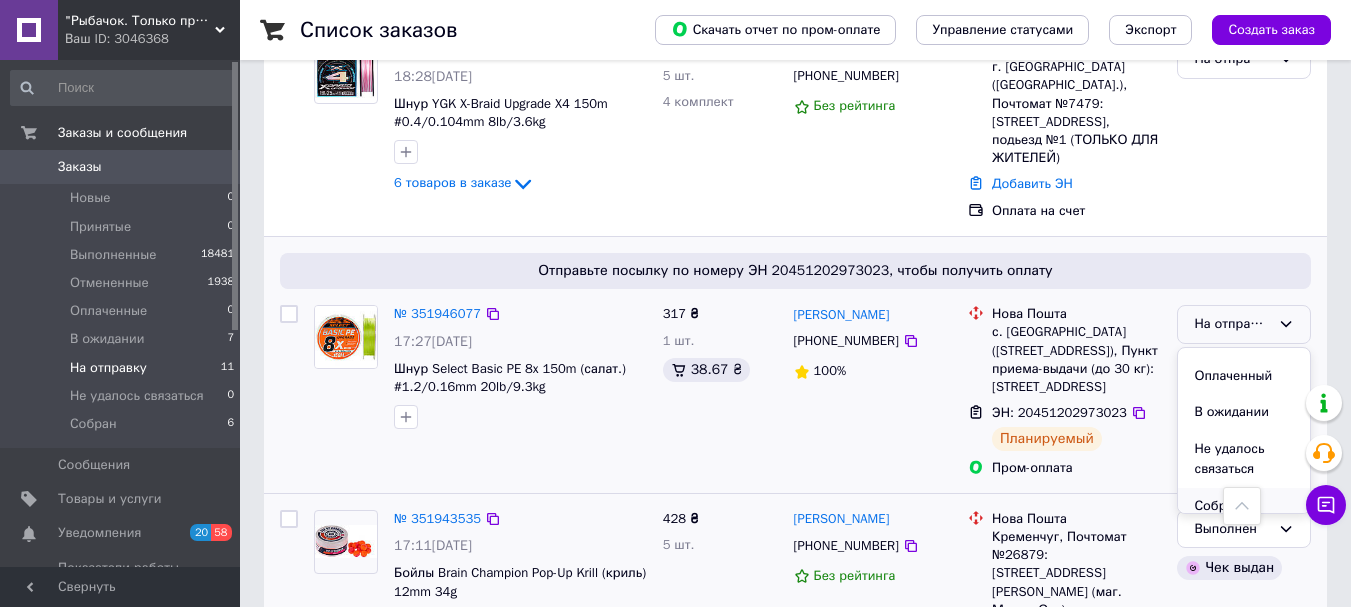 click on "Собран" at bounding box center (1244, 506) 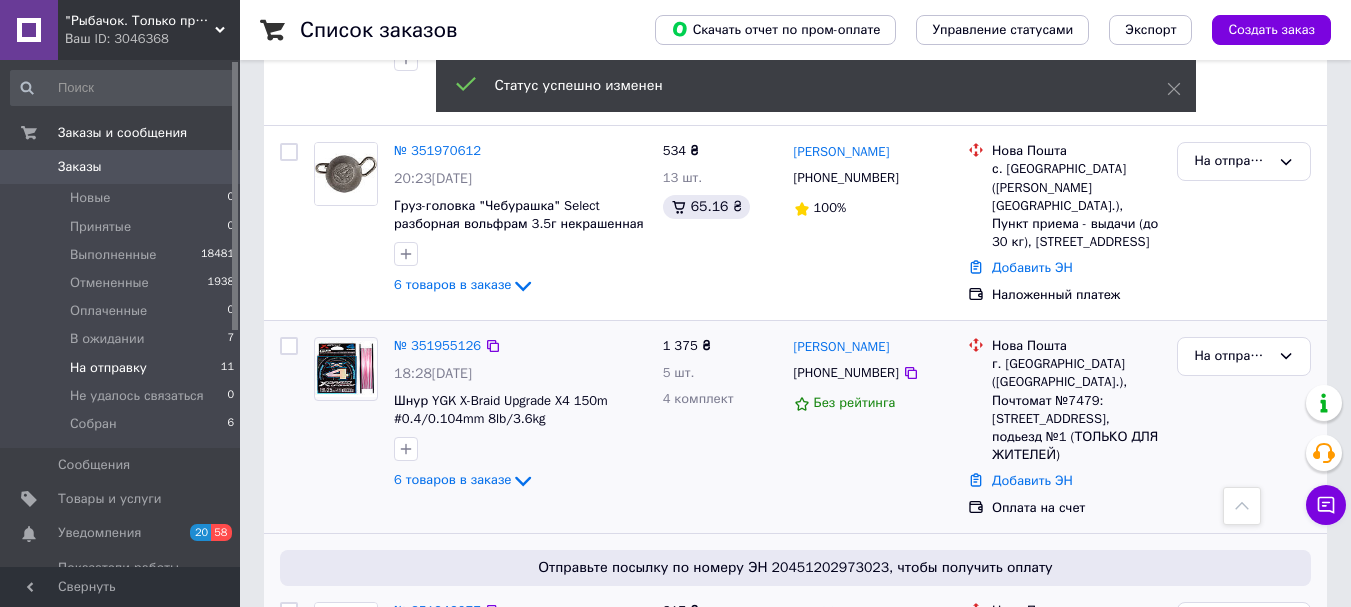 scroll, scrollTop: 1188, scrollLeft: 0, axis: vertical 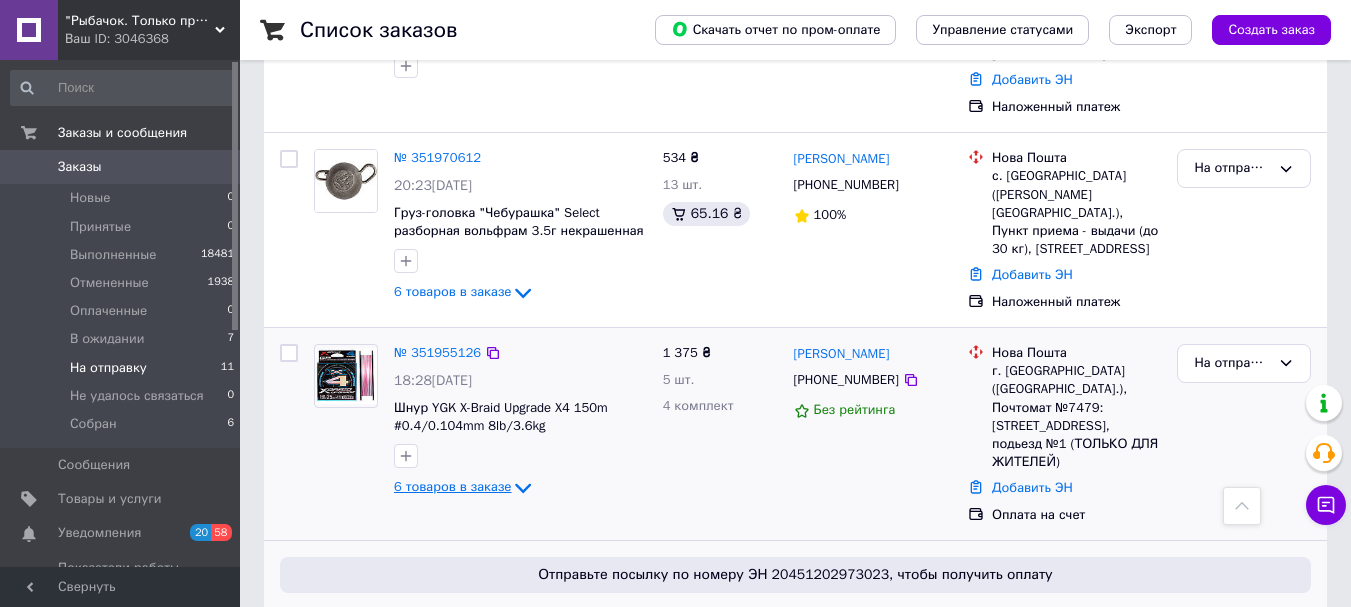 click 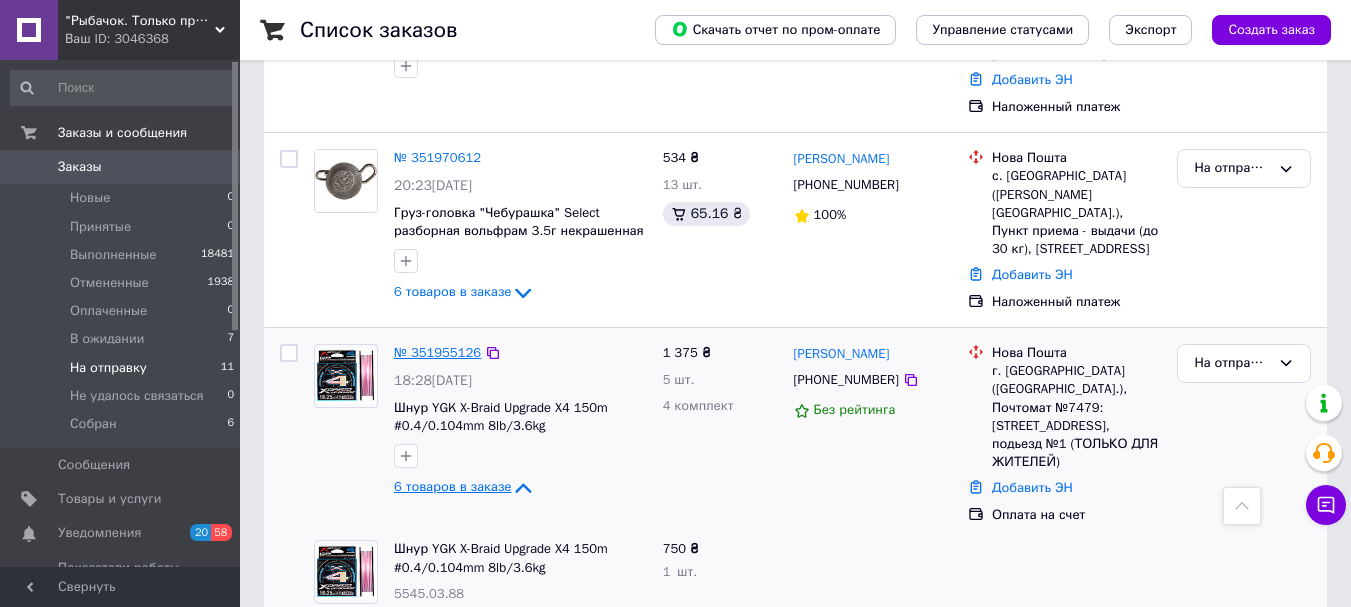 click on "№ 351955126" at bounding box center (437, 352) 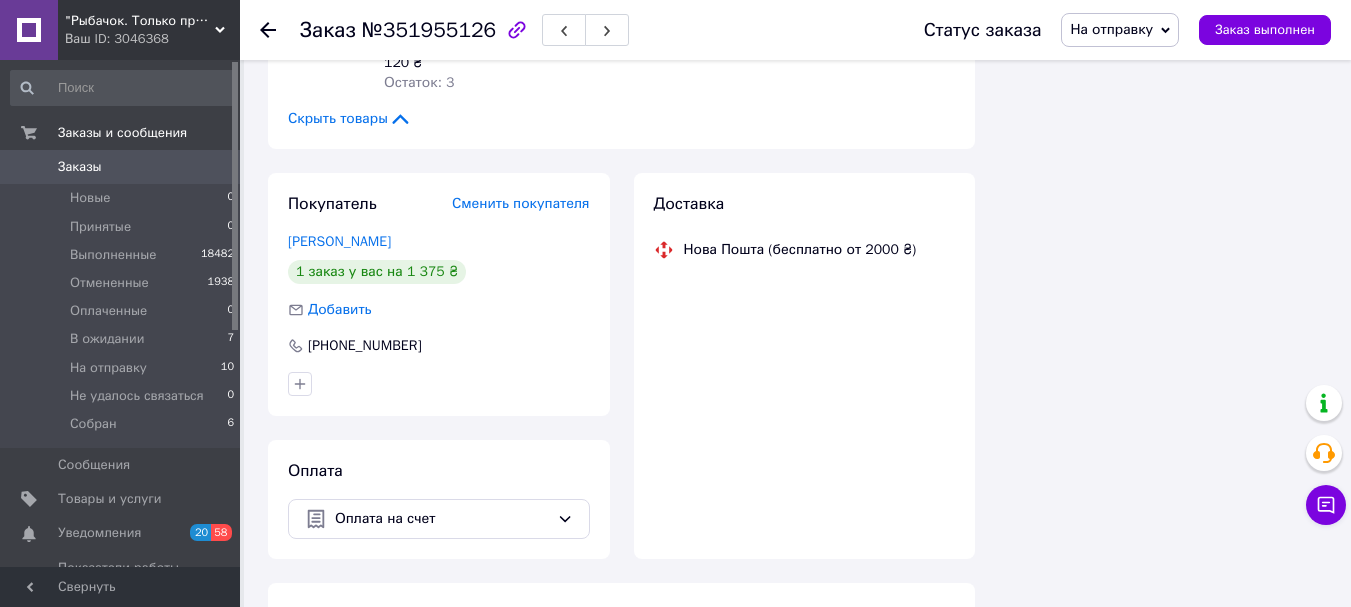 scroll, scrollTop: 1188, scrollLeft: 0, axis: vertical 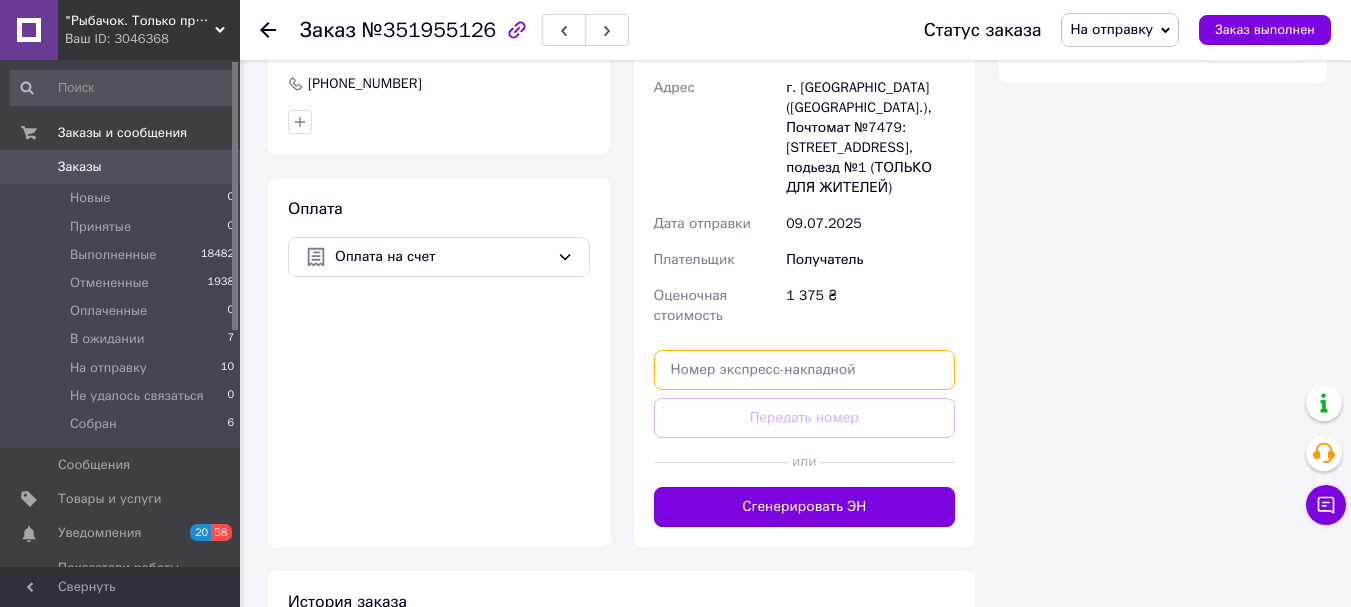 click at bounding box center (805, 370) 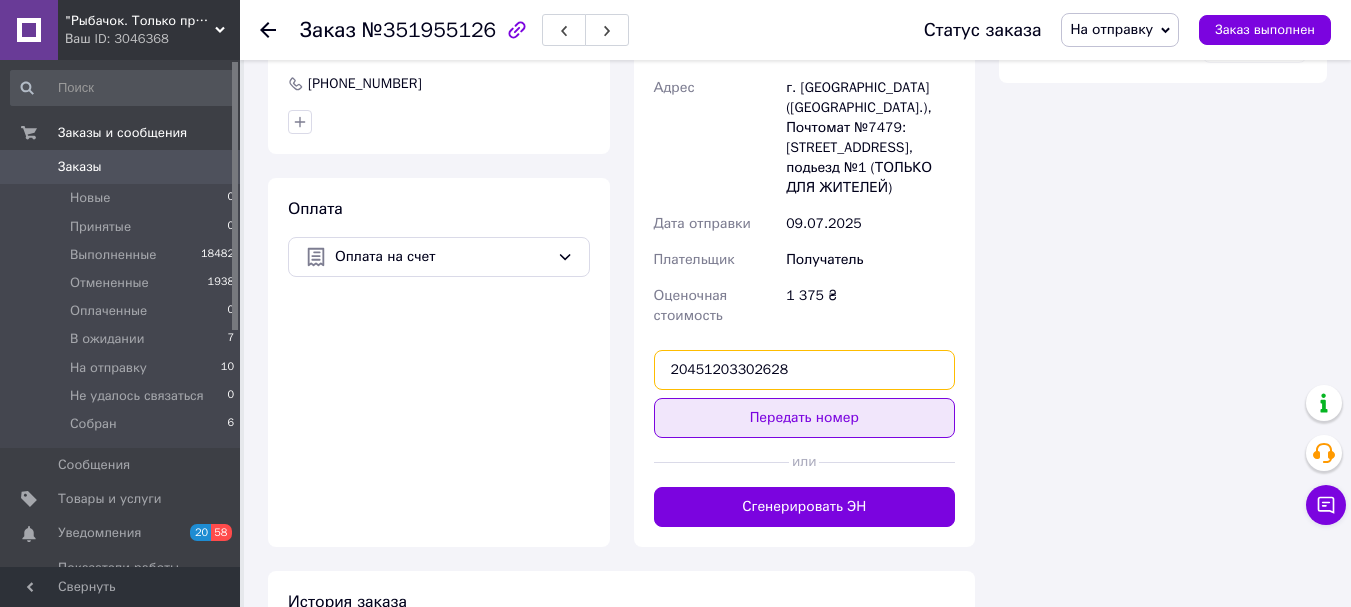 type on "20451203302628" 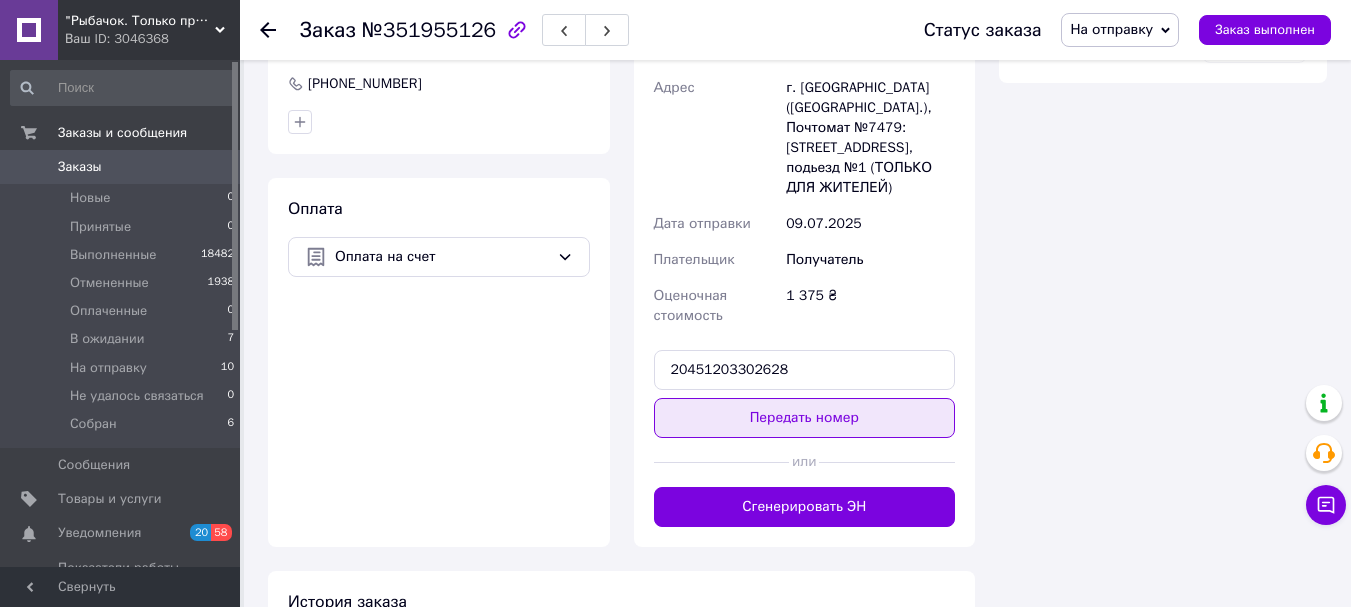 click on "Передать номер" at bounding box center (805, 418) 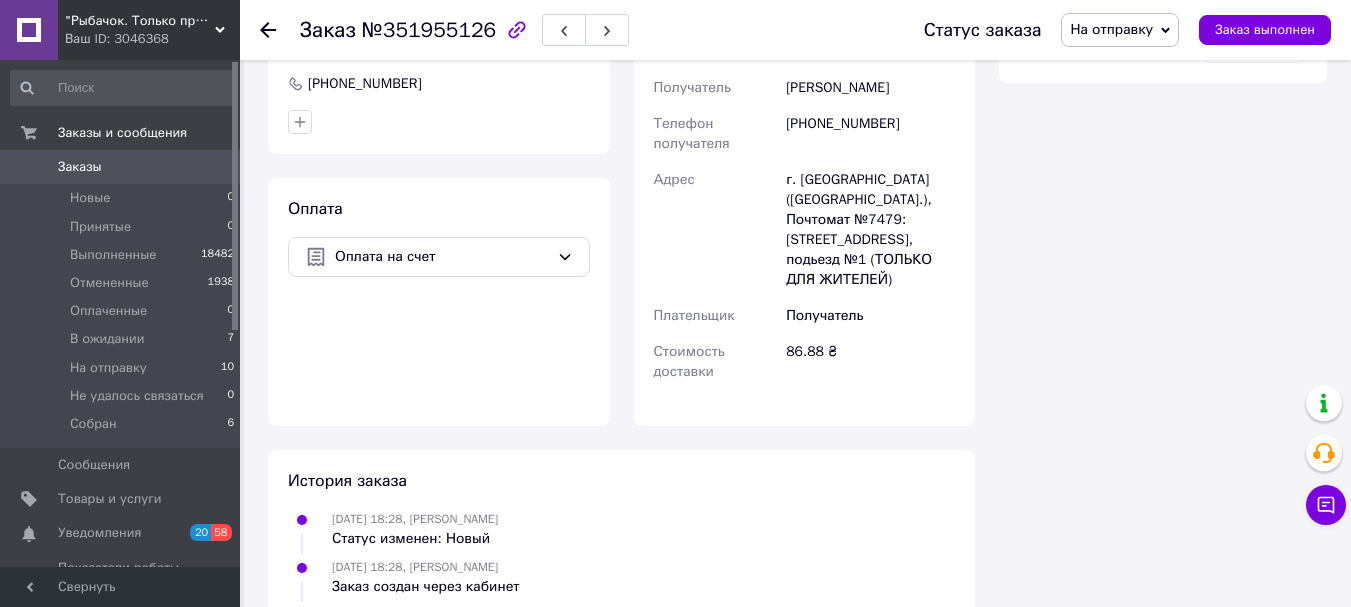 scroll, scrollTop: 4, scrollLeft: 0, axis: vertical 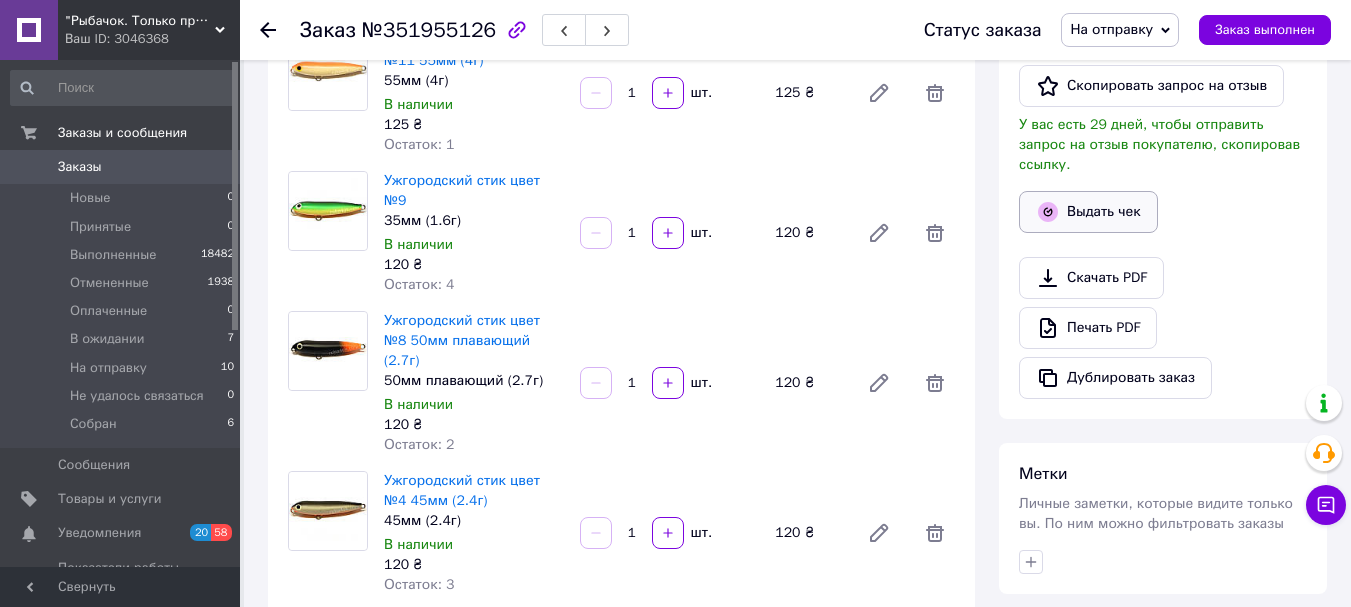 click on "Выдать чек" at bounding box center [1088, 212] 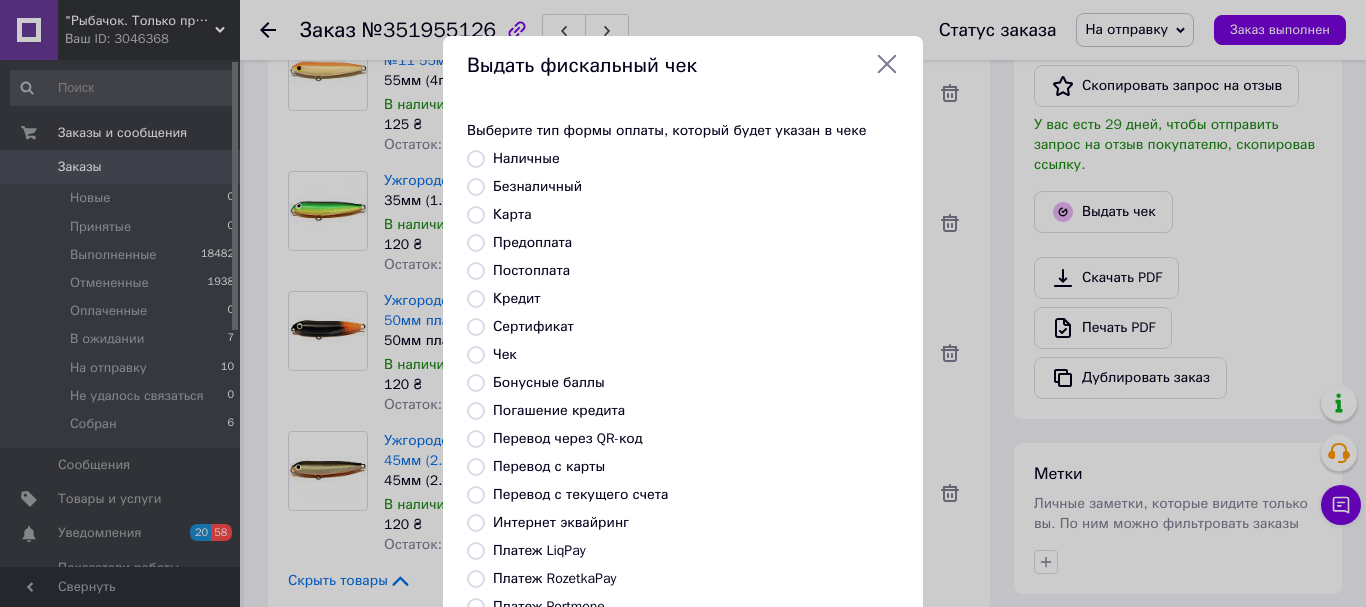 drag, startPoint x: 546, startPoint y: 245, endPoint x: 558, endPoint y: 244, distance: 12.0415945 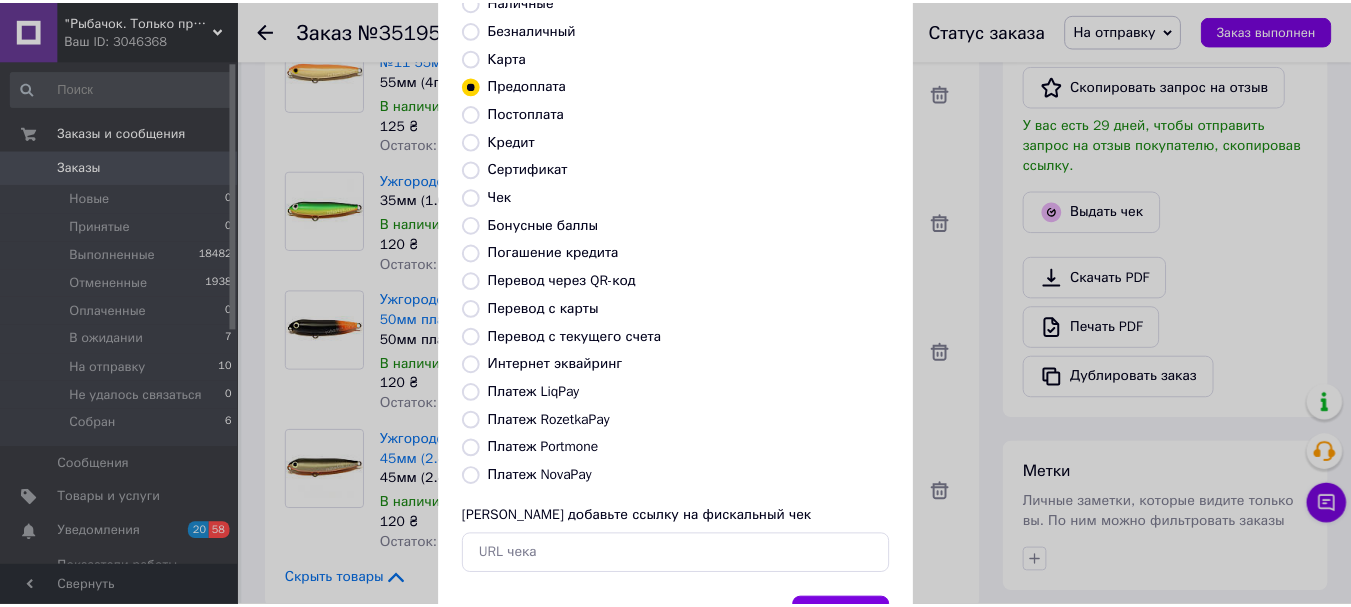 scroll, scrollTop: 252, scrollLeft: 0, axis: vertical 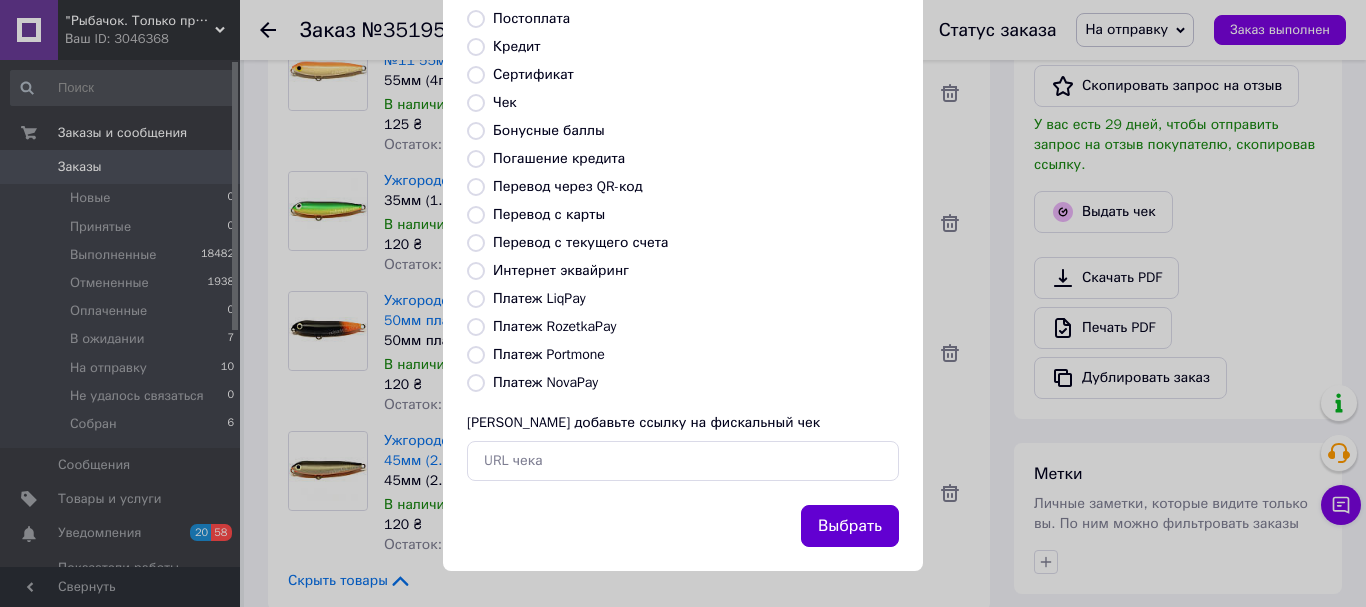 click on "Выбрать" at bounding box center [850, 526] 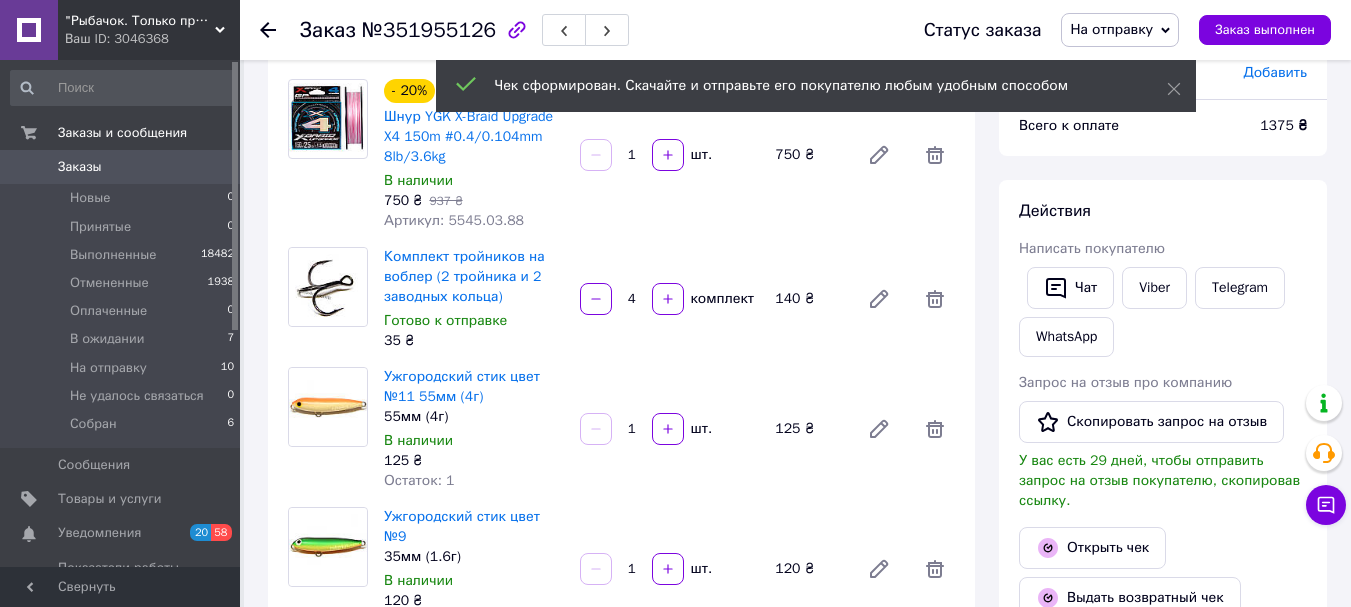 scroll, scrollTop: 88, scrollLeft: 0, axis: vertical 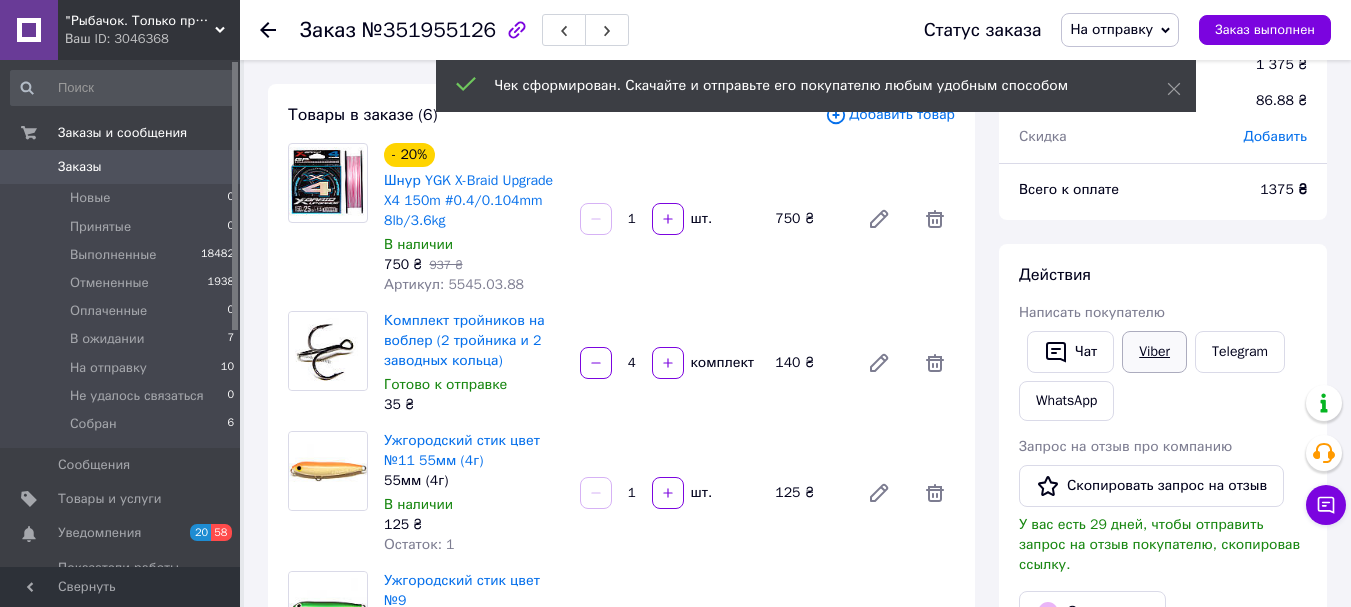 click on "Viber" at bounding box center (1154, 352) 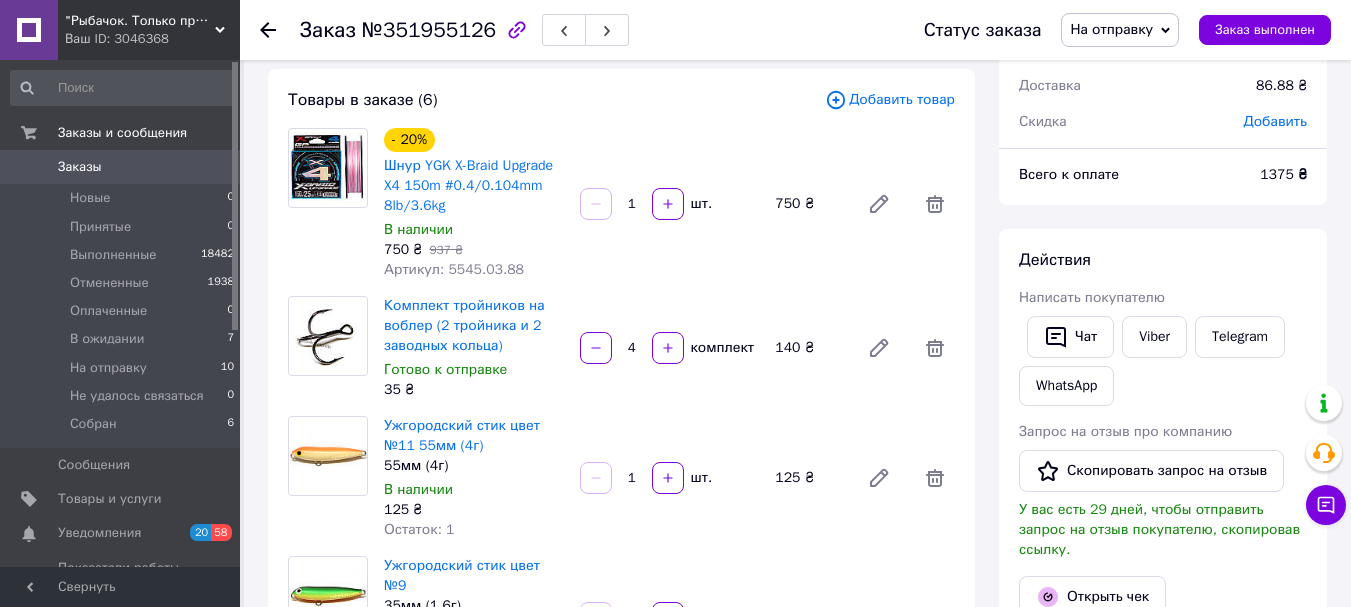 scroll, scrollTop: 88, scrollLeft: 0, axis: vertical 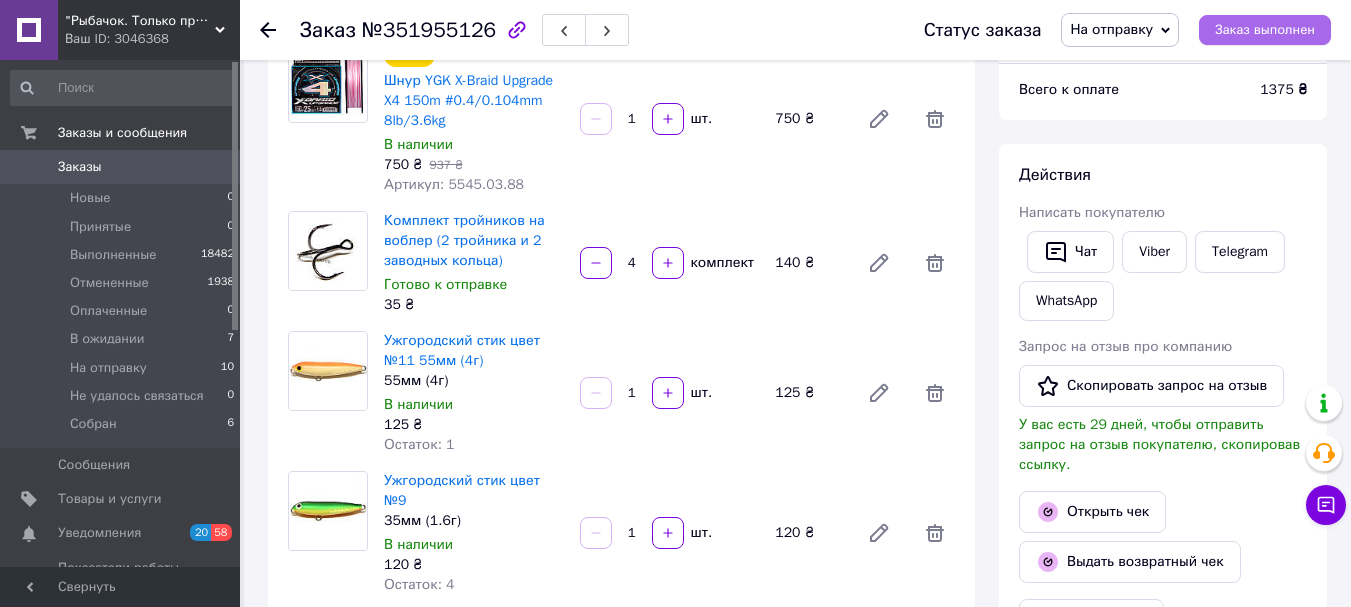 click on "Заказ выполнен" at bounding box center [1265, 30] 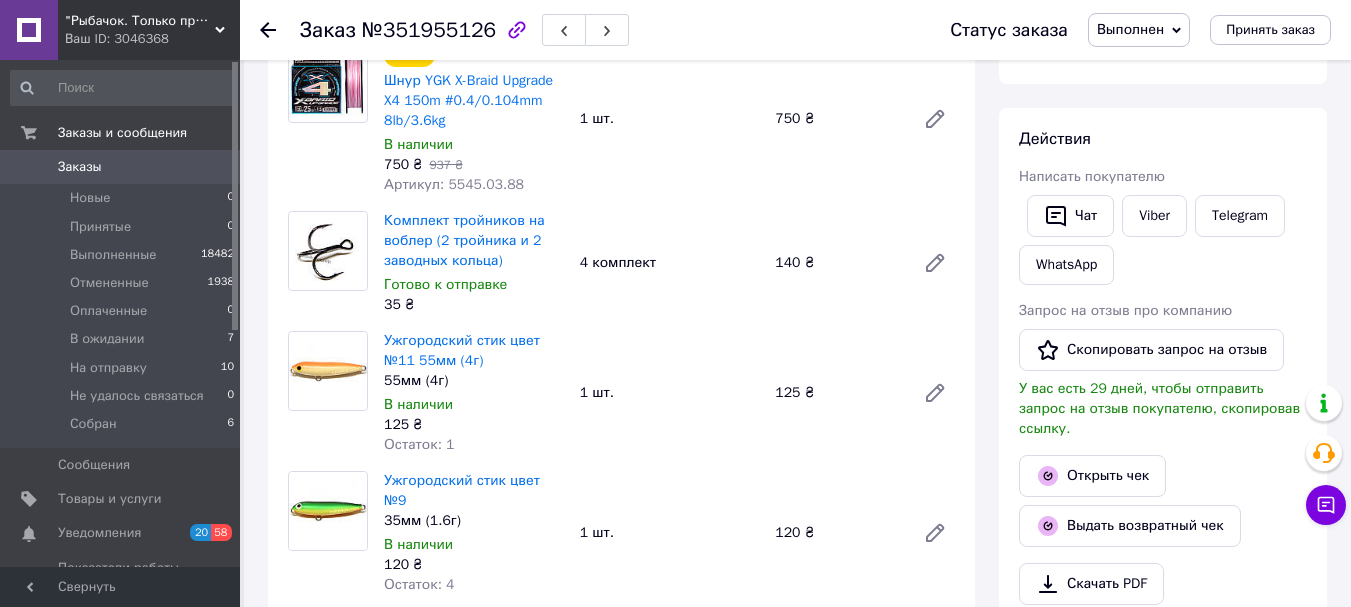 scroll, scrollTop: 100, scrollLeft: 0, axis: vertical 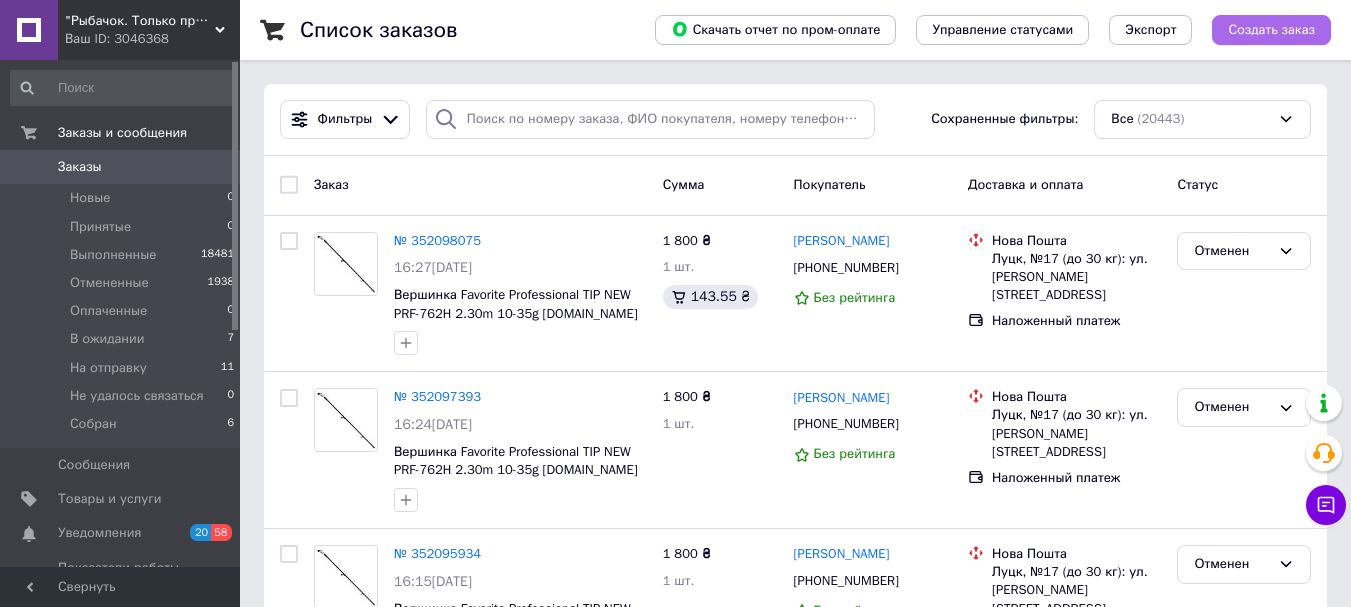 click on "Создать заказ" at bounding box center [1271, 30] 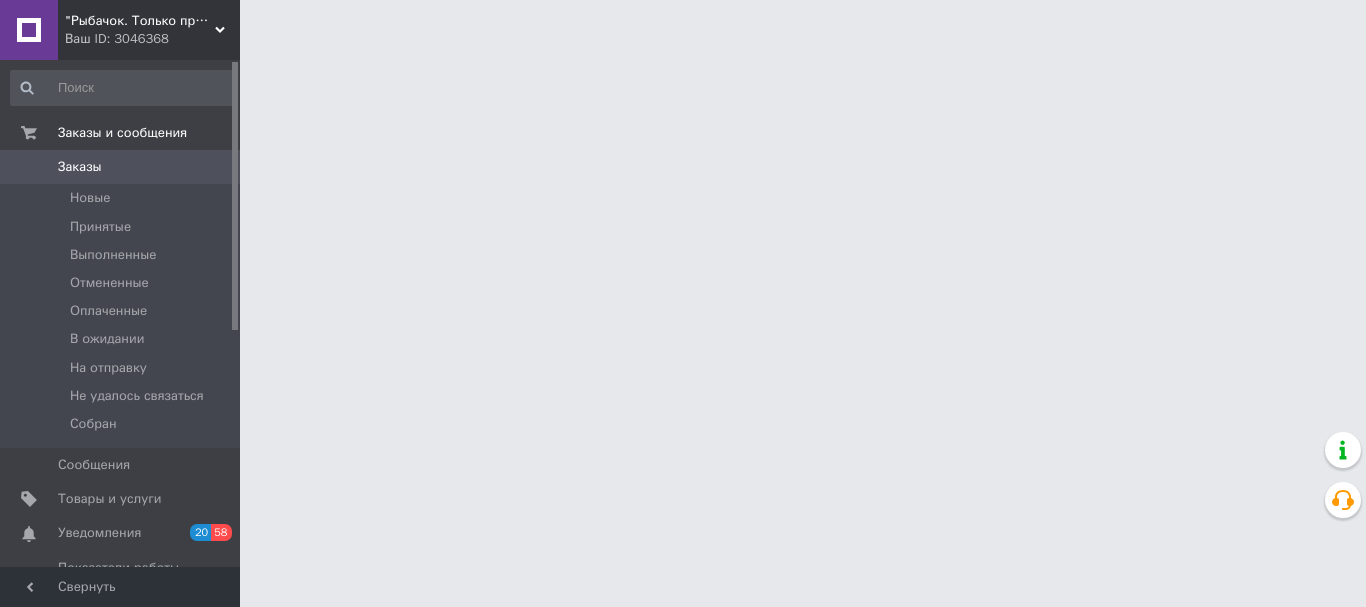 scroll, scrollTop: 0, scrollLeft: 0, axis: both 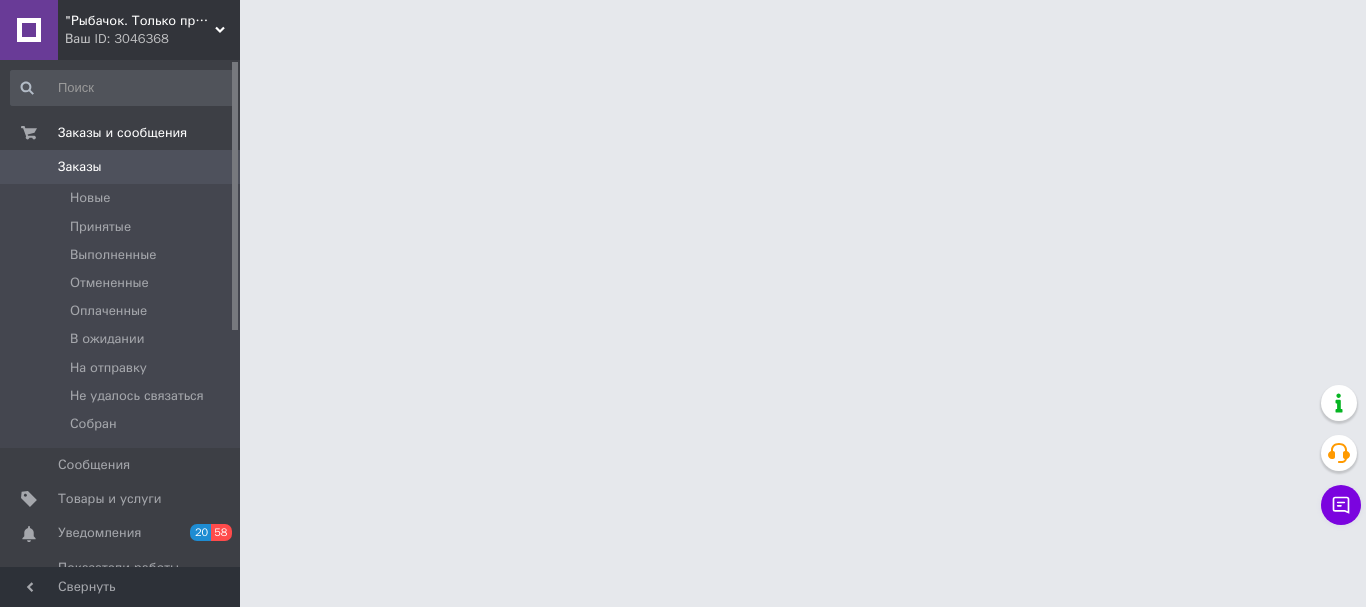 click 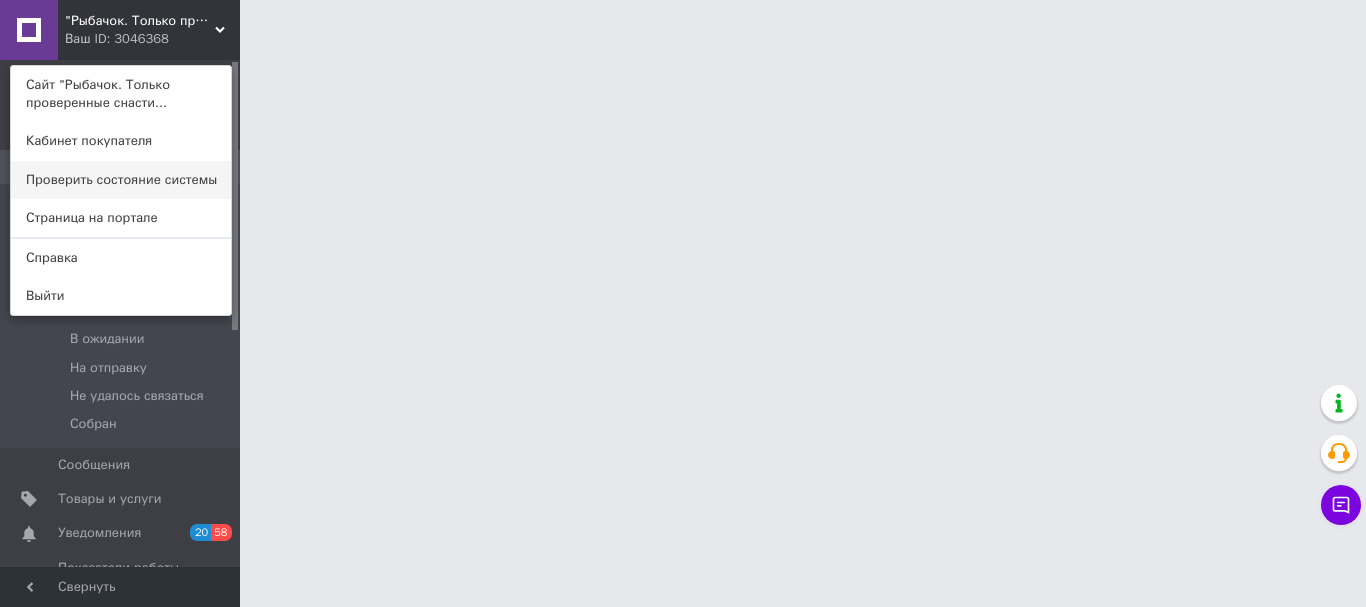 click on "Проверить состояние системы" at bounding box center (121, 180) 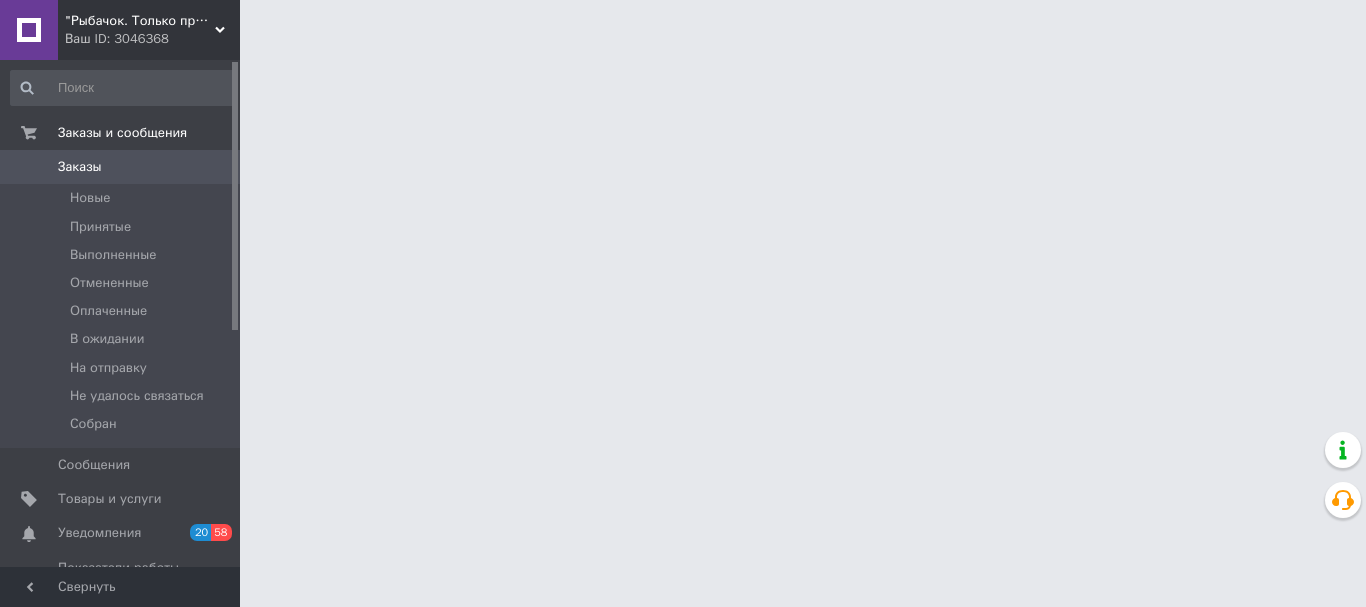 scroll, scrollTop: 0, scrollLeft: 0, axis: both 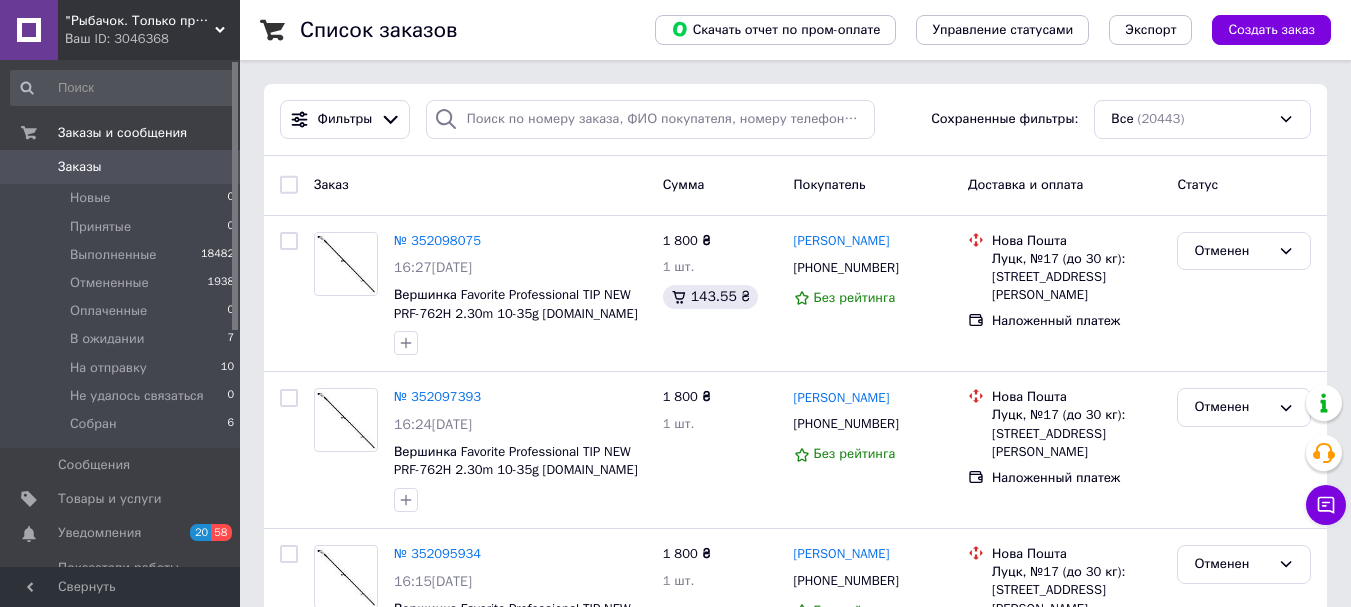 click on "На отправку" at bounding box center [108, 368] 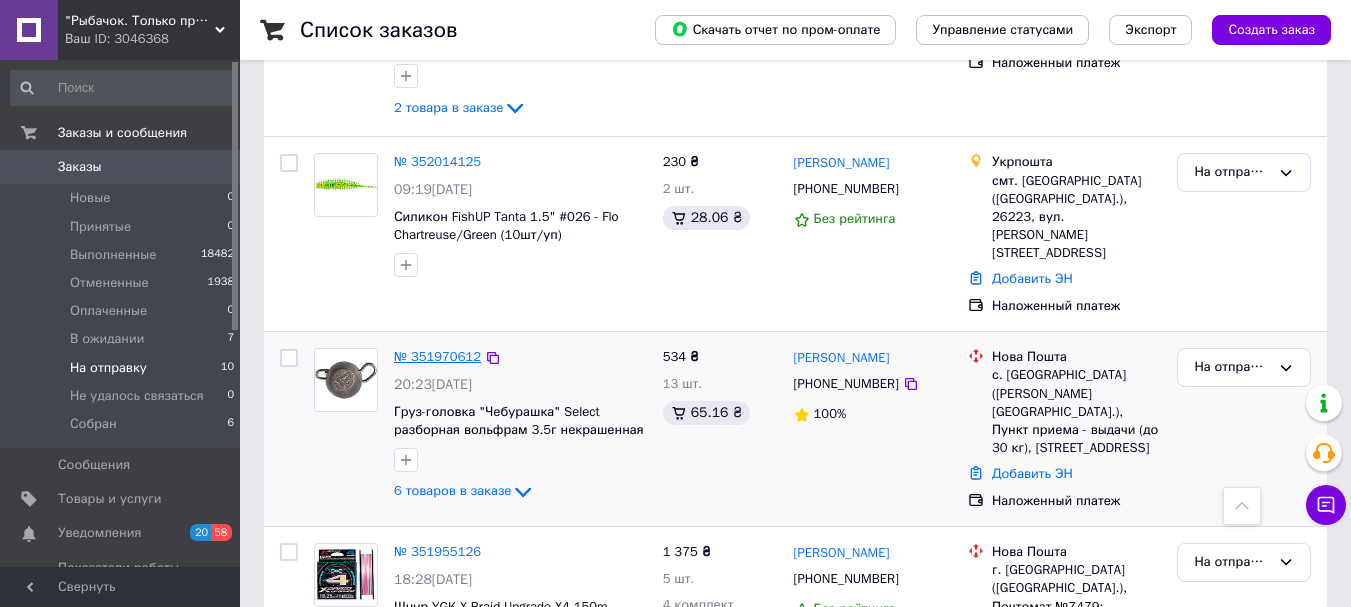 scroll, scrollTop: 988, scrollLeft: 0, axis: vertical 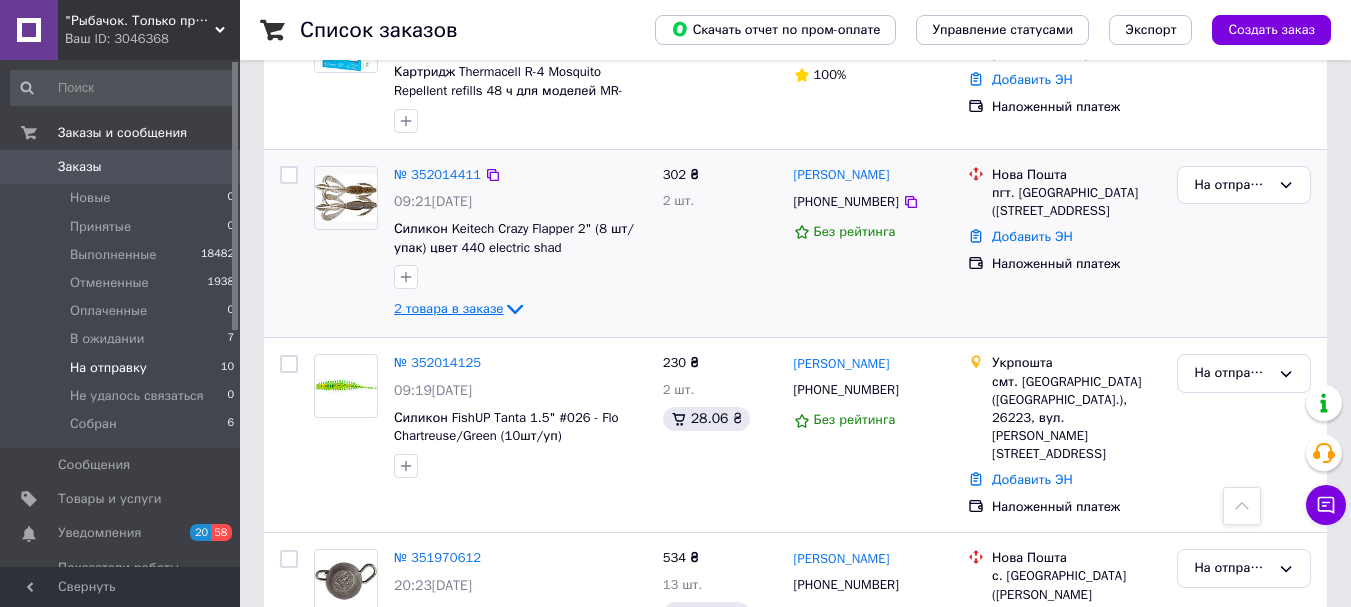 click 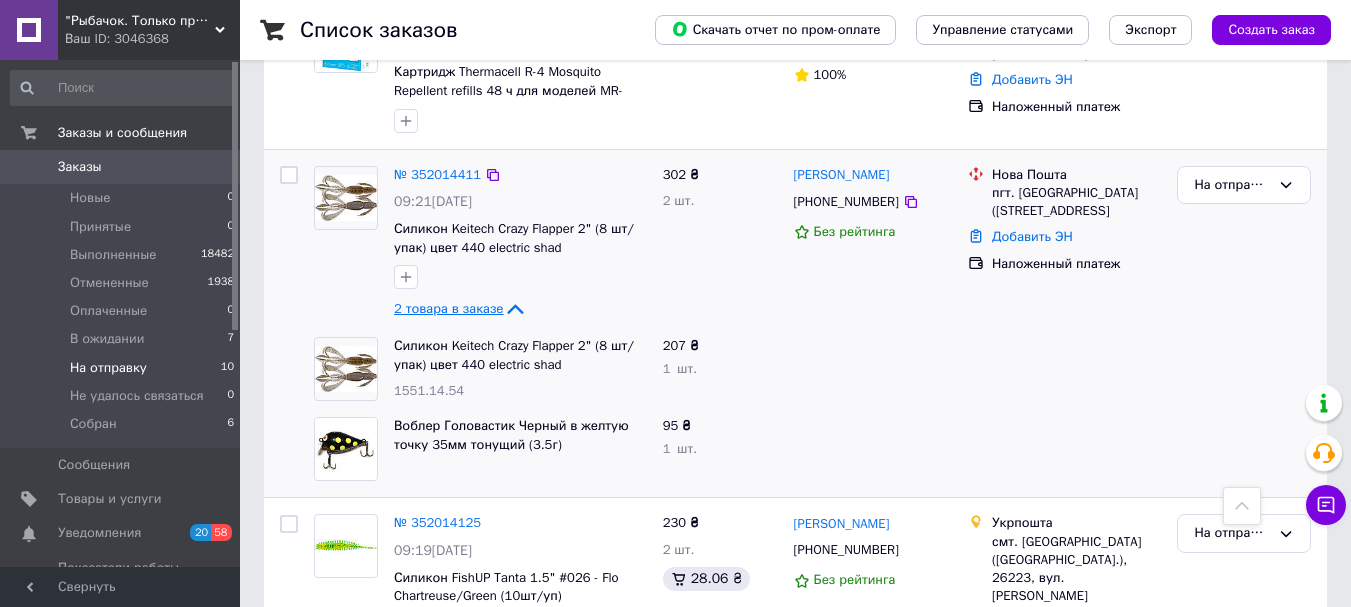 click 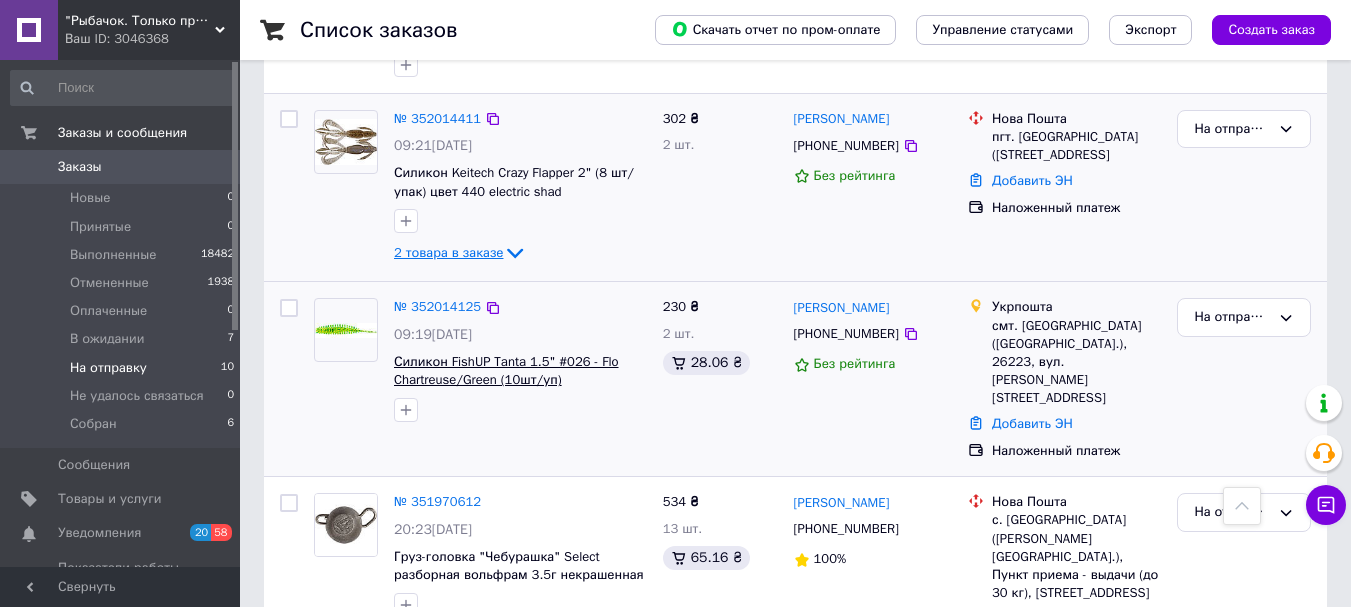 scroll, scrollTop: 888, scrollLeft: 0, axis: vertical 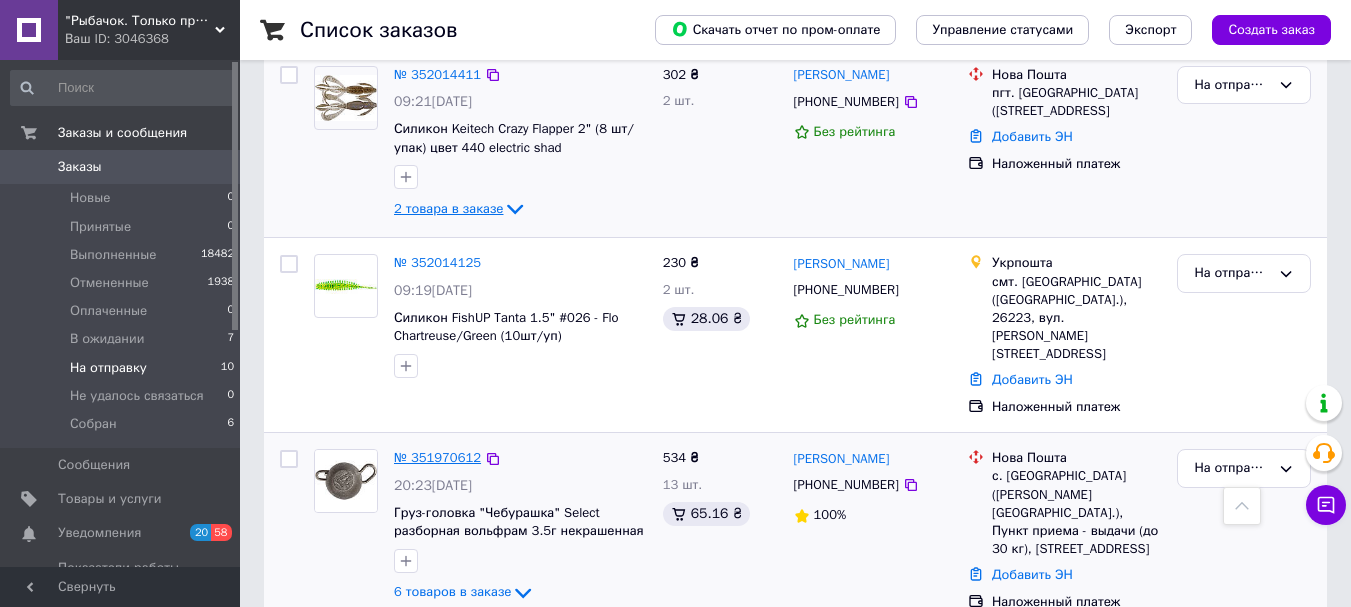 click on "№ 351970612" at bounding box center (437, 457) 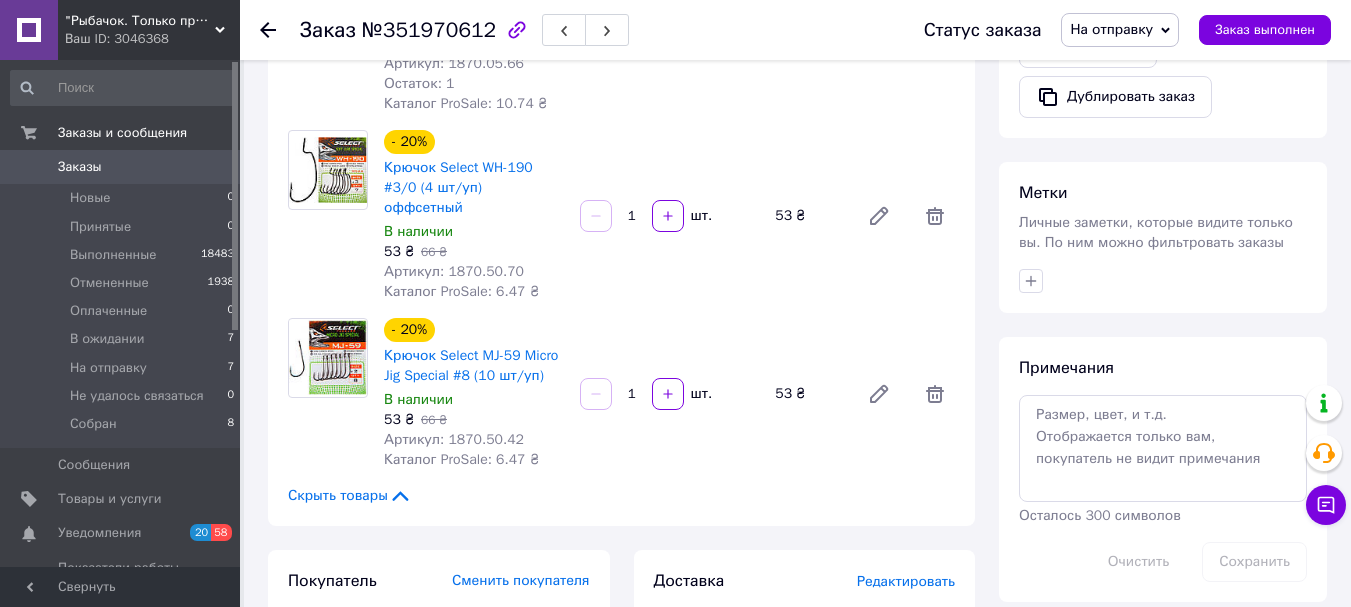 scroll, scrollTop: 1000, scrollLeft: 0, axis: vertical 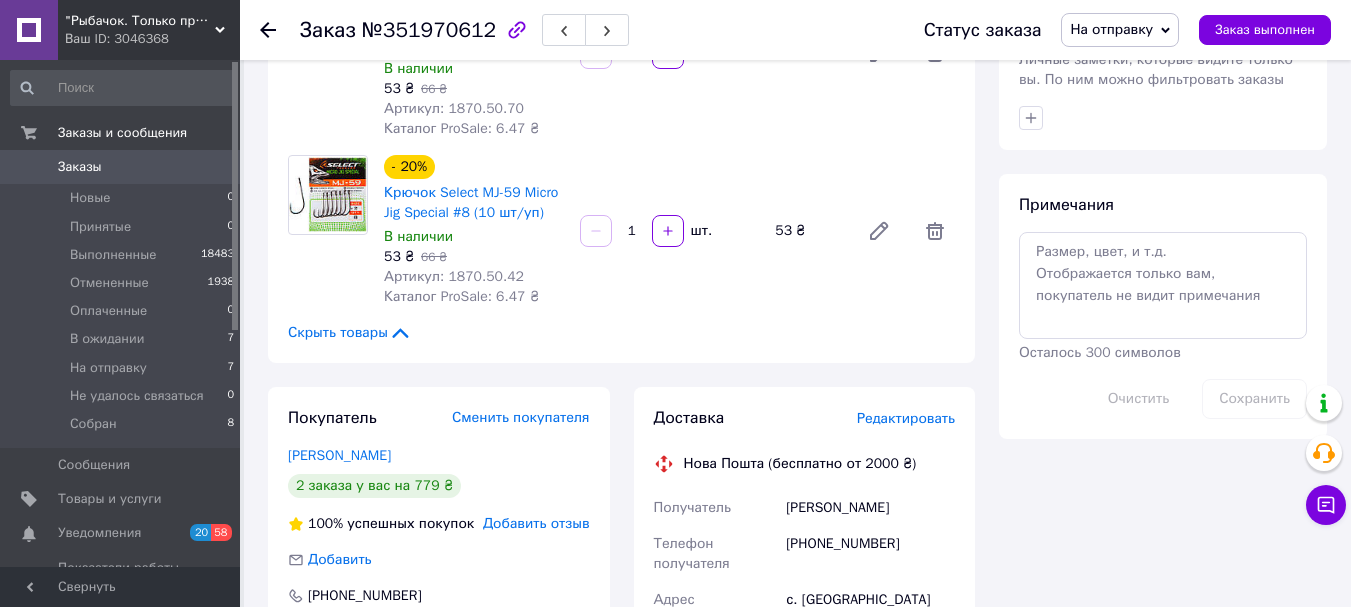 click on "Метки Личные заметки, которые видите только вы. По ним можно фильтровать заказы" at bounding box center (1163, 74) 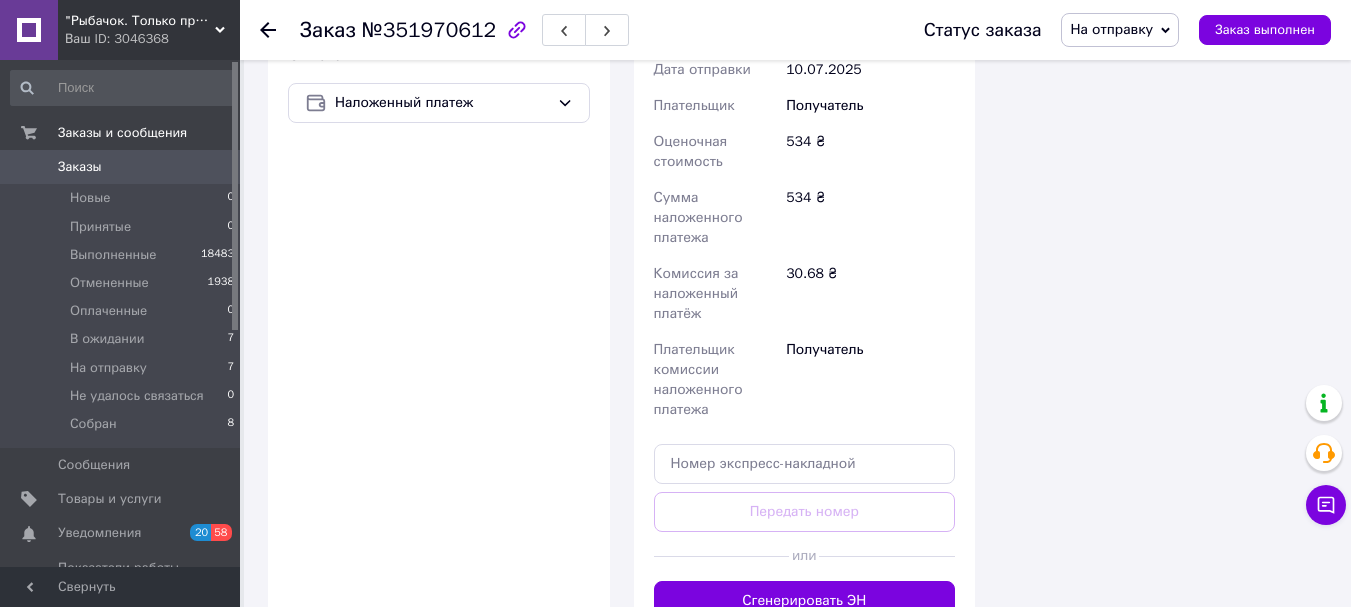scroll, scrollTop: 1700, scrollLeft: 0, axis: vertical 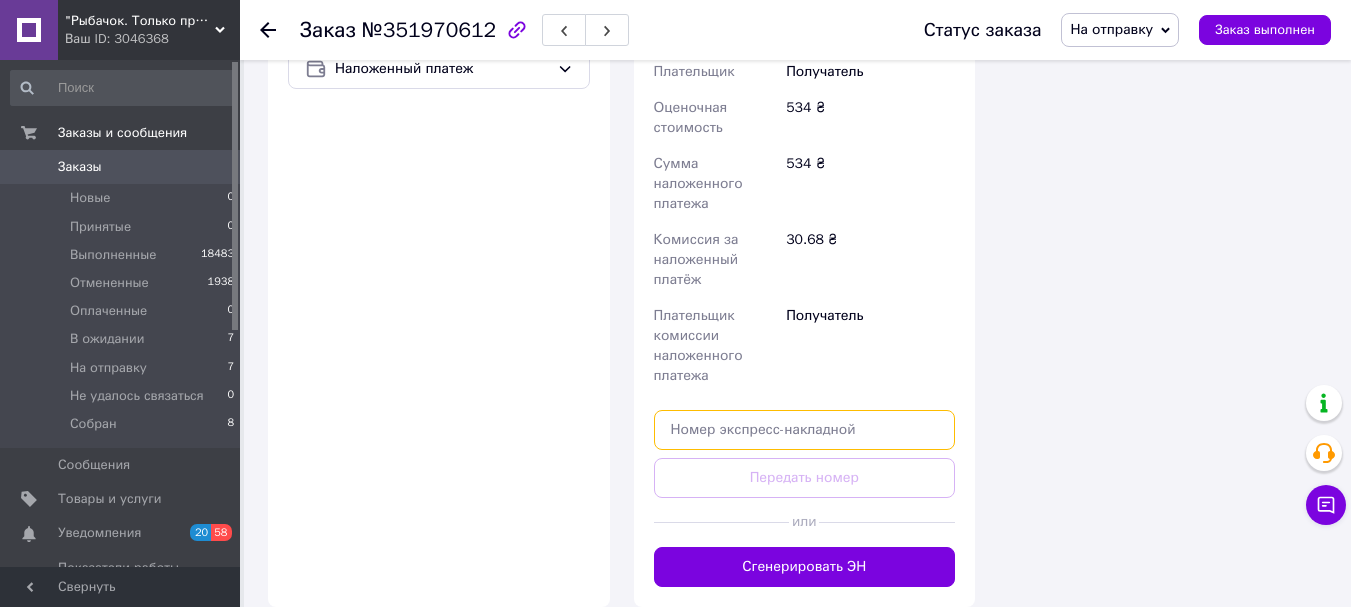click at bounding box center (805, 430) 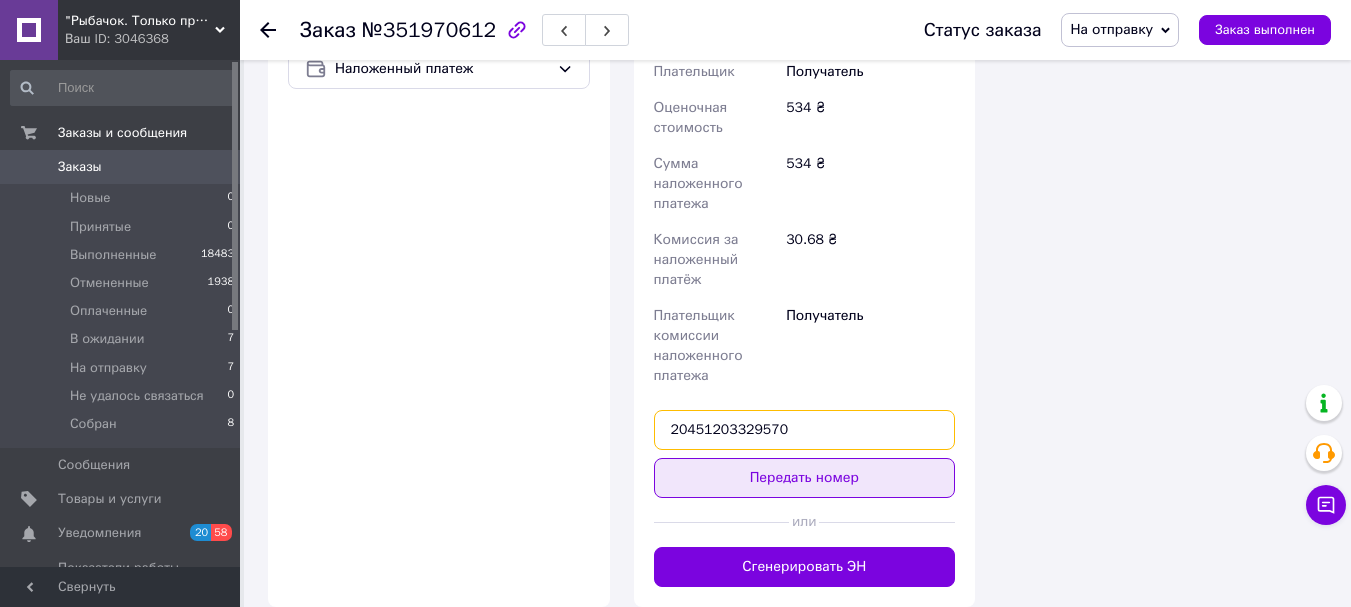 type on "20451203329570" 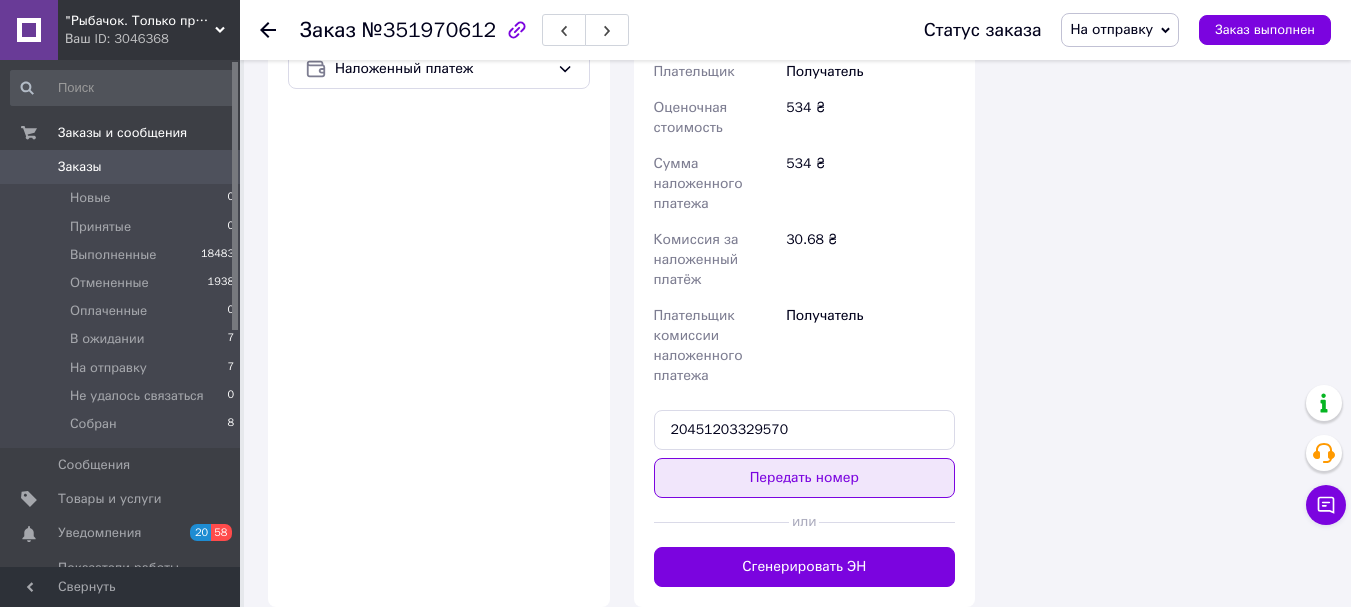 click on "Передать номер" at bounding box center [805, 478] 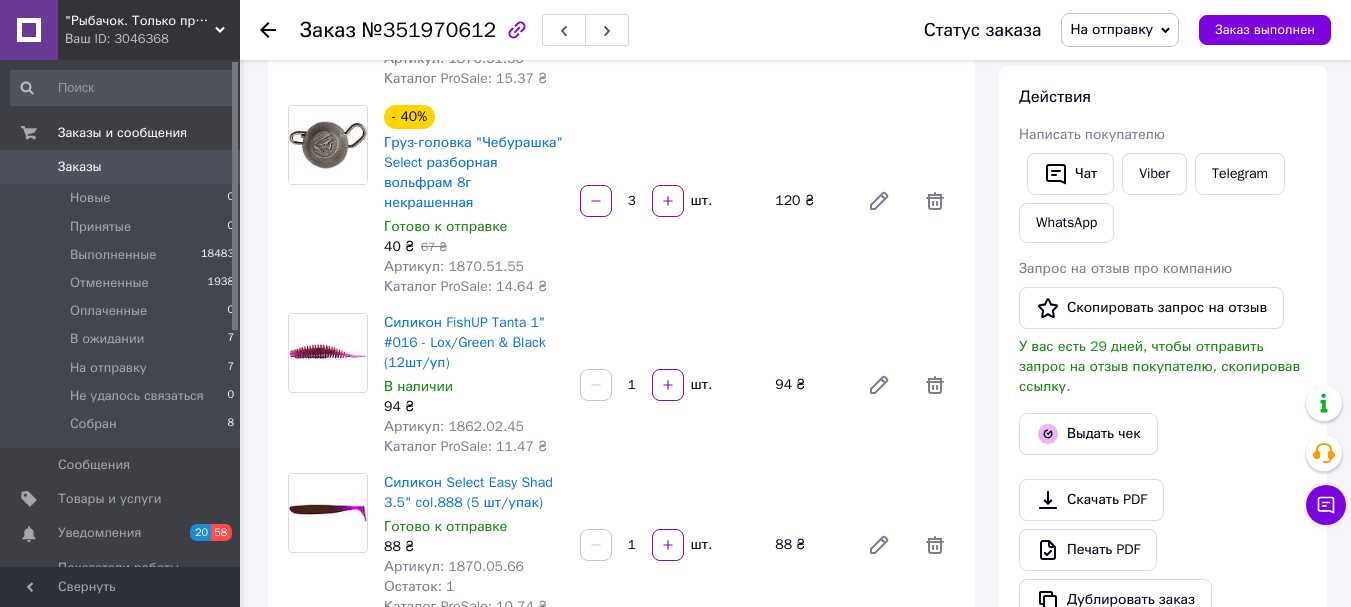 scroll, scrollTop: 10, scrollLeft: 0, axis: vertical 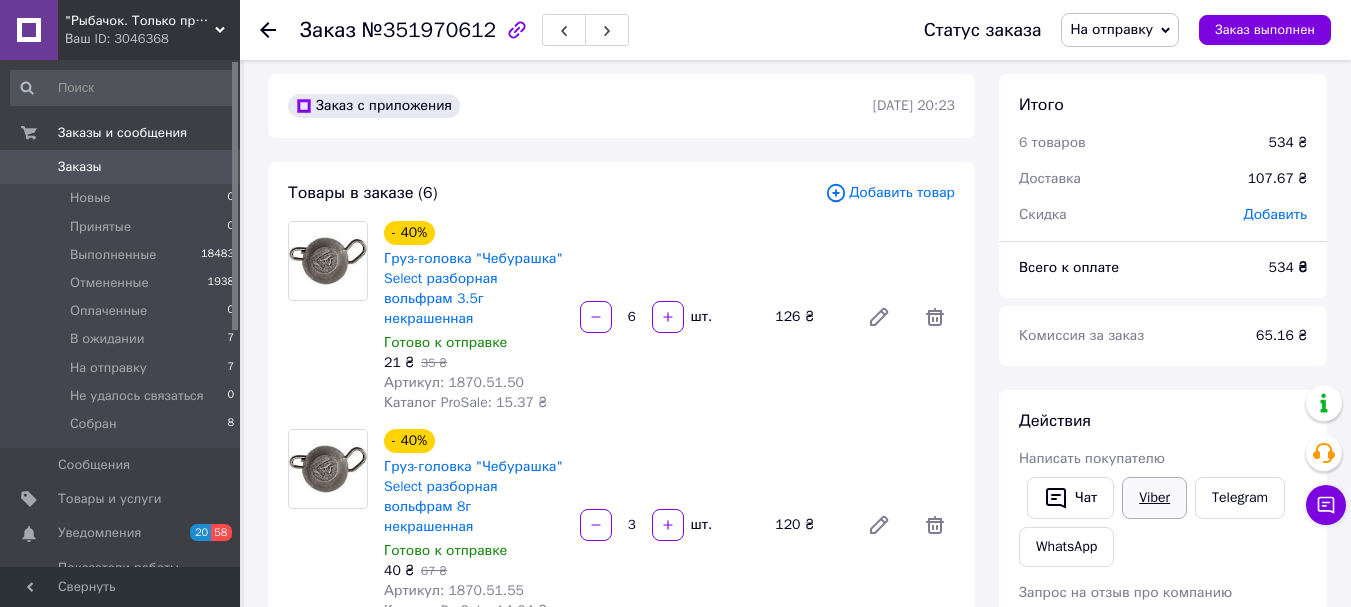 click on "Viber" at bounding box center (1154, 498) 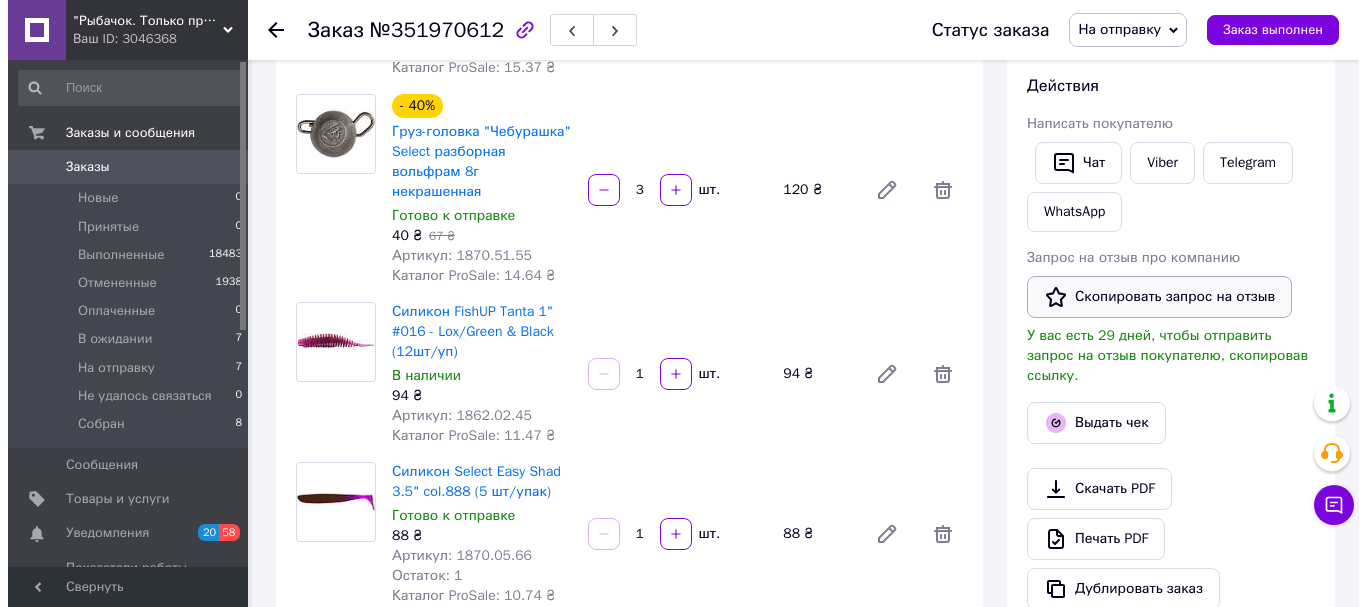 scroll, scrollTop: 310, scrollLeft: 0, axis: vertical 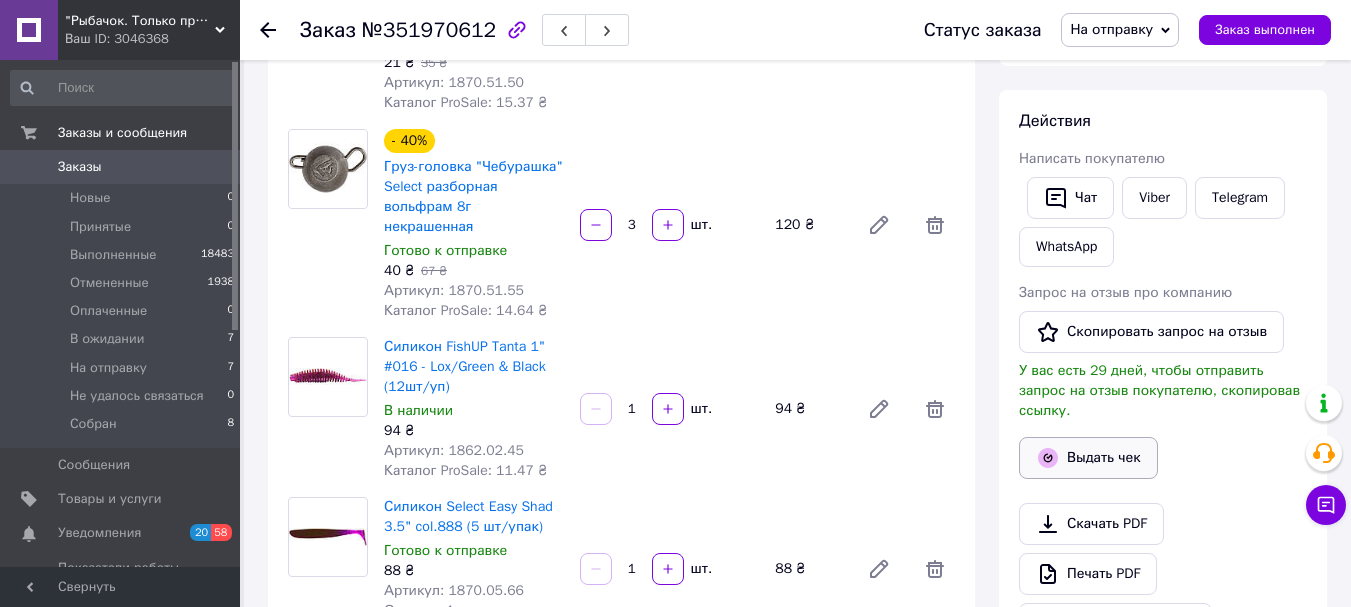 click on "Выдать чек" at bounding box center (1088, 458) 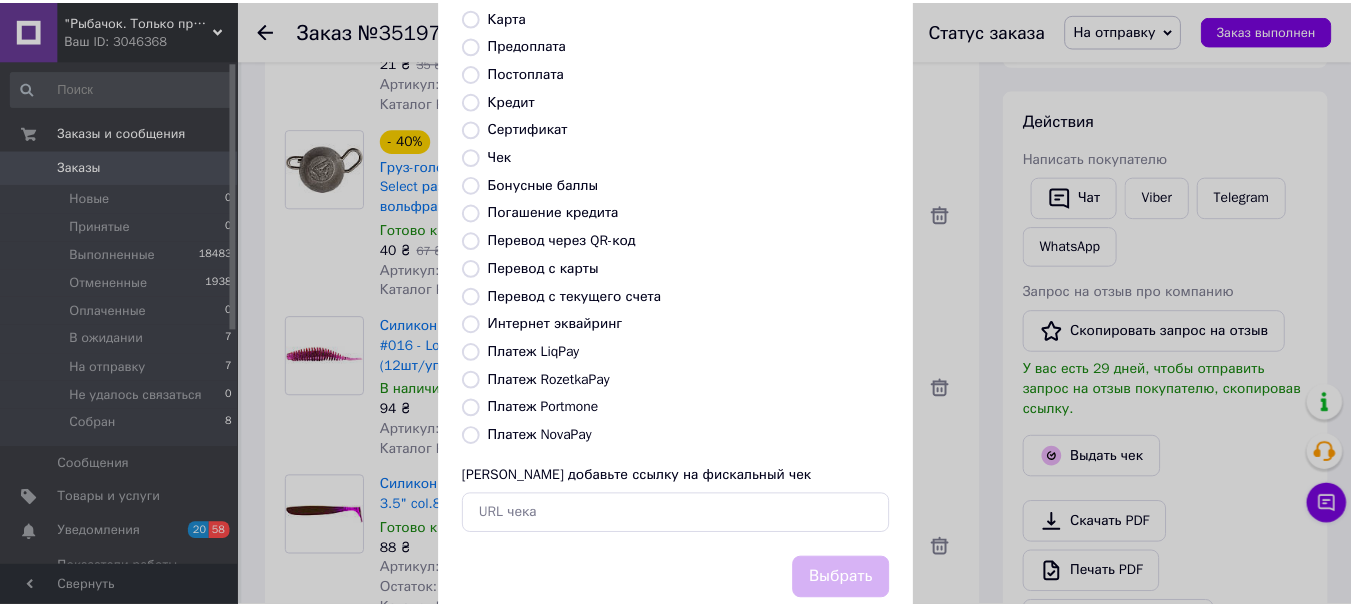 scroll, scrollTop: 200, scrollLeft: 0, axis: vertical 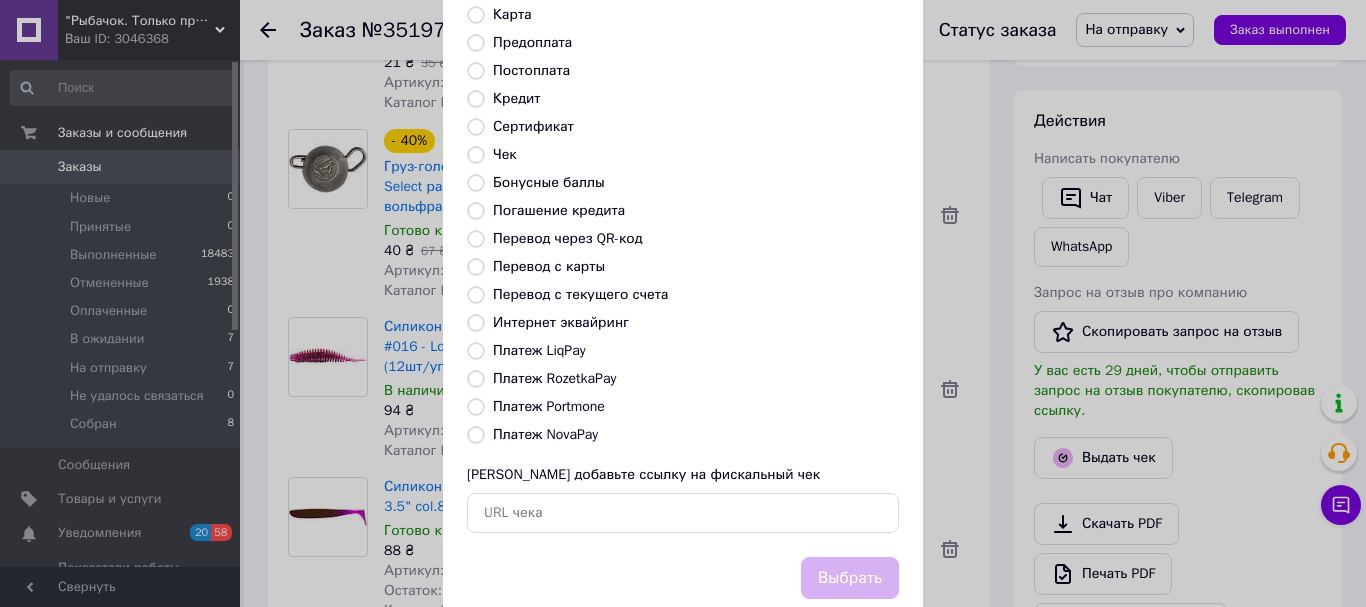click on "Платеж NovaPay" at bounding box center [545, 434] 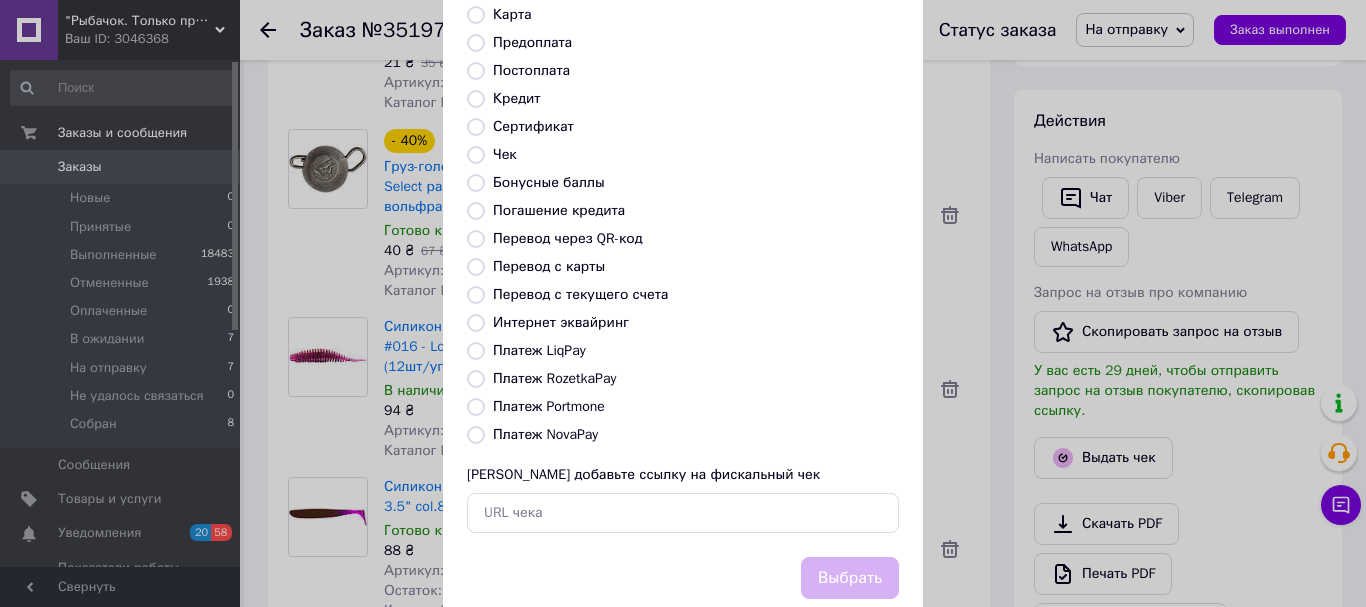 radio on "true" 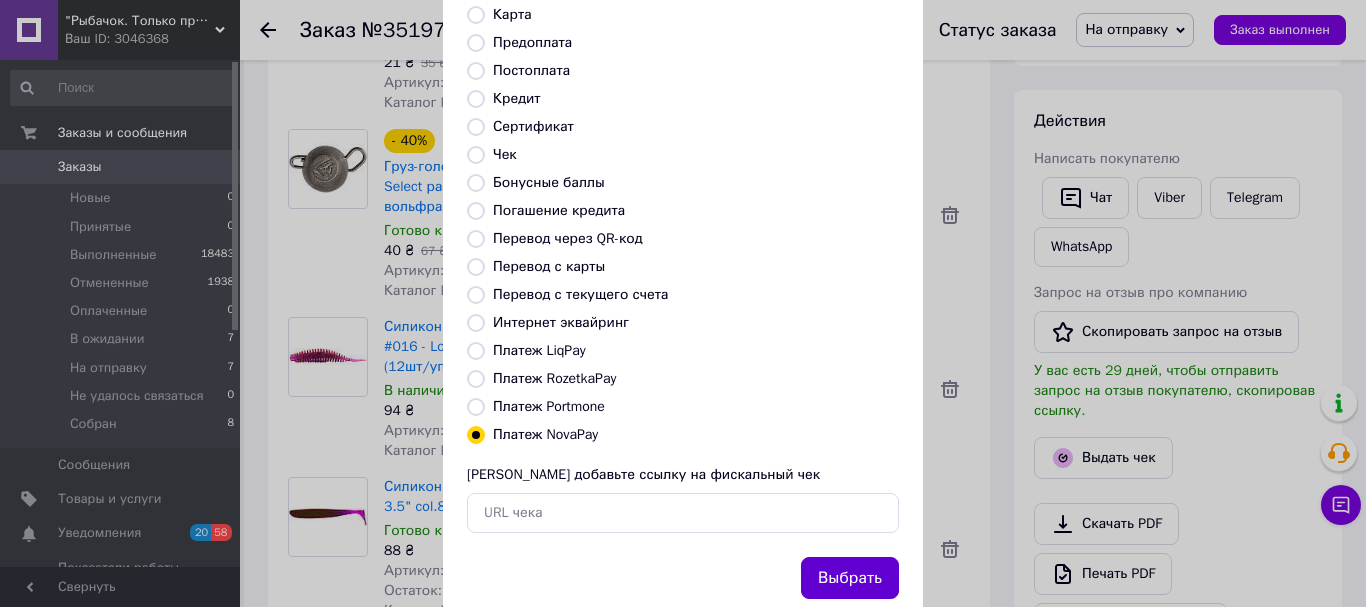 click on "Выбрать" at bounding box center (850, 578) 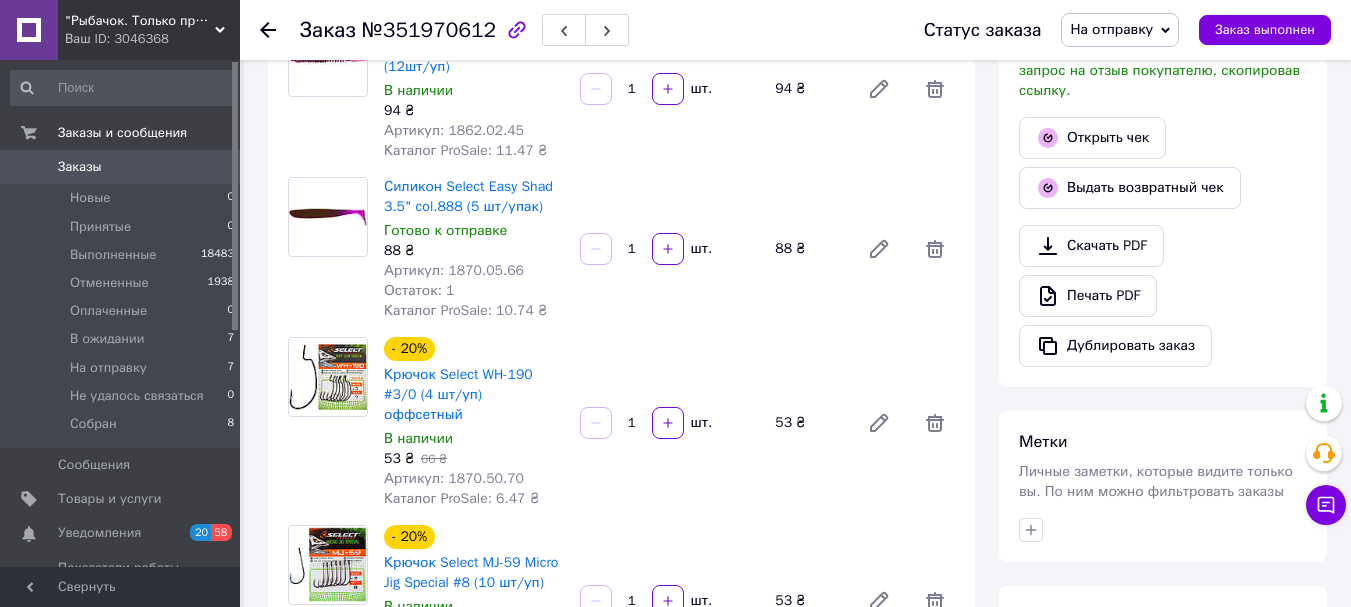 scroll, scrollTop: 710, scrollLeft: 0, axis: vertical 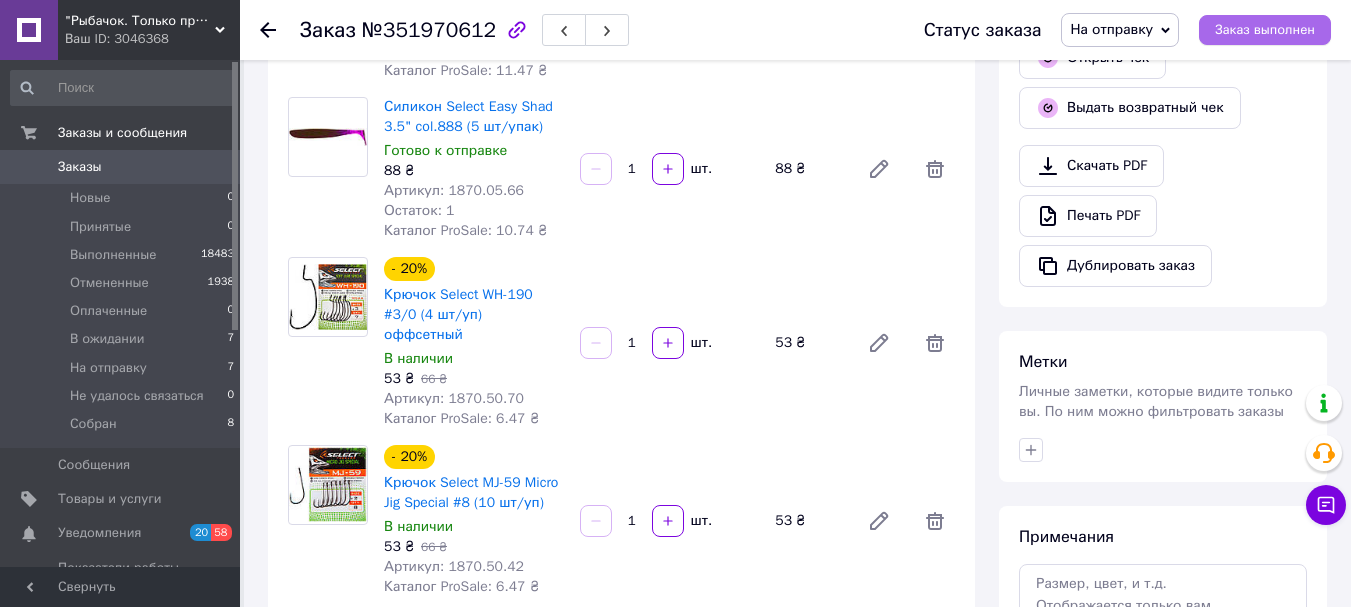 click on "Заказ выполнен" at bounding box center (1265, 30) 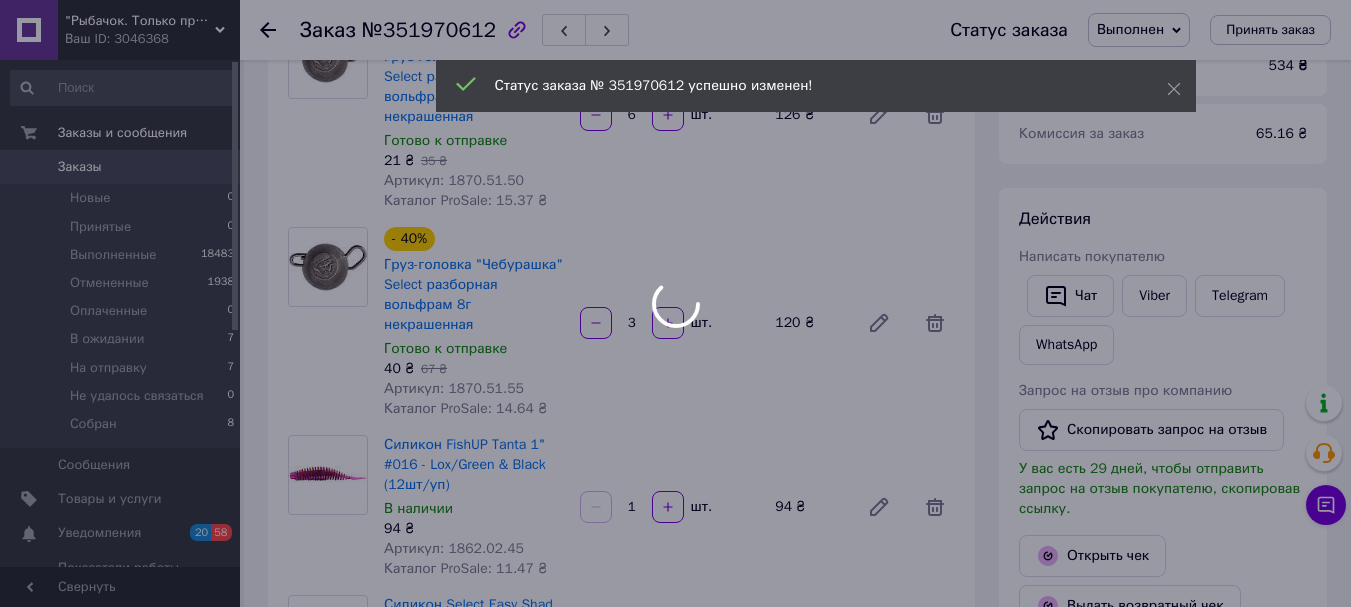 scroll, scrollTop: 210, scrollLeft: 0, axis: vertical 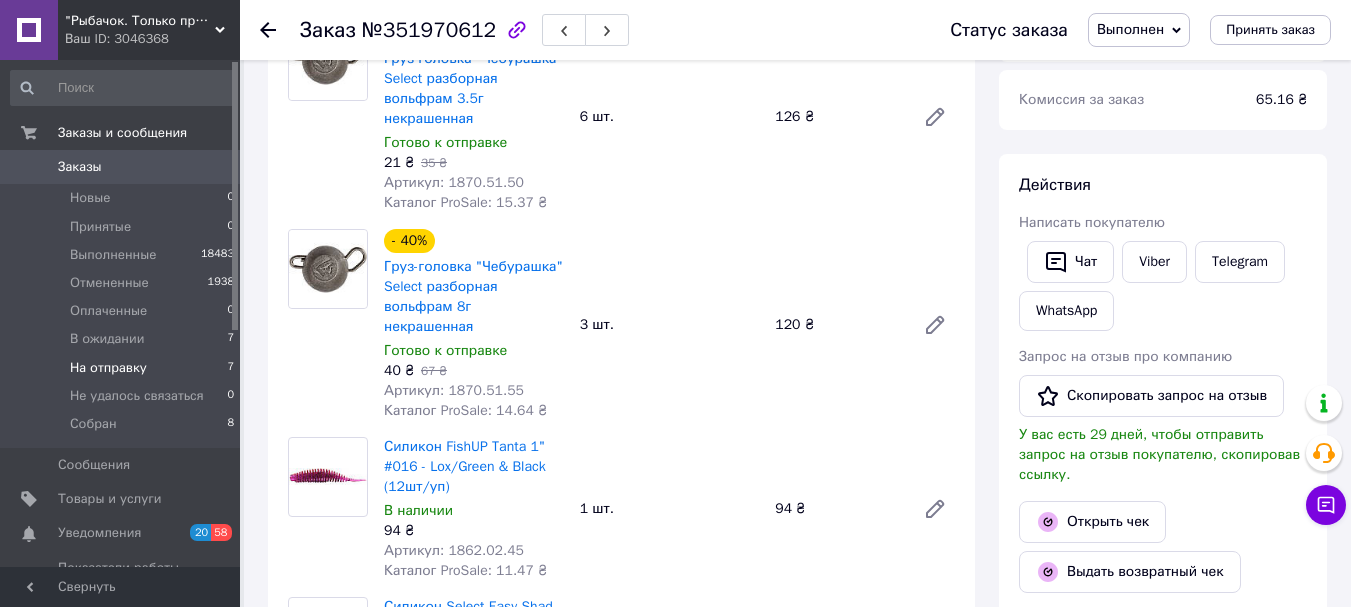 click on "На отправку" at bounding box center [108, 368] 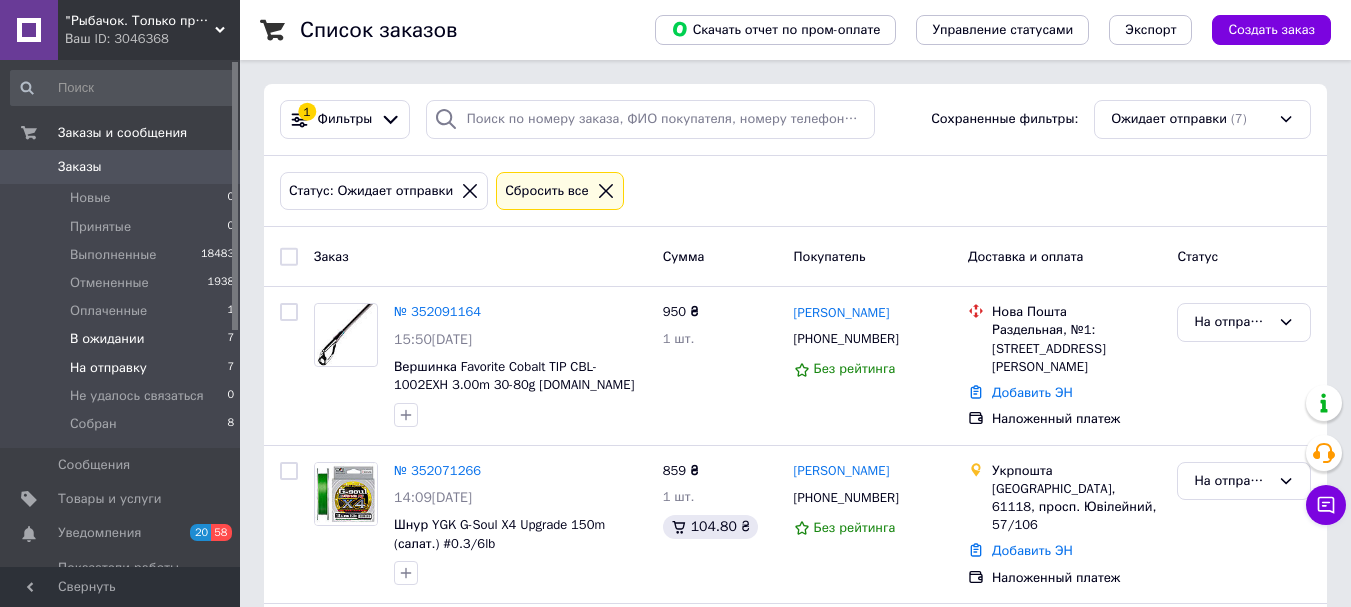 click on "В ожидании" at bounding box center (107, 339) 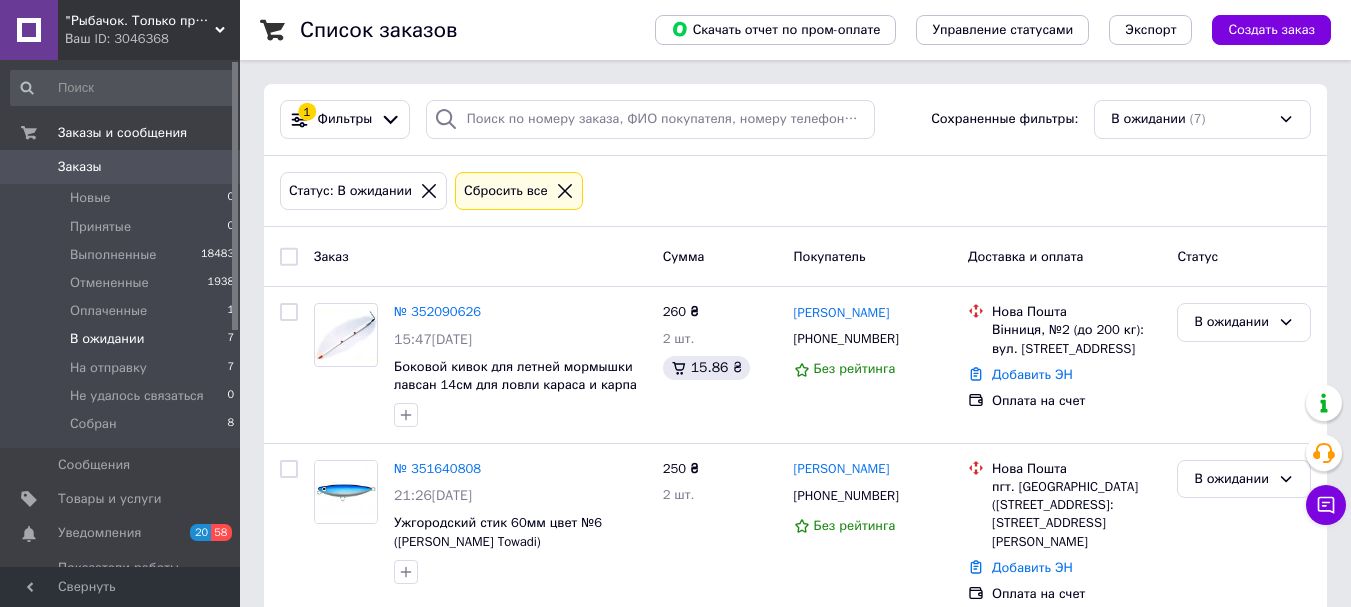 click on "Заказы" at bounding box center [121, 167] 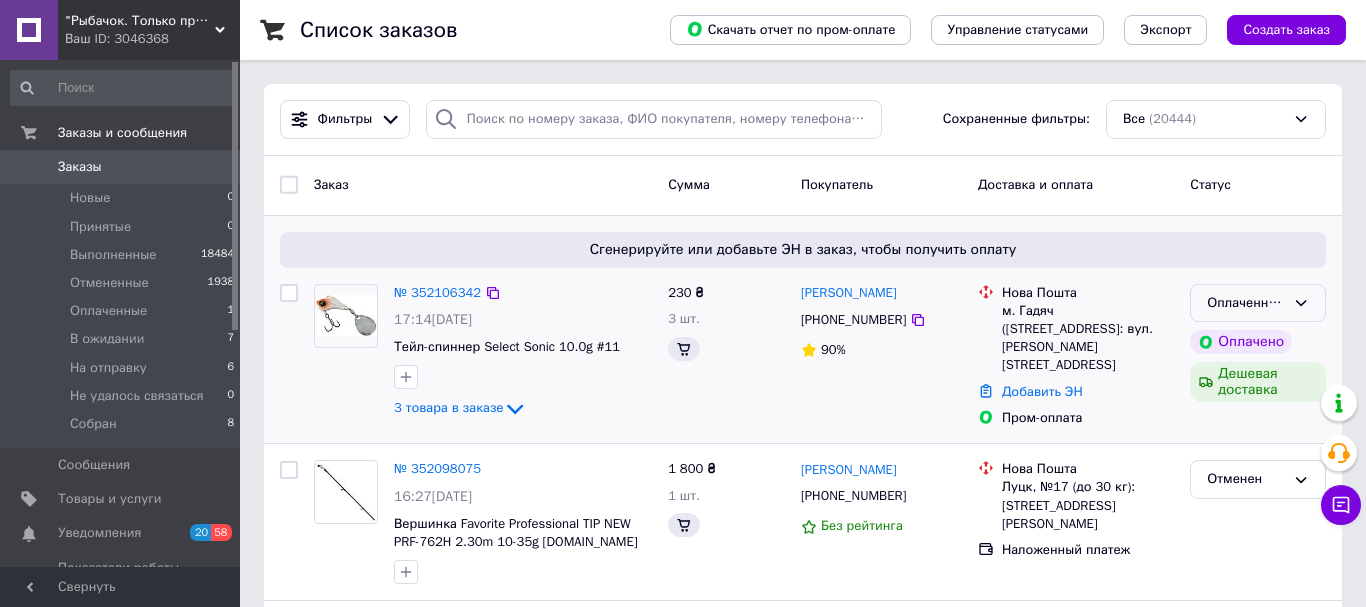 click on "Оплаченный" at bounding box center (1246, 303) 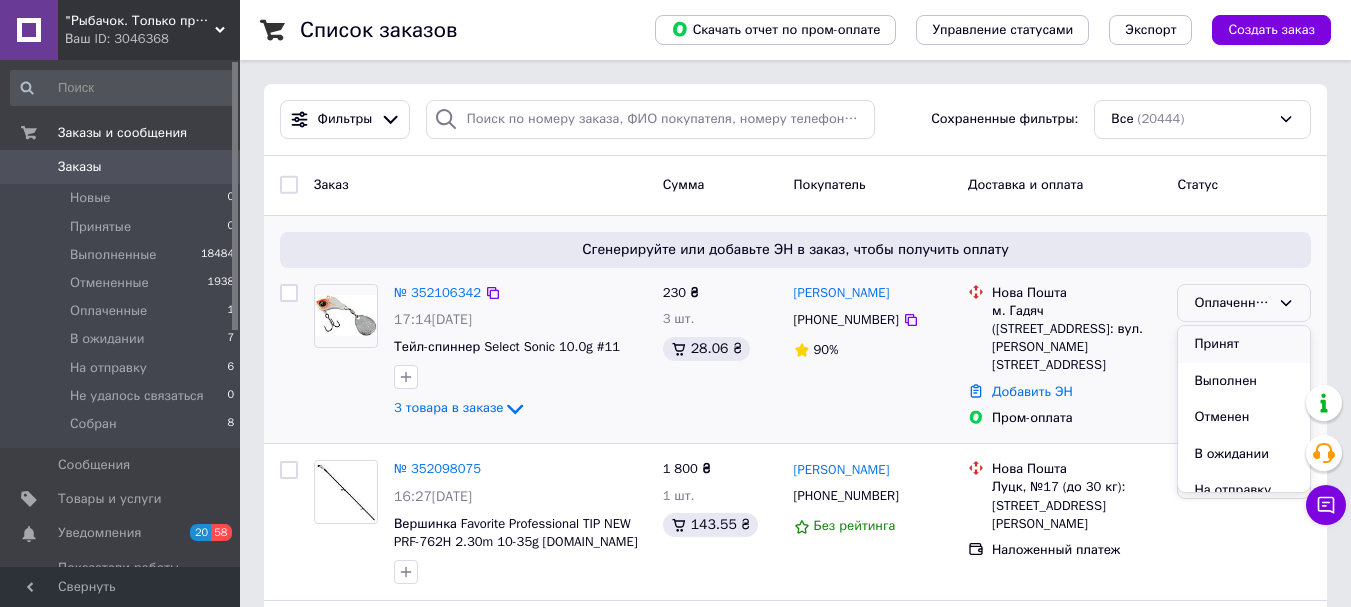 click on "Принят" at bounding box center (1244, 344) 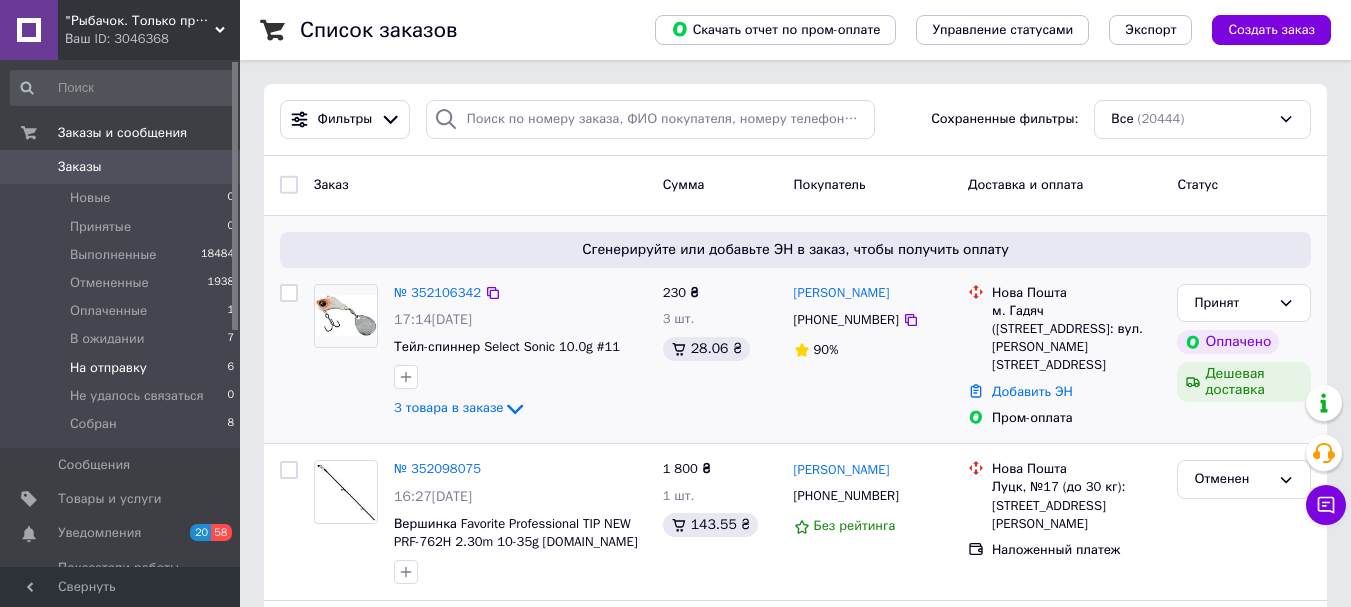 click on "На отправку" at bounding box center (108, 368) 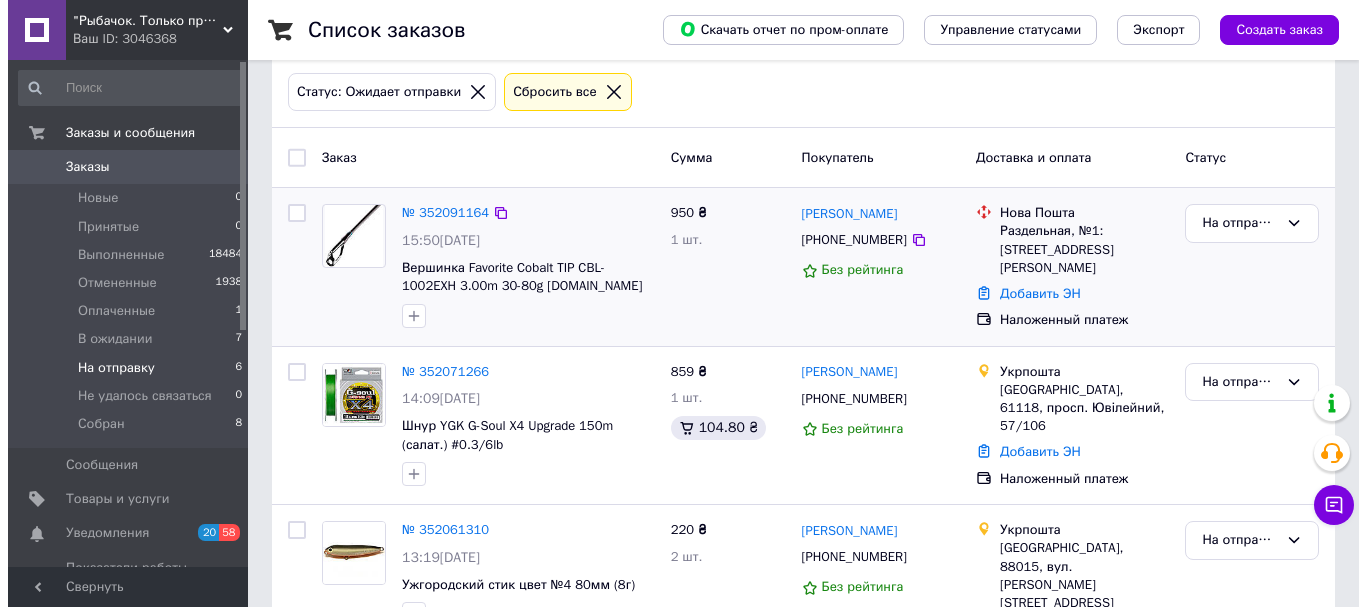 scroll, scrollTop: 100, scrollLeft: 0, axis: vertical 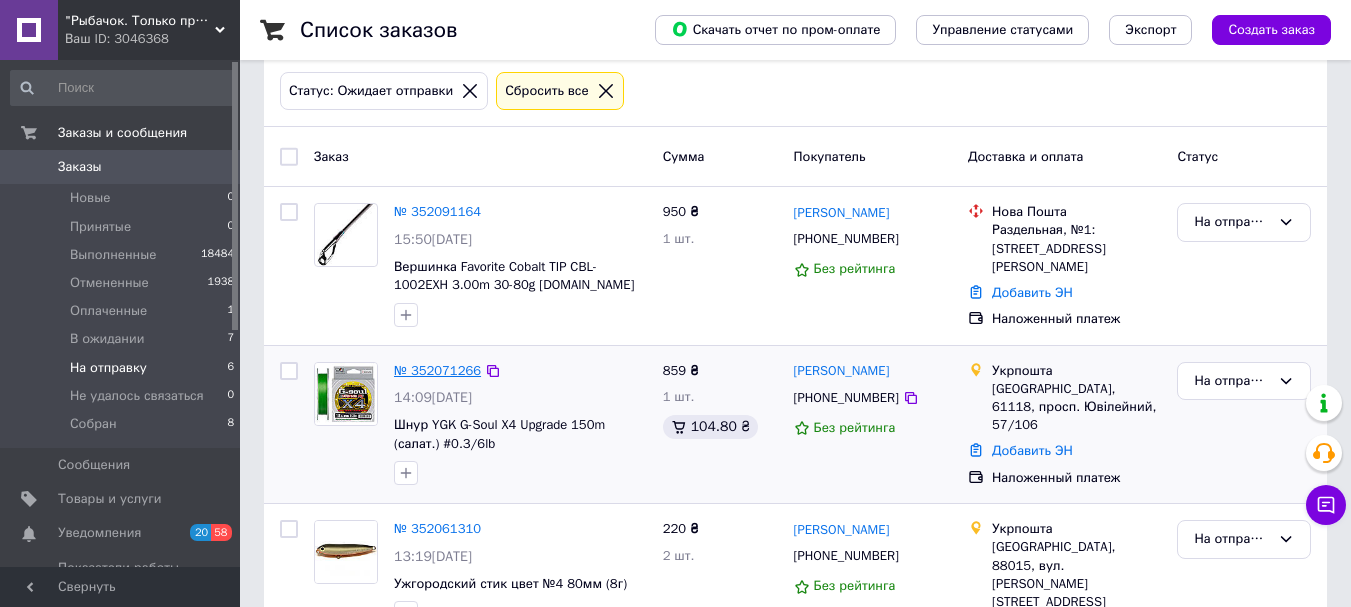click on "№ 352071266" at bounding box center [437, 370] 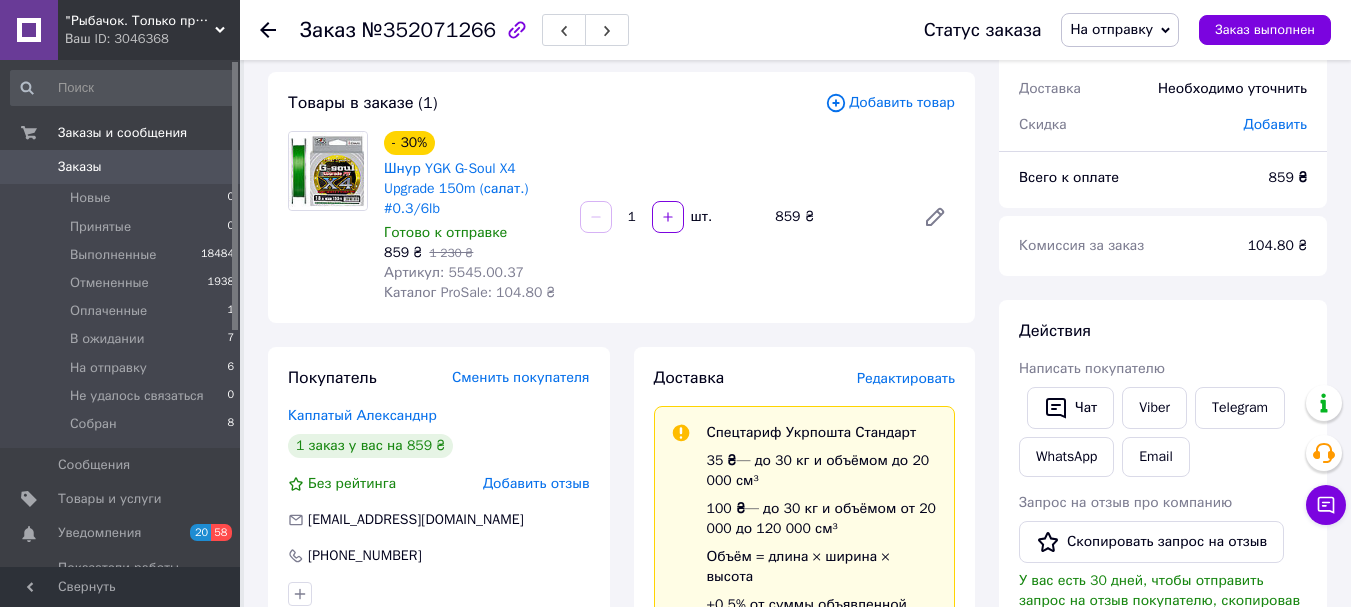click on "Редактировать" at bounding box center (906, 378) 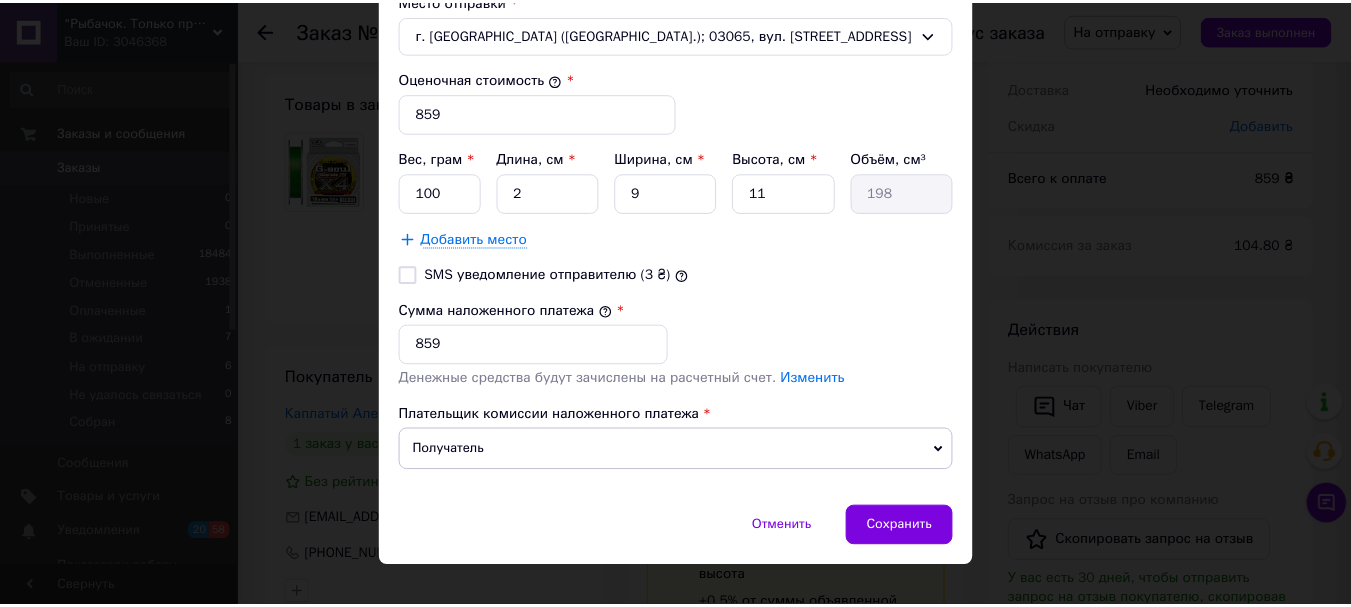 scroll, scrollTop: 830, scrollLeft: 0, axis: vertical 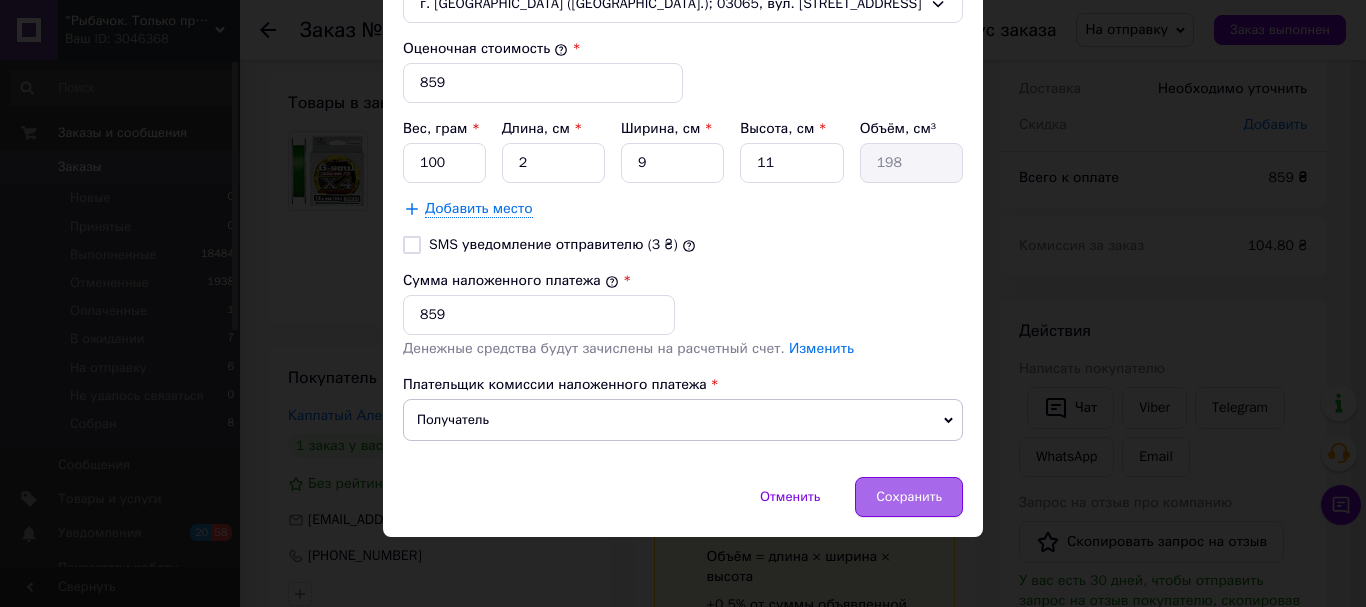 click on "Сохранить" at bounding box center [909, 497] 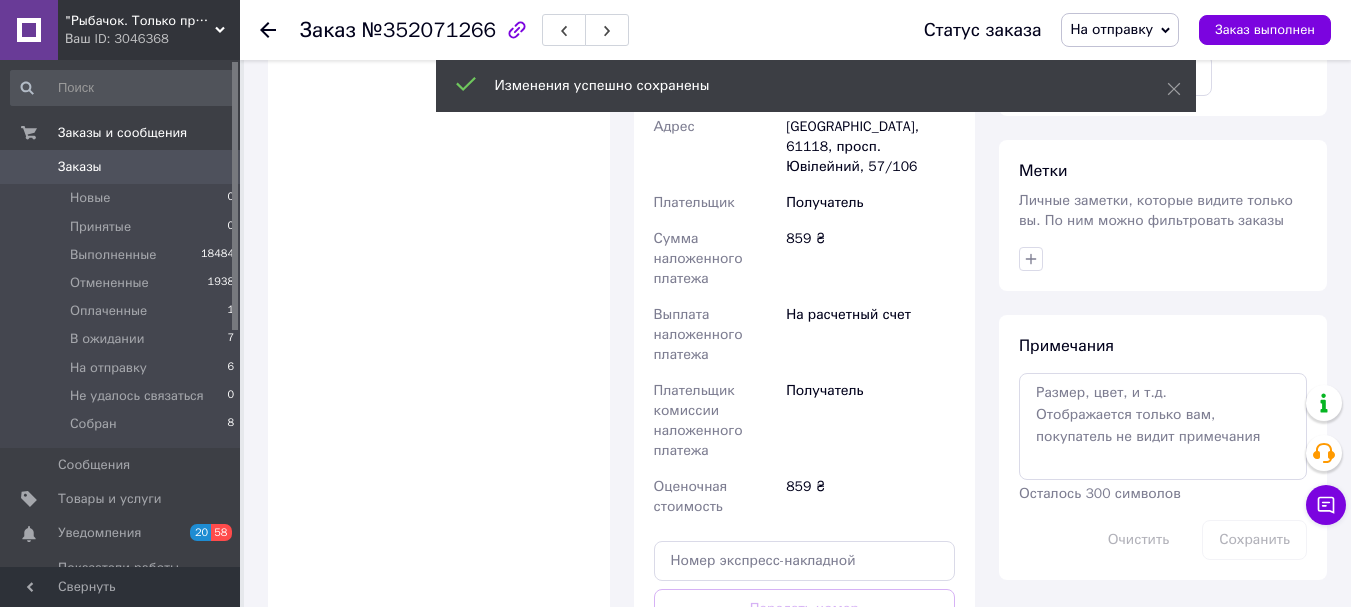 scroll, scrollTop: 900, scrollLeft: 0, axis: vertical 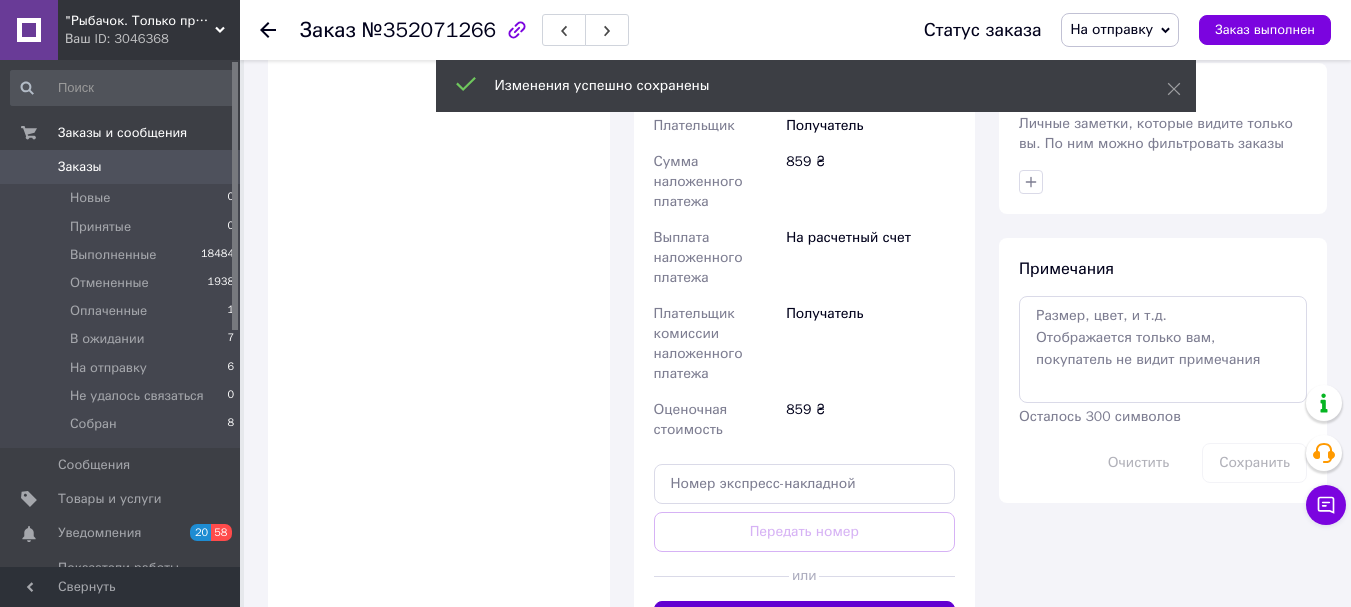 click on "Создать ярлык" at bounding box center [805, 621] 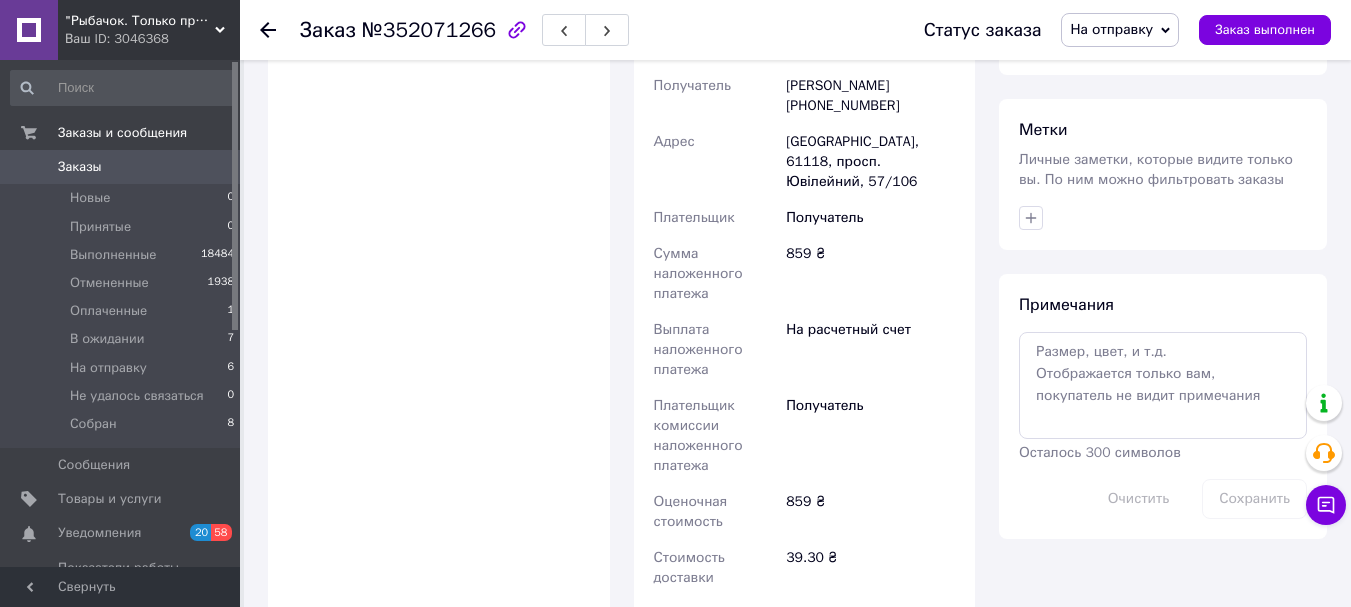 scroll, scrollTop: 500, scrollLeft: 0, axis: vertical 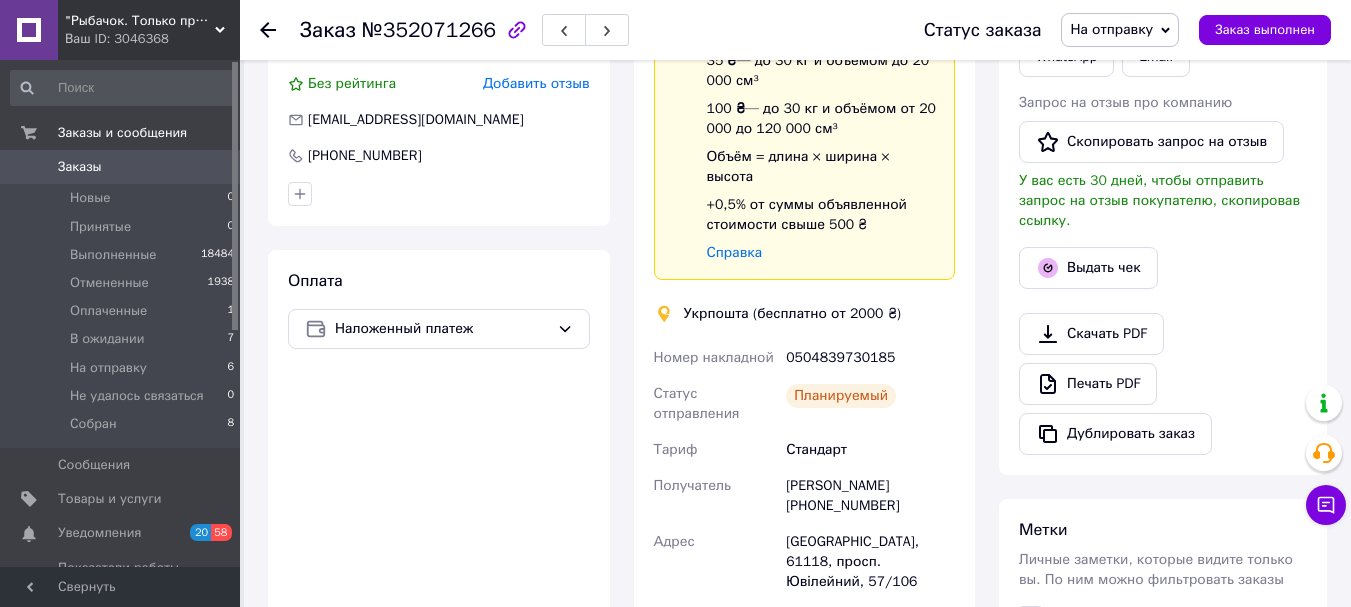 click on "0504839730185" at bounding box center (870, 358) 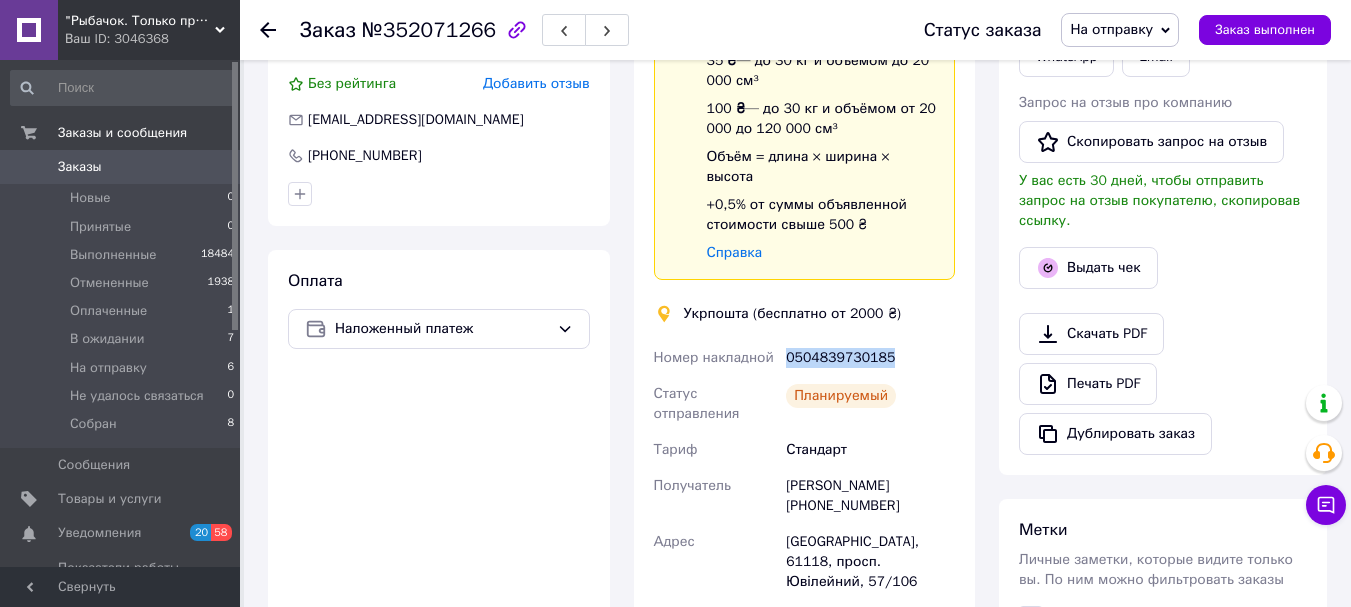 click on "0504839730185" at bounding box center (870, 358) 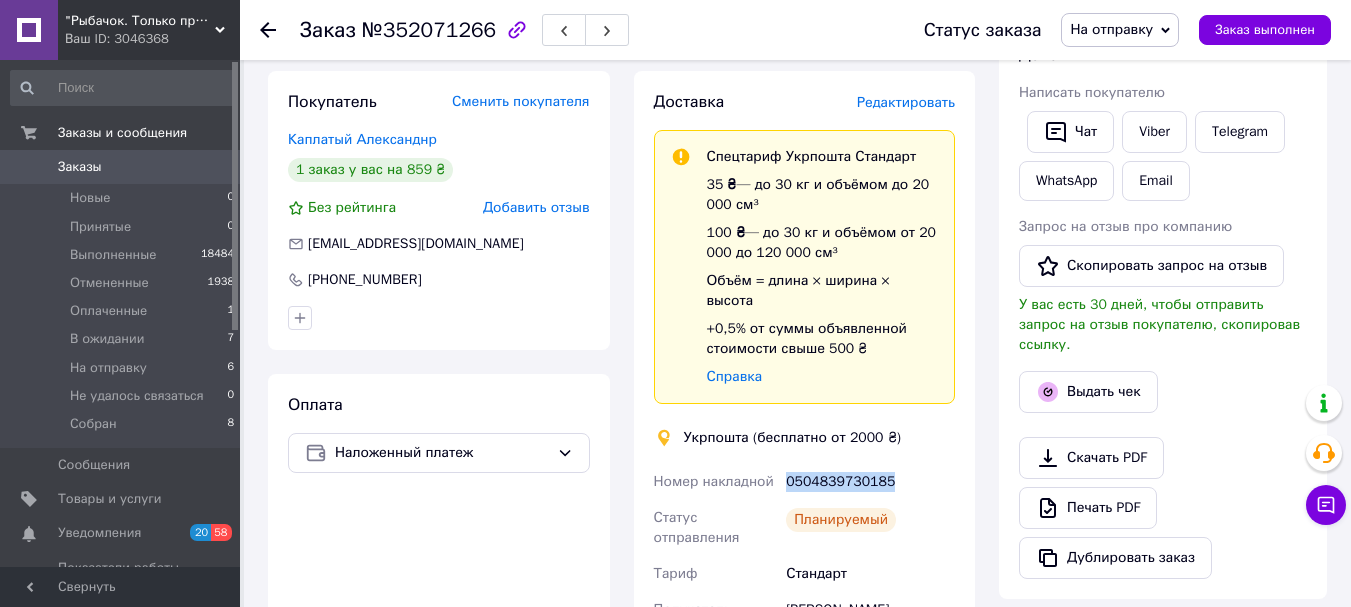 scroll, scrollTop: 200, scrollLeft: 0, axis: vertical 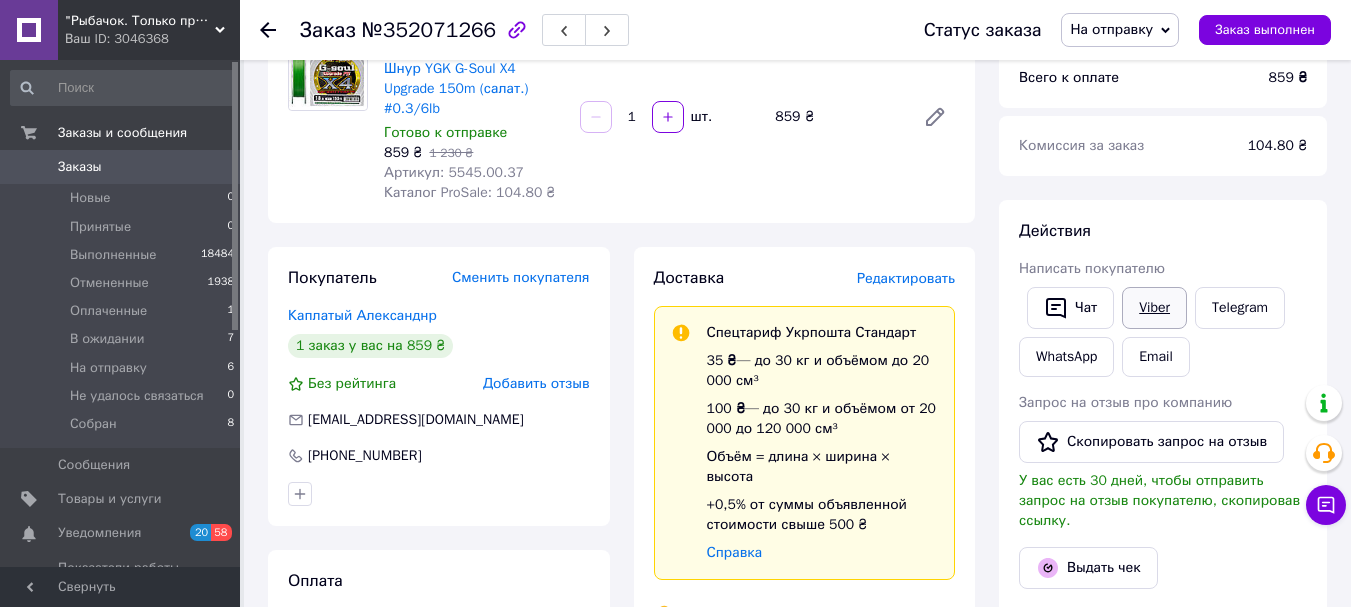 click on "Viber" at bounding box center [1154, 308] 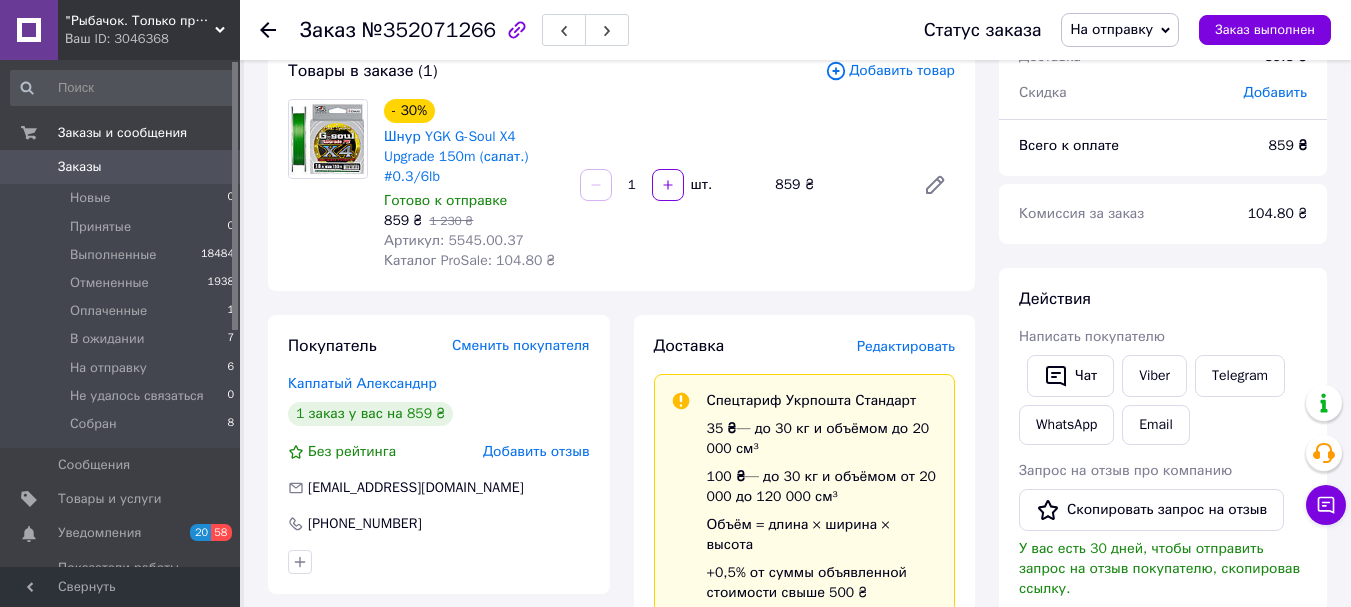 scroll, scrollTop: 100, scrollLeft: 0, axis: vertical 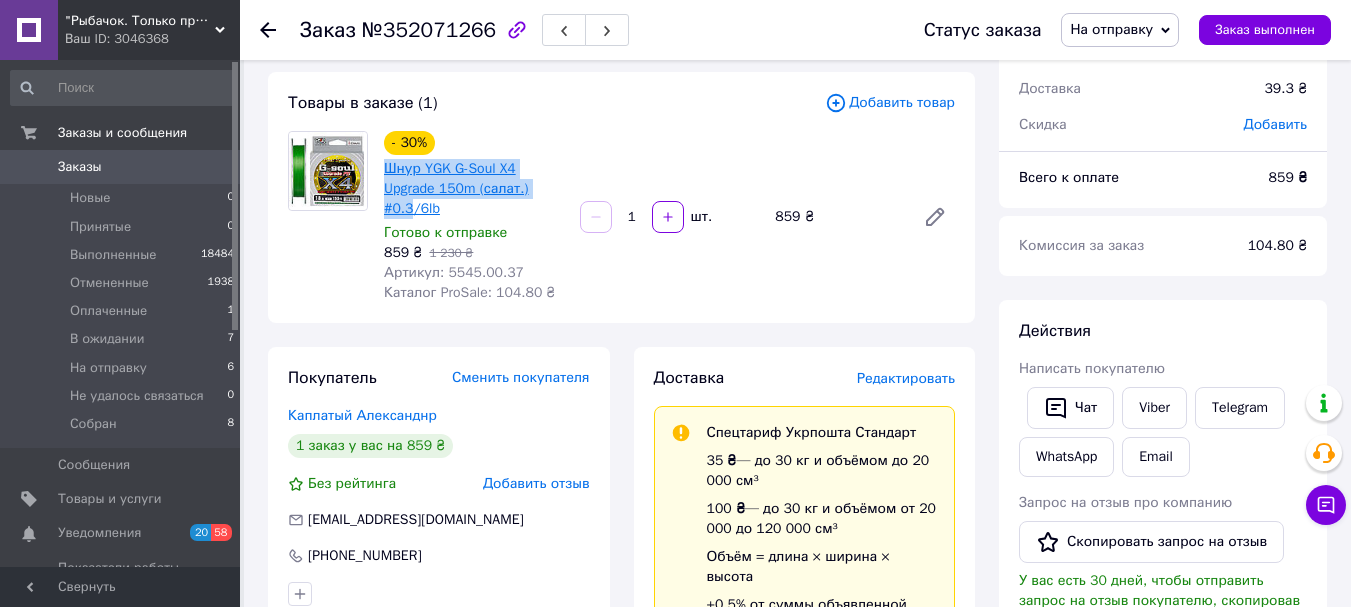 drag, startPoint x: 380, startPoint y: 173, endPoint x: 409, endPoint y: 209, distance: 46.227695 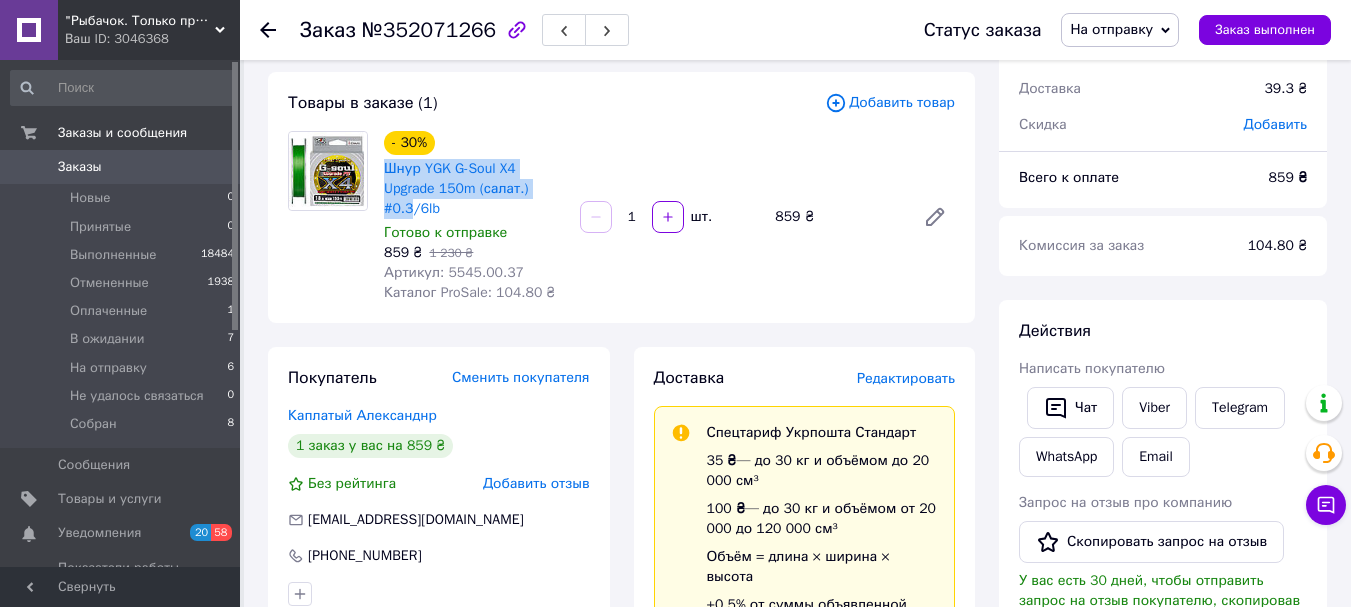 copy on "Шнур YGK G-Soul X4 Upgrade 150m (салат.) #0.3" 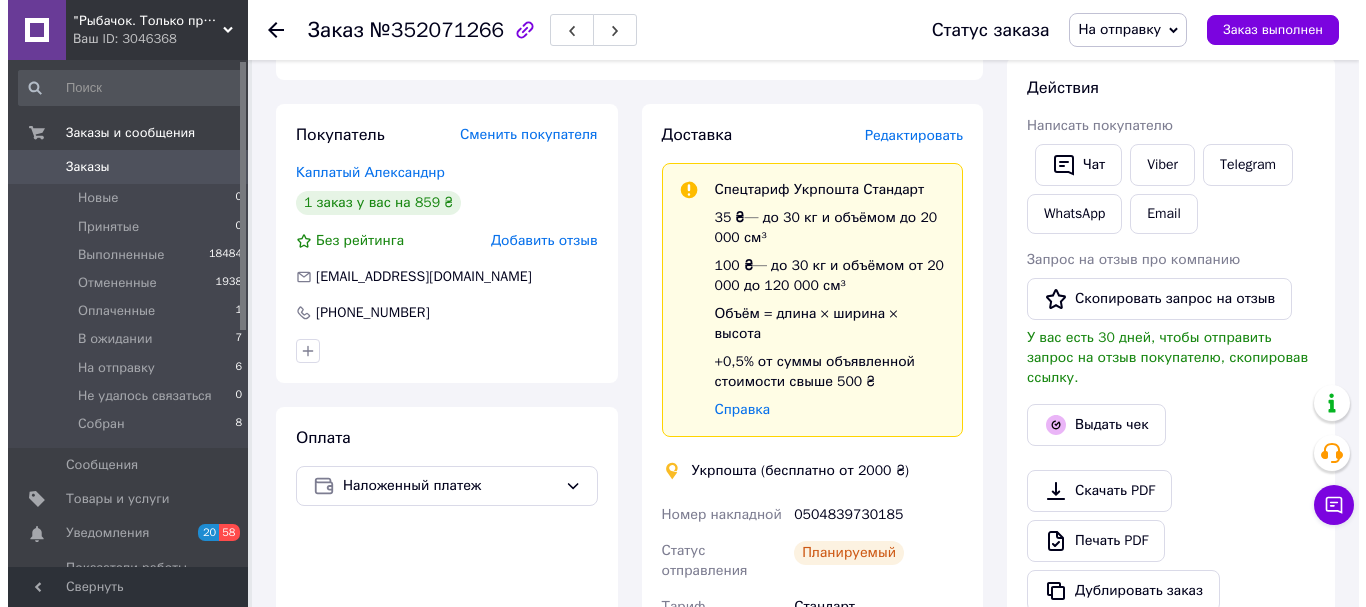 scroll, scrollTop: 400, scrollLeft: 0, axis: vertical 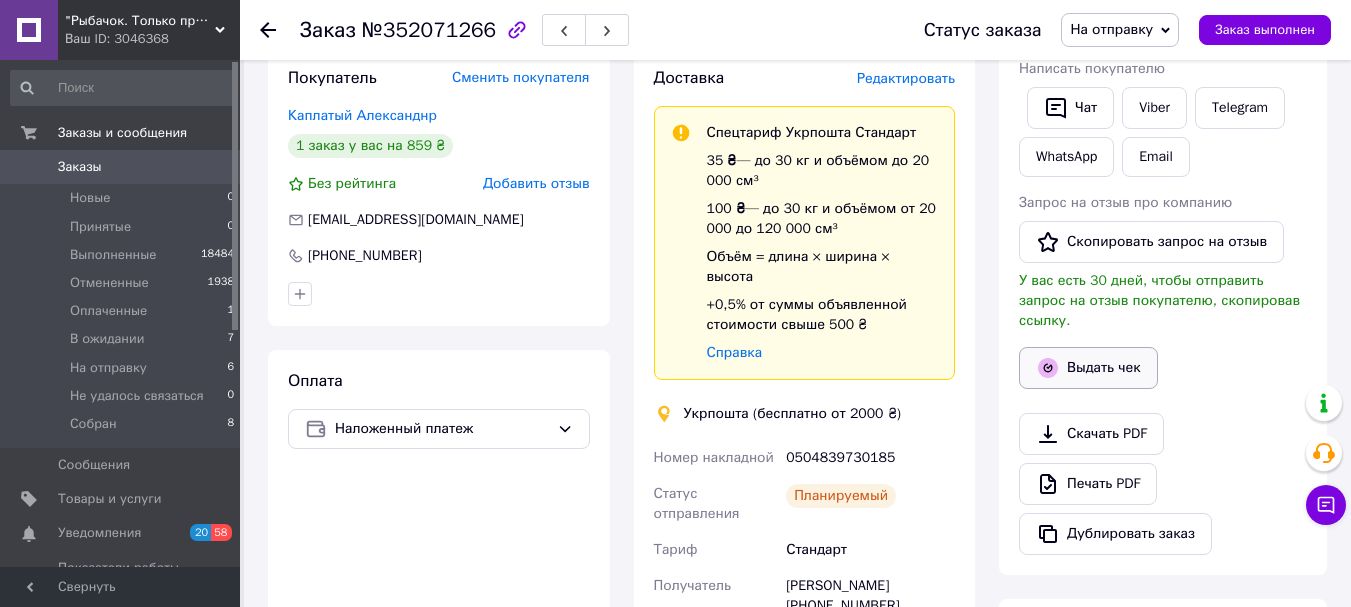 click on "Выдать чек" at bounding box center (1088, 368) 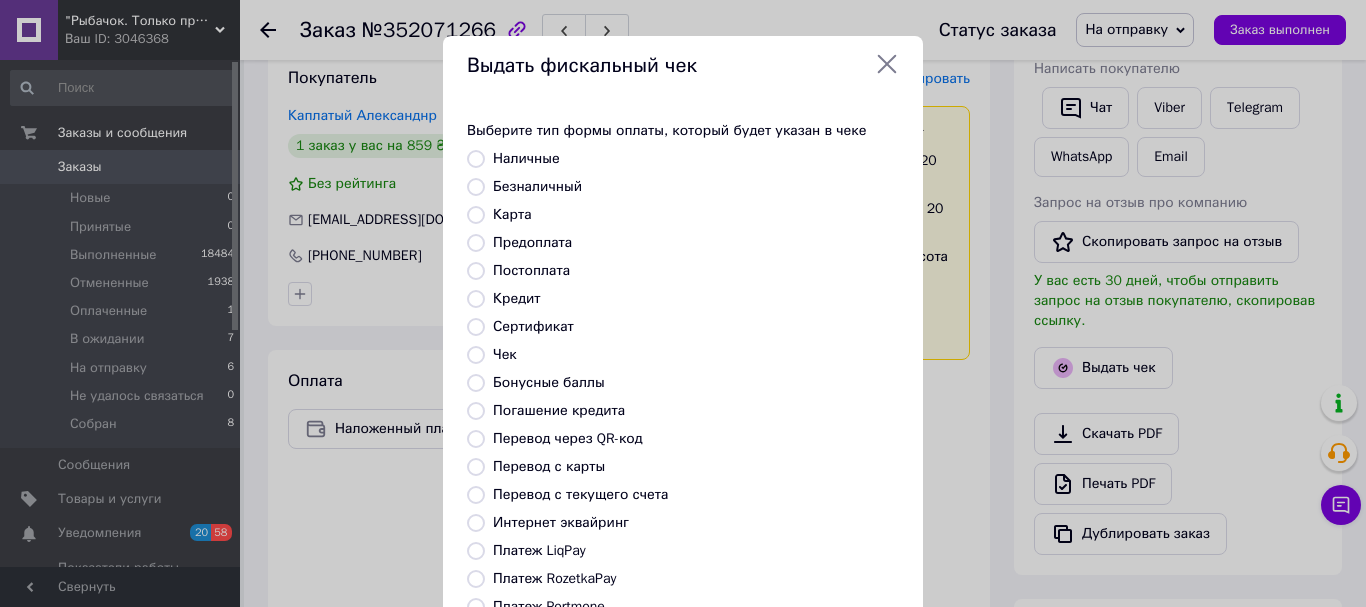 click on "Безналичный" at bounding box center [537, 186] 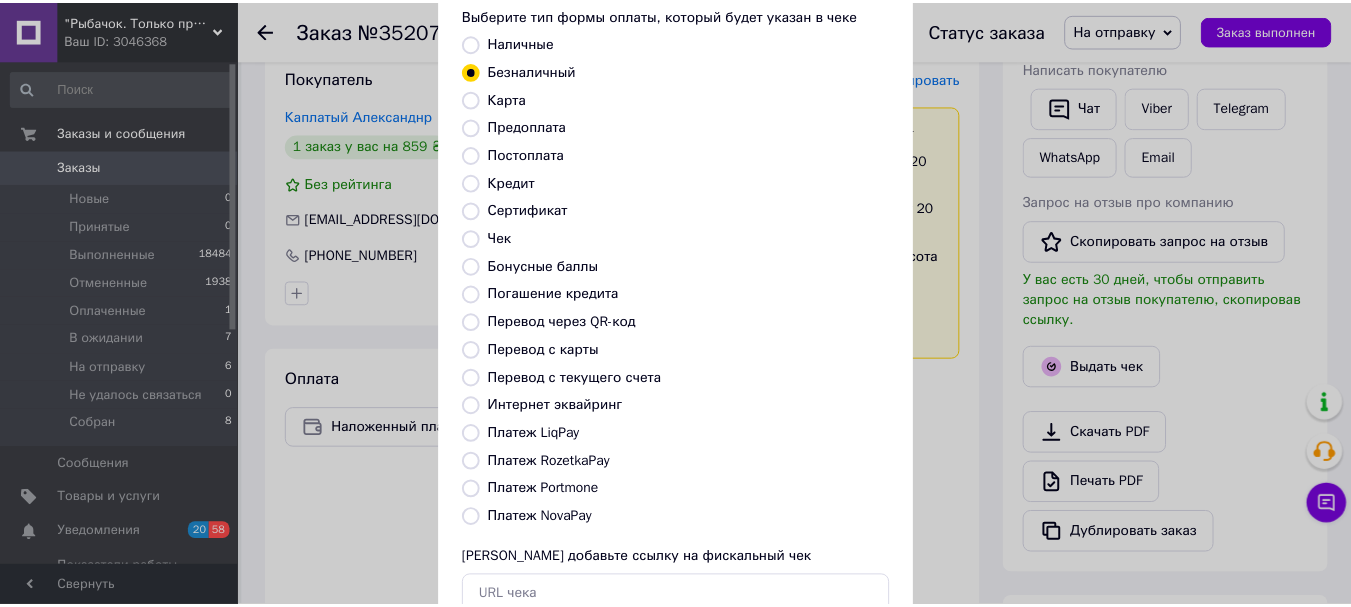 scroll, scrollTop: 252, scrollLeft: 0, axis: vertical 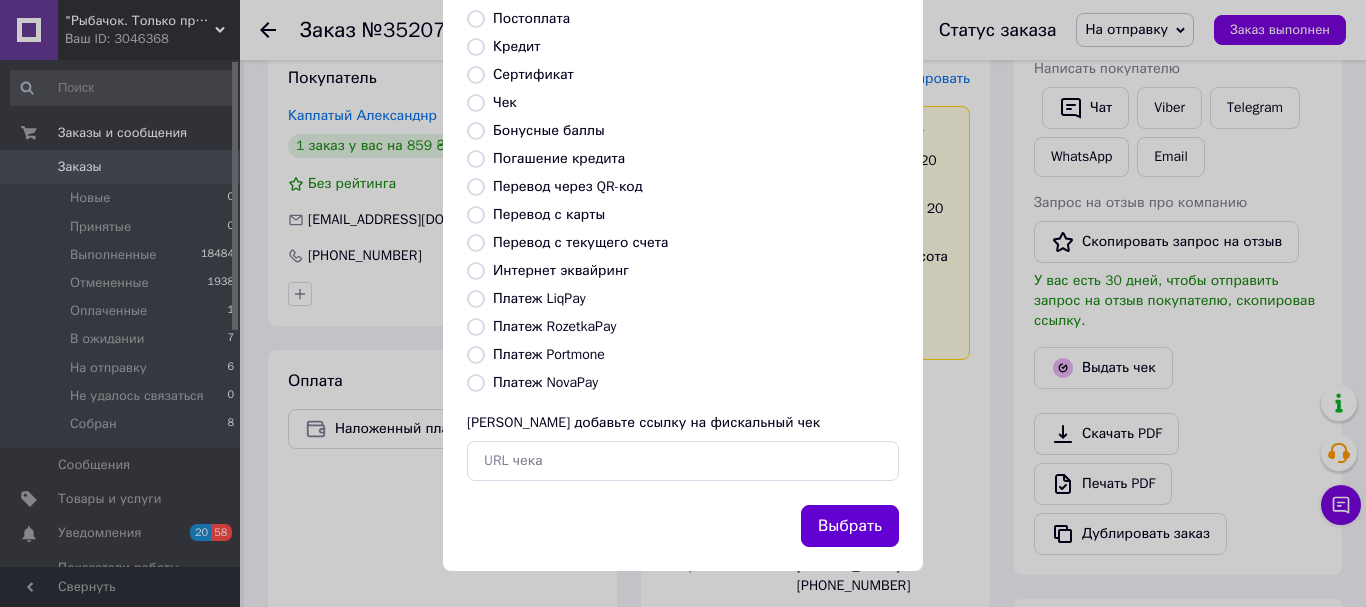 click on "Выбрать" at bounding box center (850, 526) 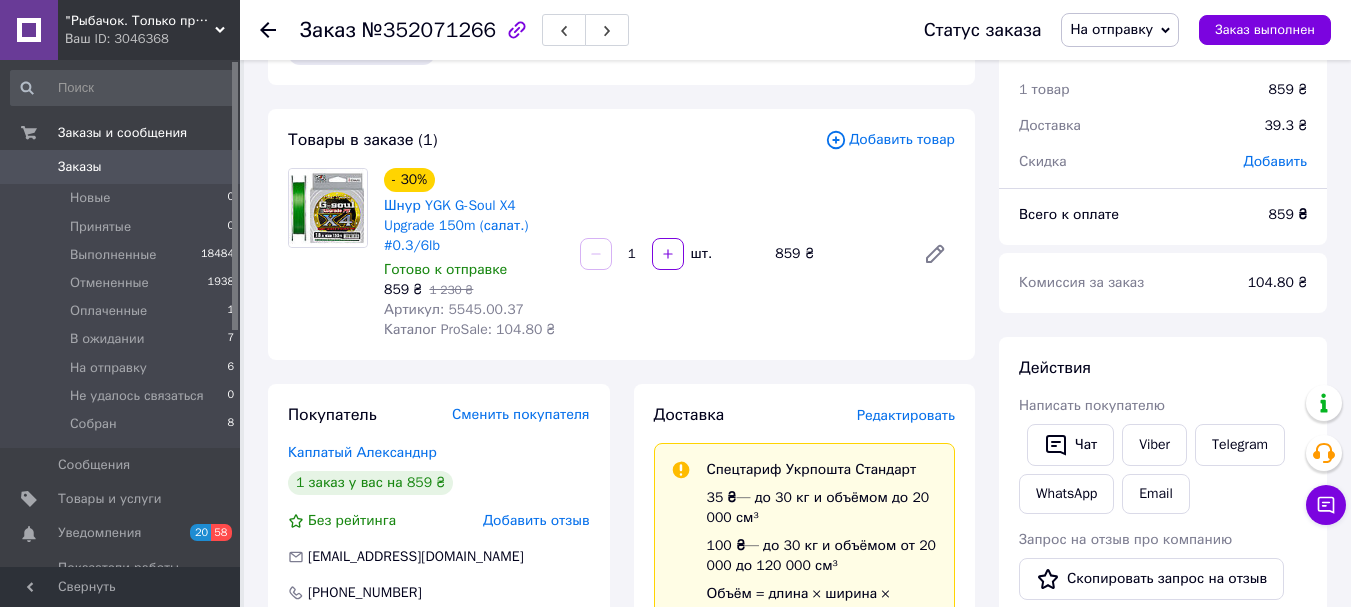 scroll, scrollTop: 0, scrollLeft: 0, axis: both 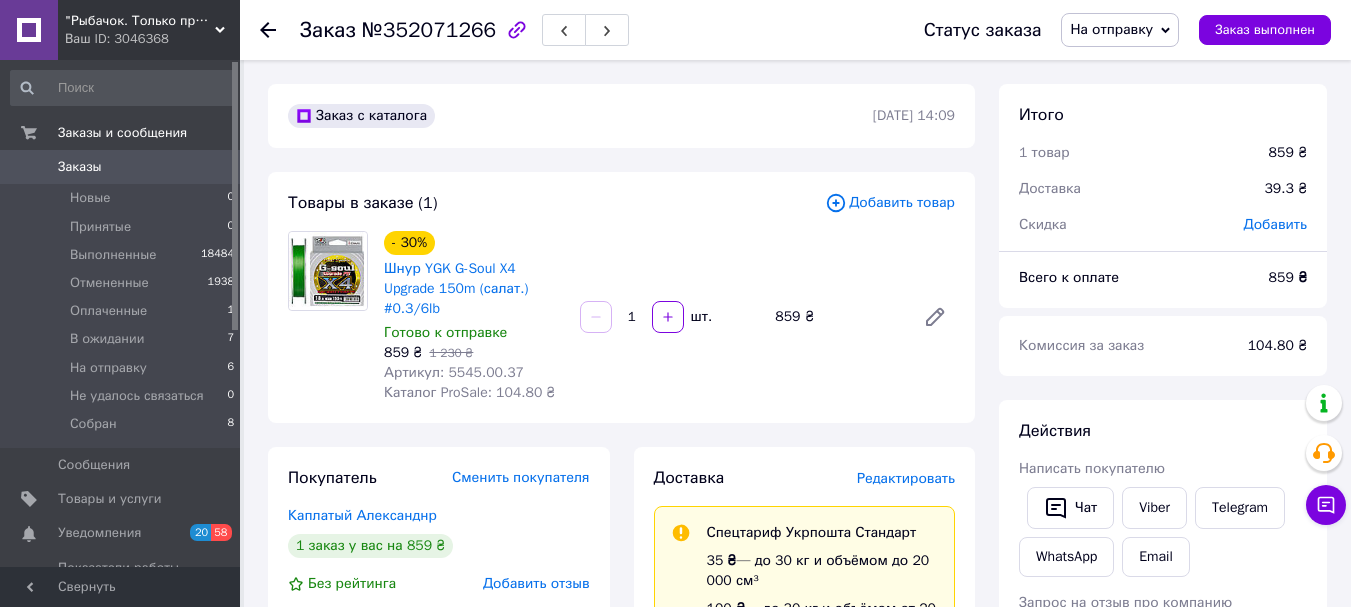 click on "Артикул: 5545.00.37" at bounding box center [454, 372] 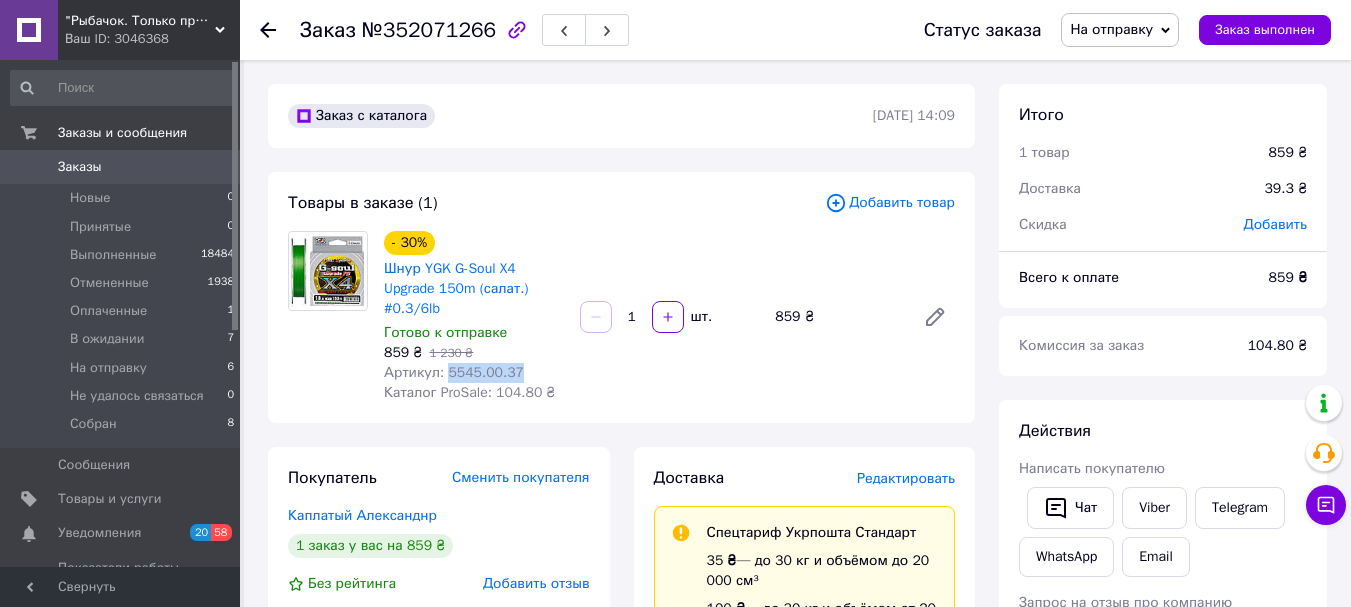 click on "Артикул: 5545.00.37" at bounding box center (454, 372) 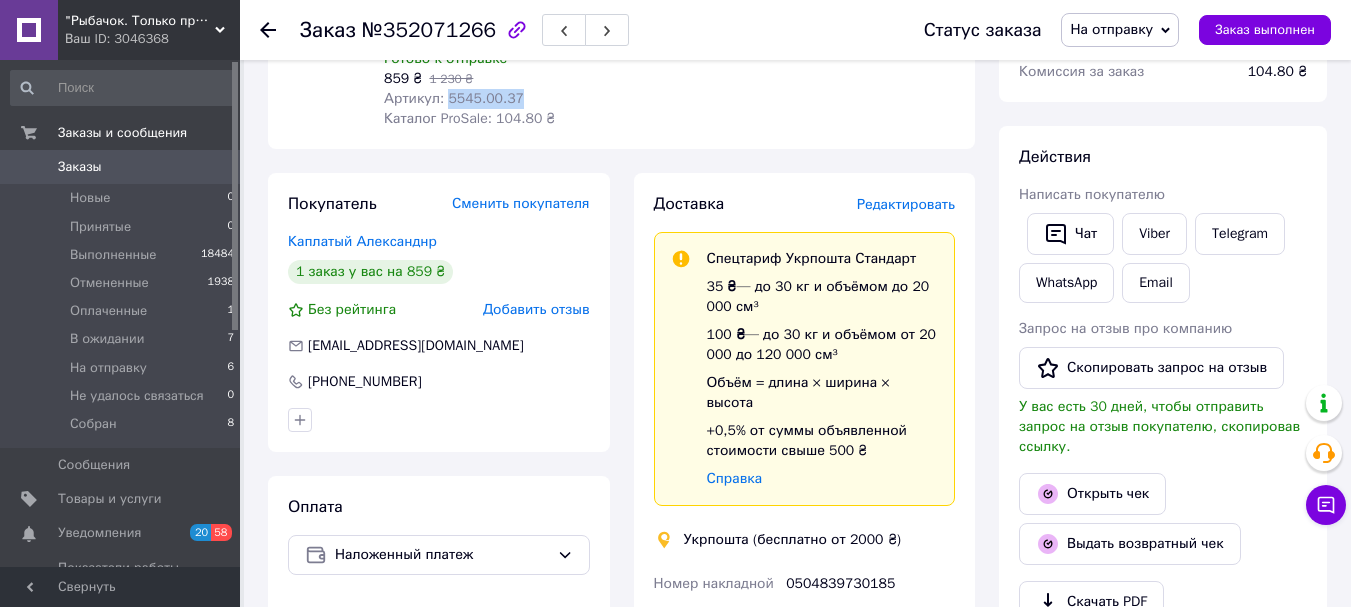 scroll, scrollTop: 100, scrollLeft: 0, axis: vertical 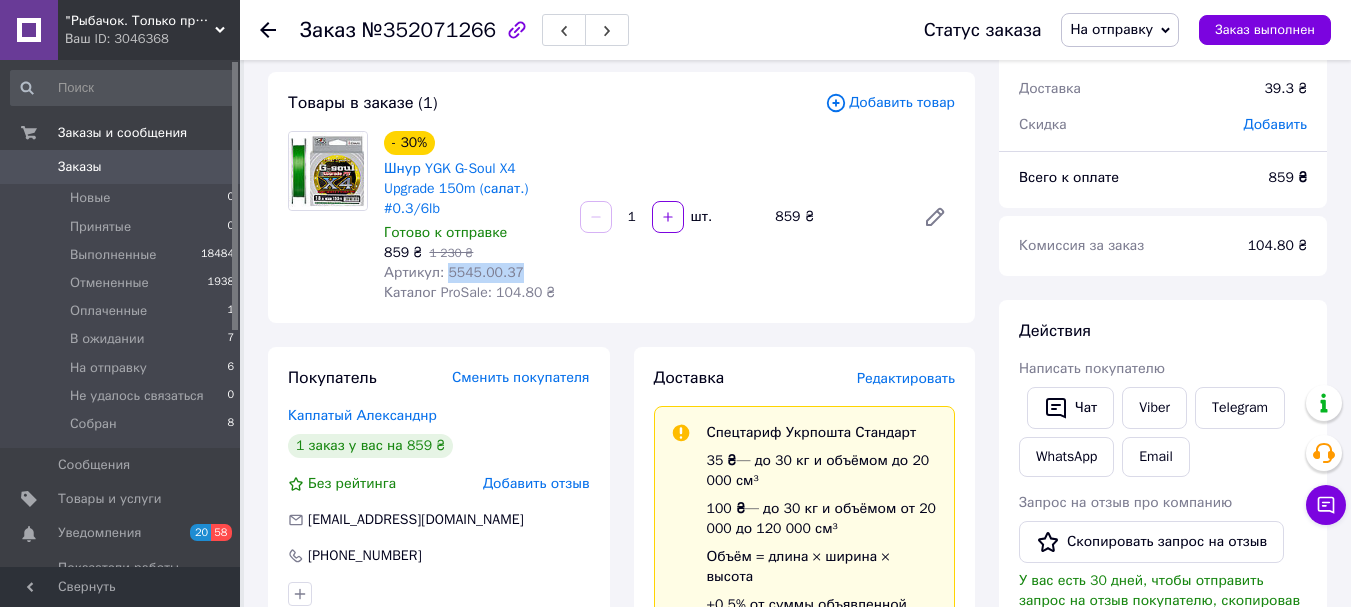 click on "На отправку" at bounding box center [1111, 29] 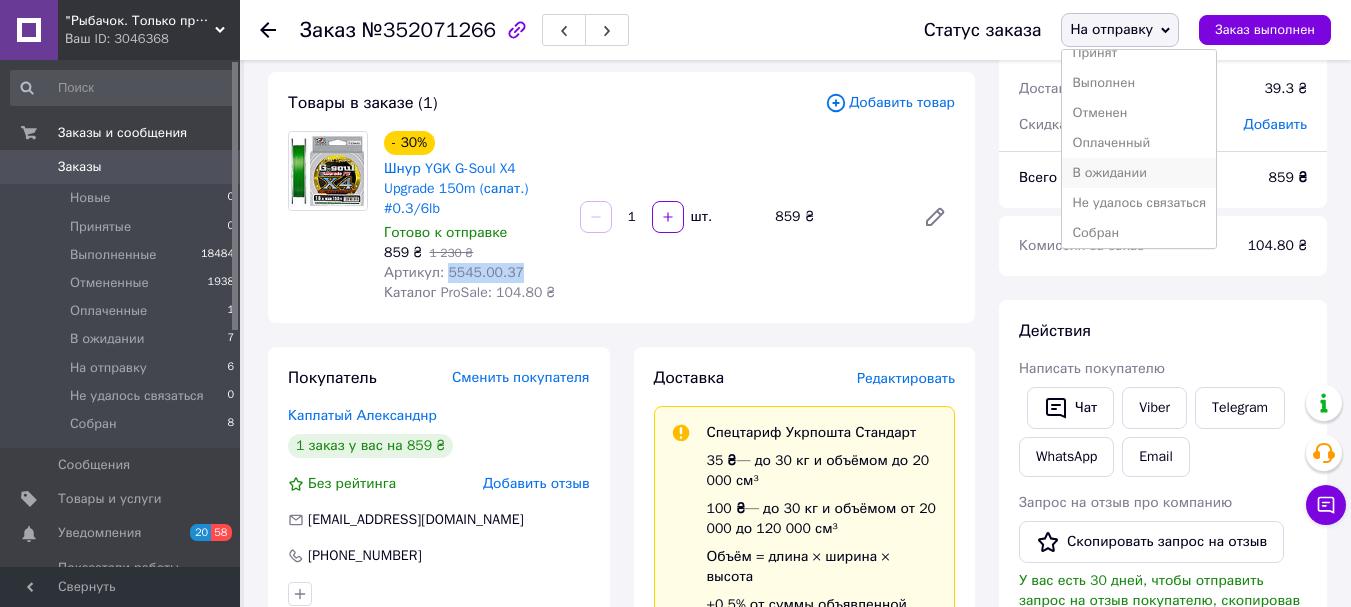 scroll, scrollTop: 22, scrollLeft: 0, axis: vertical 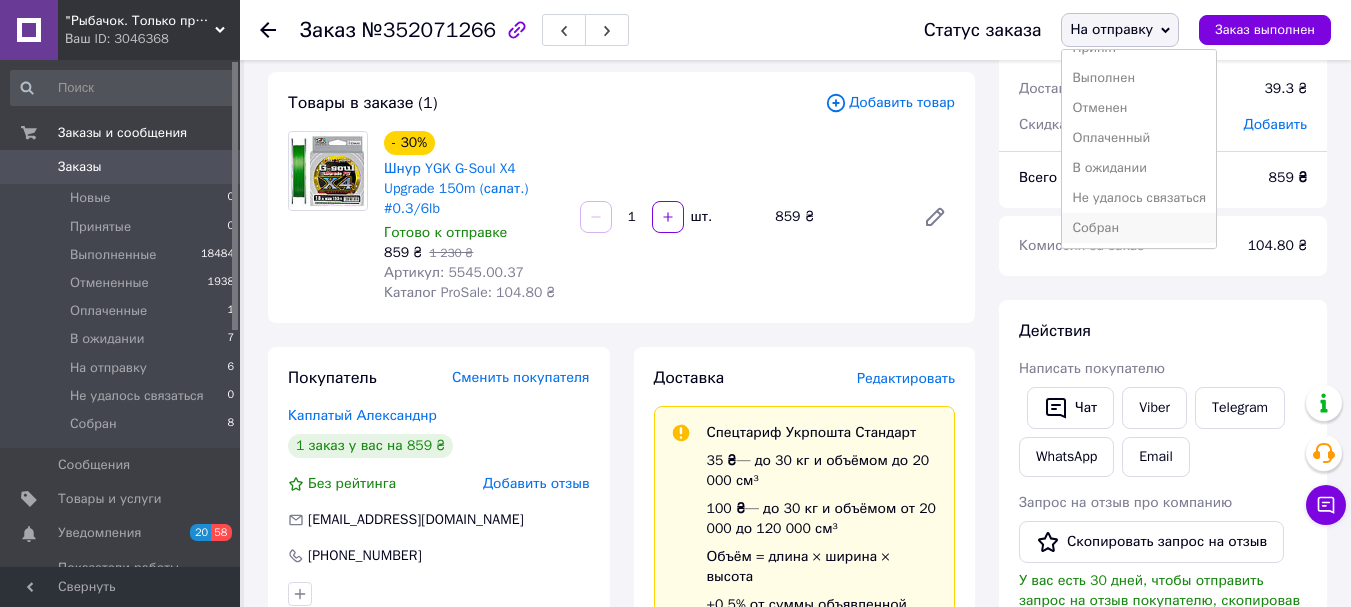 click on "Собран" at bounding box center [1139, 228] 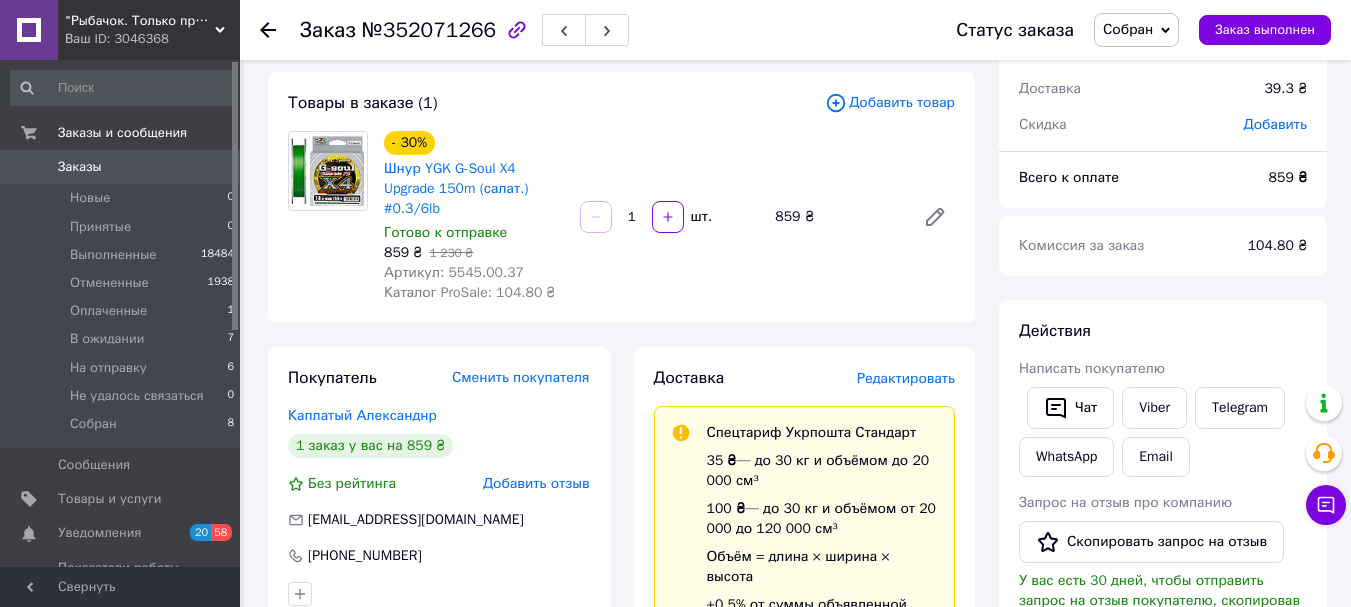 click on "Заказы" at bounding box center (80, 167) 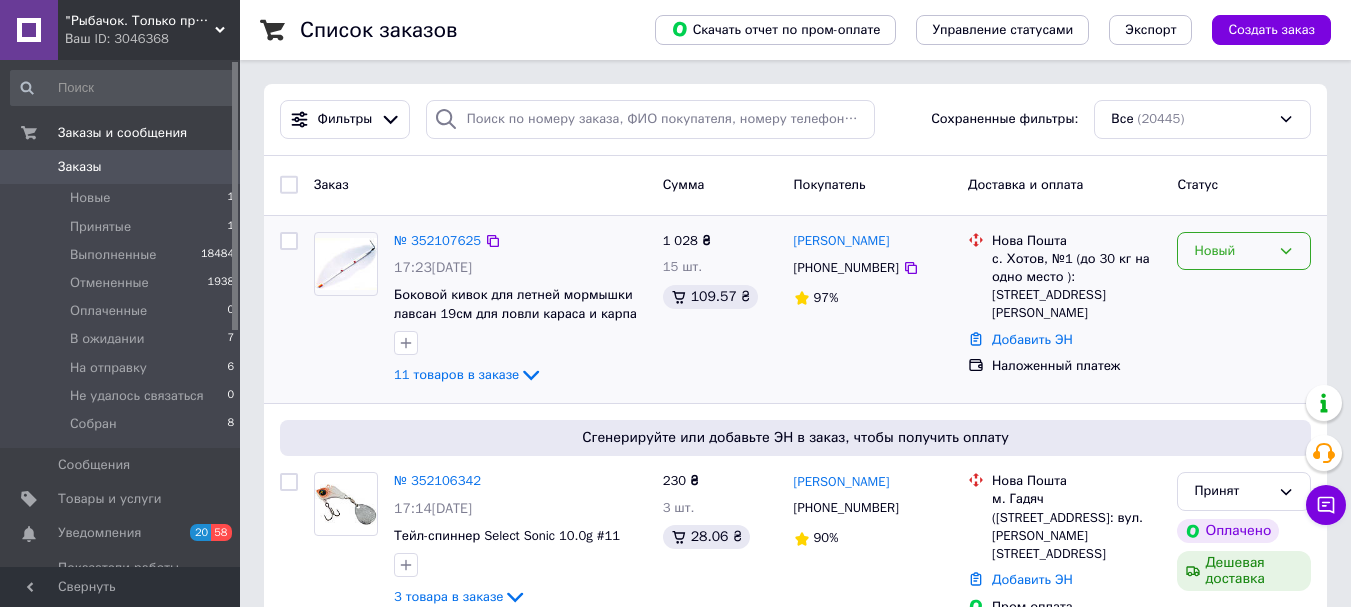 click on "Новый" at bounding box center [1232, 251] 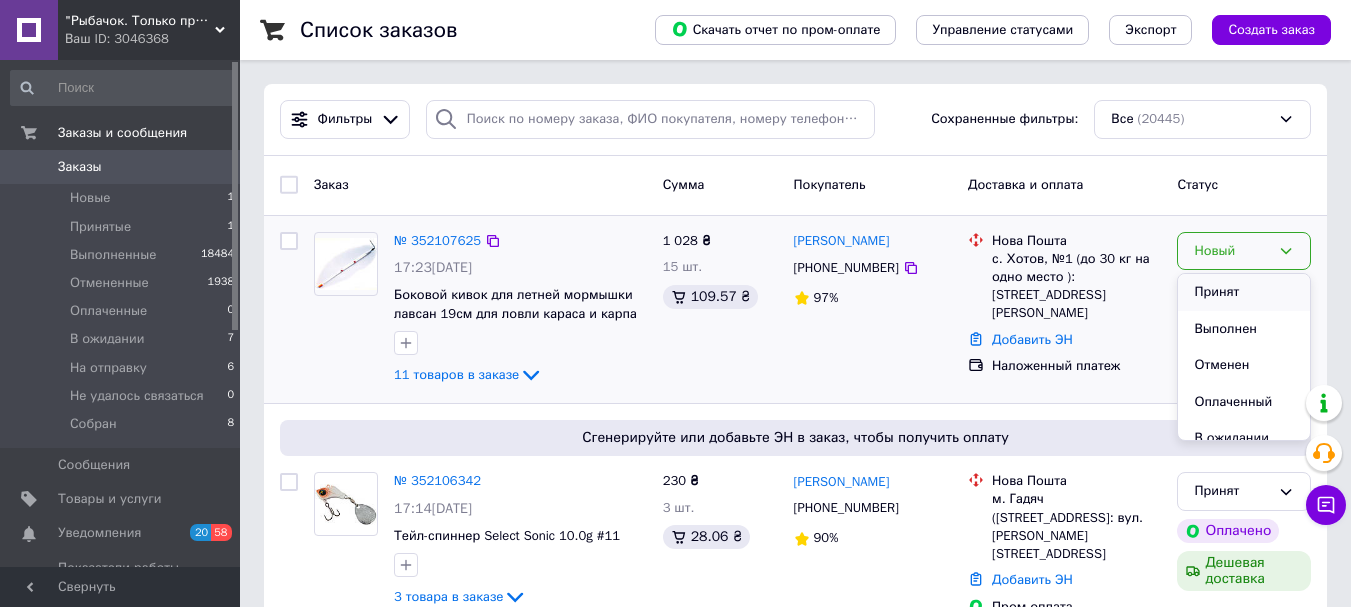 click on "Принят" at bounding box center (1244, 292) 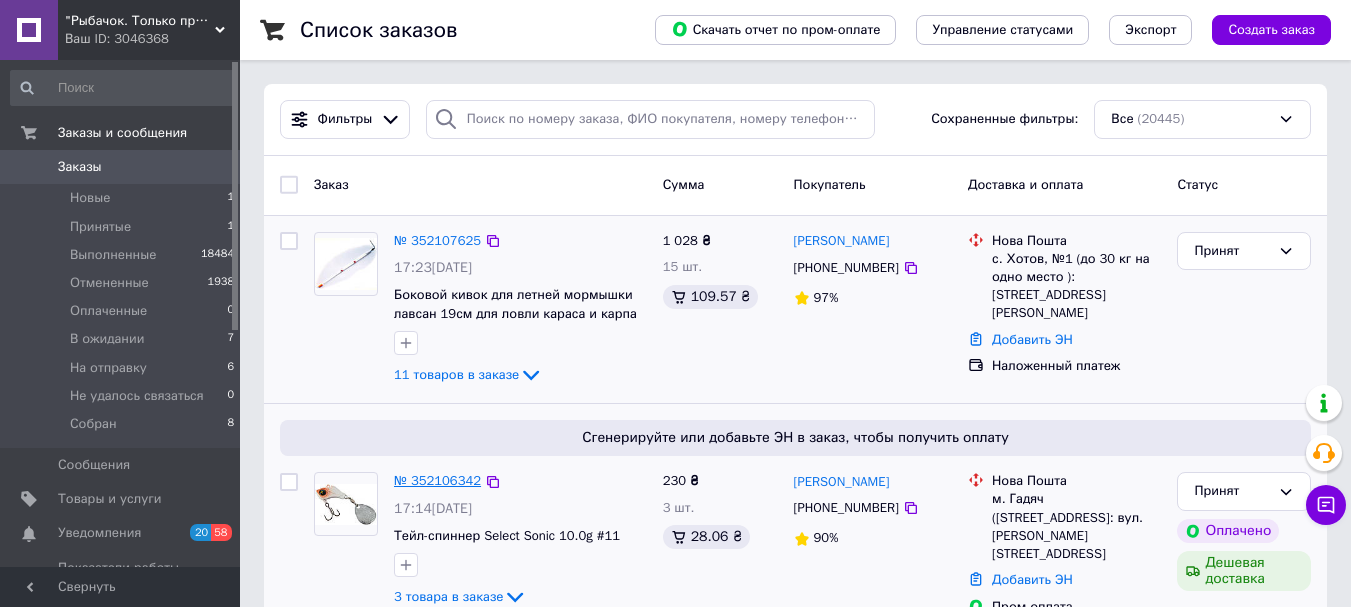 click on "№ 352106342" at bounding box center (437, 480) 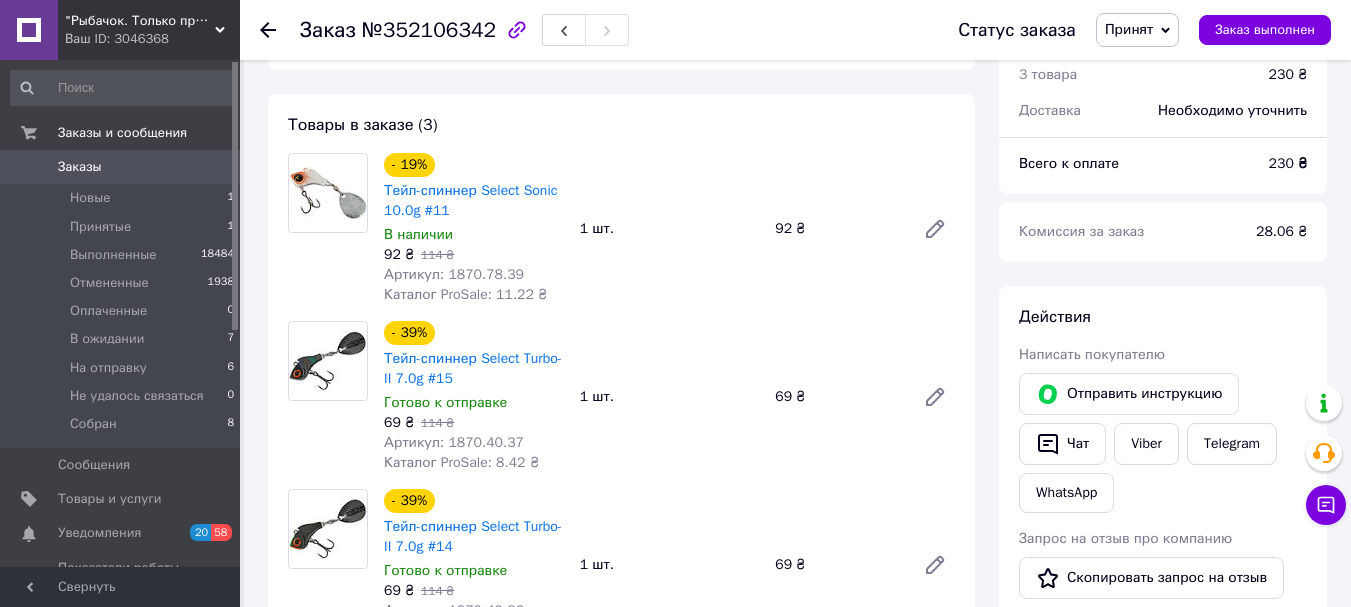 scroll, scrollTop: 200, scrollLeft: 0, axis: vertical 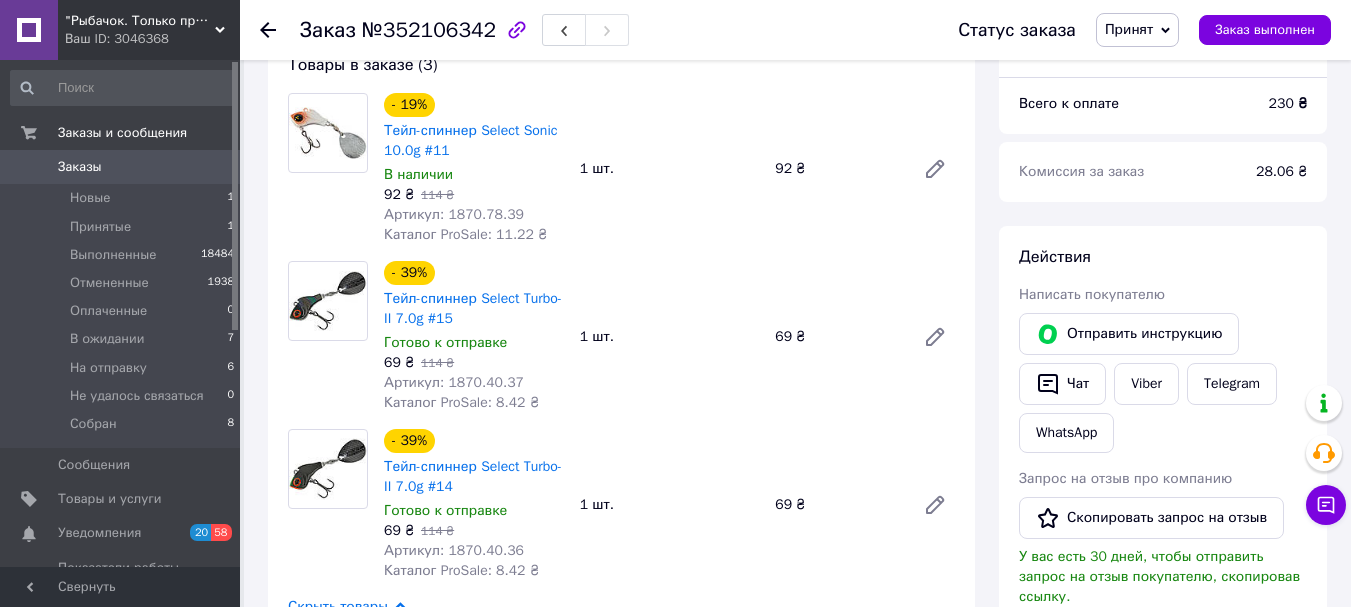 click on "Артикул: 1870.40.37" at bounding box center [454, 382] 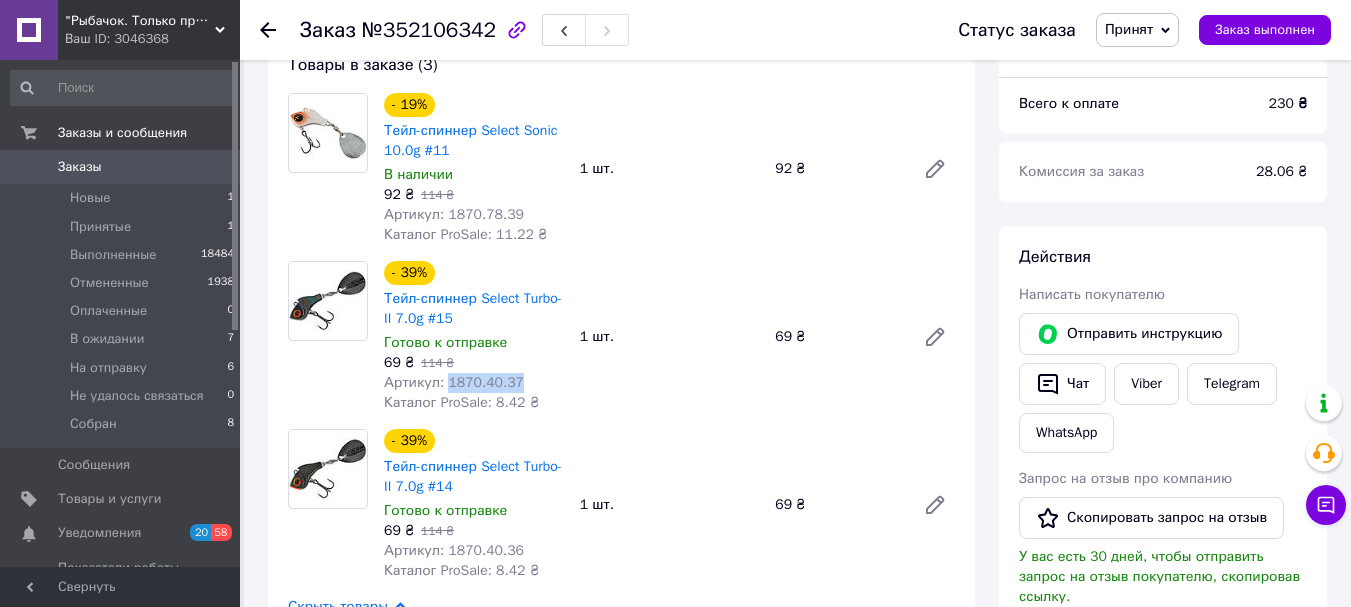 click on "Артикул: 1870.40.37" at bounding box center (454, 382) 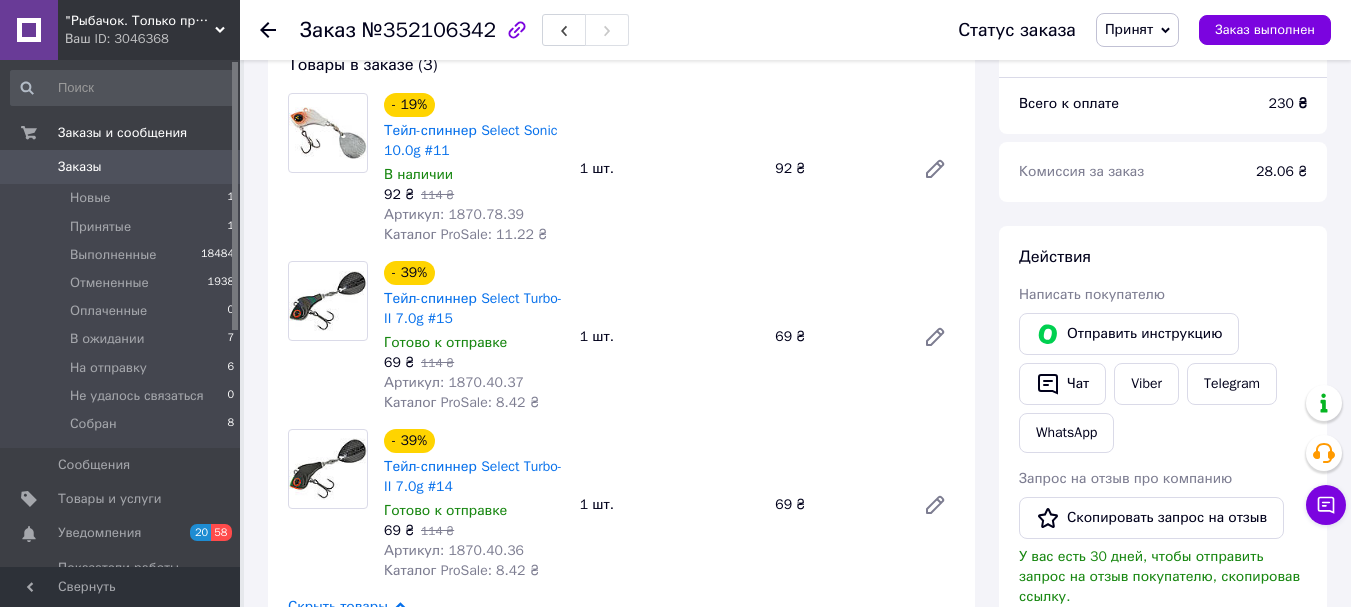 click on "Артикул: 1870.78.39" at bounding box center (454, 214) 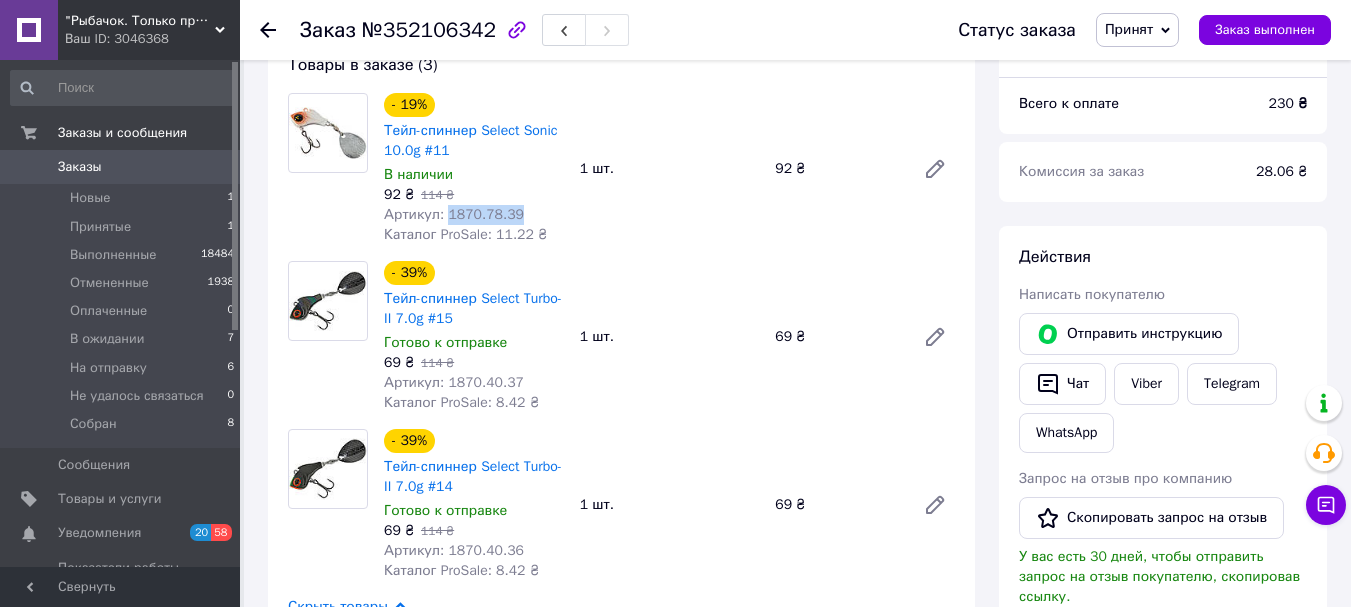 click on "Артикул: 1870.78.39" at bounding box center [454, 214] 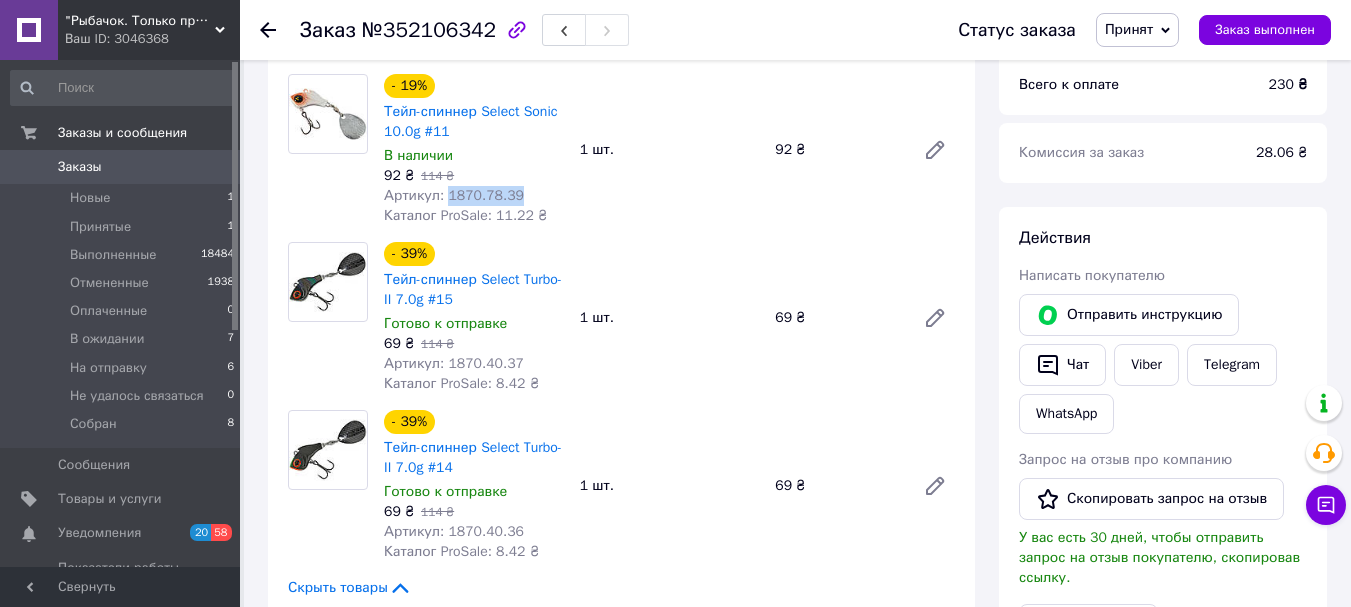 scroll, scrollTop: 200, scrollLeft: 0, axis: vertical 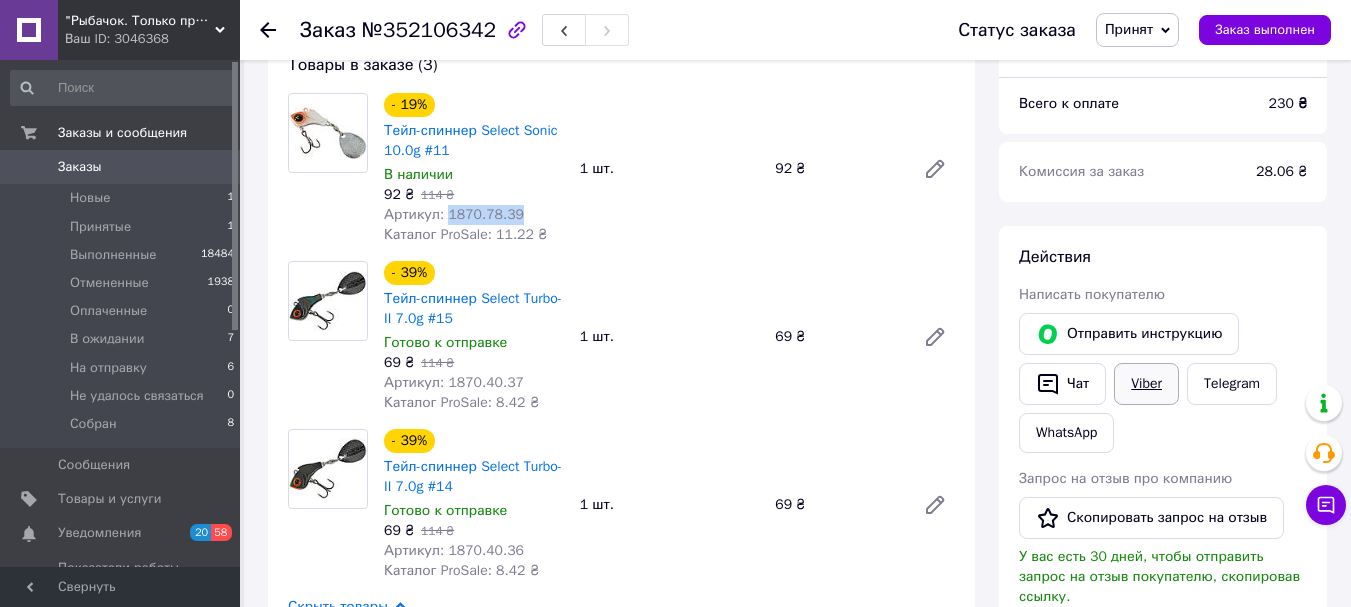 click on "Viber" at bounding box center [1146, 384] 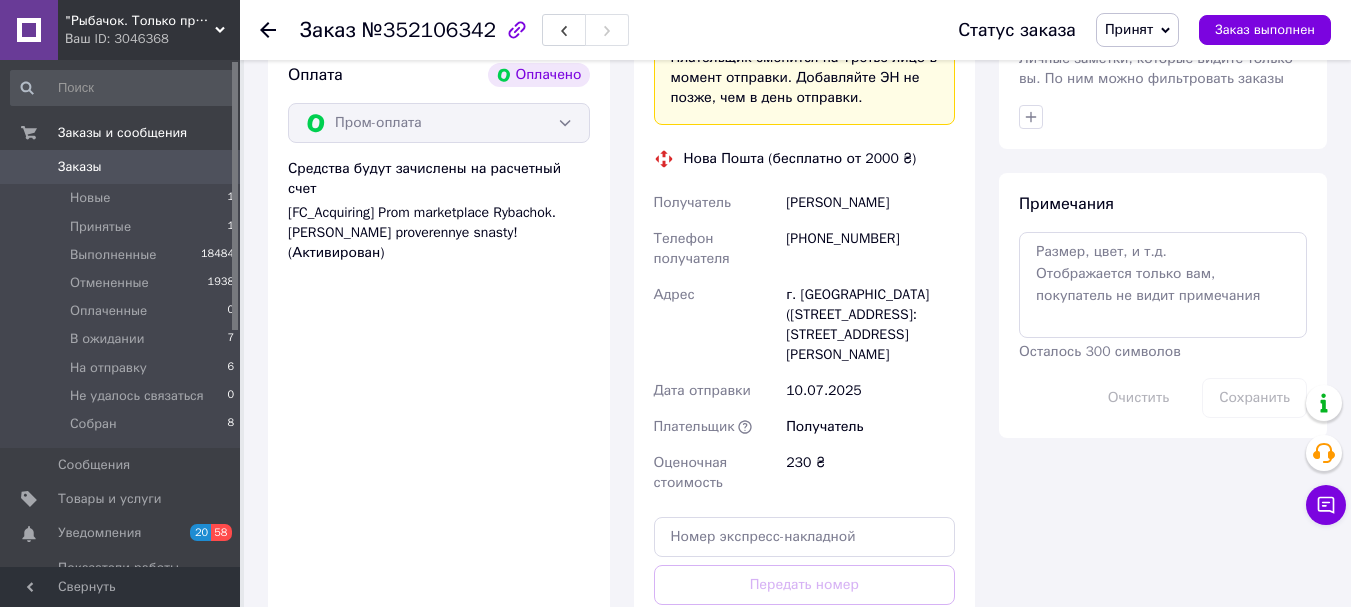 scroll, scrollTop: 1100, scrollLeft: 0, axis: vertical 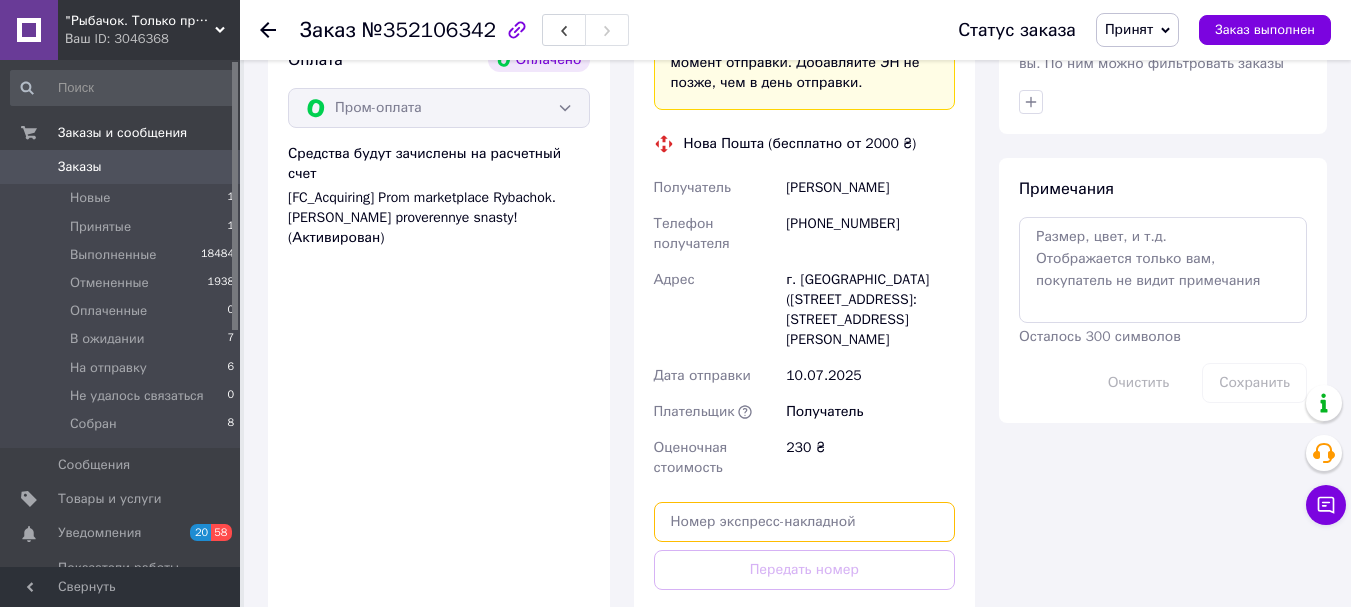 click at bounding box center [805, 522] 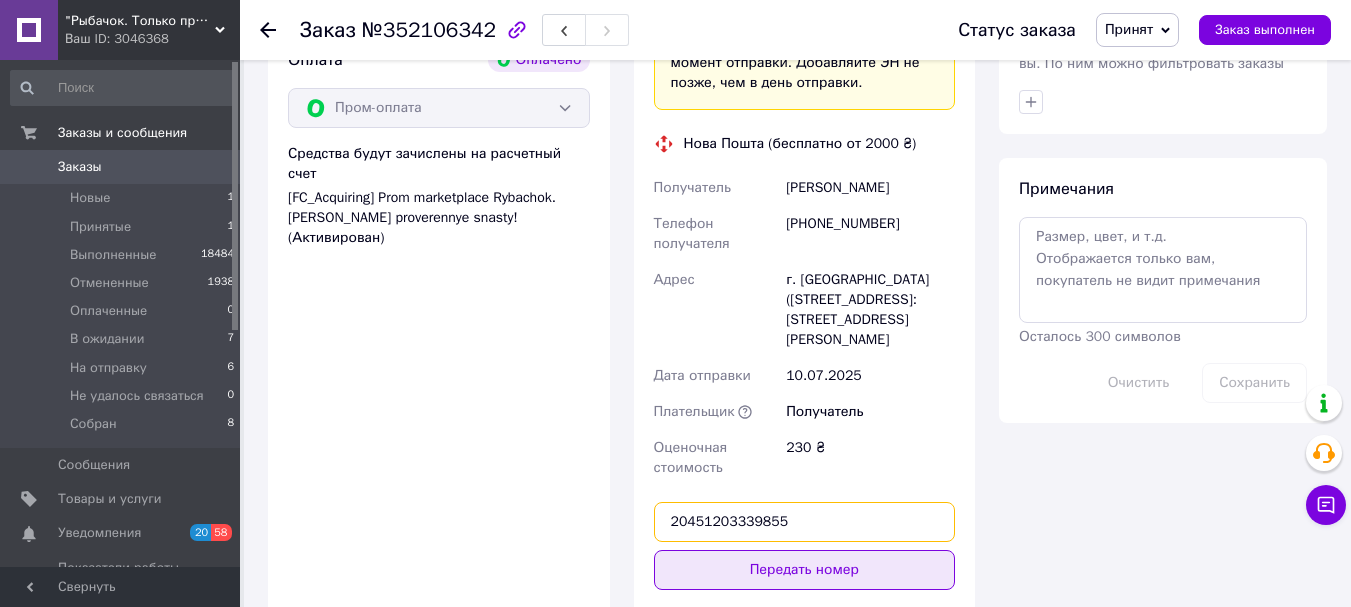type on "20451203339855" 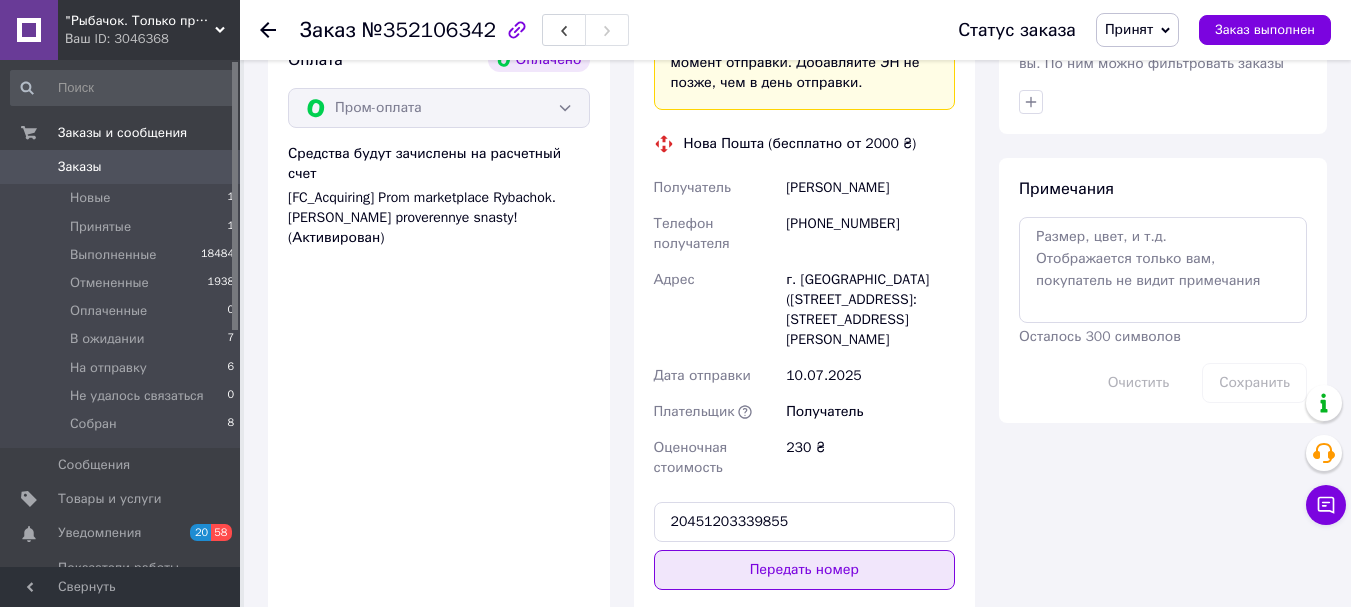 click on "Передать номер" at bounding box center [805, 570] 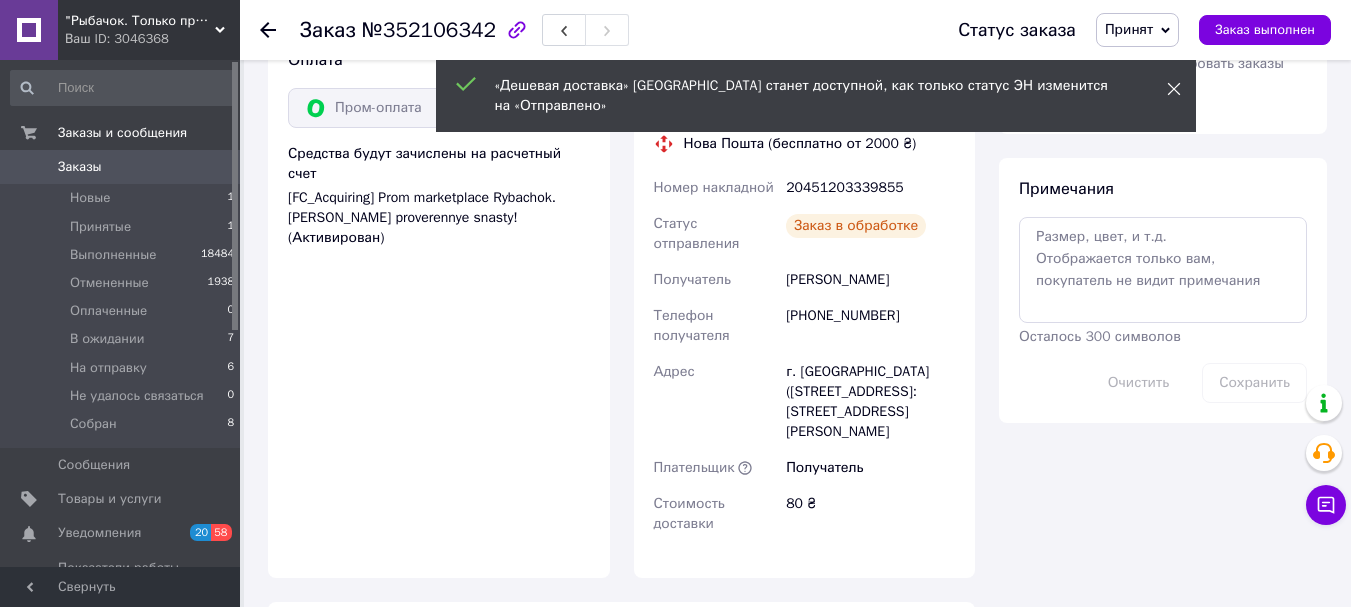 click 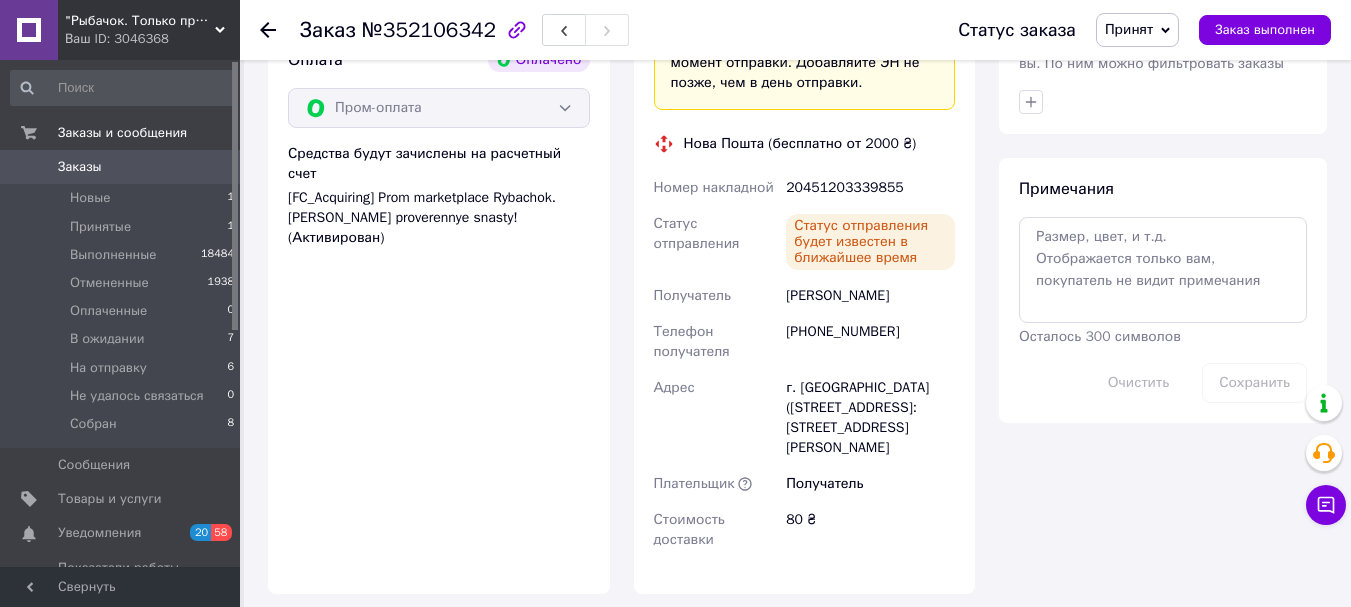 click on "Принят" at bounding box center [1129, 29] 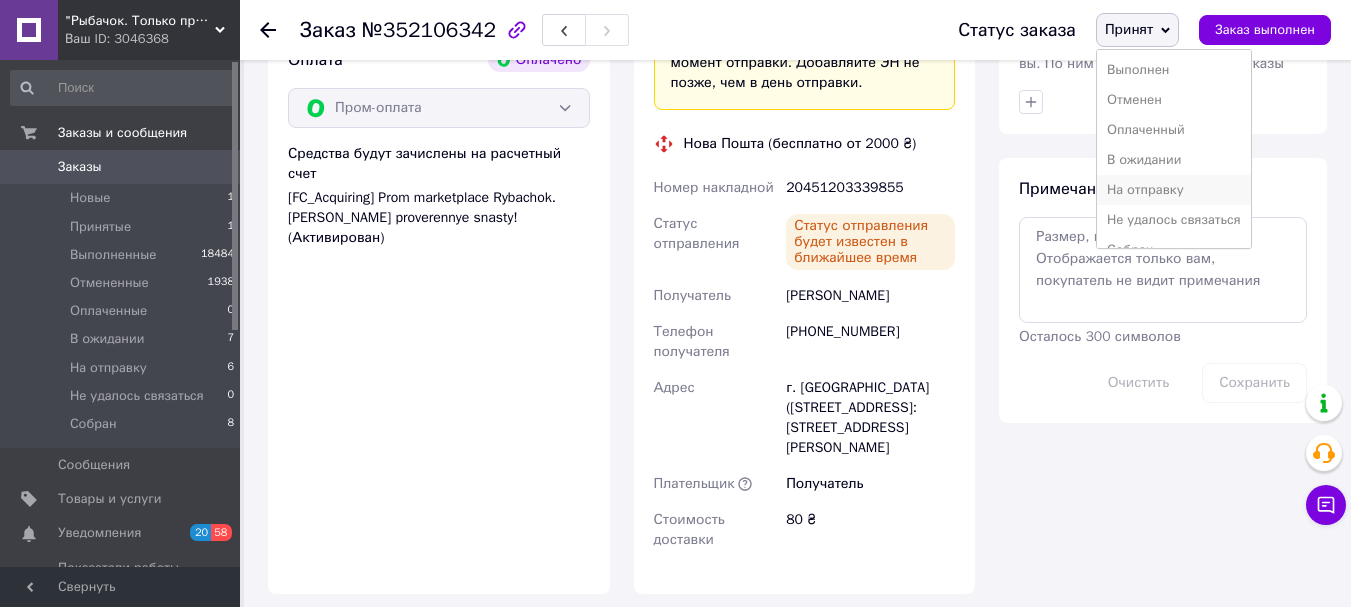 click on "На отправку" at bounding box center (1174, 190) 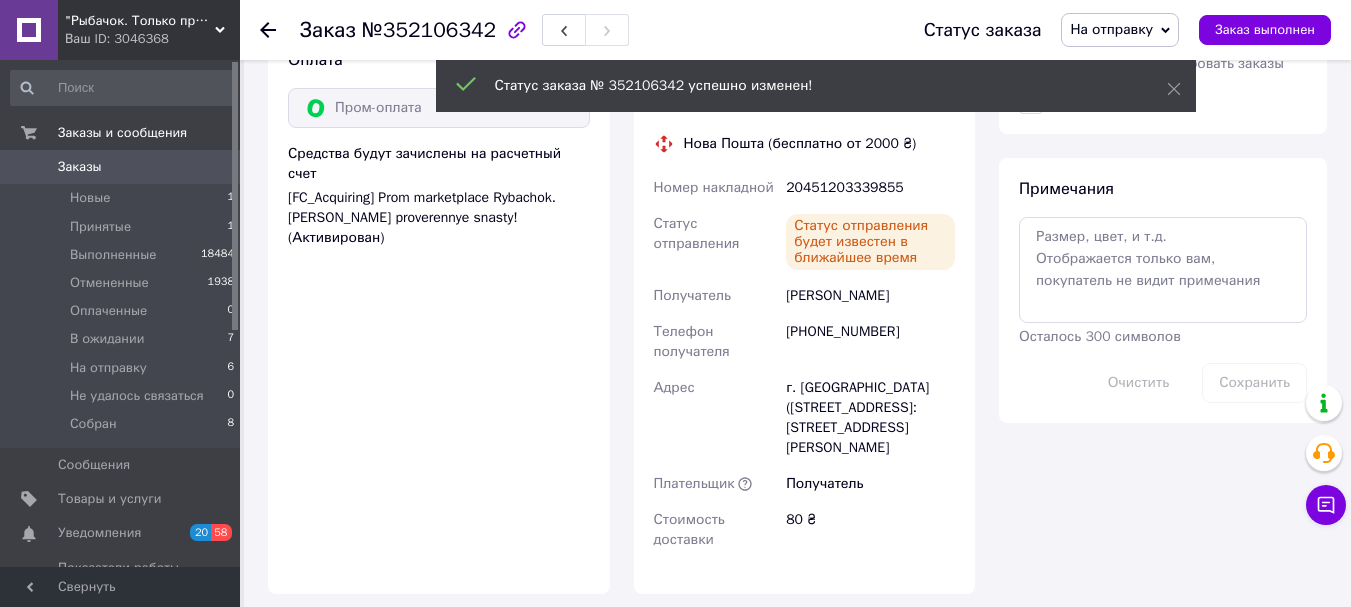 click on "Заказы" at bounding box center (80, 167) 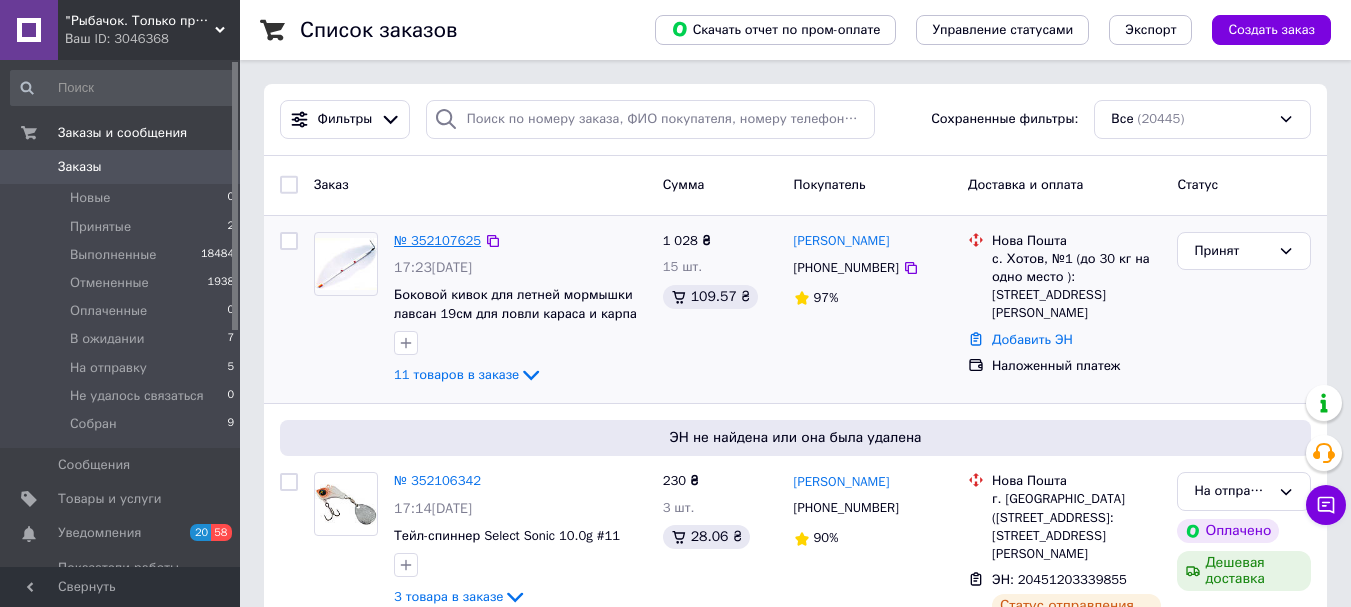 click on "№ 352107625" at bounding box center [437, 240] 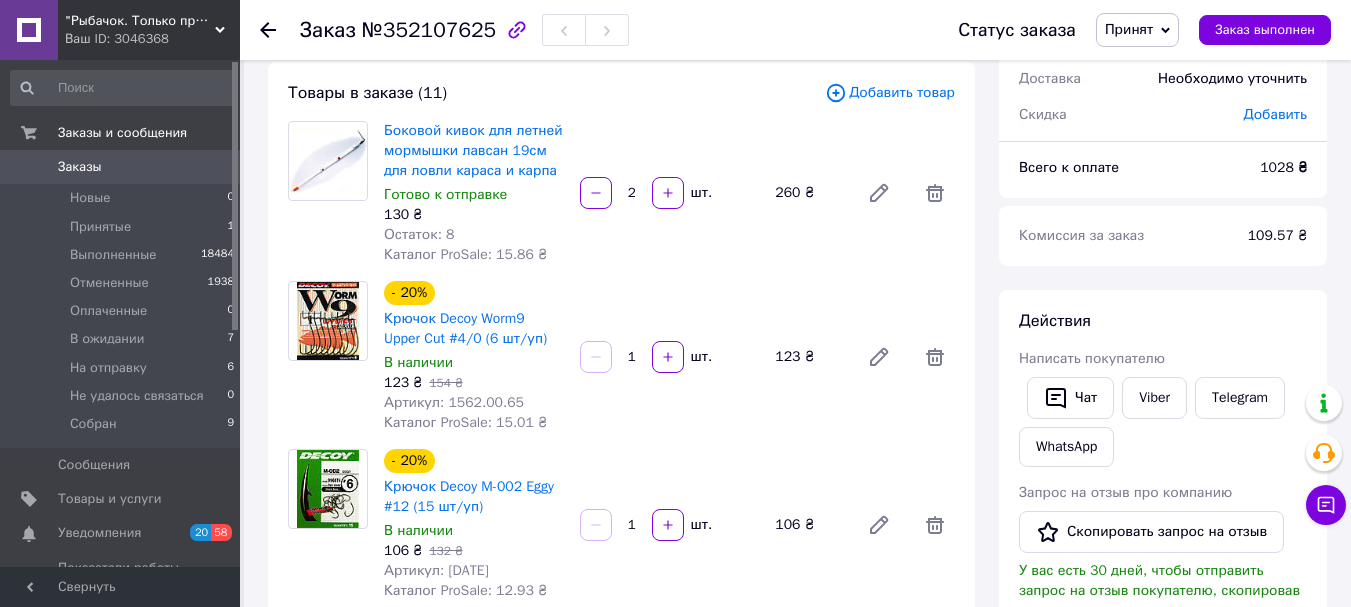 scroll, scrollTop: 100, scrollLeft: 0, axis: vertical 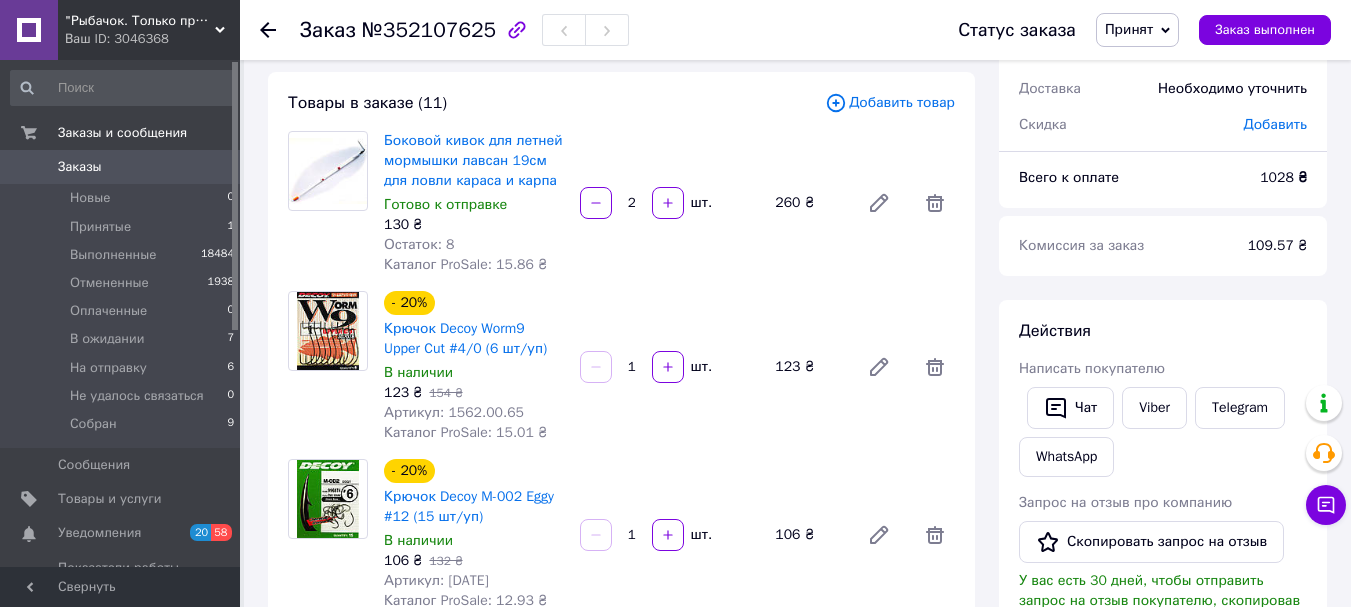 click on "Артикул: 1562.00.65" at bounding box center [454, 412] 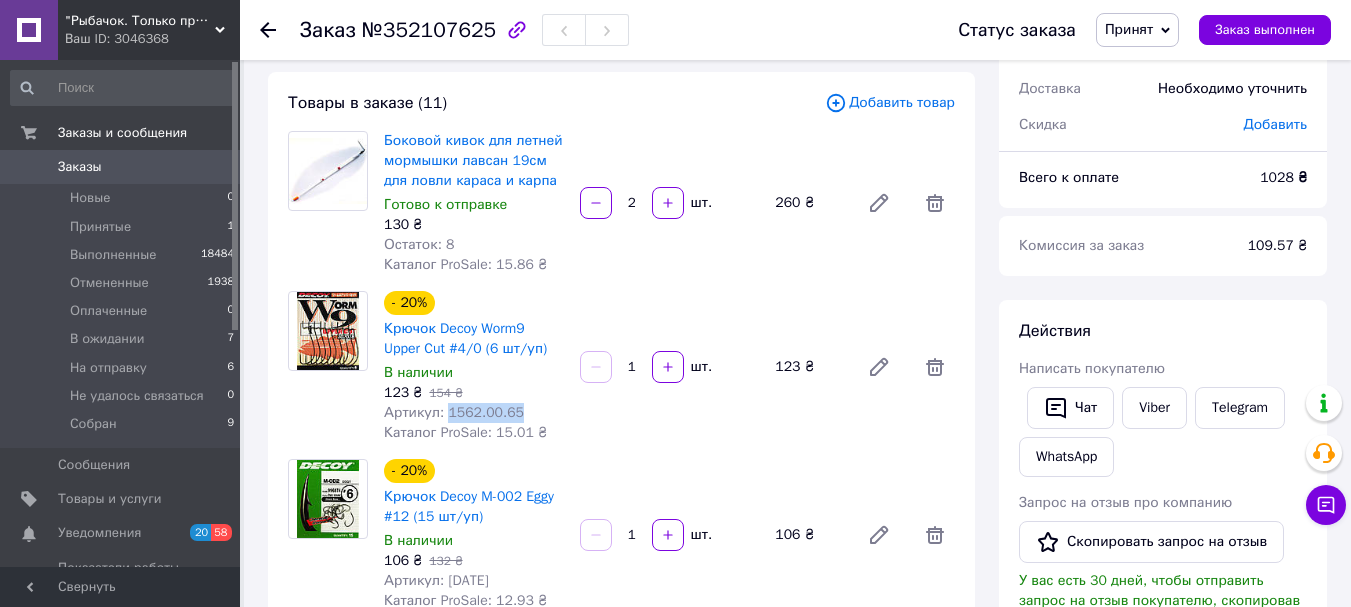 click on "Артикул: 1562.00.65" at bounding box center (454, 412) 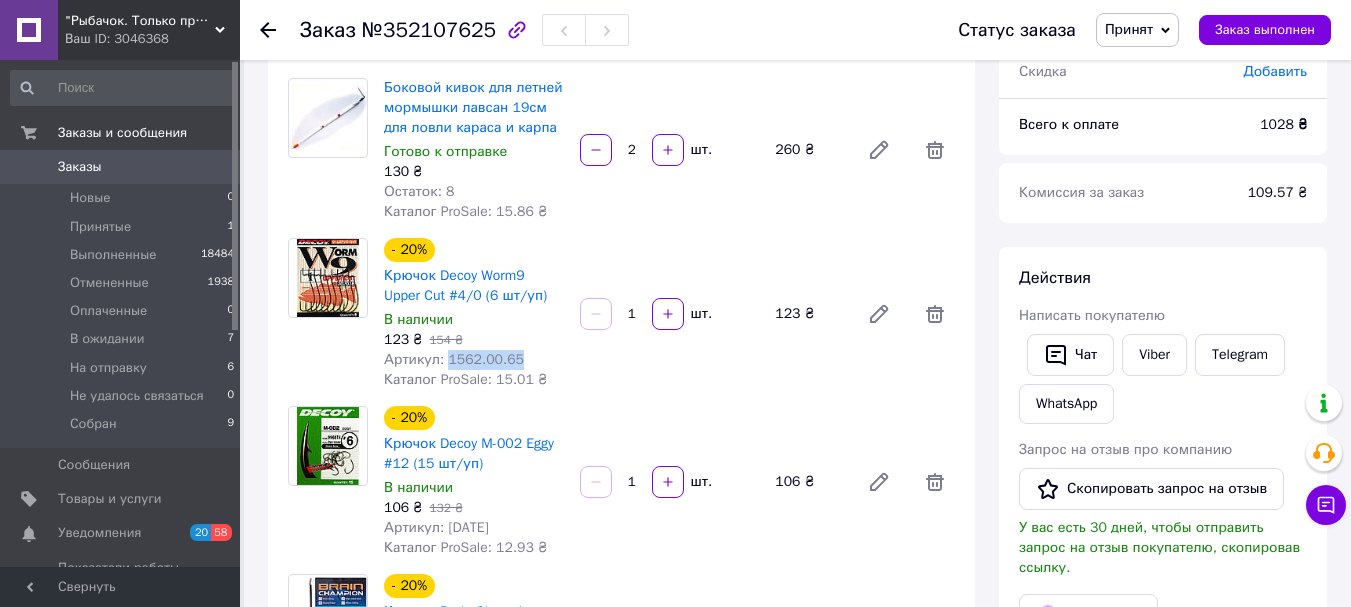scroll, scrollTop: 200, scrollLeft: 0, axis: vertical 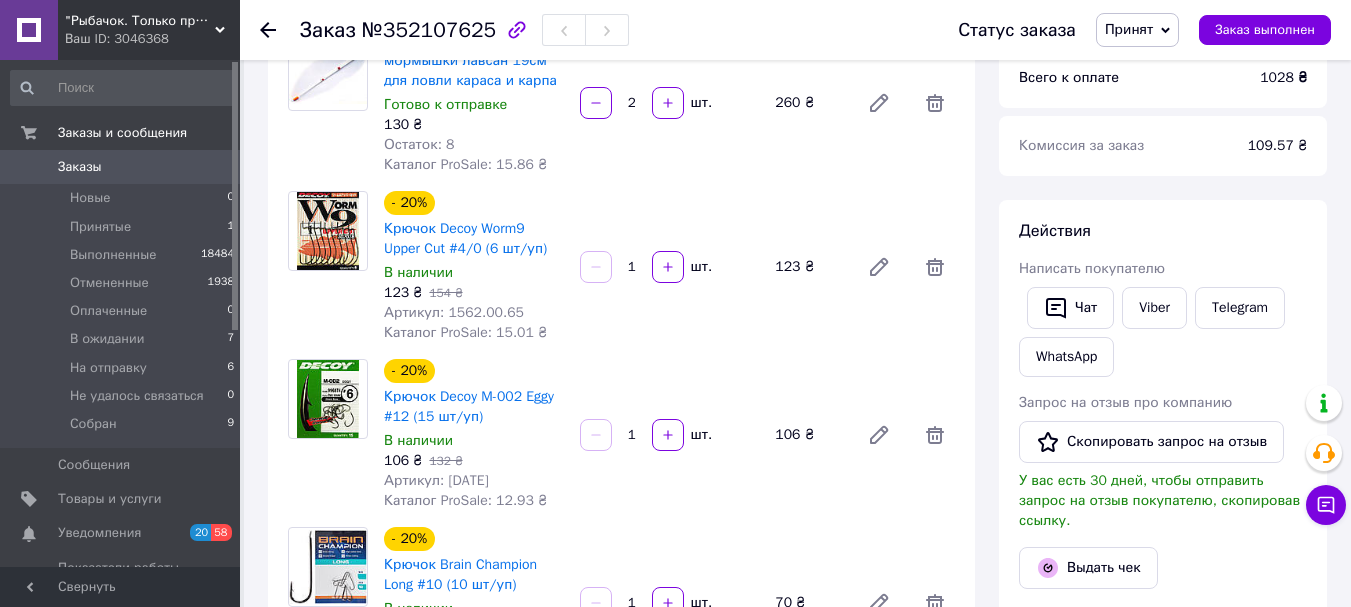 click on "Артикул: 1562.03.14" at bounding box center [436, 480] 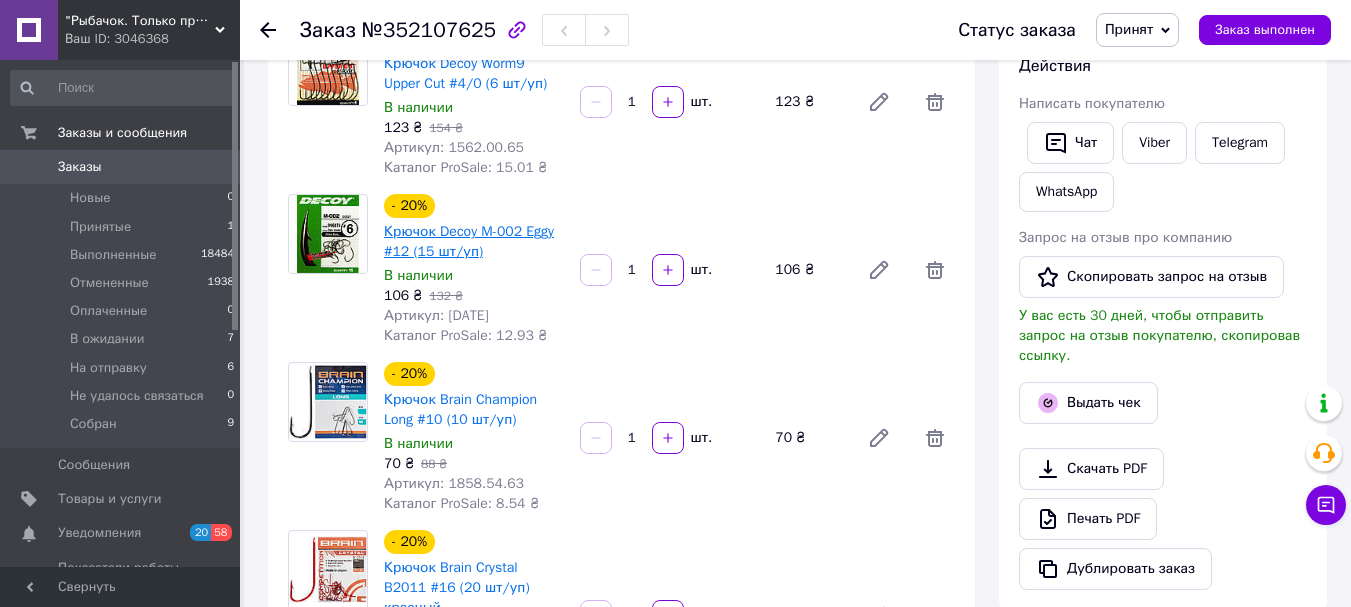 scroll, scrollTop: 400, scrollLeft: 0, axis: vertical 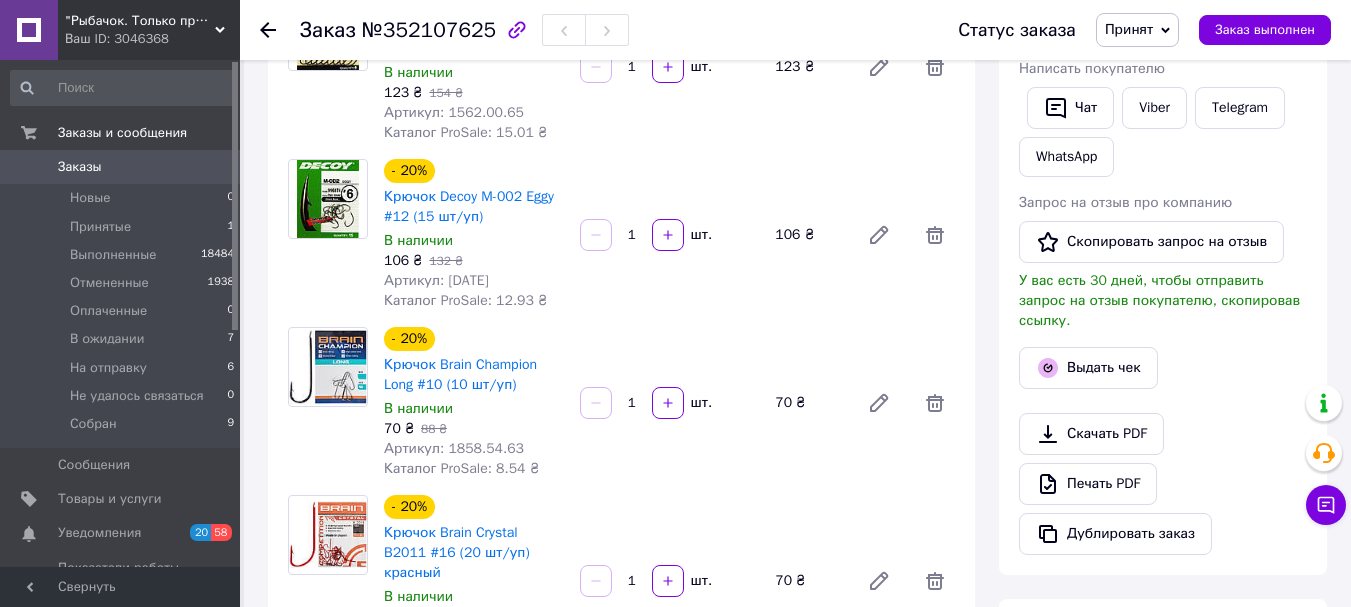 click on "Артикул: 1858.54.63" at bounding box center [454, 448] 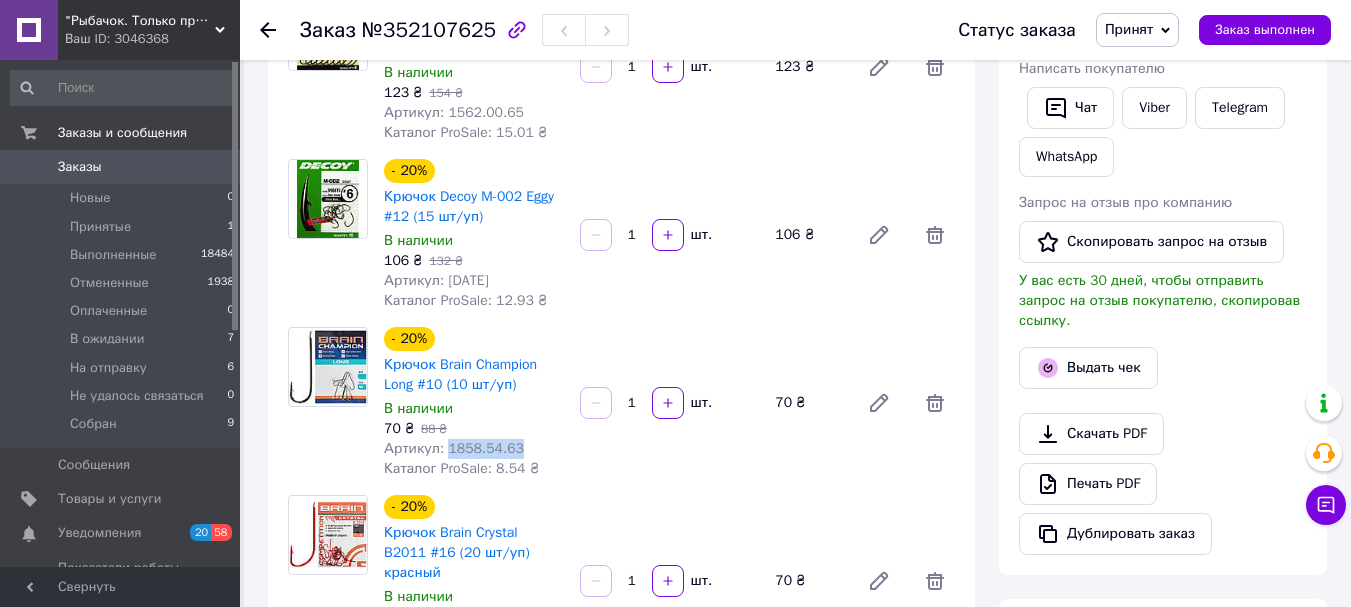 click on "Артикул: 1858.54.63" at bounding box center (454, 448) 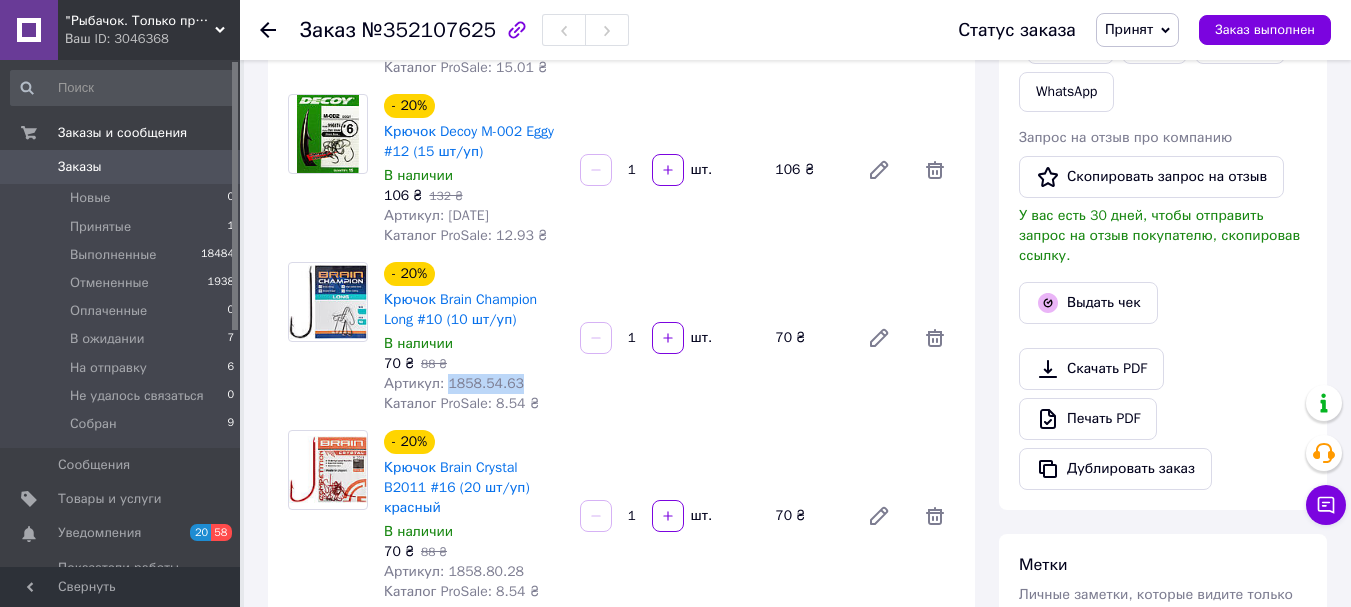 scroll, scrollTop: 500, scrollLeft: 0, axis: vertical 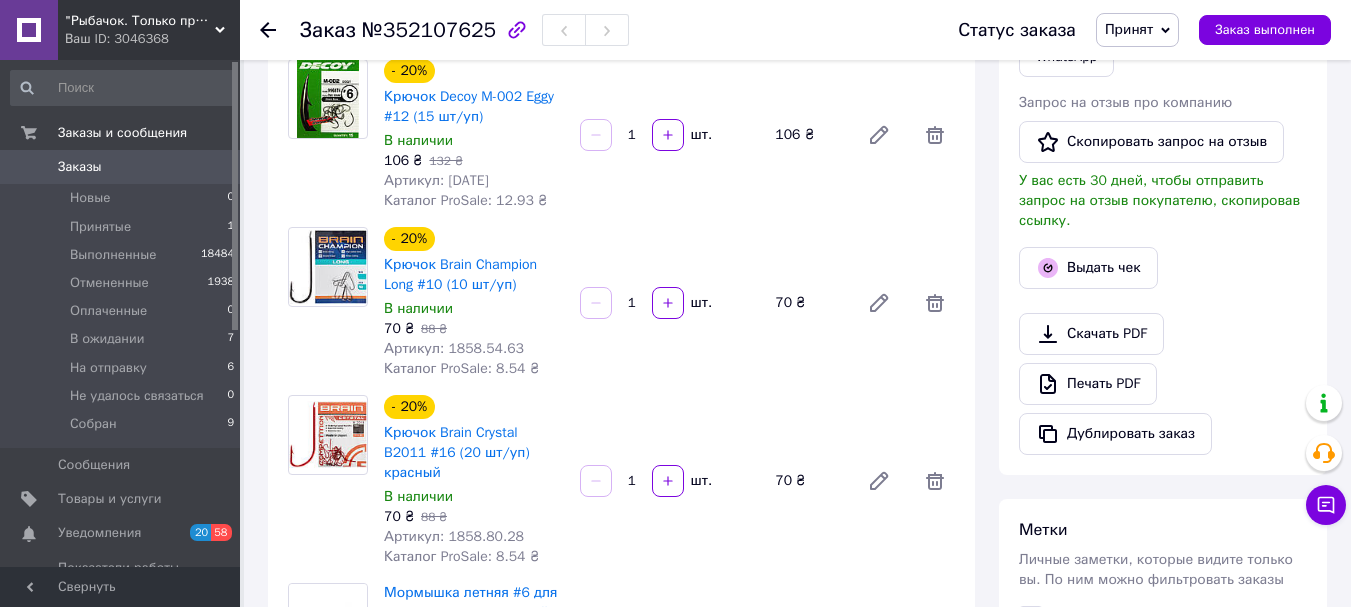 click on "Артикул: 1858.80.28" at bounding box center [454, 536] 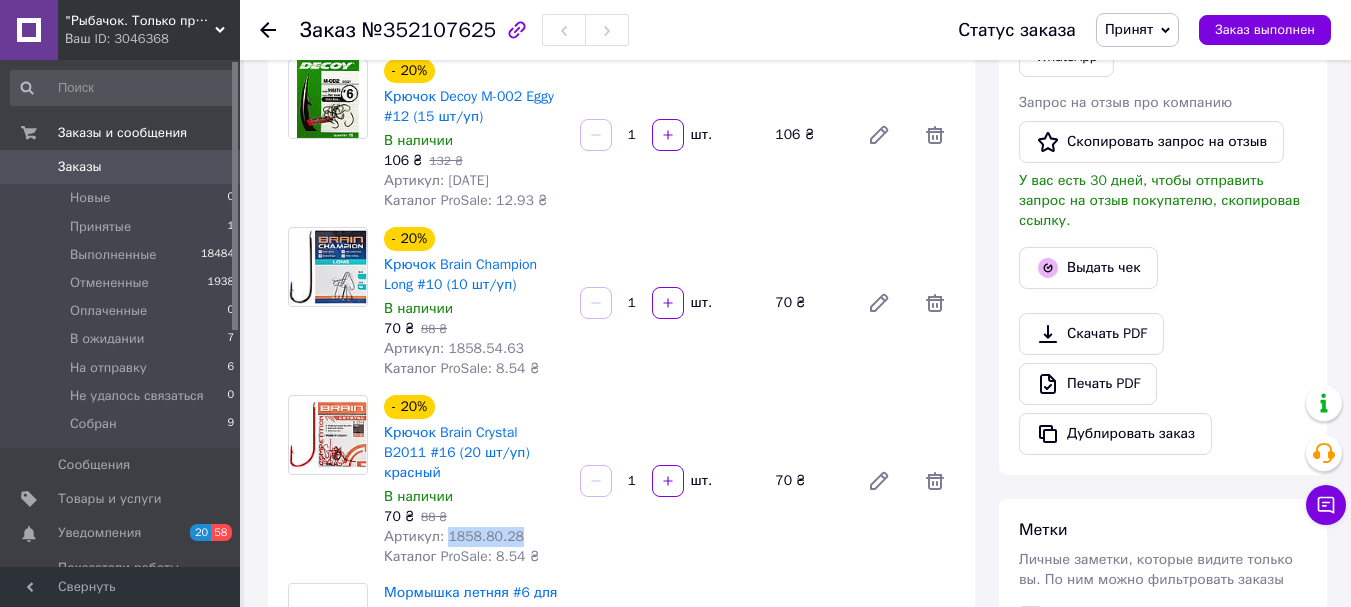 click on "Артикул: 1858.80.28" at bounding box center (454, 536) 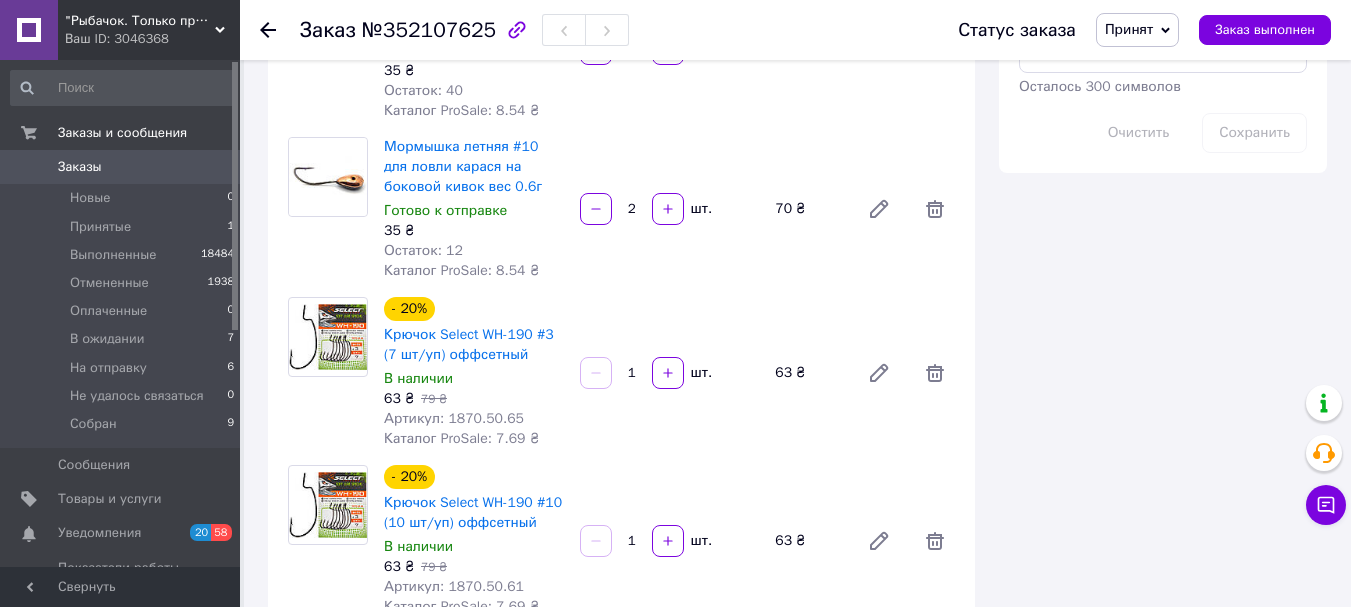 scroll, scrollTop: 1300, scrollLeft: 0, axis: vertical 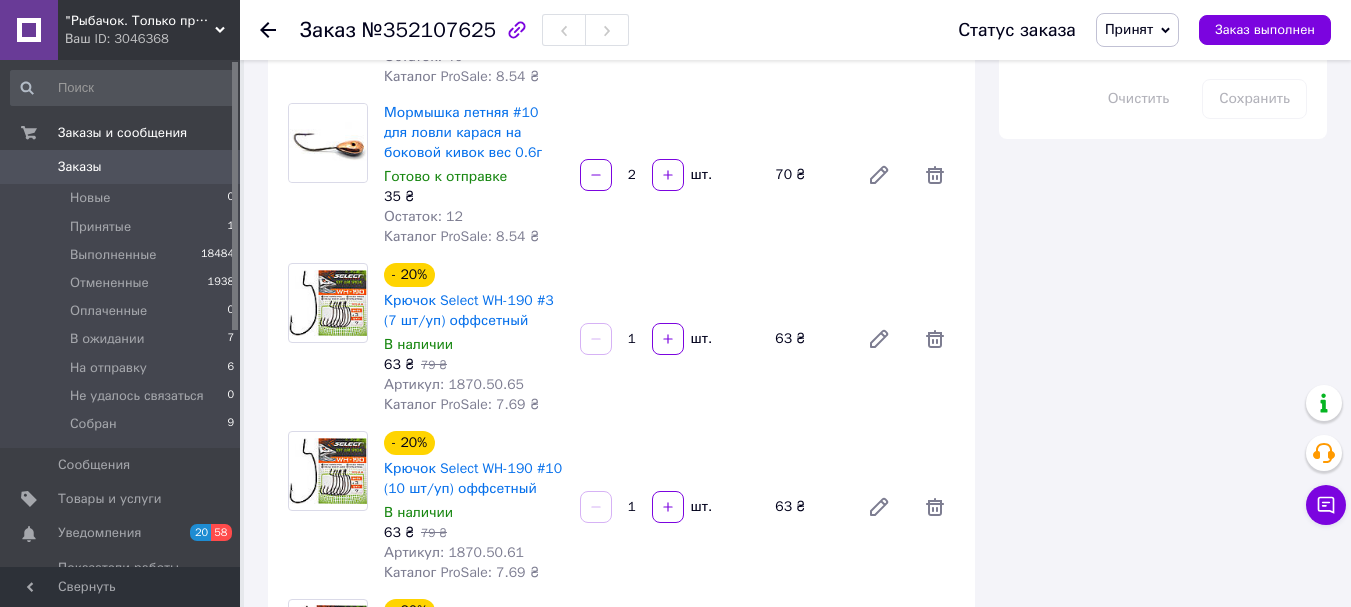 click on "Артикул: 1870.50.65" at bounding box center (454, 384) 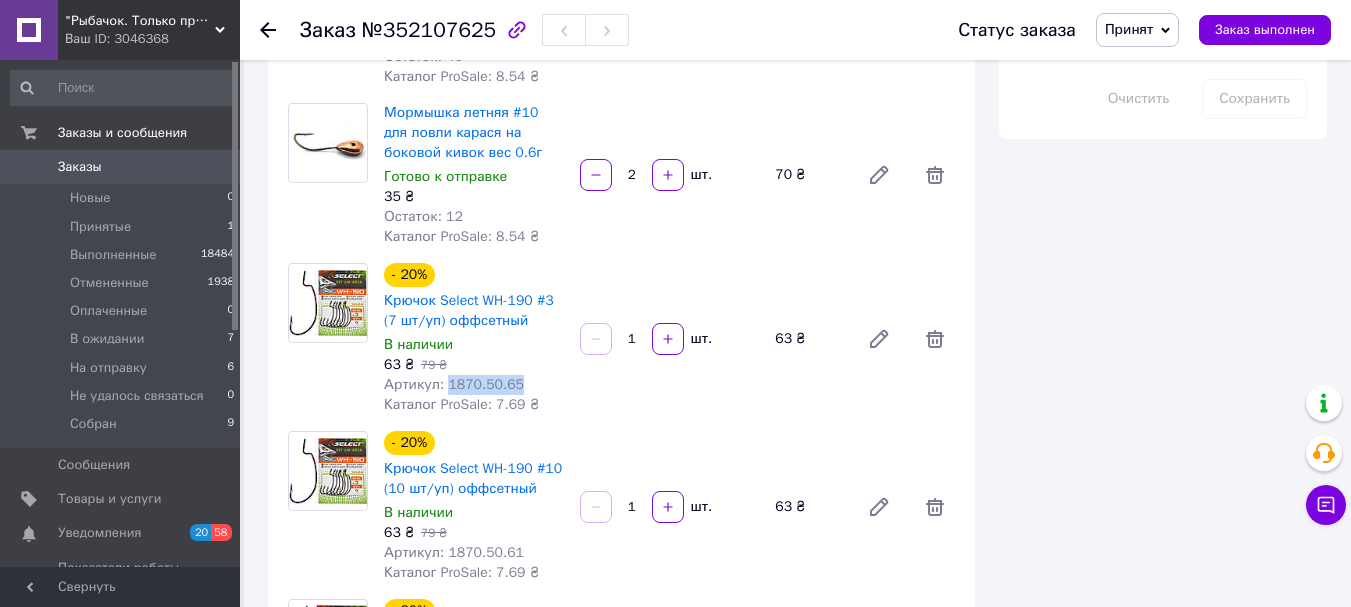 click on "Артикул: 1870.50.65" at bounding box center [454, 384] 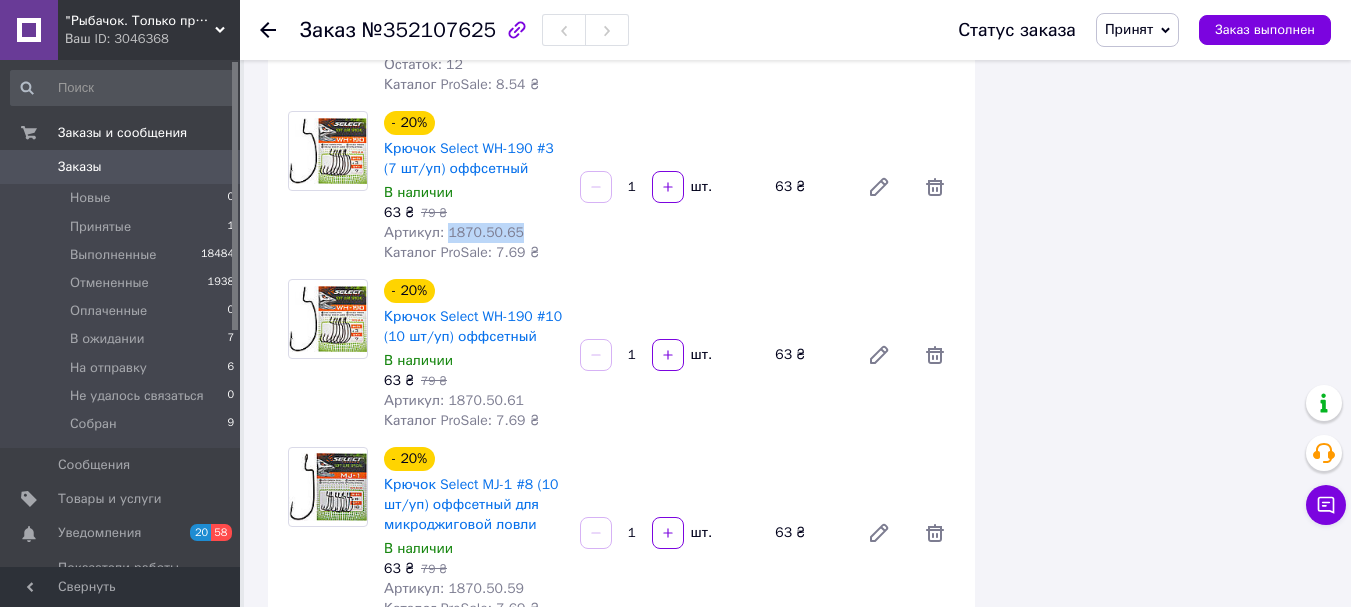 scroll, scrollTop: 1500, scrollLeft: 0, axis: vertical 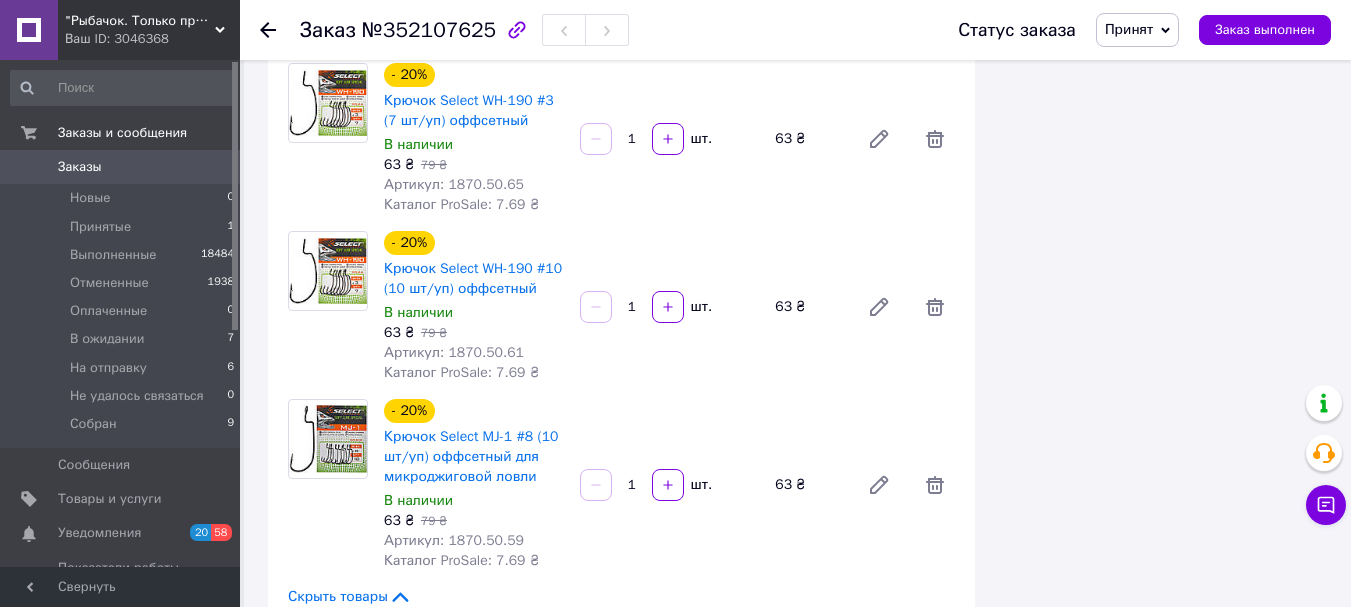 click on "Артикул: 1870.50.61" at bounding box center [454, 352] 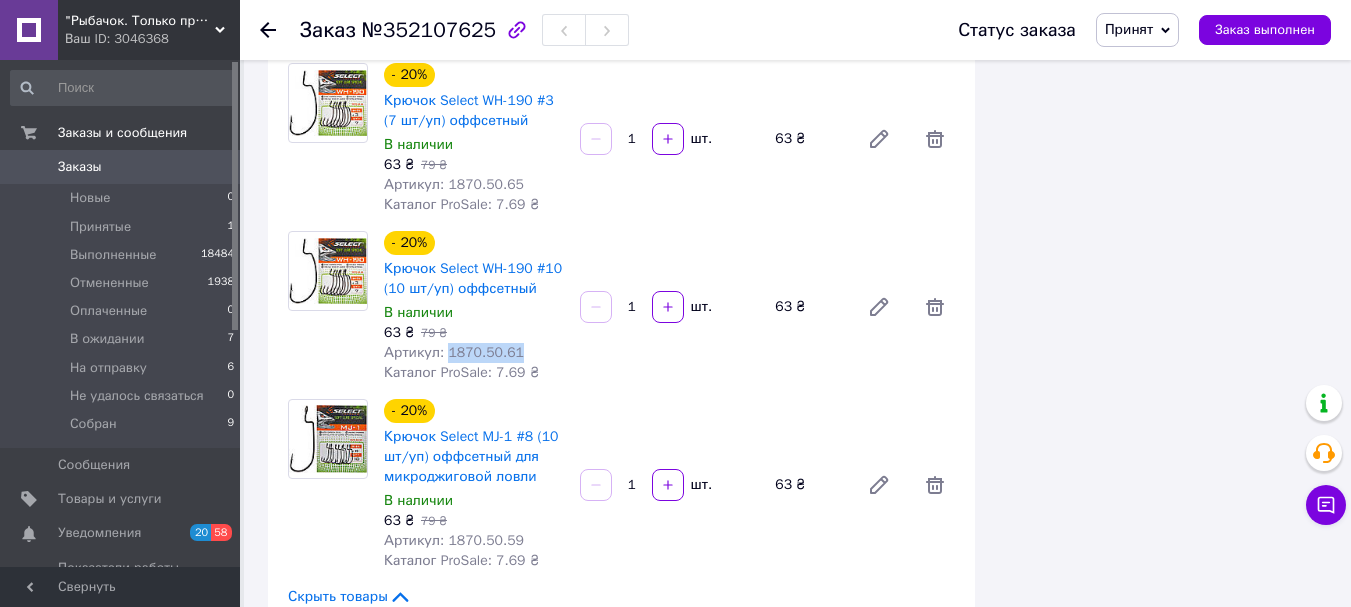 click on "Артикул: 1870.50.61" at bounding box center (454, 352) 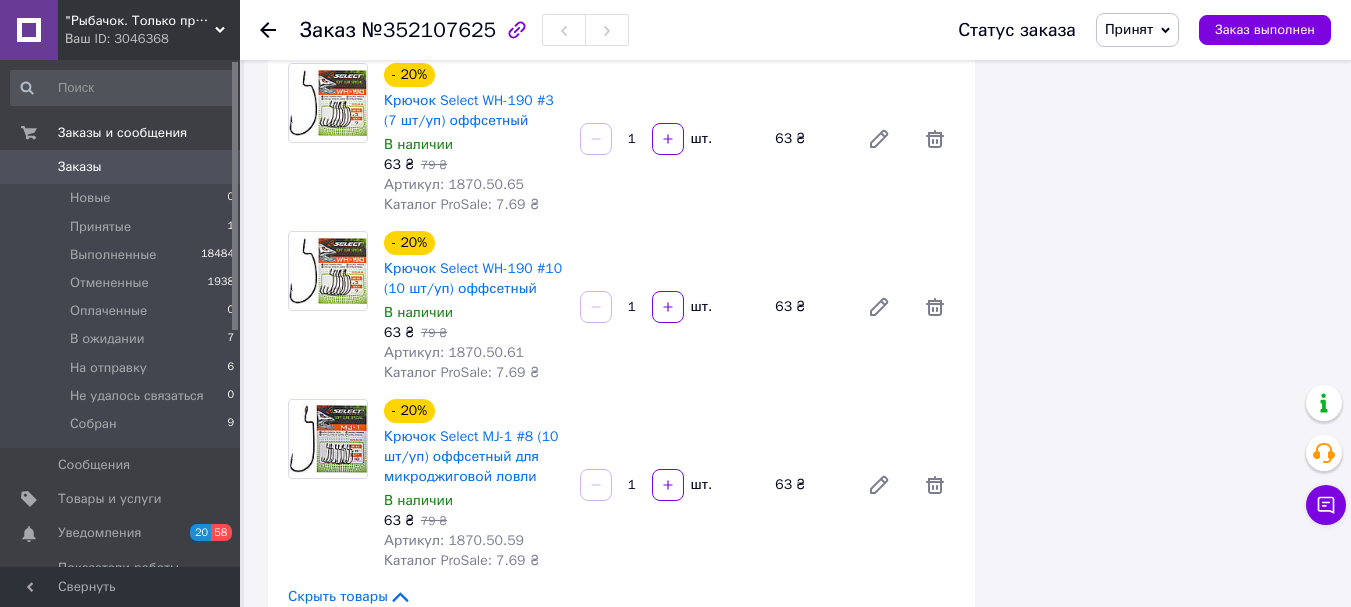 click on "Артикул: 1870.50.59" at bounding box center [454, 540] 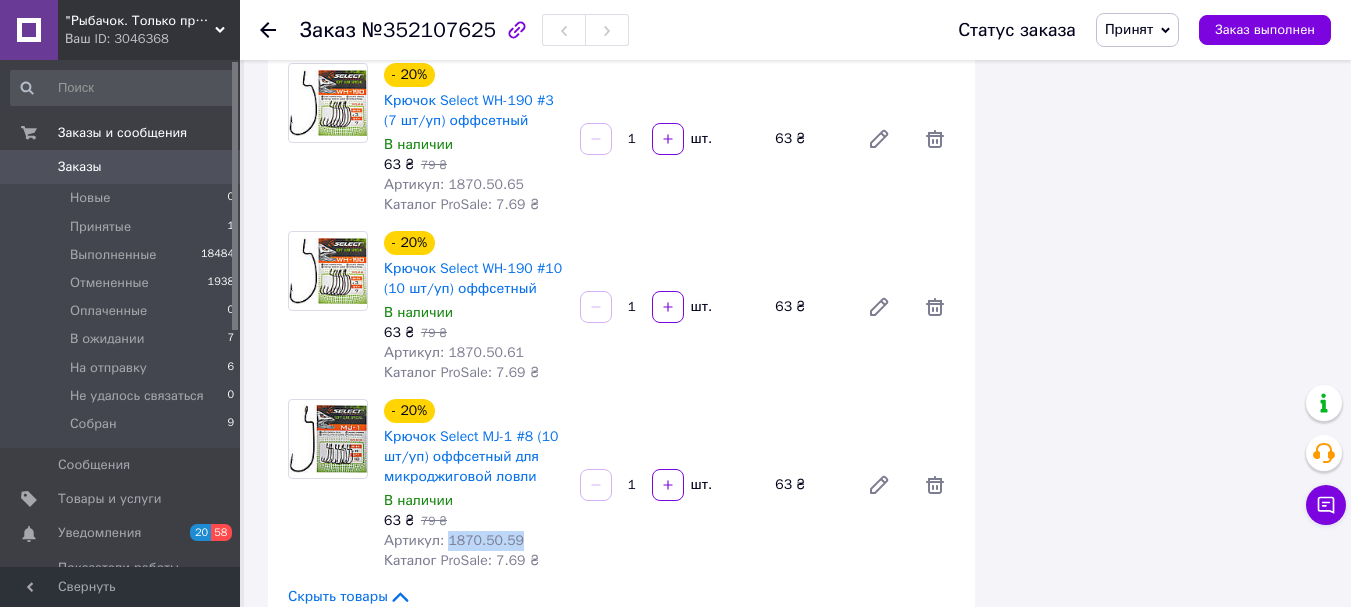 click on "Артикул: 1870.50.59" at bounding box center [454, 540] 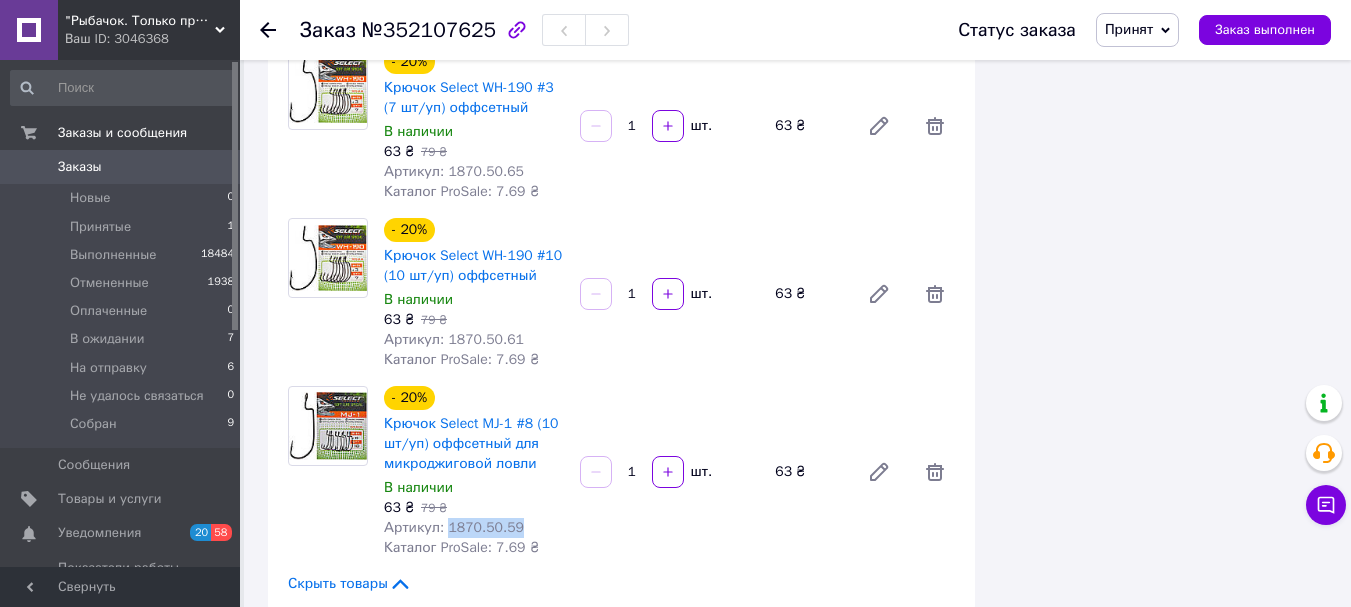 scroll, scrollTop: 2000, scrollLeft: 0, axis: vertical 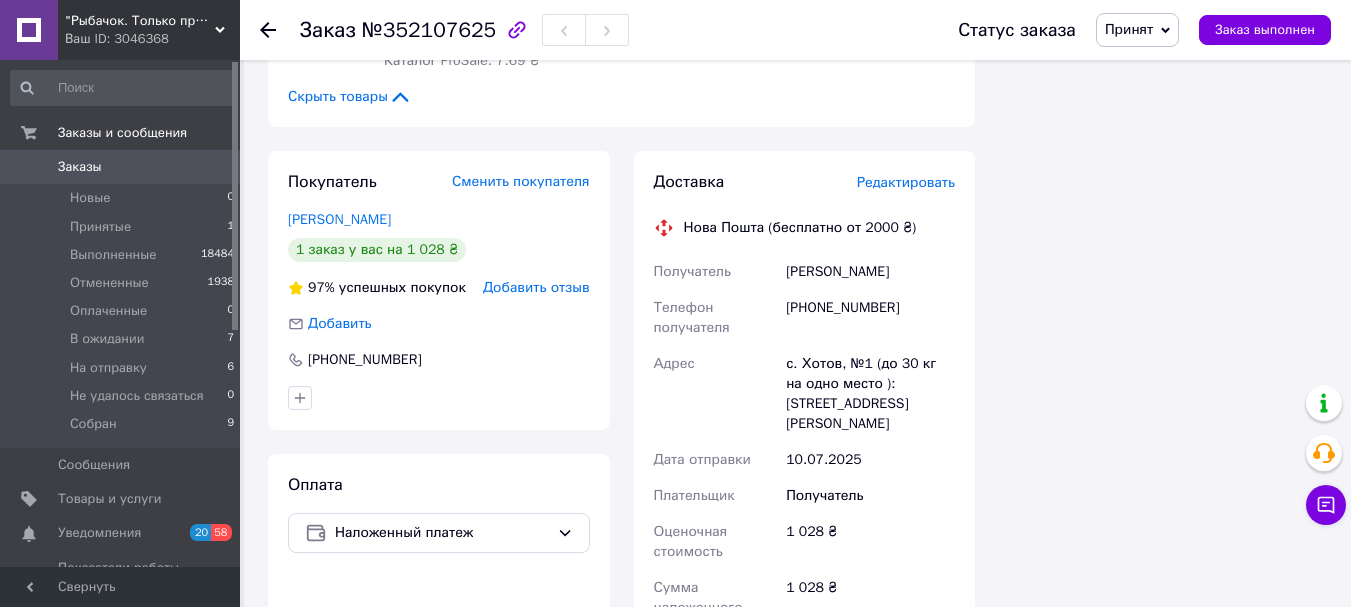 click on "Принят" at bounding box center (1129, 29) 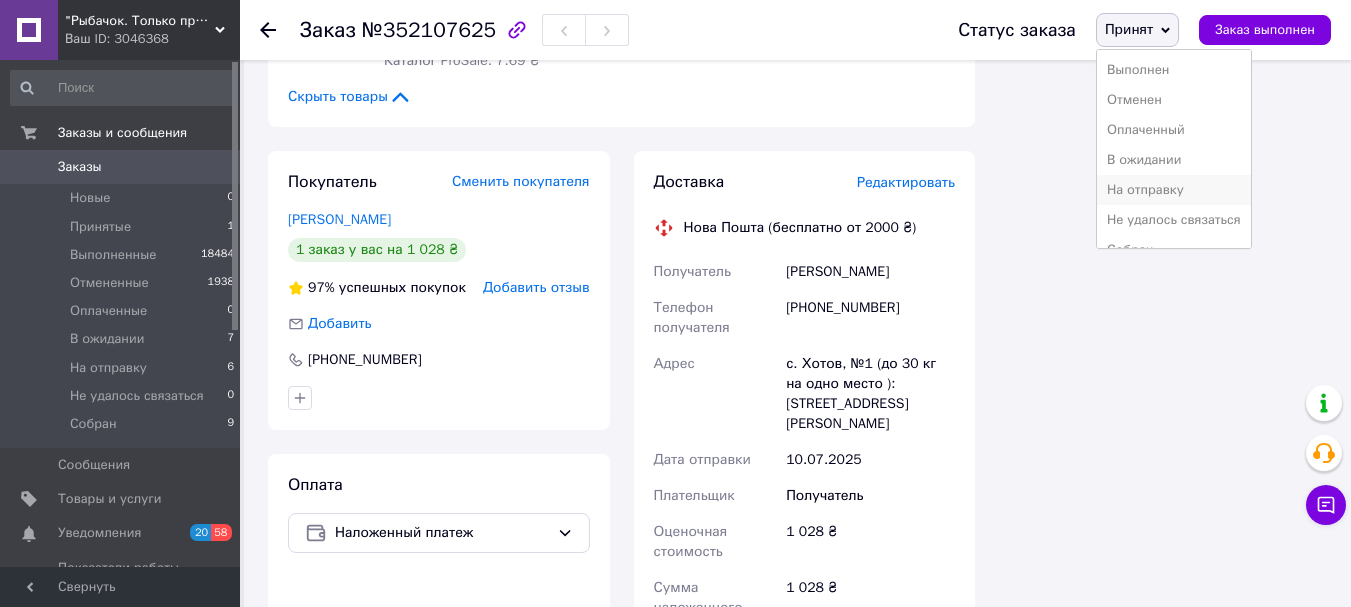 click on "На отправку" at bounding box center (1174, 190) 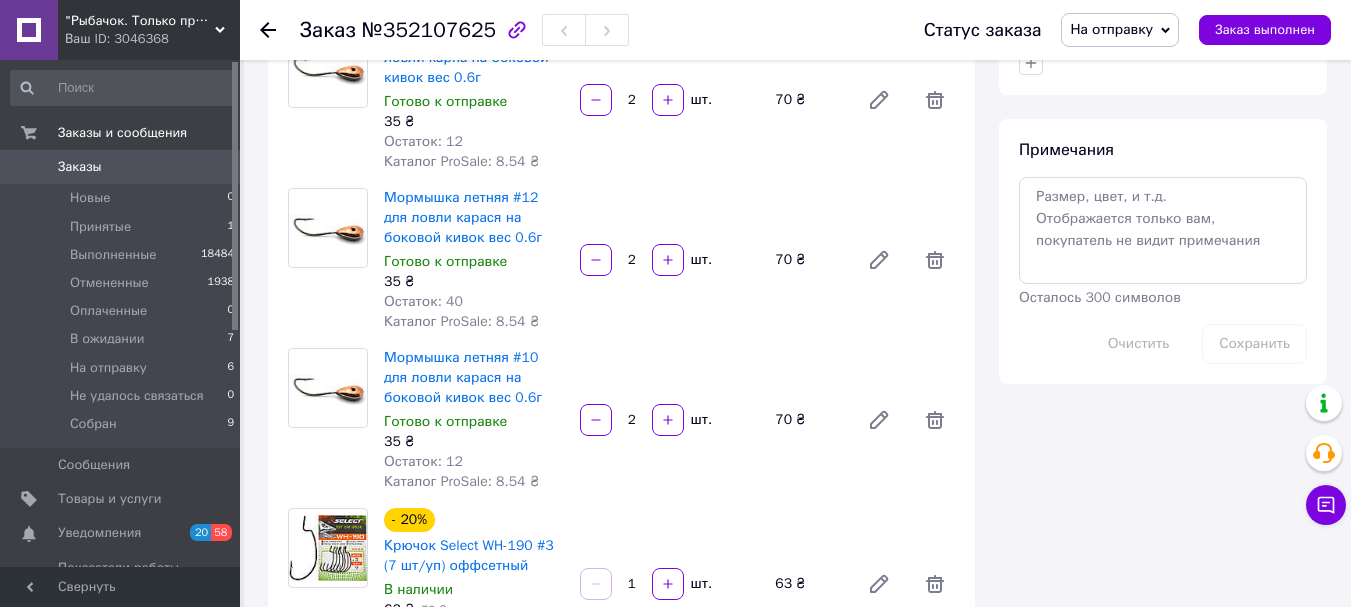 scroll, scrollTop: 1000, scrollLeft: 0, axis: vertical 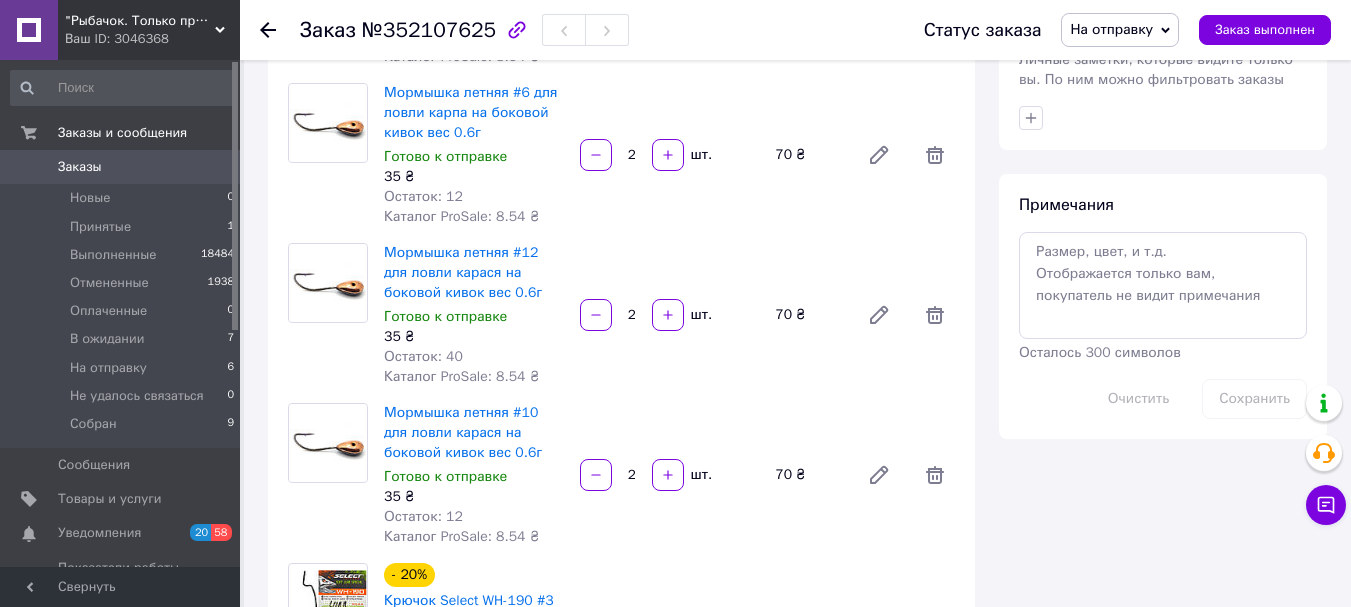 click on "Заказы" at bounding box center [121, 167] 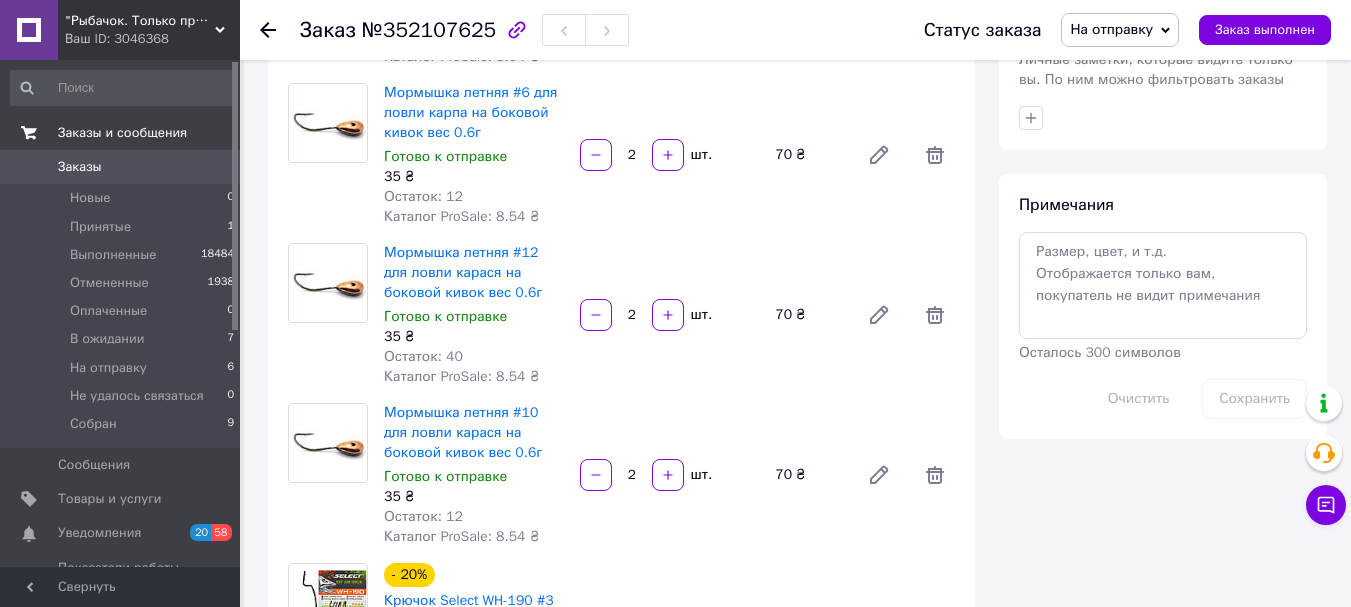 scroll, scrollTop: 0, scrollLeft: 0, axis: both 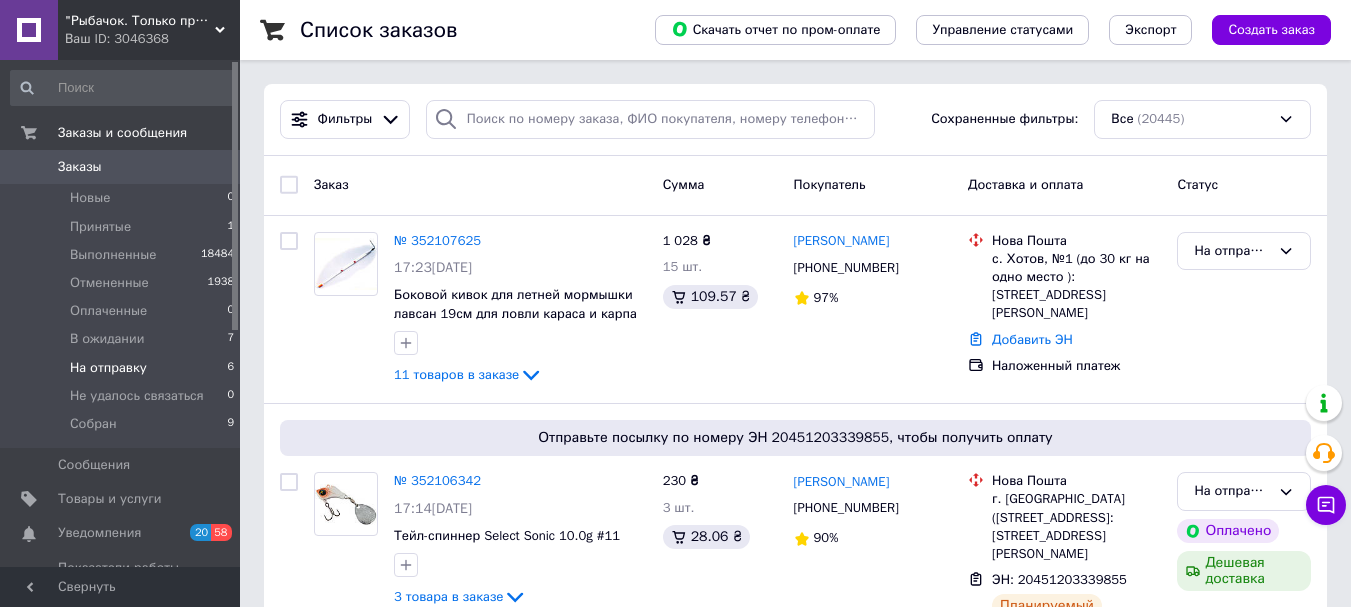 click on "На отправку" at bounding box center [108, 368] 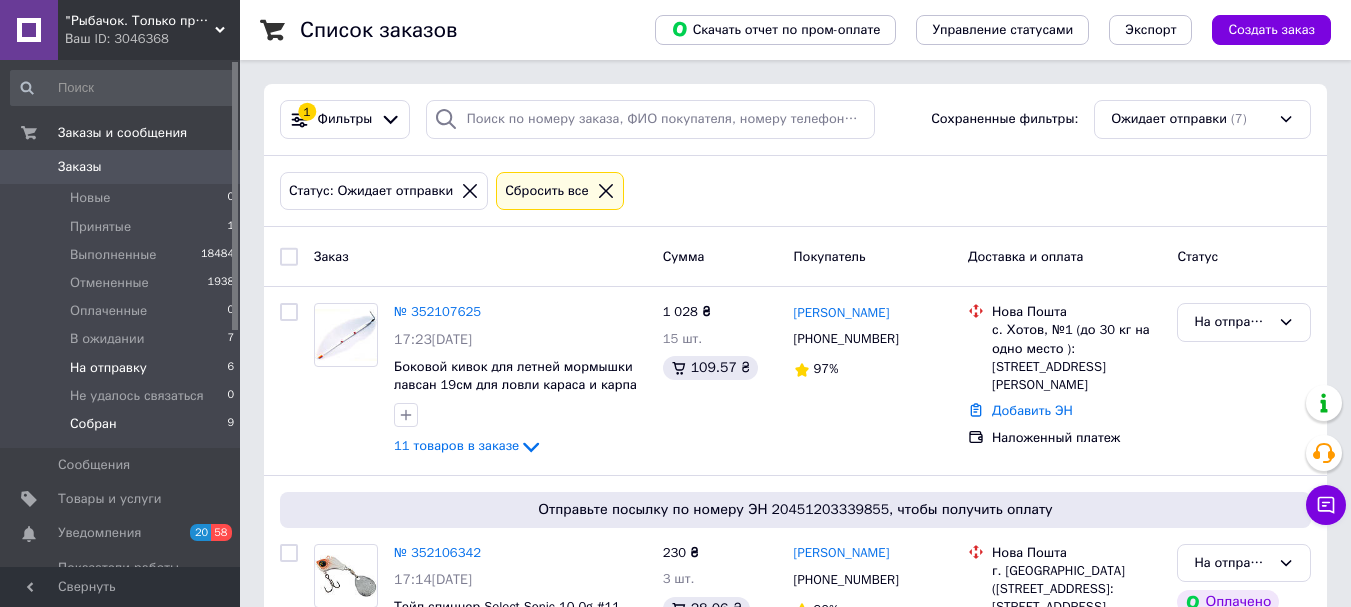 click on "Собран" at bounding box center [93, 424] 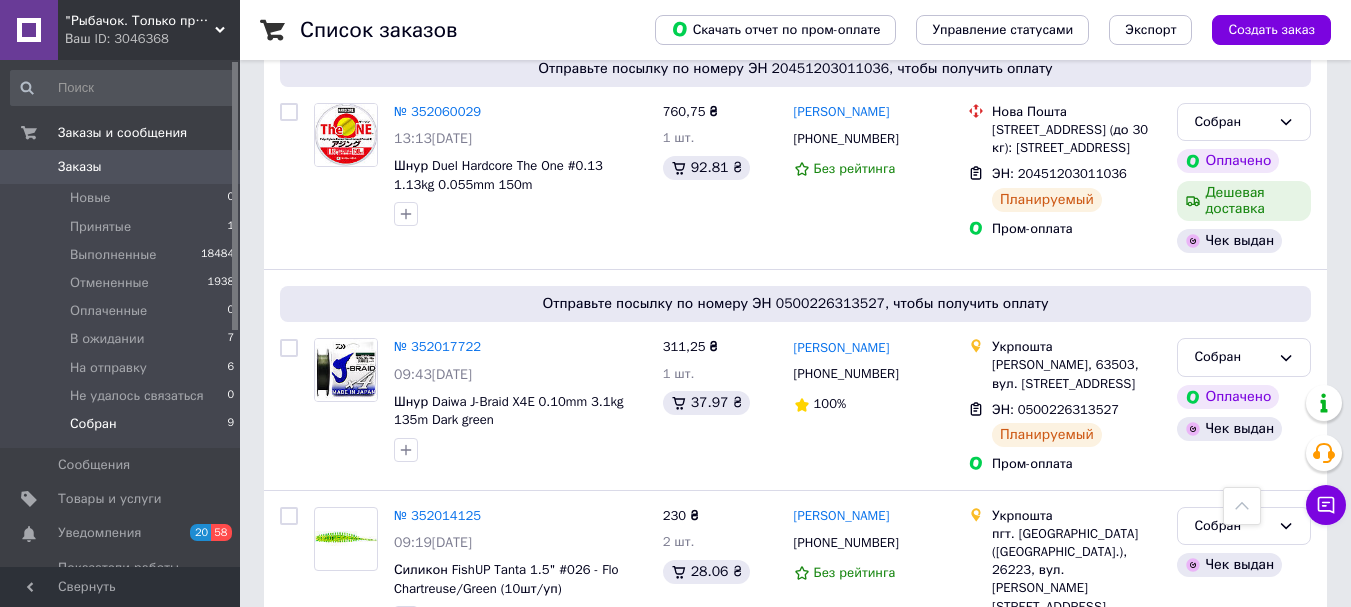 scroll, scrollTop: 276, scrollLeft: 0, axis: vertical 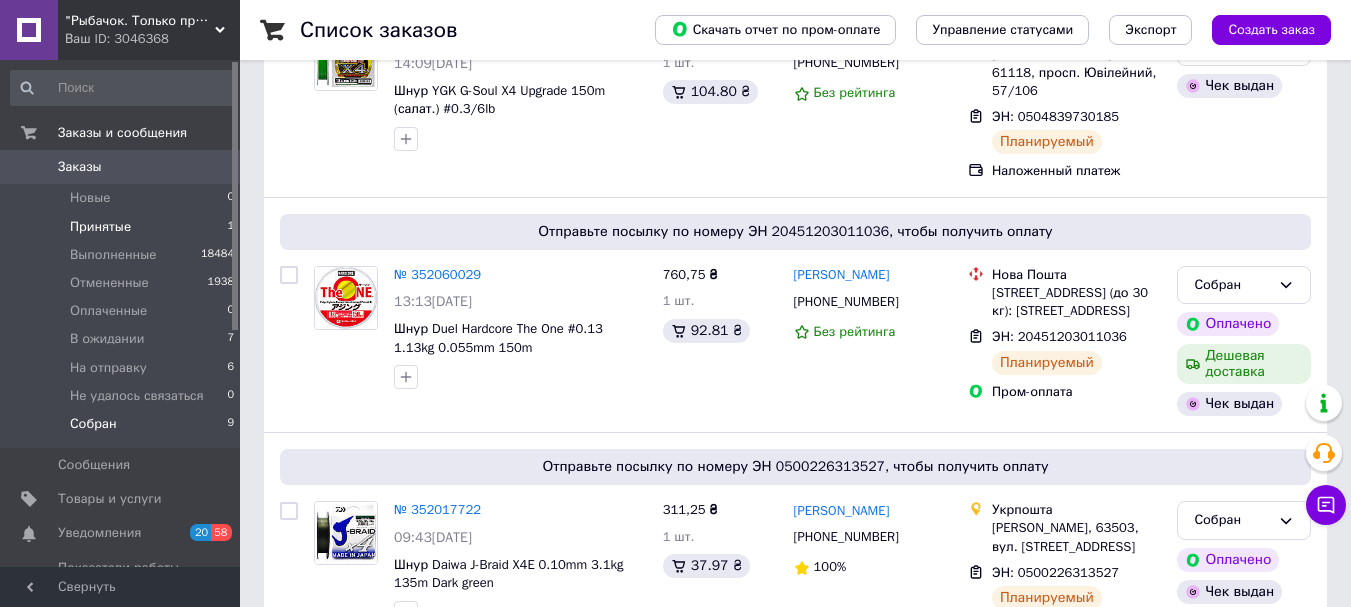 click on "Принятые" at bounding box center (100, 227) 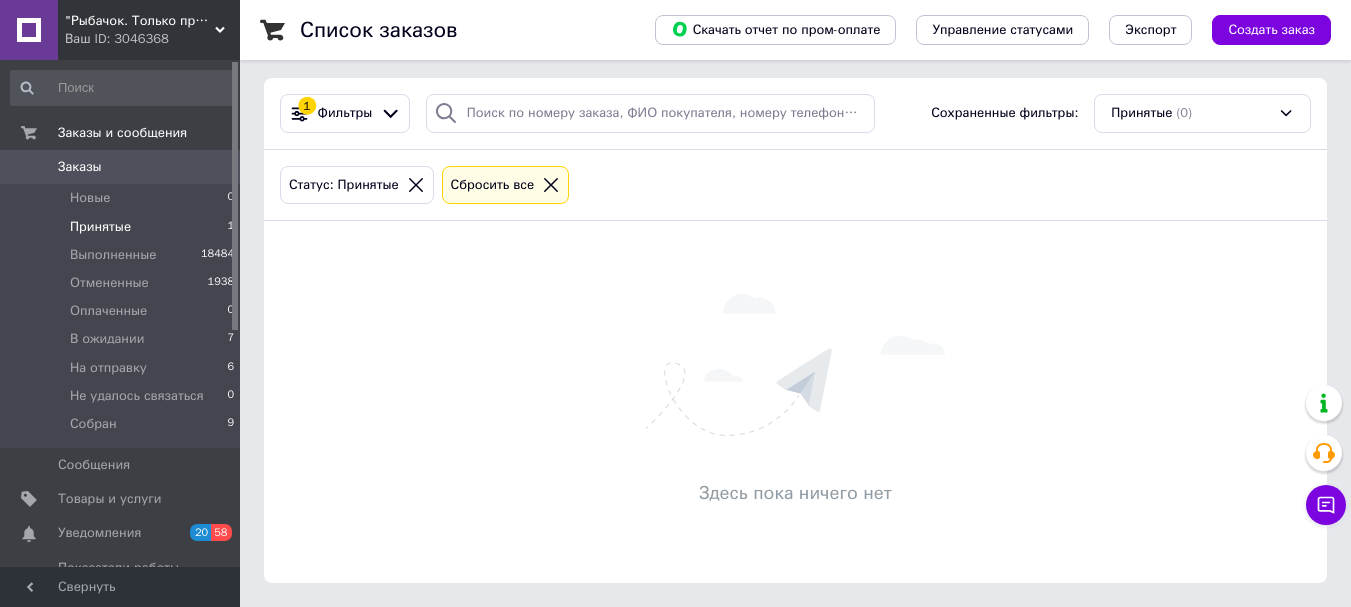 scroll, scrollTop: 0, scrollLeft: 0, axis: both 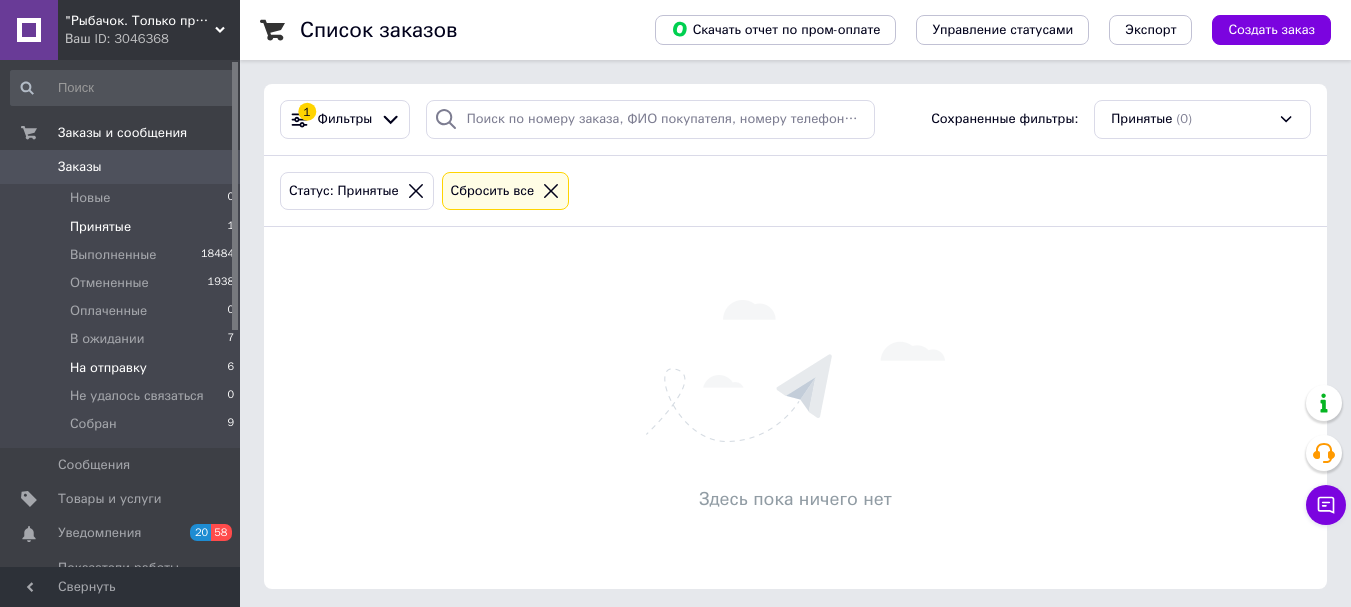 click on "На отправку" at bounding box center (108, 368) 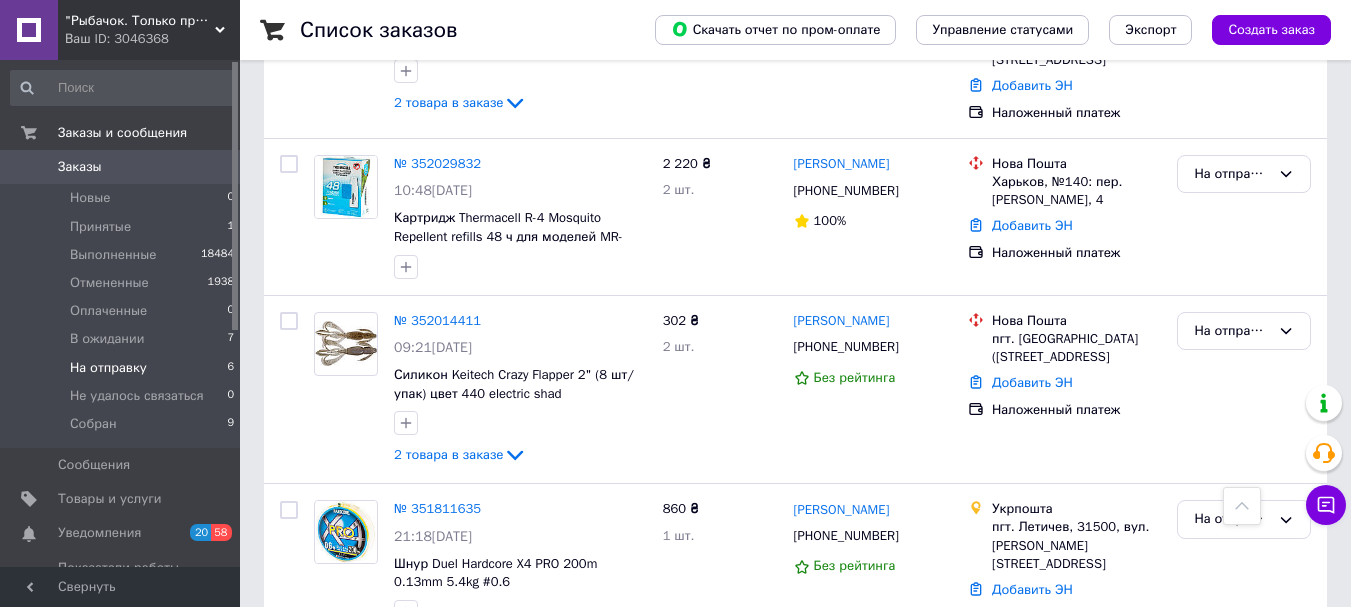 scroll, scrollTop: 943, scrollLeft: 0, axis: vertical 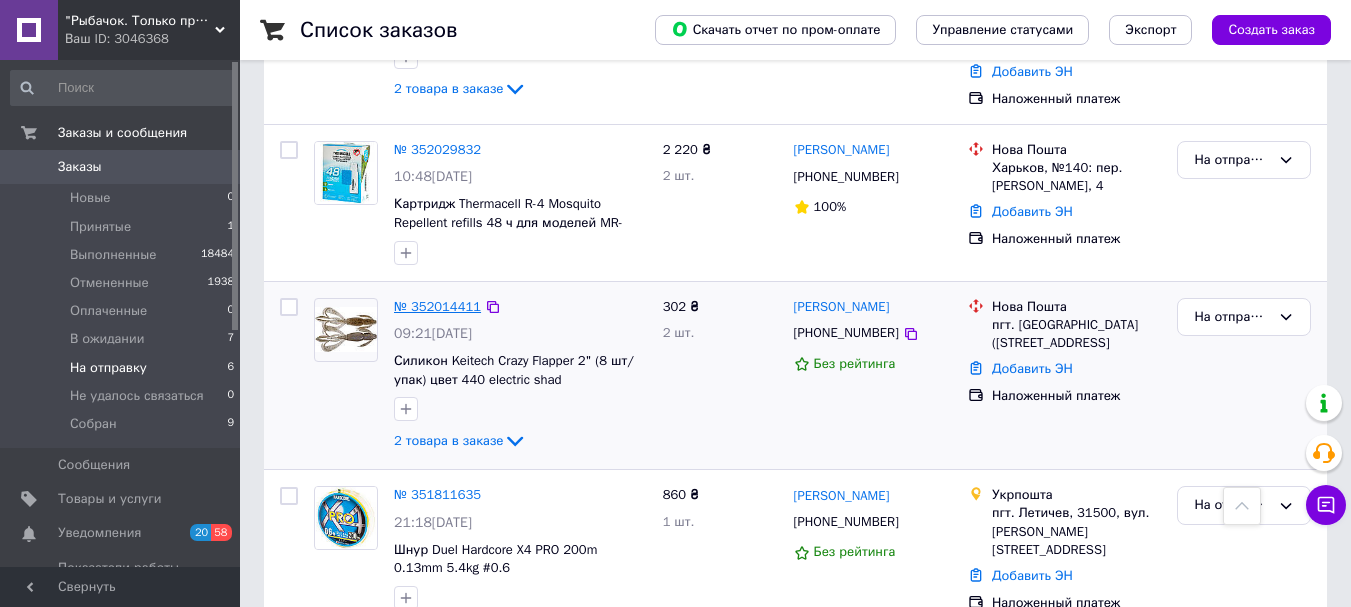 click on "№ 352014411" at bounding box center (437, 306) 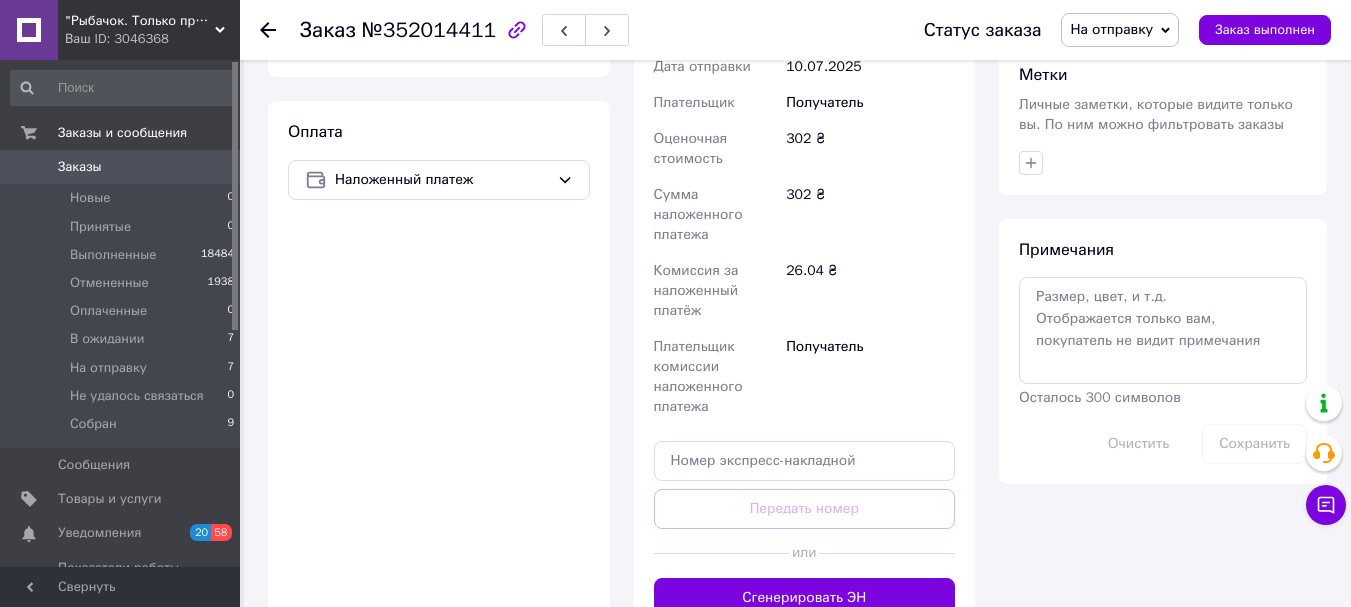 scroll, scrollTop: 843, scrollLeft: 0, axis: vertical 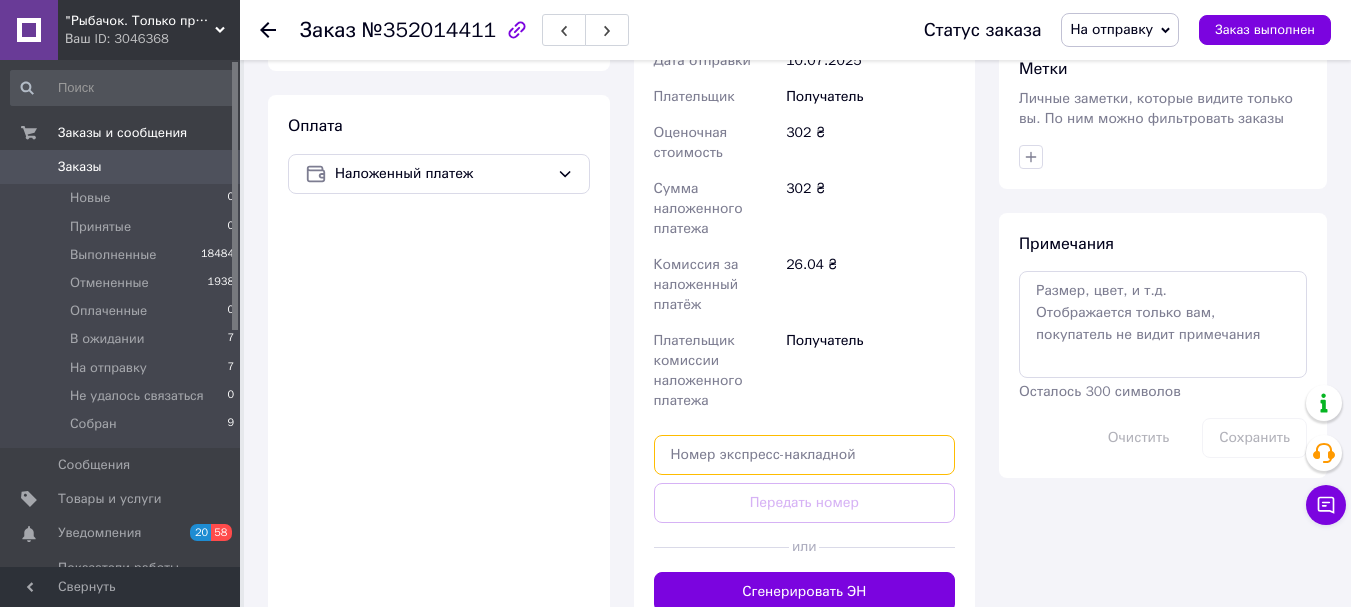 click at bounding box center (805, 455) 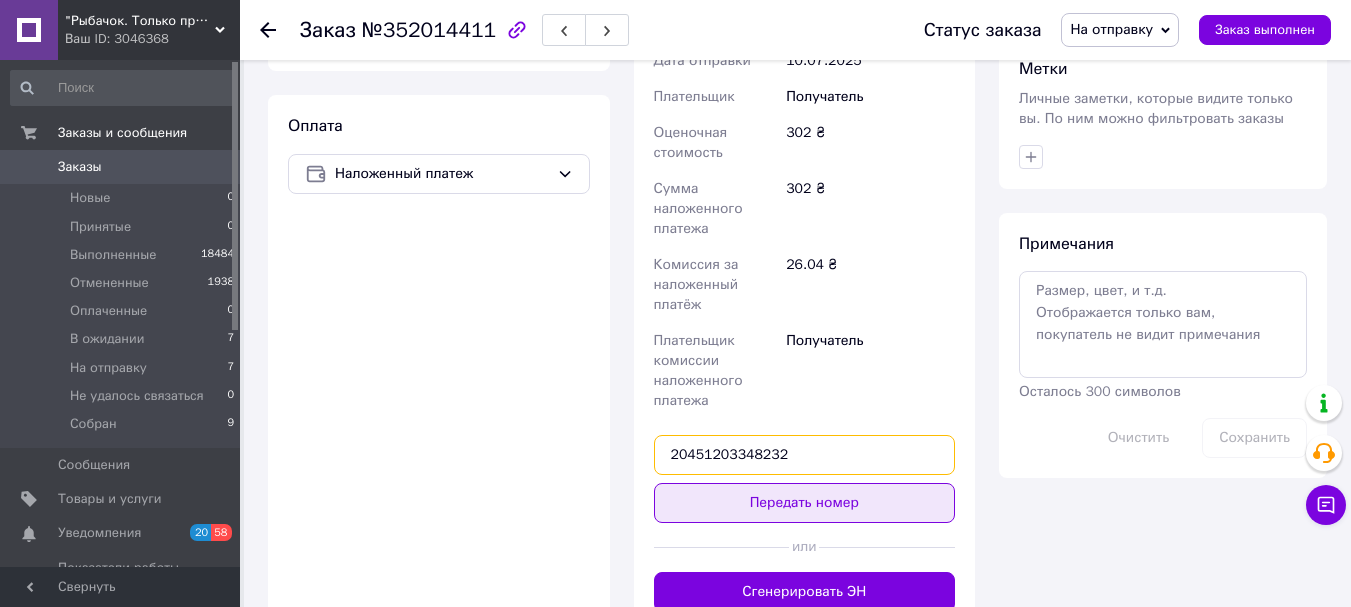 type on "20451203348232" 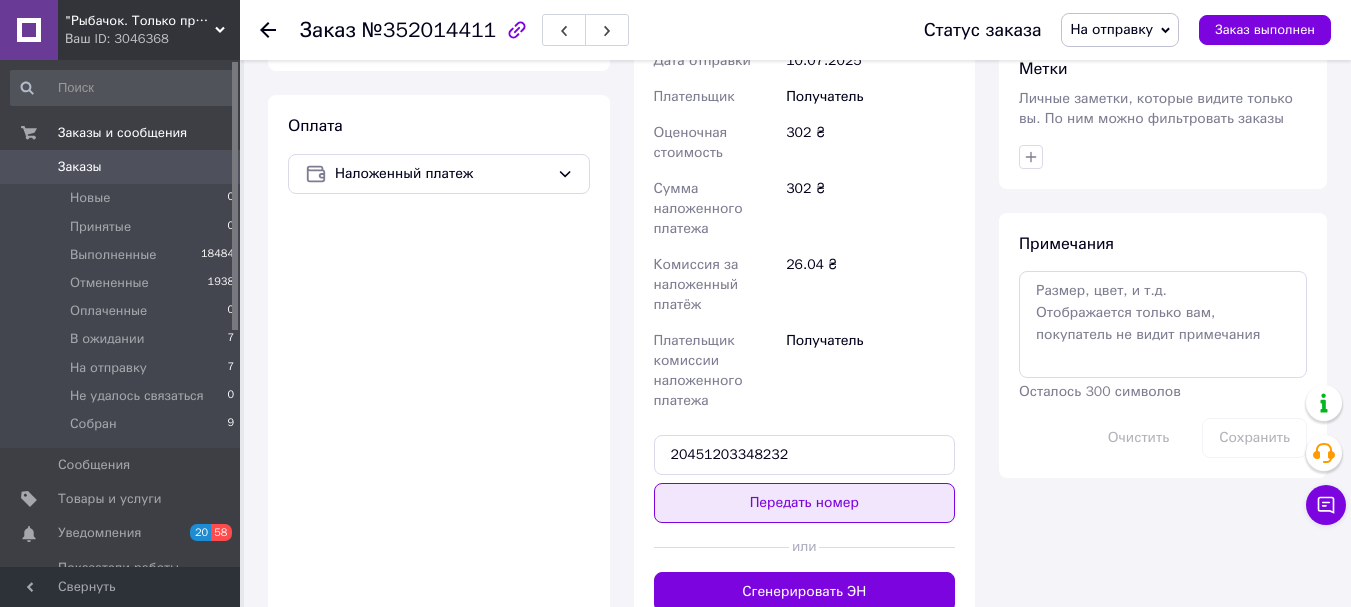click on "Передать номер" at bounding box center (805, 503) 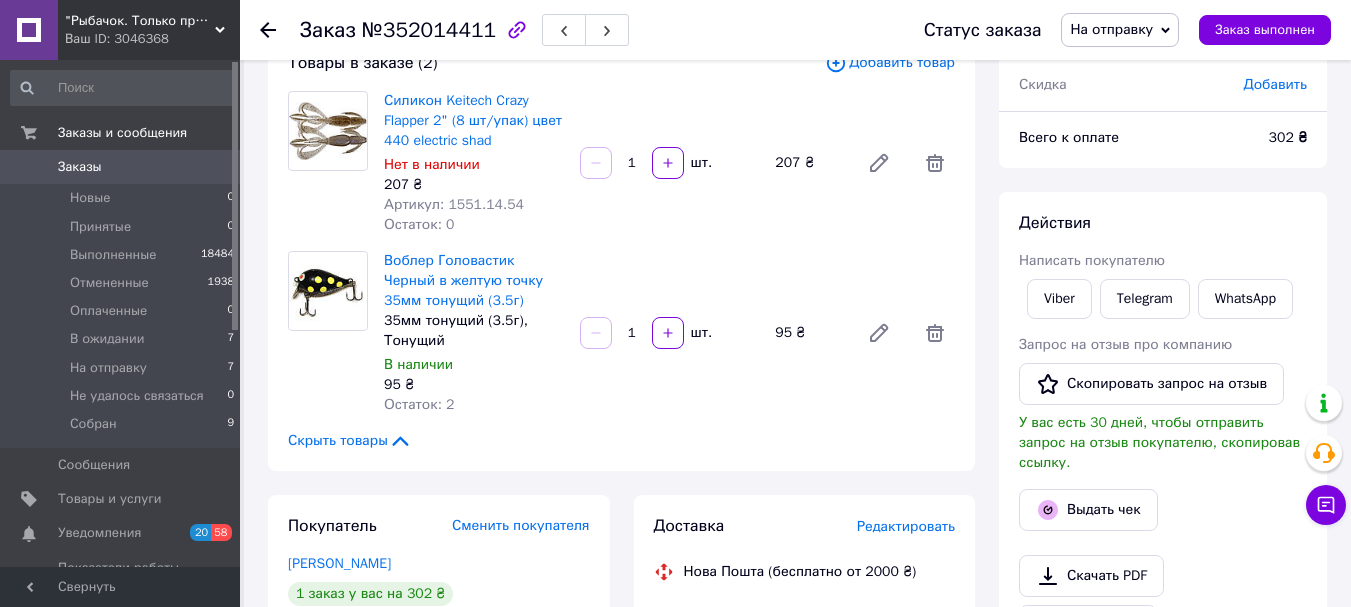 scroll, scrollTop: 443, scrollLeft: 0, axis: vertical 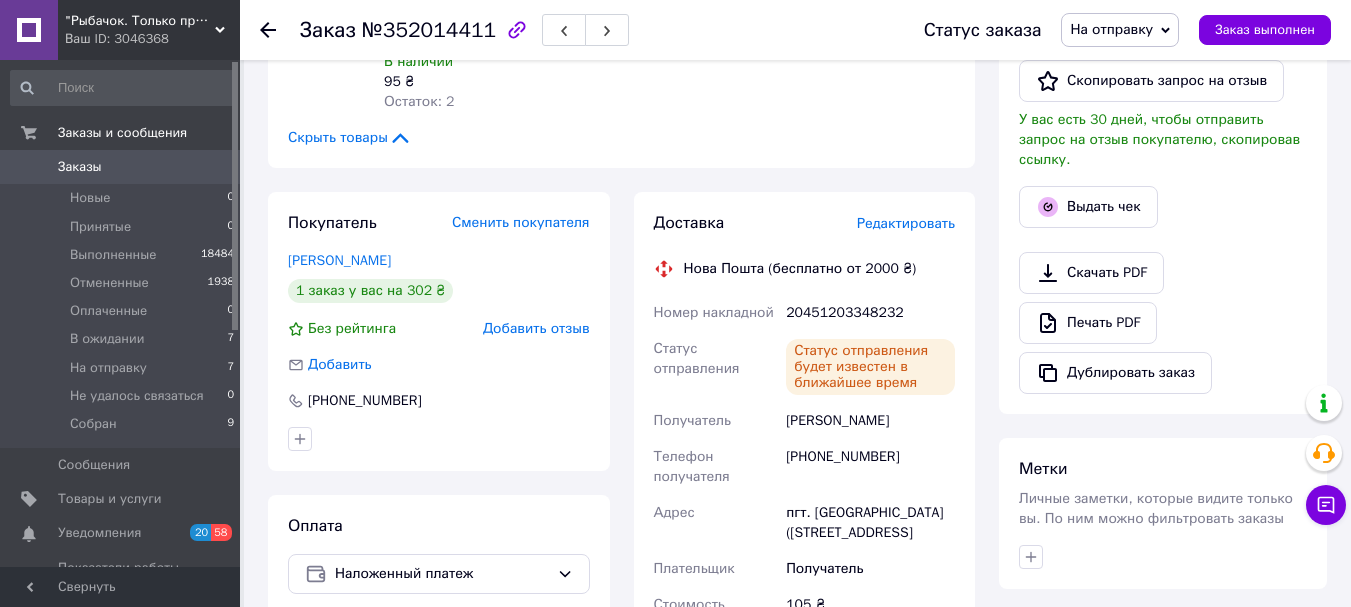click on "20451203348232" at bounding box center (870, 313) 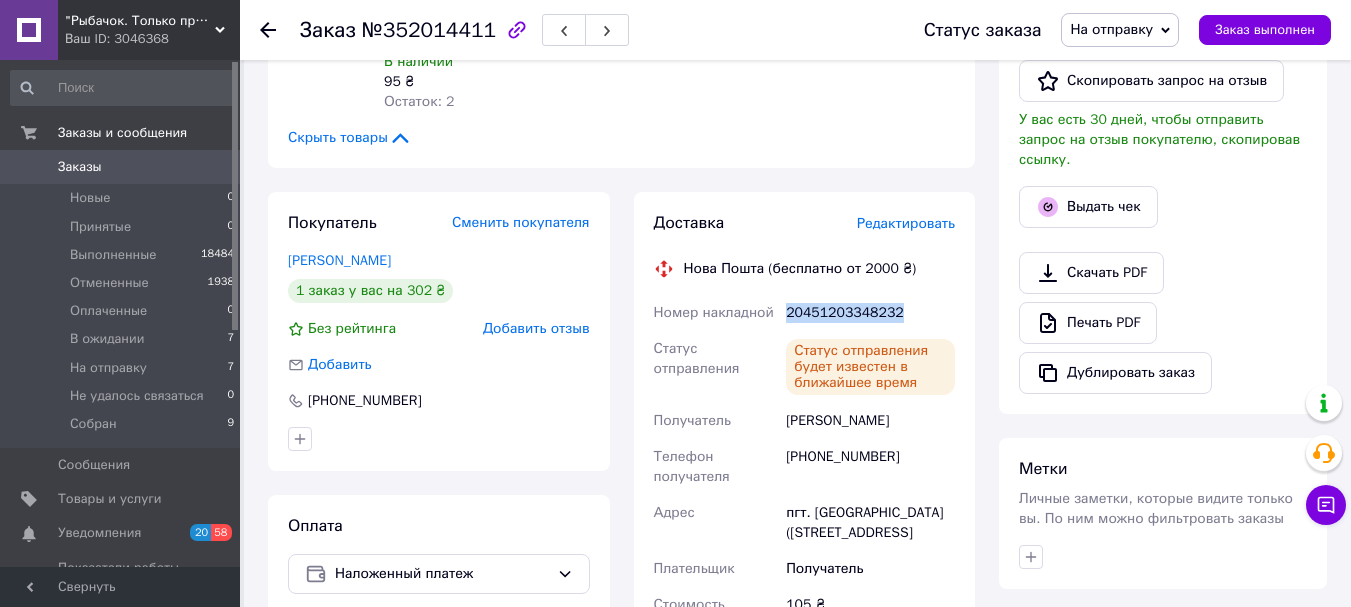 click on "20451203348232" at bounding box center (870, 313) 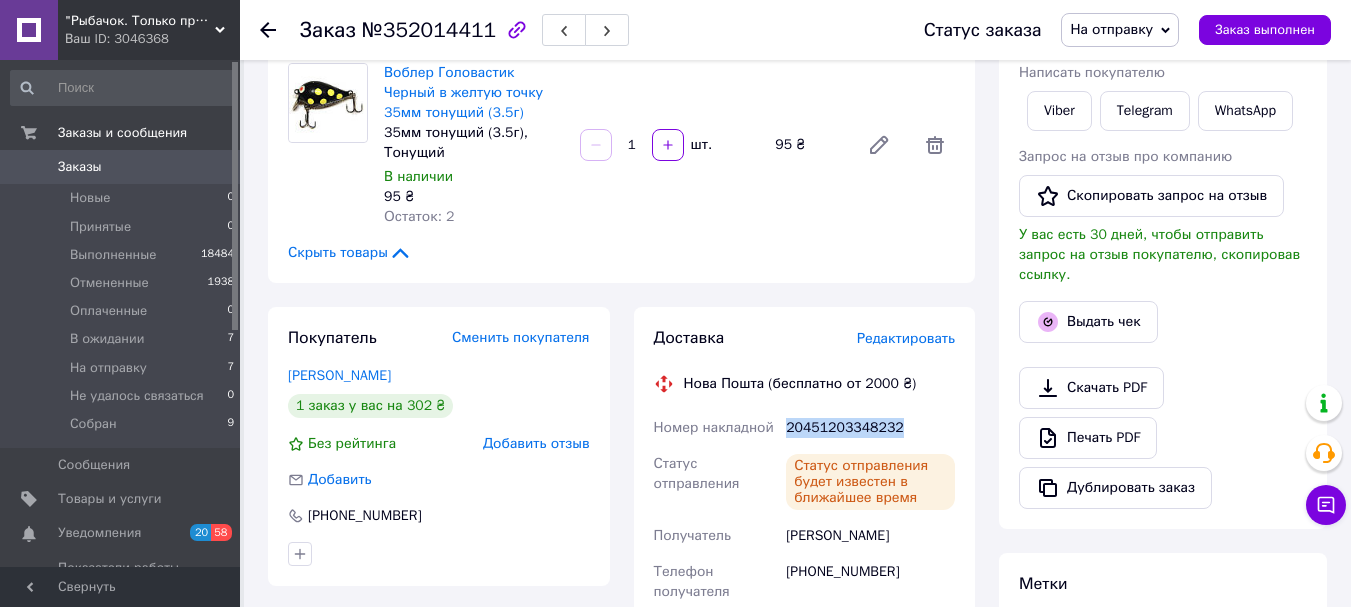 scroll, scrollTop: 143, scrollLeft: 0, axis: vertical 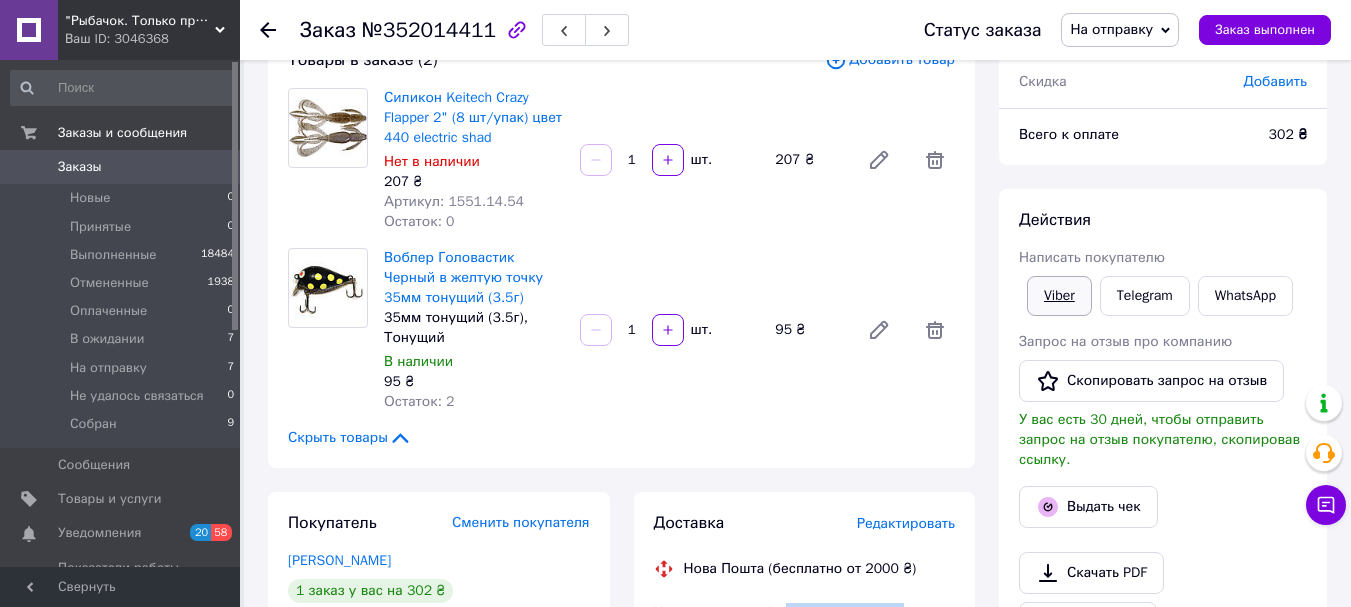 click on "Viber" at bounding box center (1059, 296) 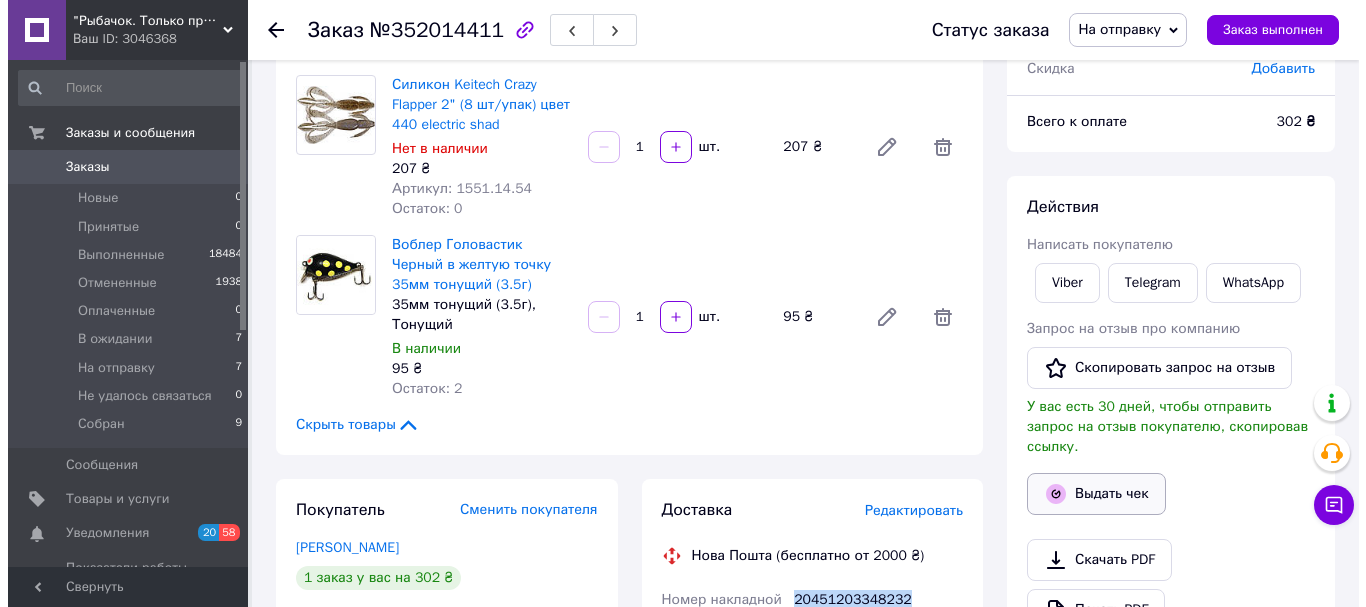scroll, scrollTop: 243, scrollLeft: 0, axis: vertical 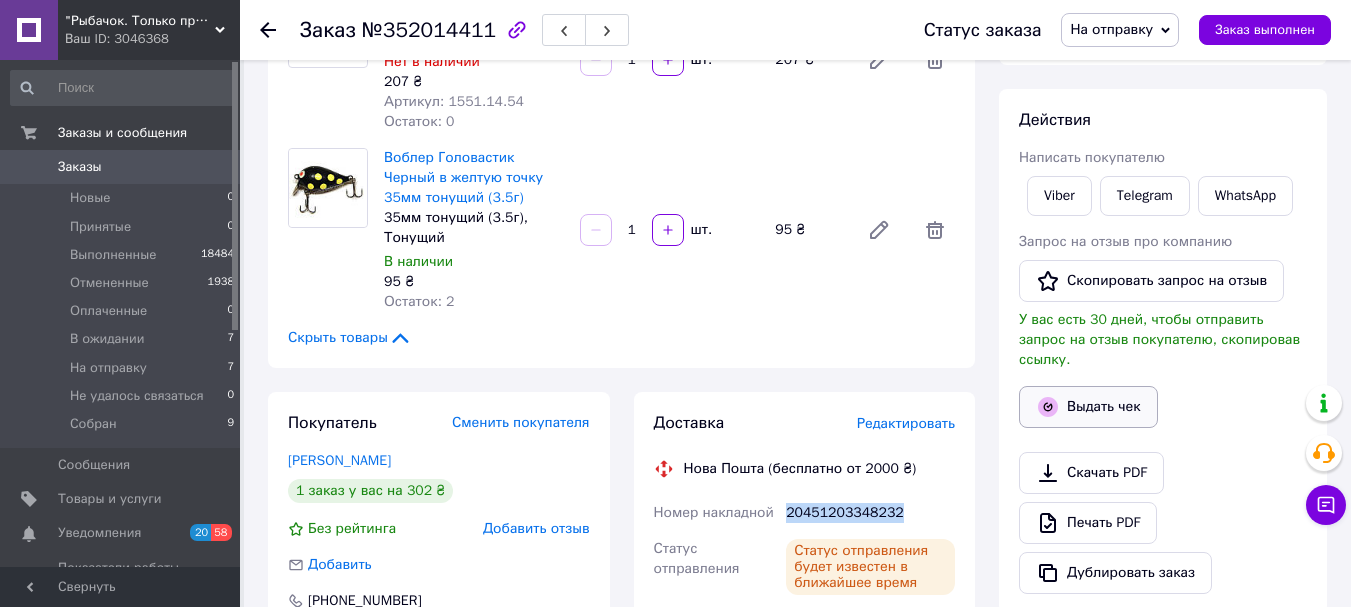 click 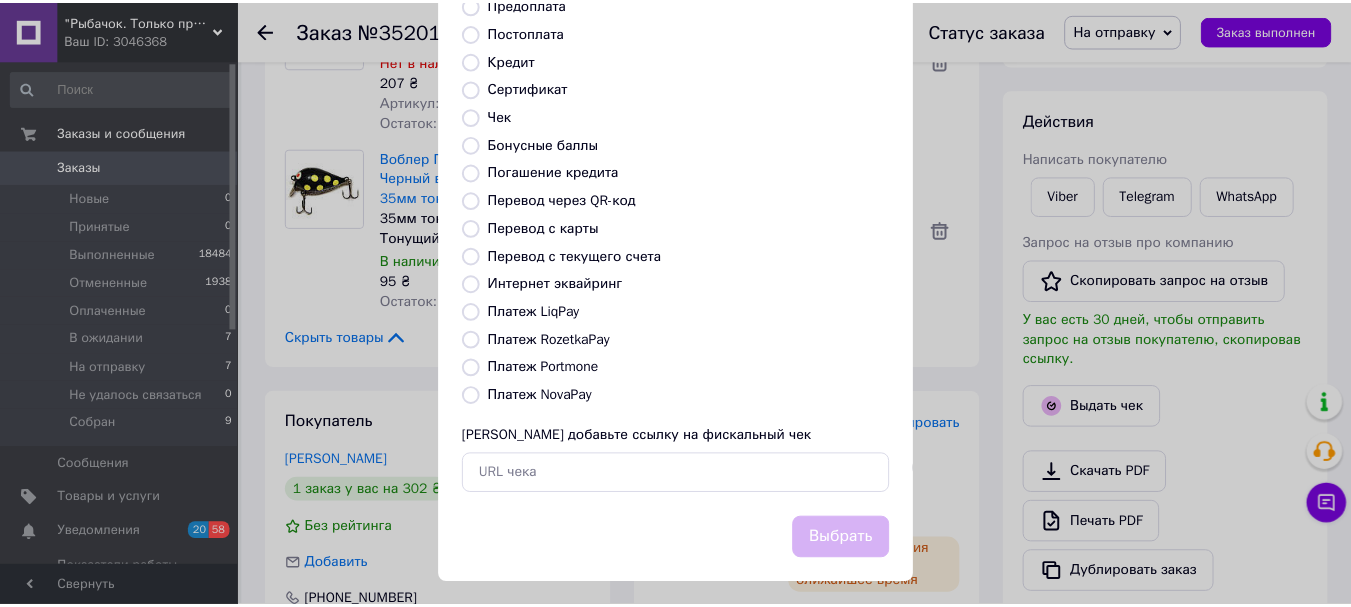 scroll, scrollTop: 252, scrollLeft: 0, axis: vertical 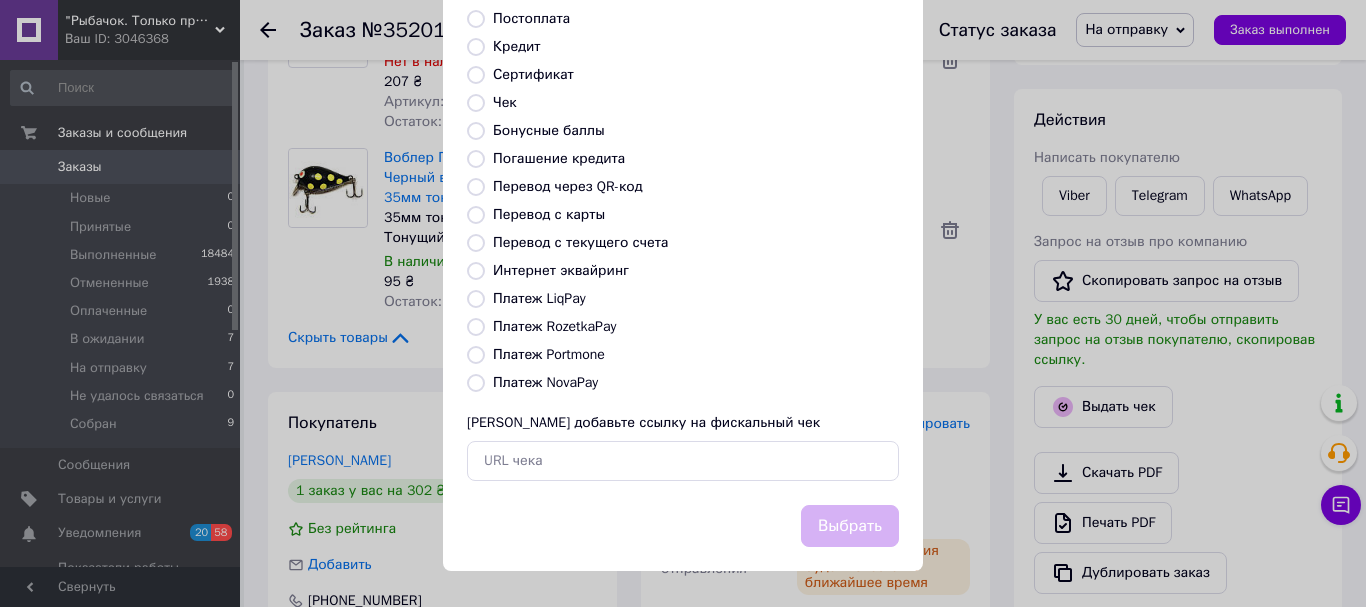 click on "Платеж NovaPay" at bounding box center [545, 382] 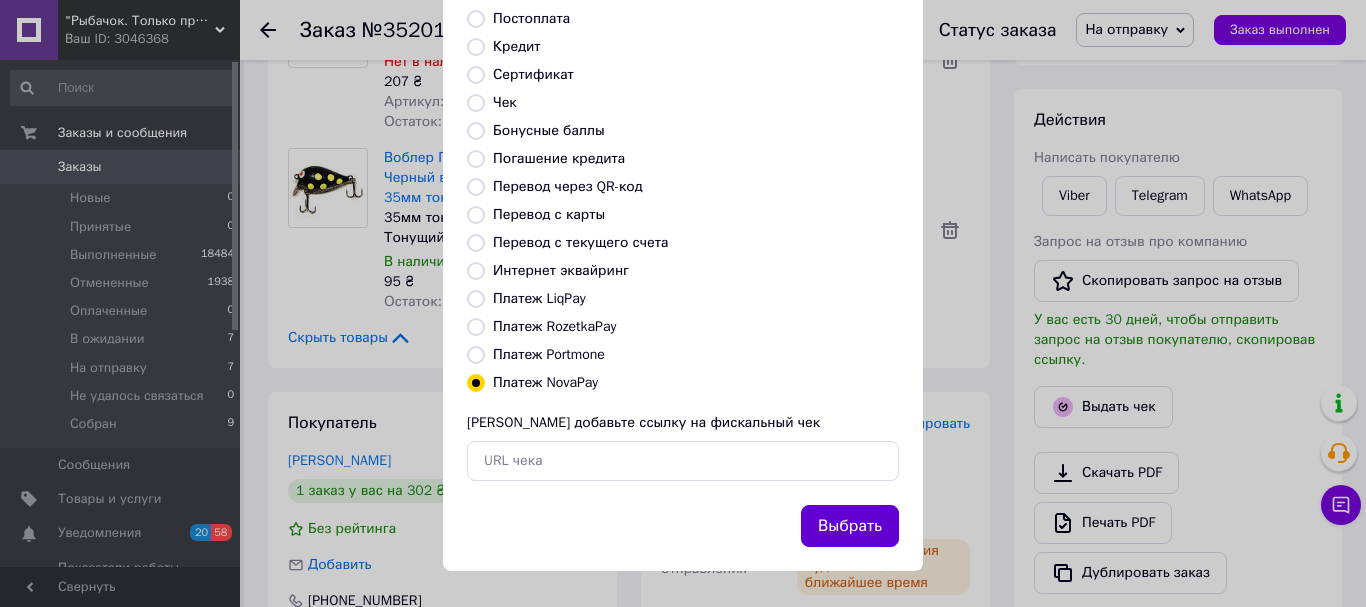 click on "Выбрать" at bounding box center [850, 526] 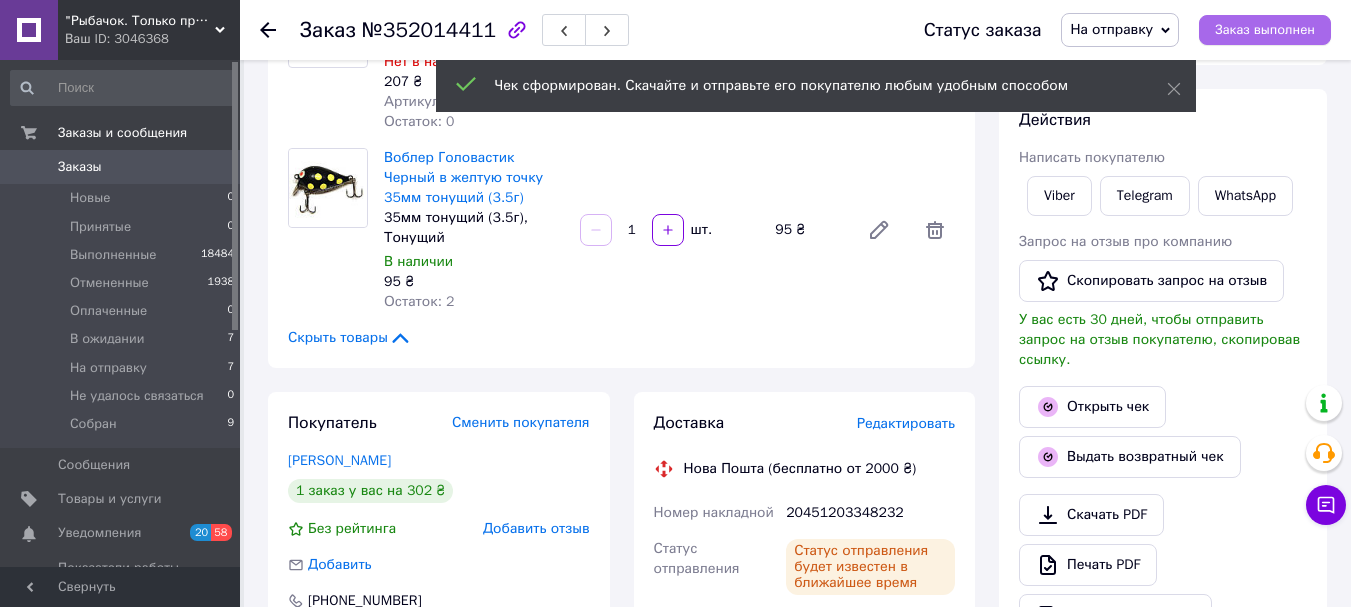 click on "Заказ выполнен" at bounding box center [1265, 30] 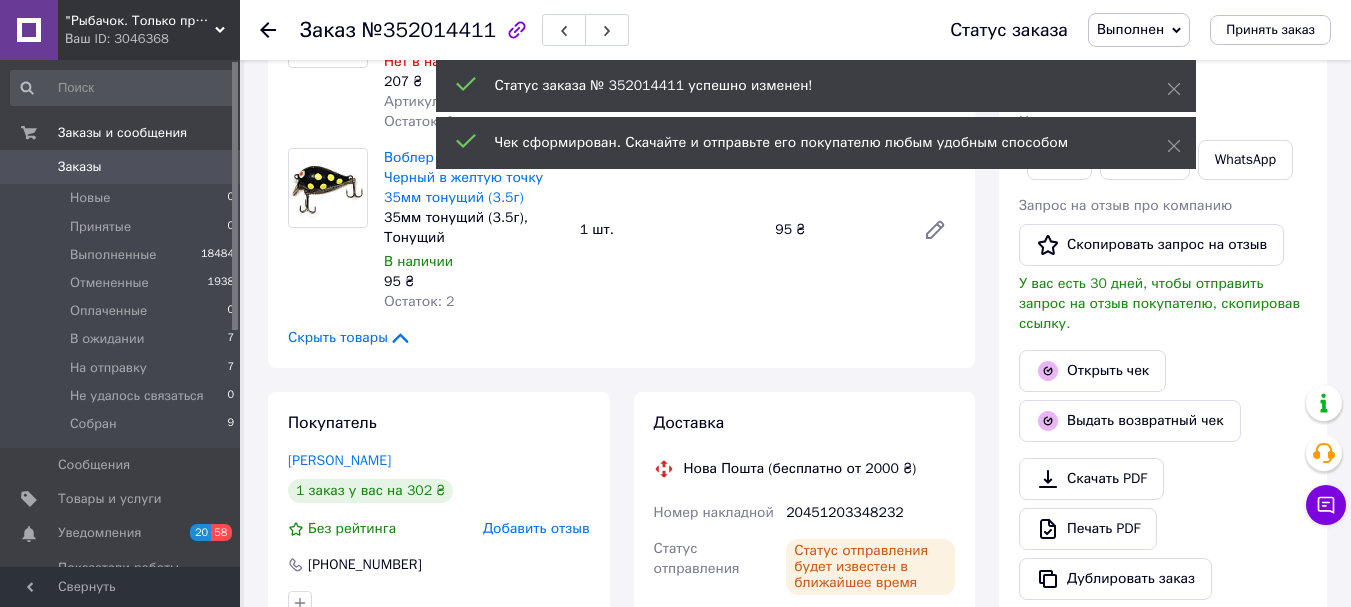 scroll, scrollTop: 143, scrollLeft: 0, axis: vertical 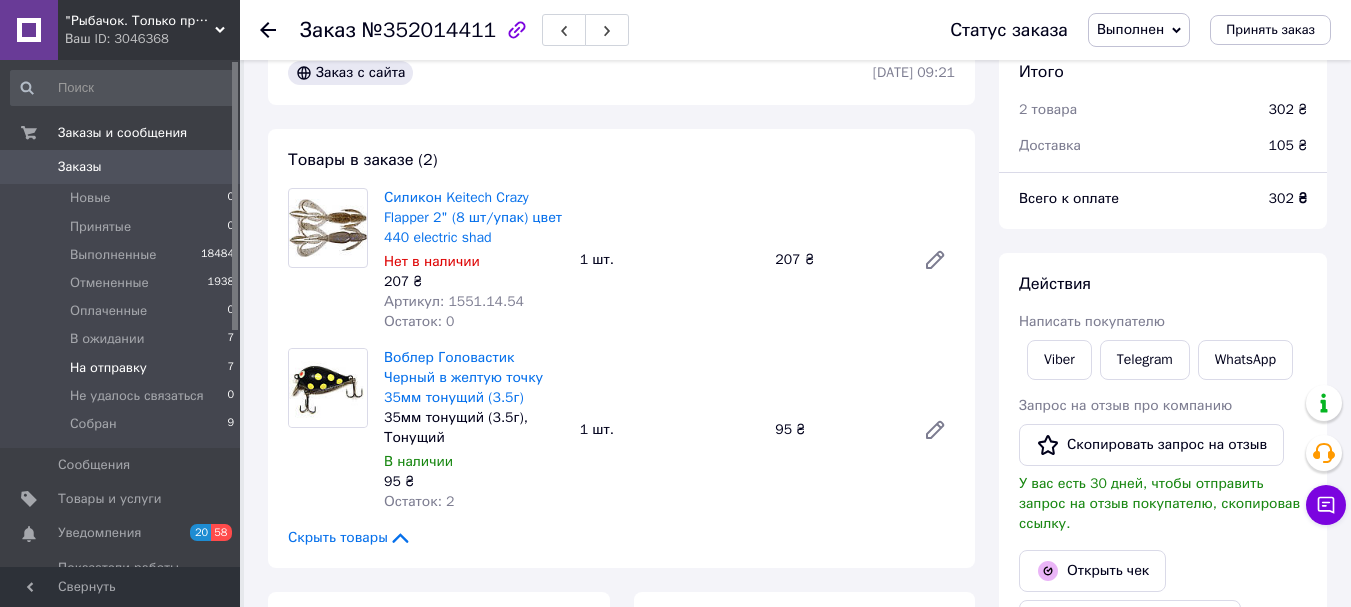 click on "На отправку" at bounding box center [108, 368] 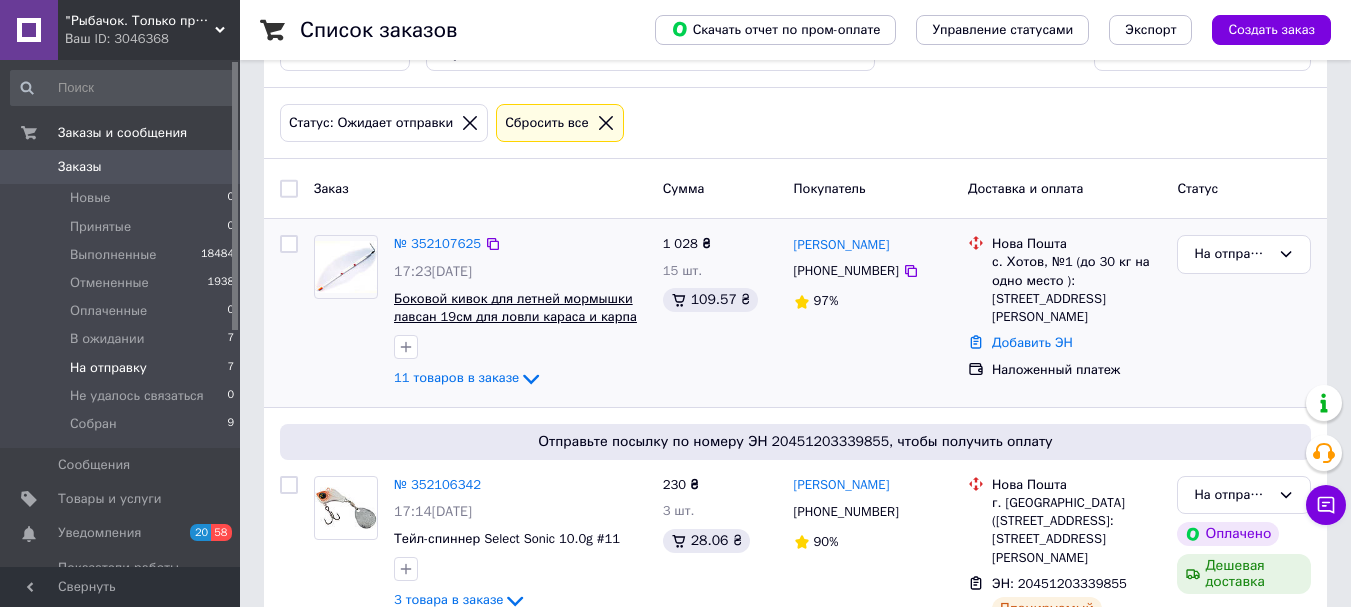 scroll, scrollTop: 100, scrollLeft: 0, axis: vertical 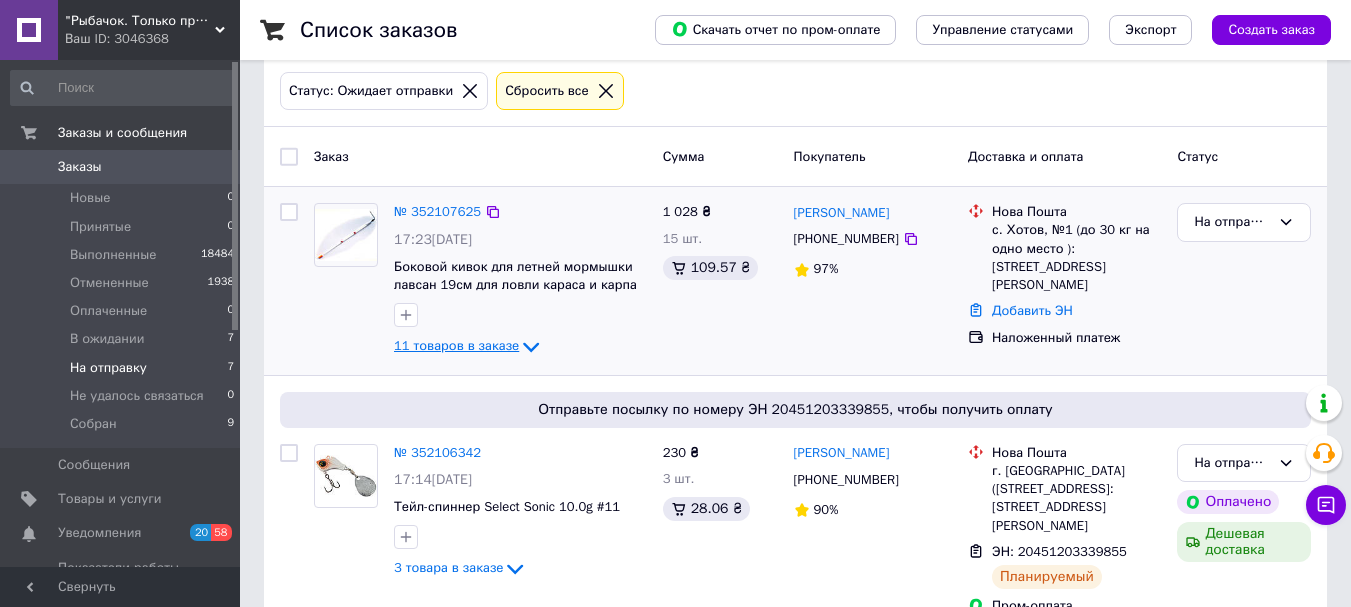click 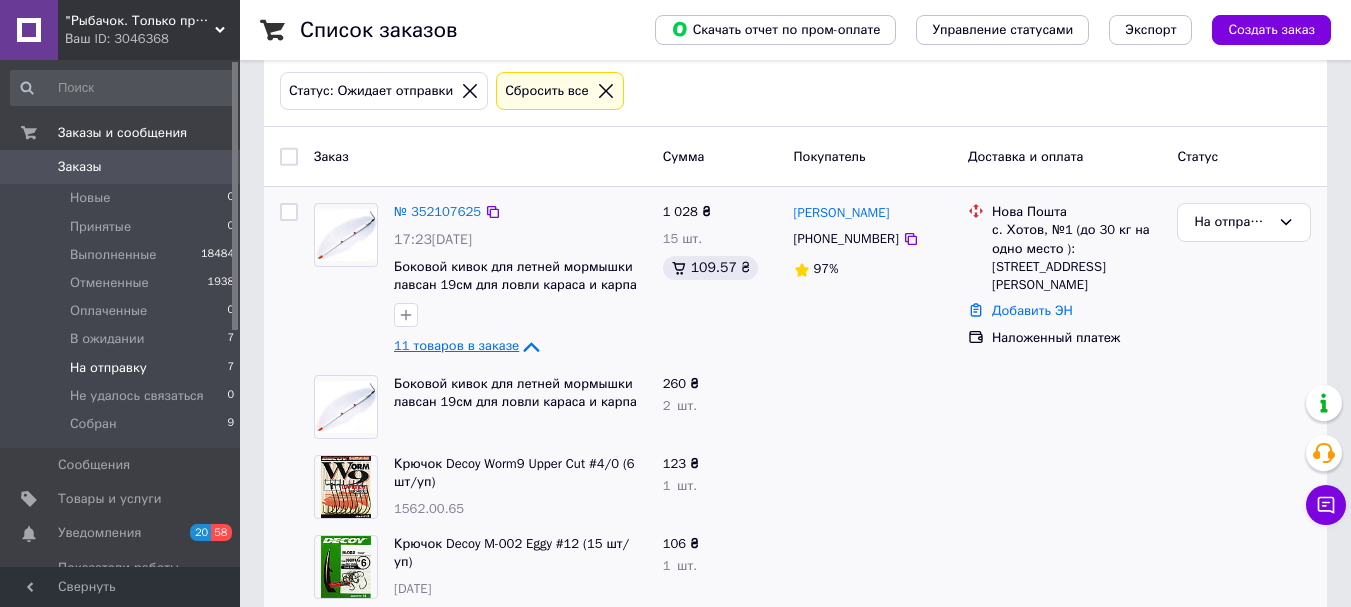 click 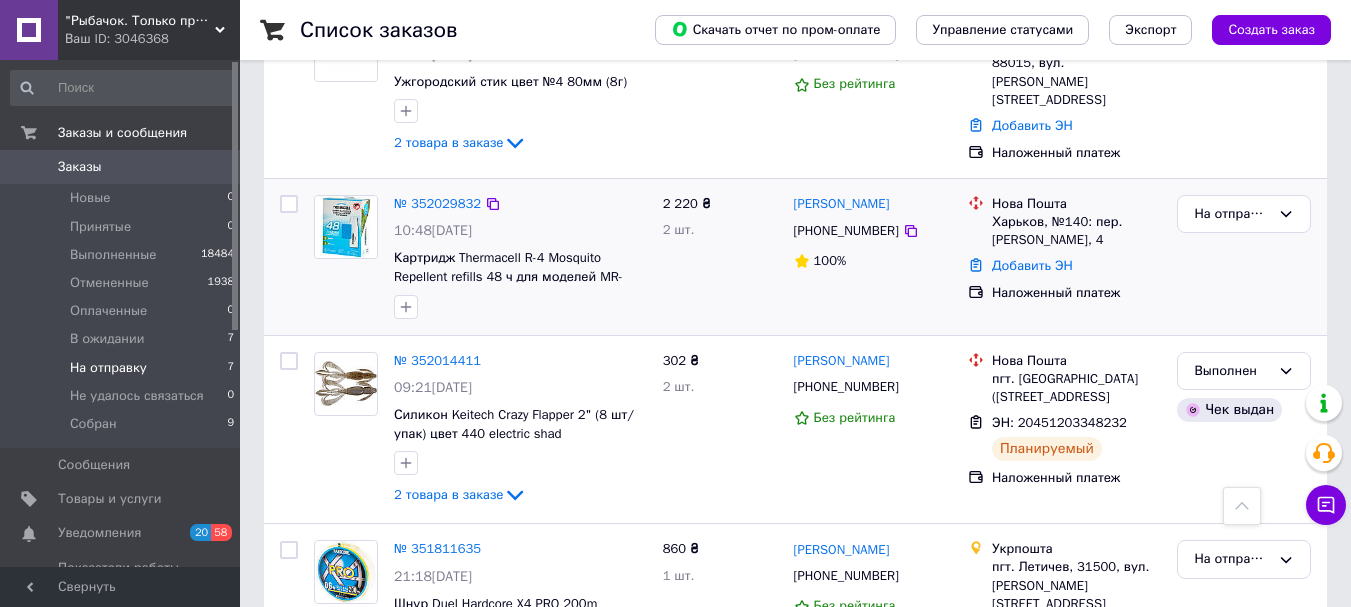 scroll, scrollTop: 843, scrollLeft: 0, axis: vertical 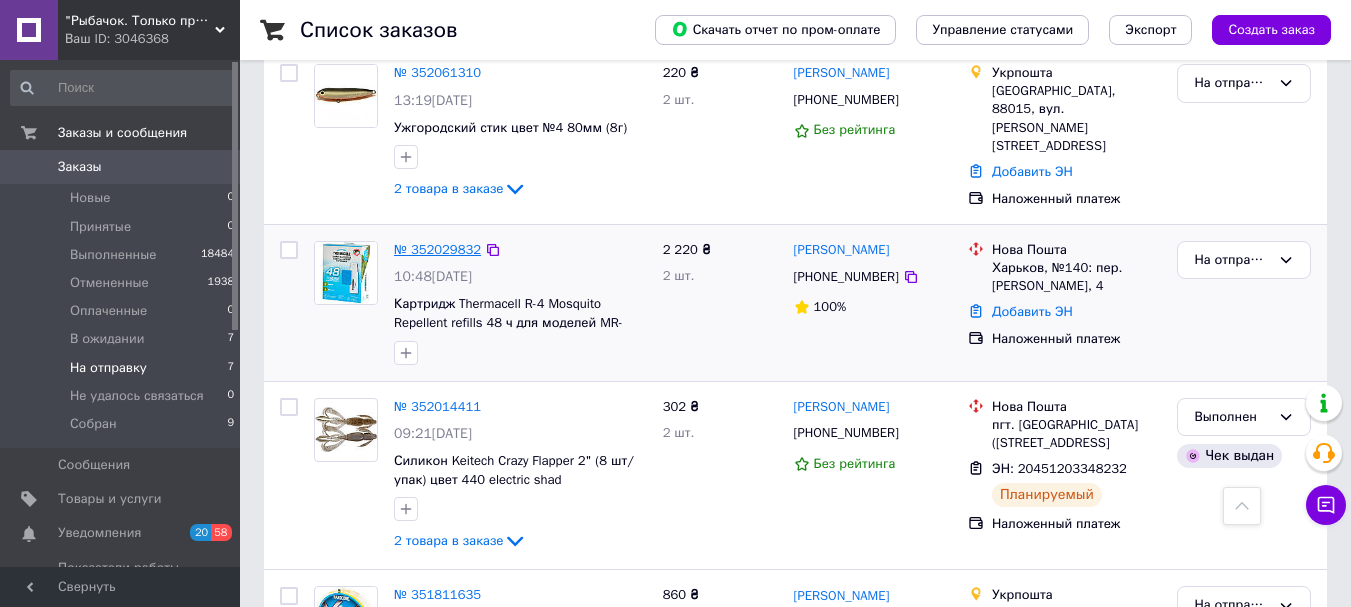 click on "№ 352029832" at bounding box center [437, 249] 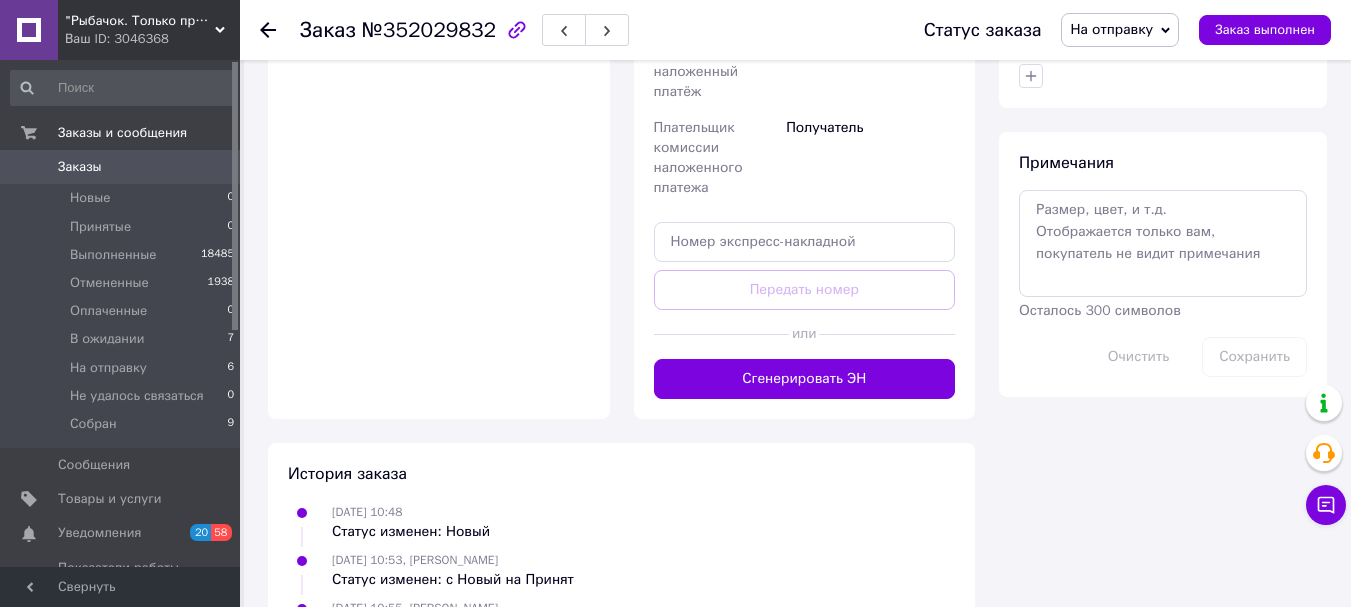 scroll, scrollTop: 900, scrollLeft: 0, axis: vertical 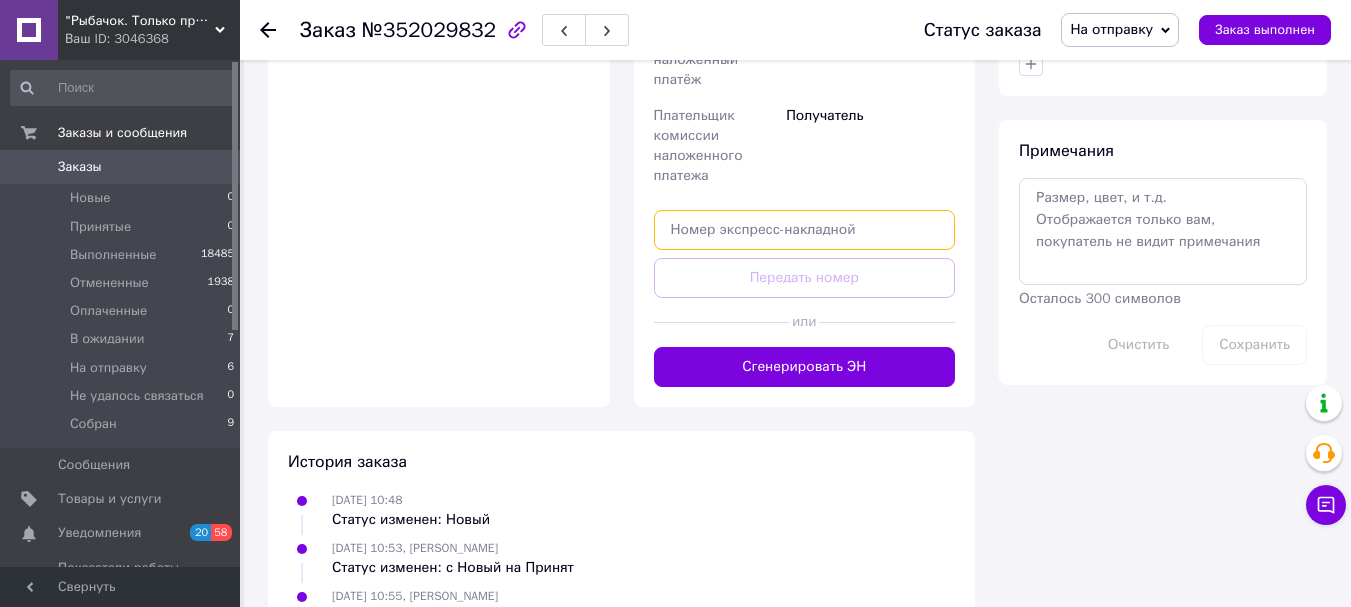 click at bounding box center [805, 230] 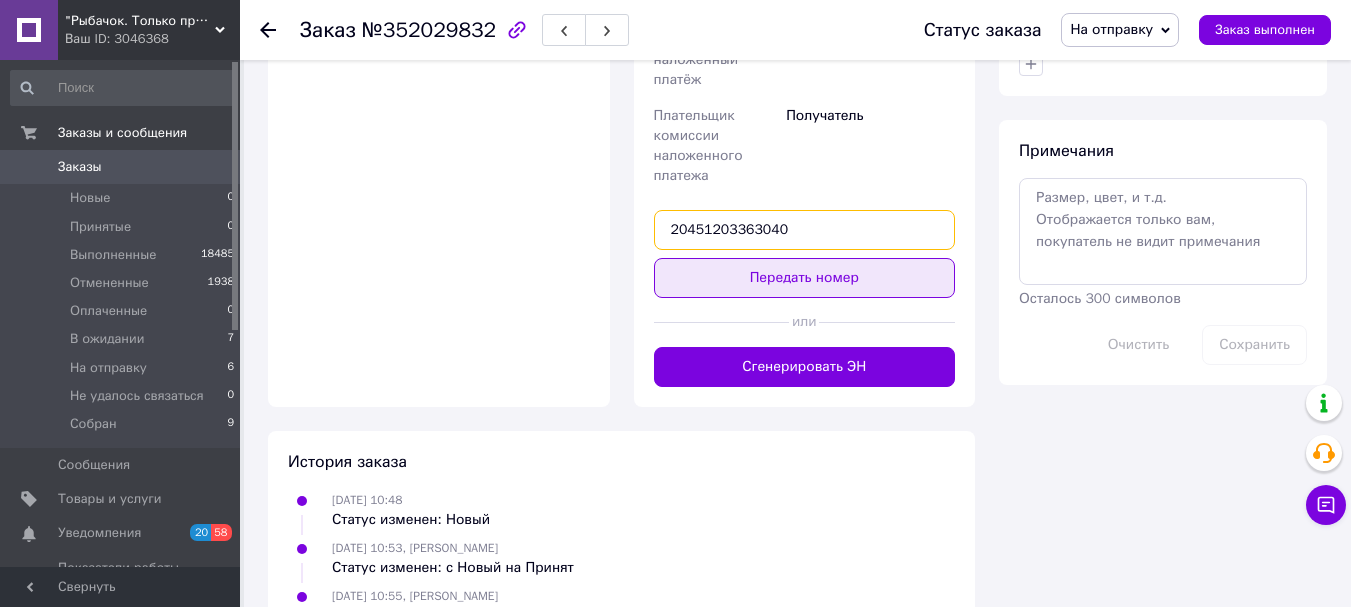 type on "20451203363040" 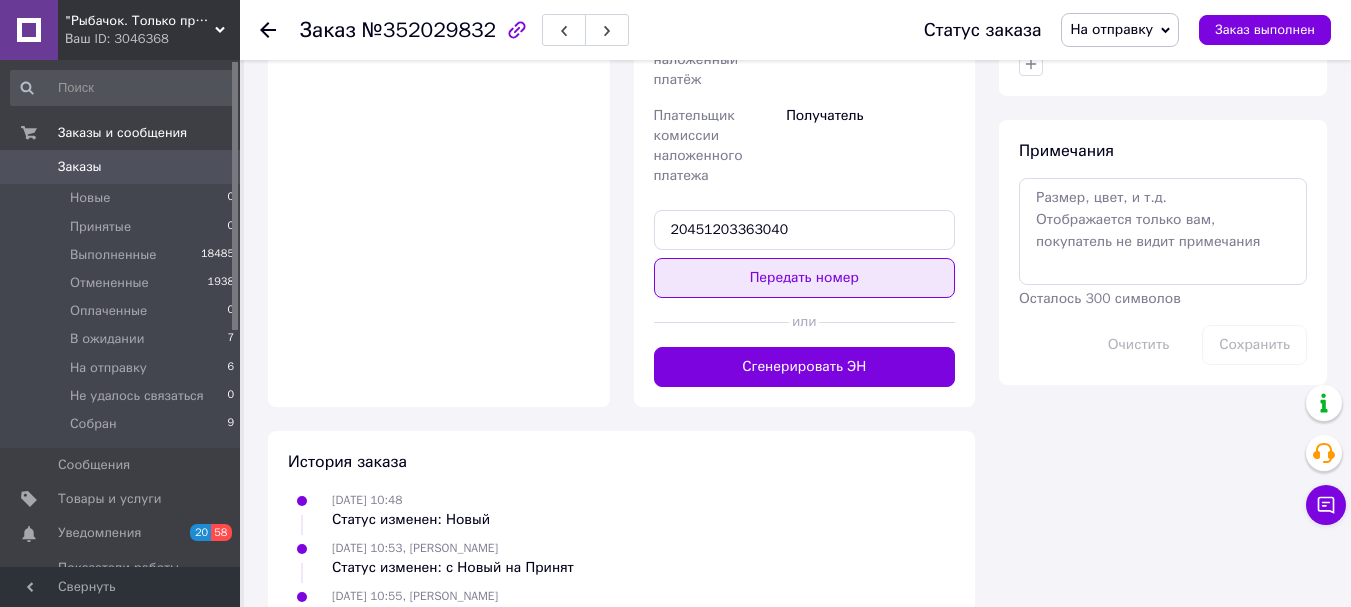 click on "Передать номер" at bounding box center [805, 278] 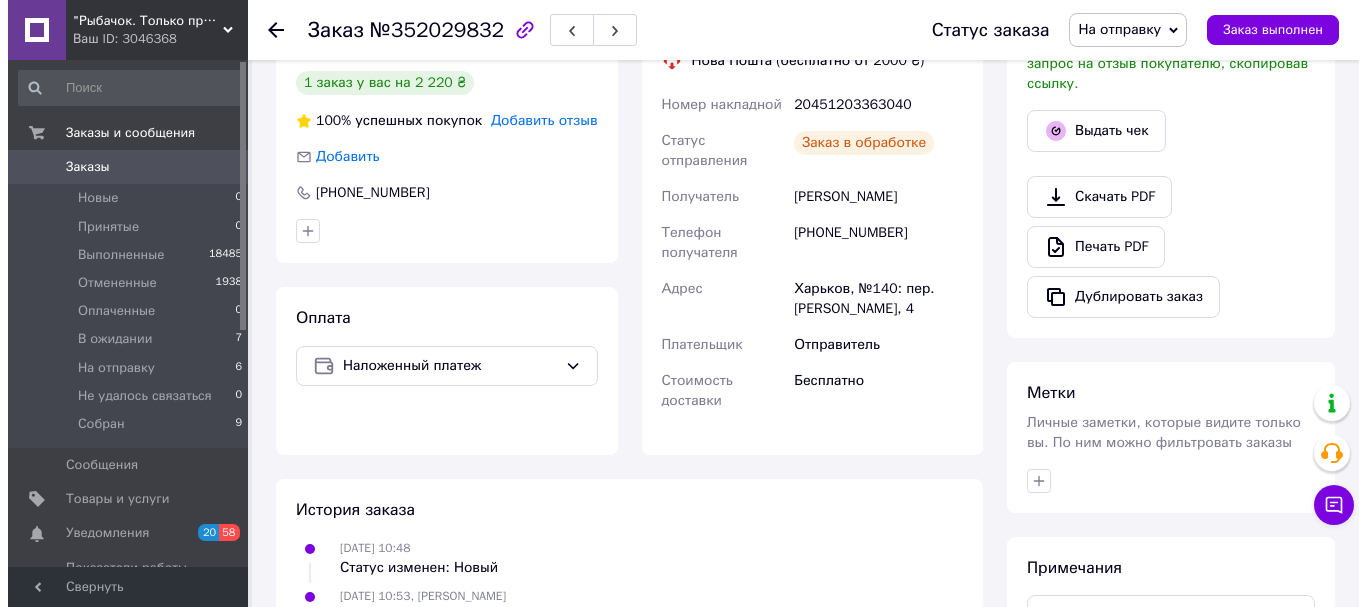 scroll, scrollTop: 400, scrollLeft: 0, axis: vertical 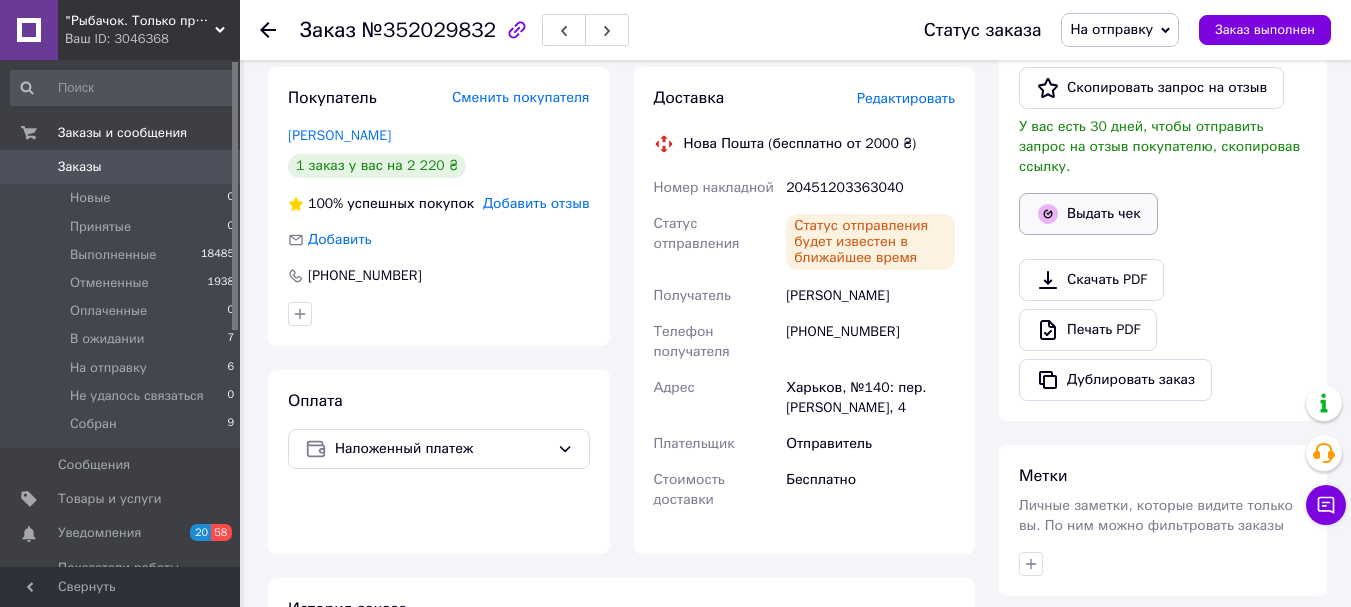 click 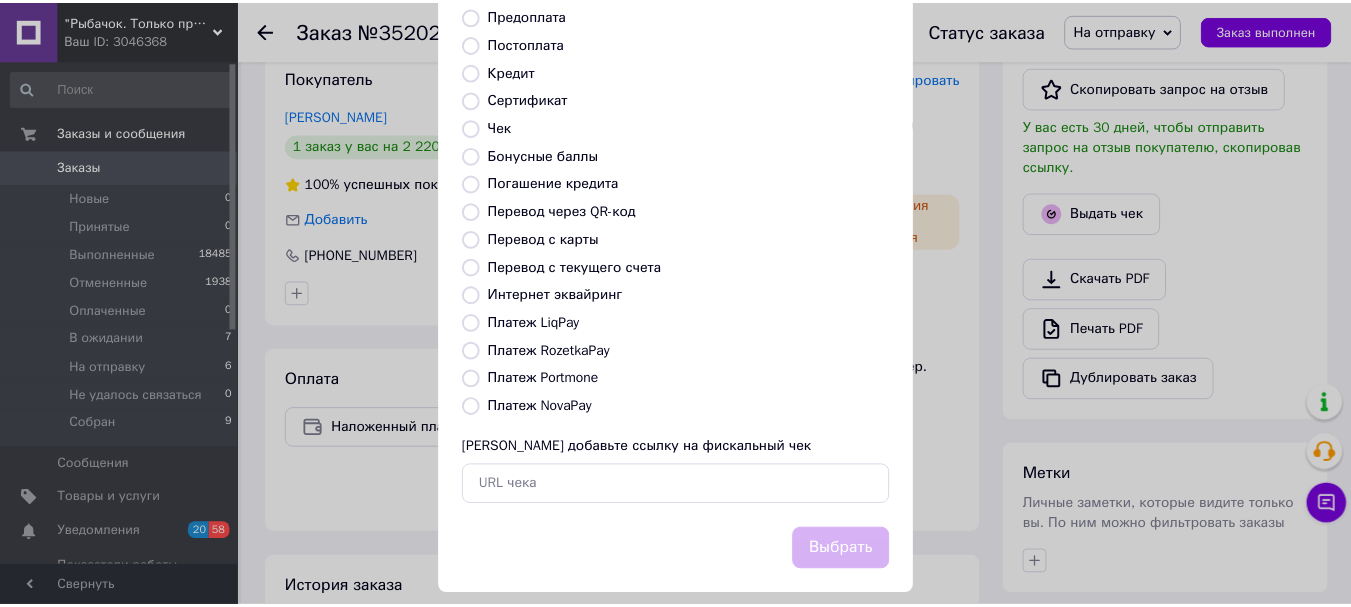 scroll, scrollTop: 252, scrollLeft: 0, axis: vertical 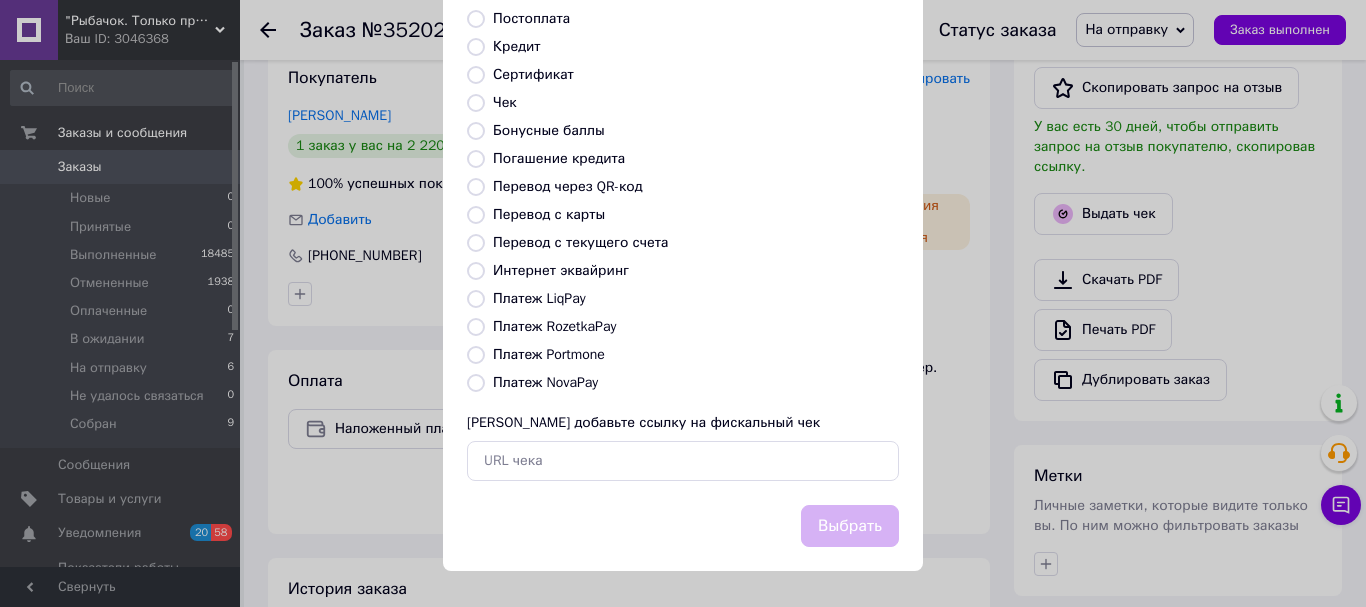 click on "Платеж NovaPay" at bounding box center (545, 382) 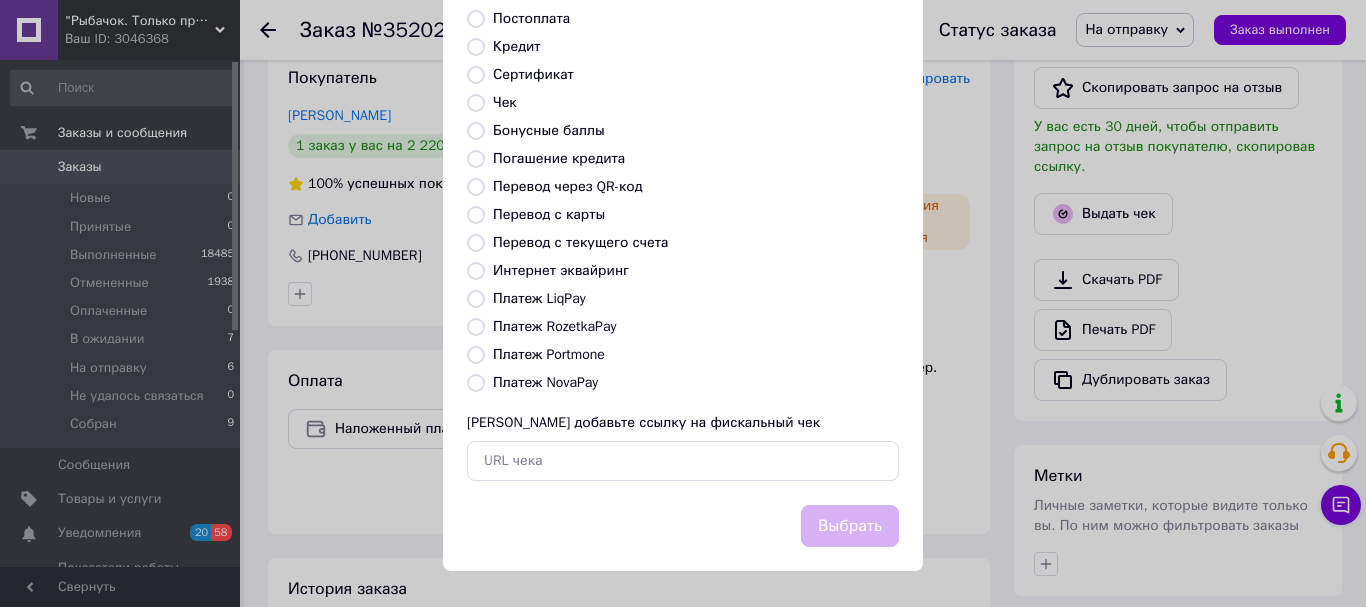 radio on "true" 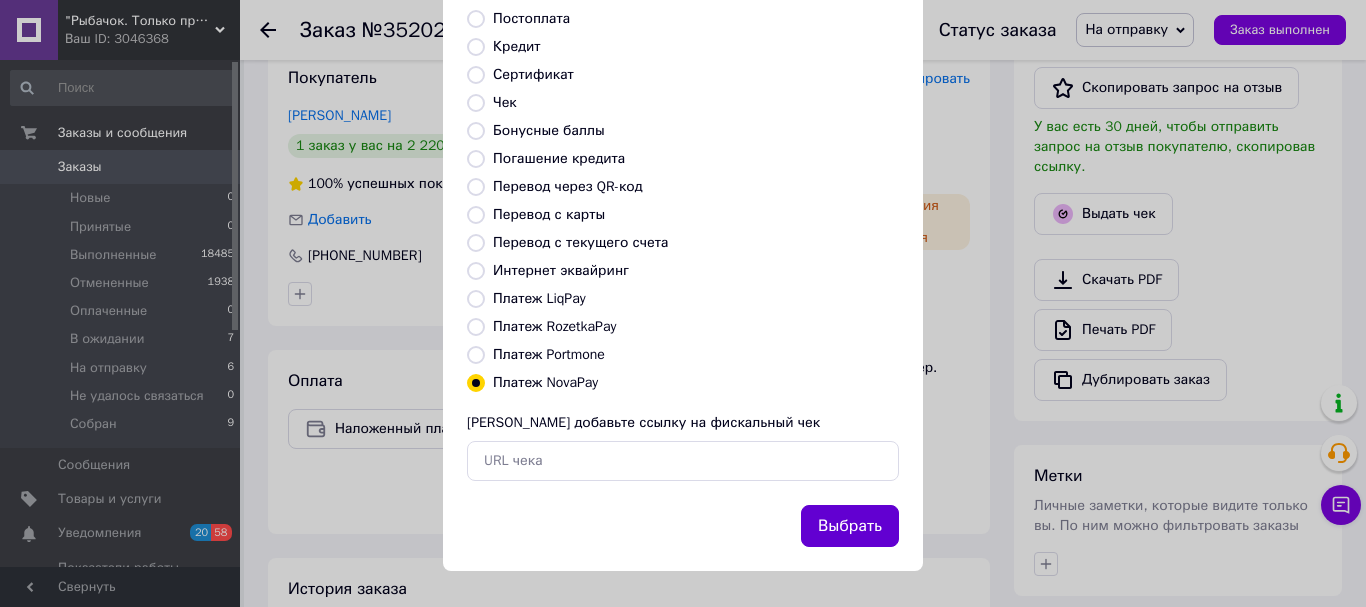 click on "Выбрать" at bounding box center (850, 526) 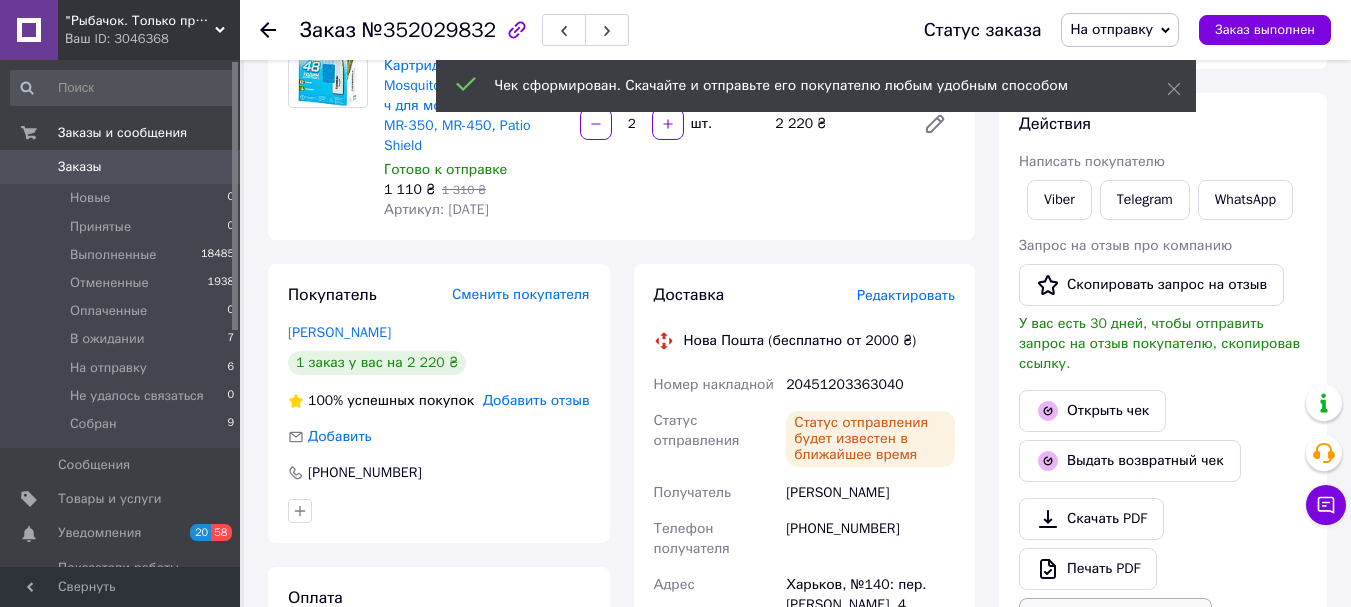 scroll, scrollTop: 0, scrollLeft: 0, axis: both 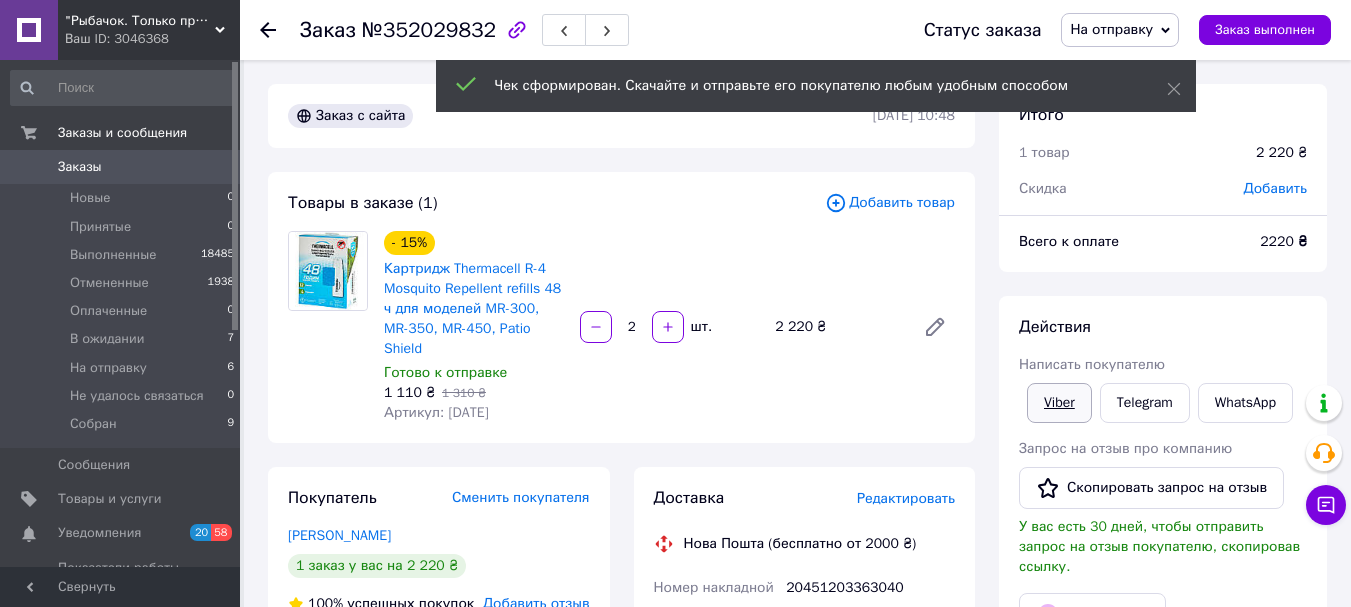 click on "Viber" at bounding box center (1059, 403) 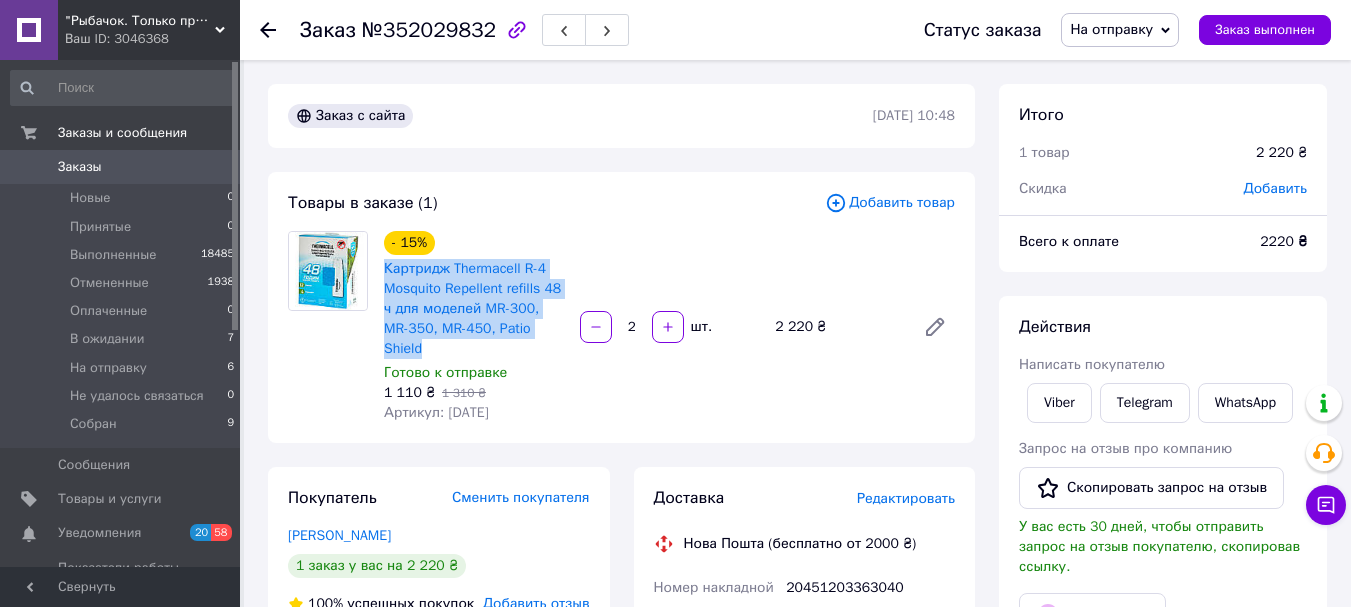 drag, startPoint x: 382, startPoint y: 276, endPoint x: 452, endPoint y: 344, distance: 97.59098 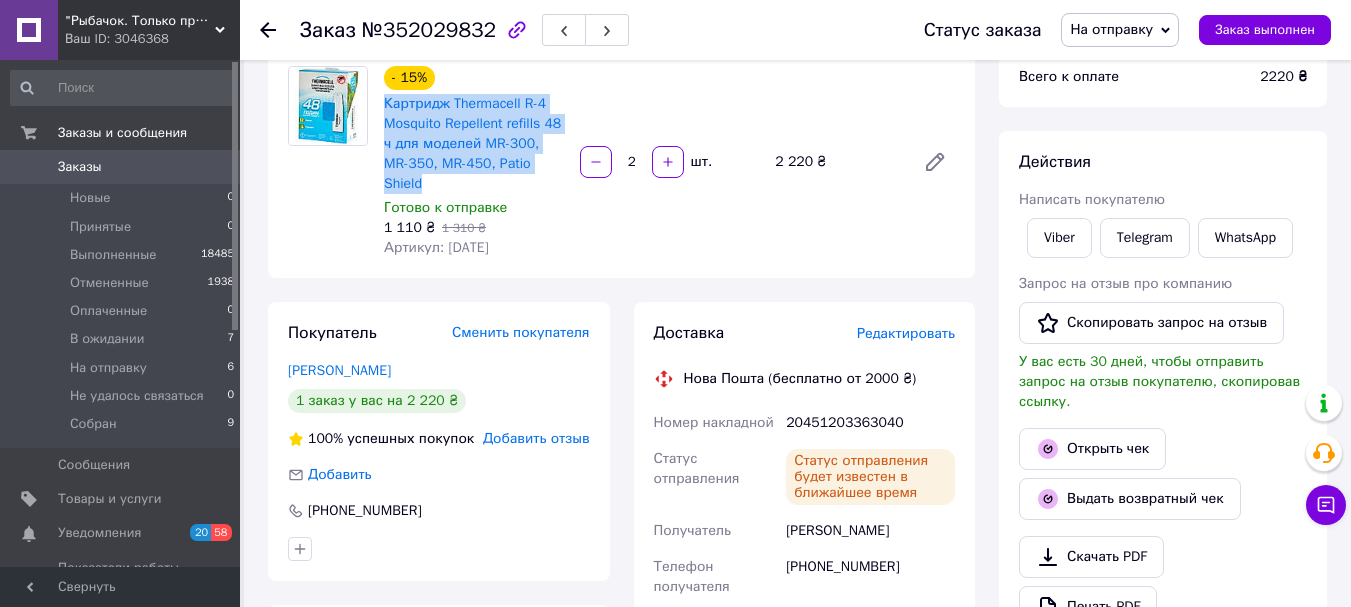 scroll, scrollTop: 200, scrollLeft: 0, axis: vertical 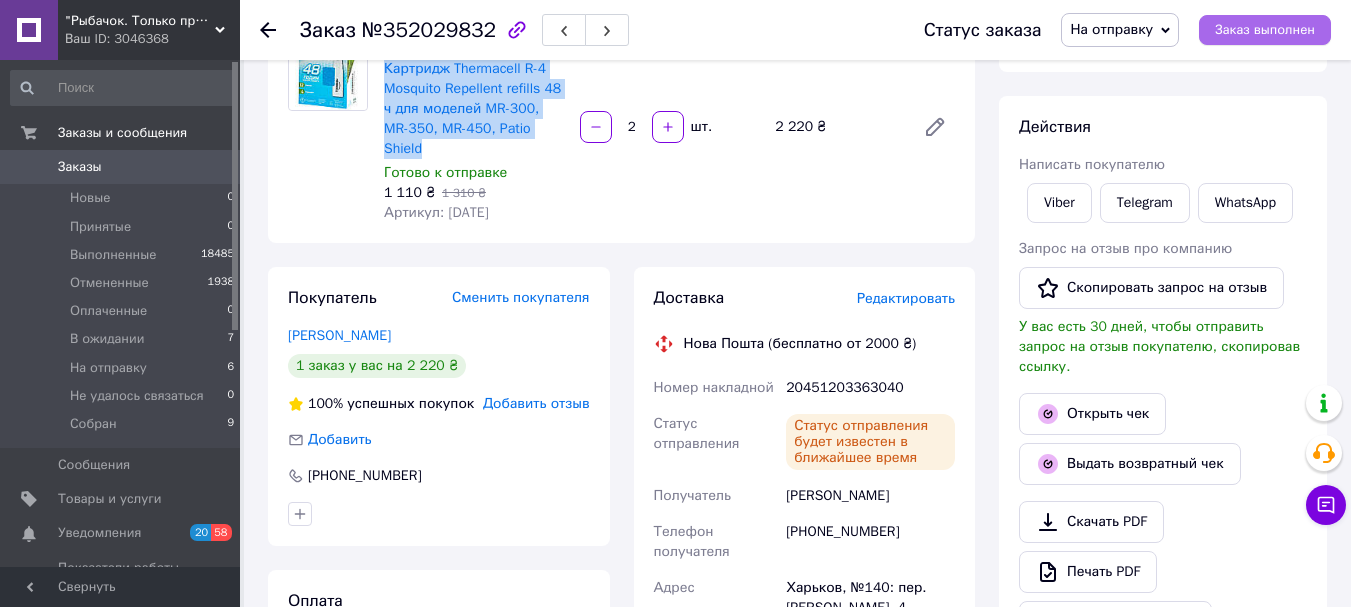 click on "Заказ выполнен" at bounding box center (1265, 30) 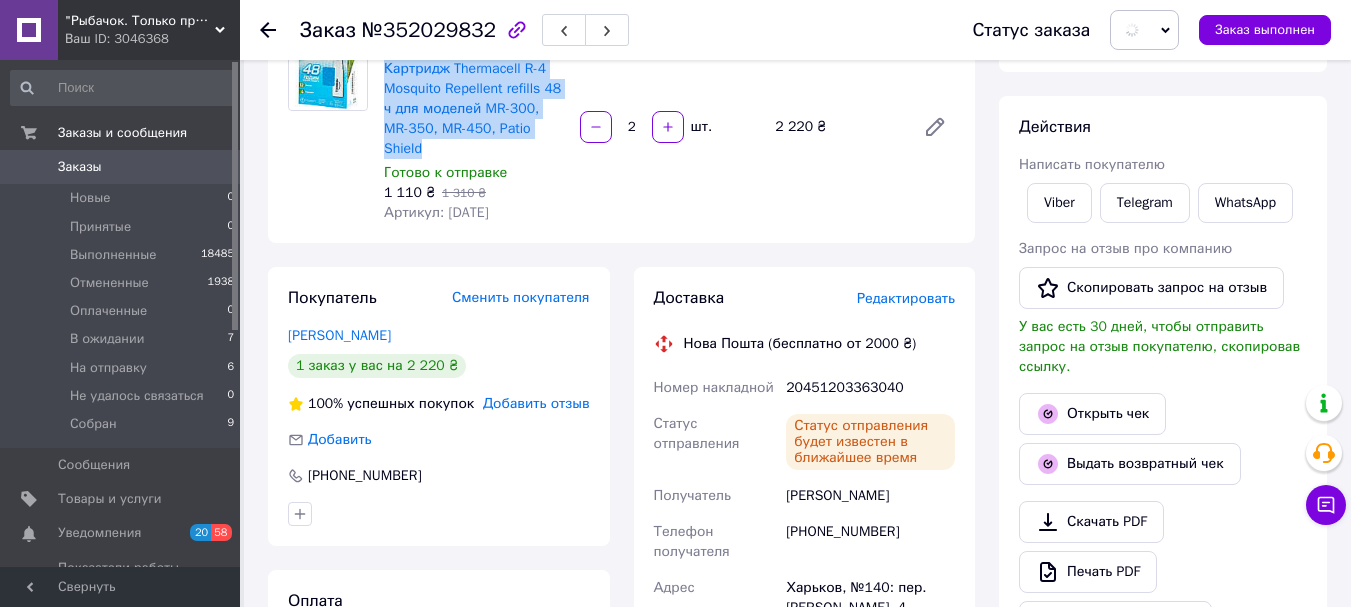 scroll, scrollTop: 0, scrollLeft: 0, axis: both 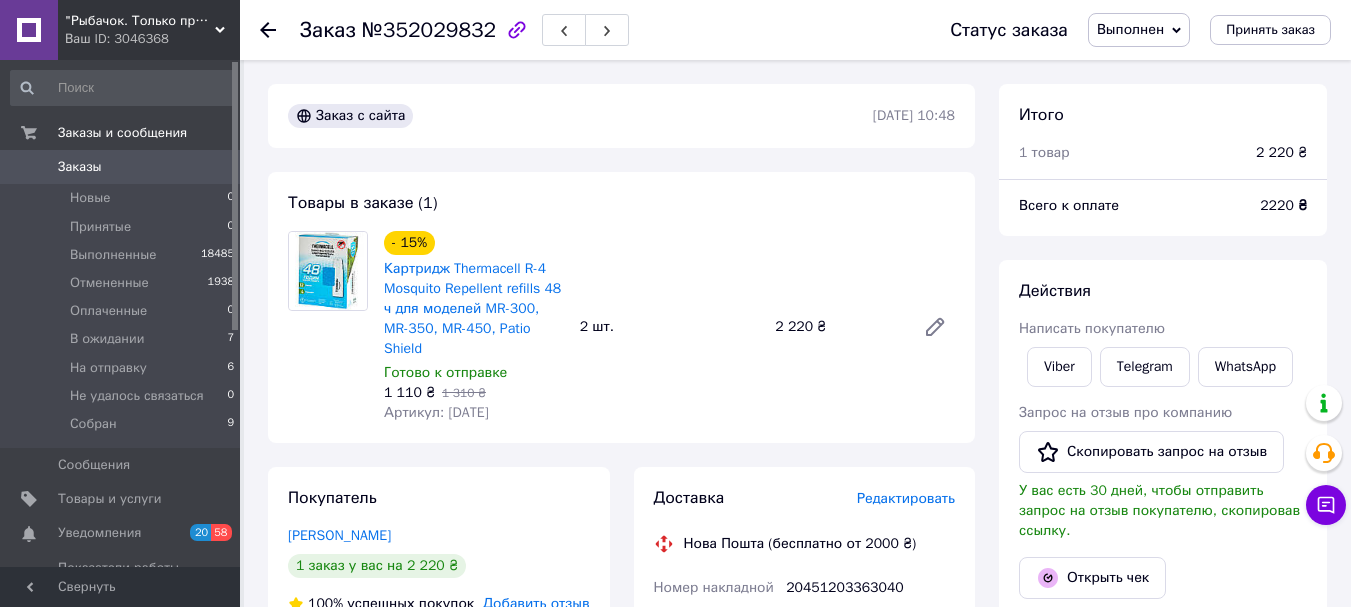 click on "- 15% Картридж Thermacell R-4 Mosquito Repellent refills 48 ч для моделей MR-300, MR-350, MR-450, Patio Shield Готово к отправке 1 110 ₴   1 310 ₴ Артикул: 1200.05.21 2 шт. 2 220 ₴" at bounding box center (669, 327) 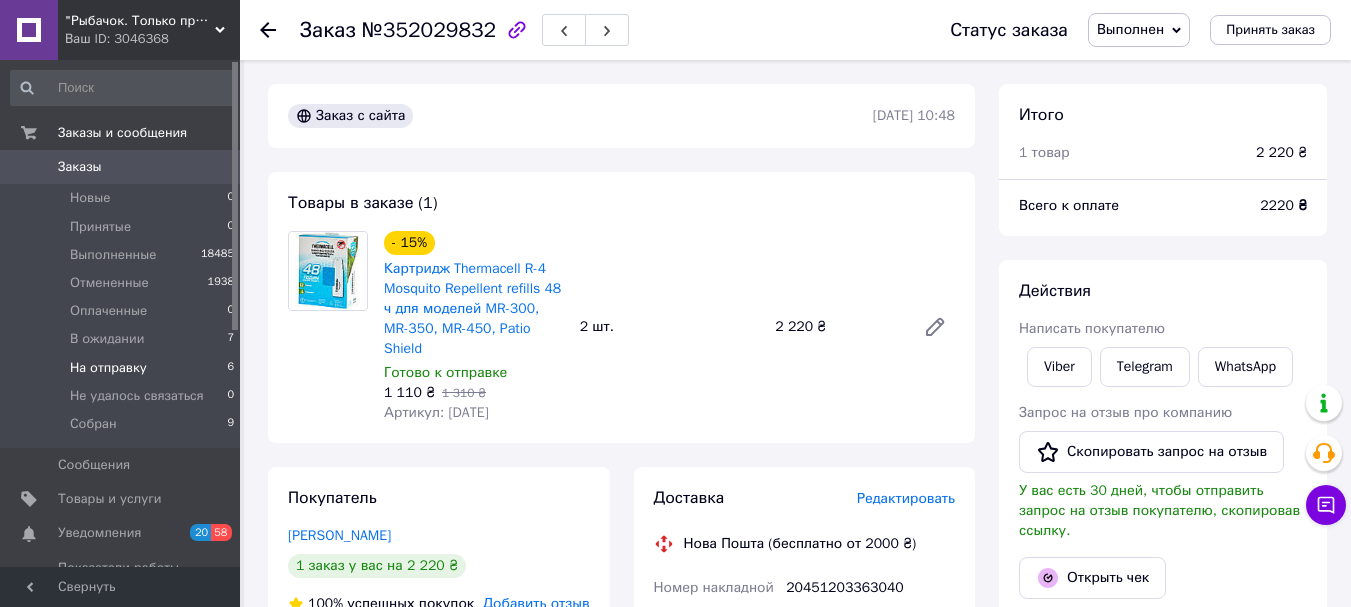 click on "На отправку" at bounding box center [108, 368] 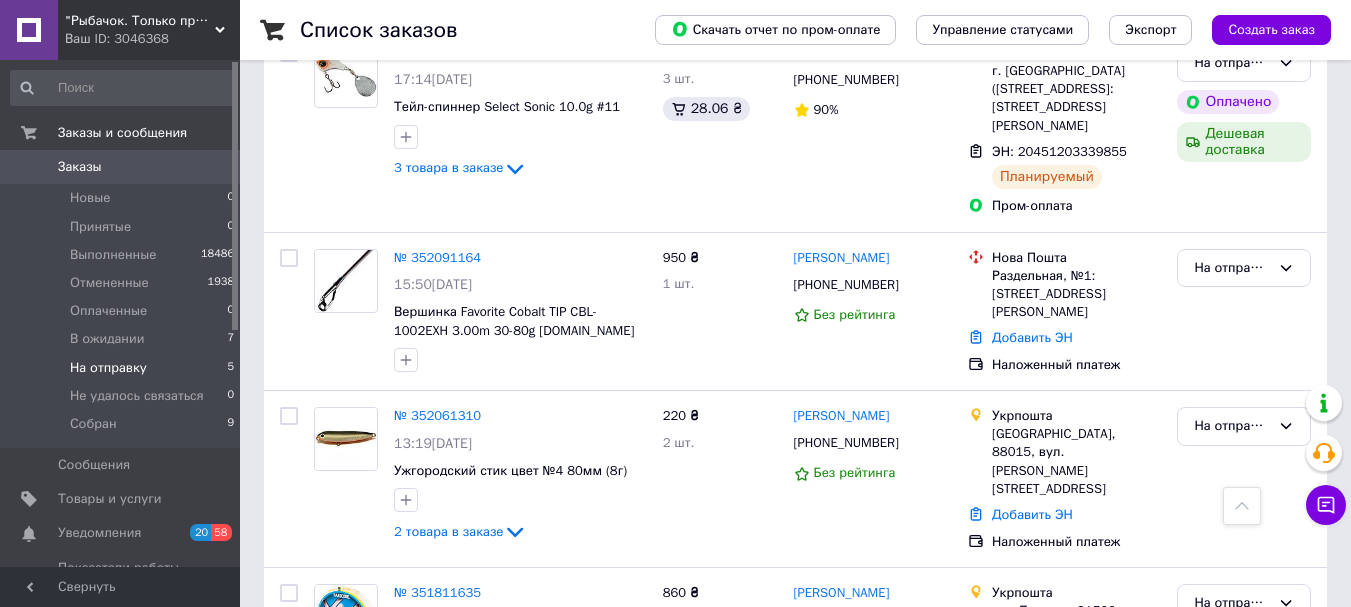 scroll, scrollTop: 598, scrollLeft: 0, axis: vertical 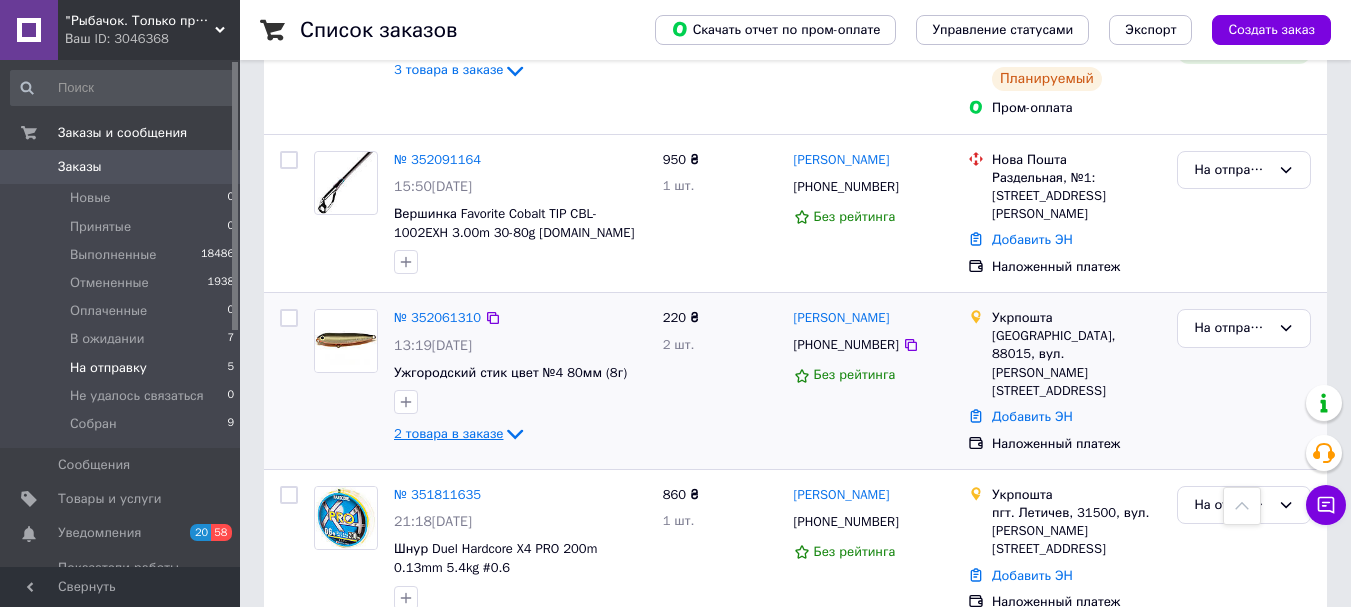click 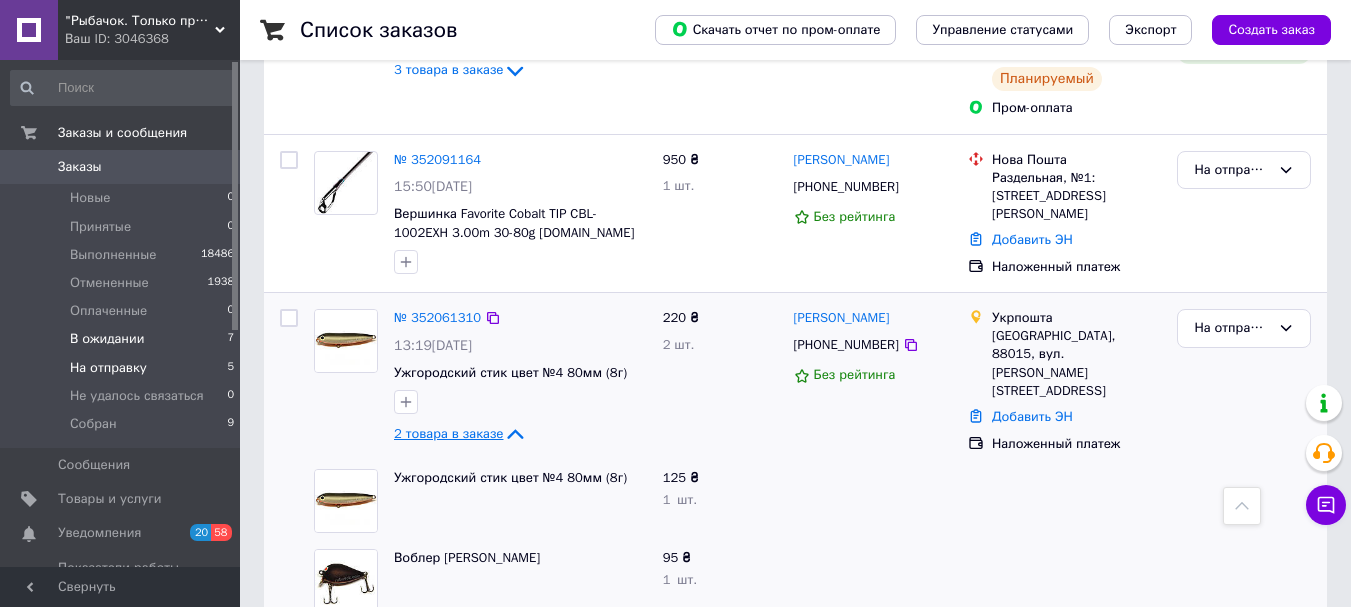 click on "В ожидании" at bounding box center [107, 339] 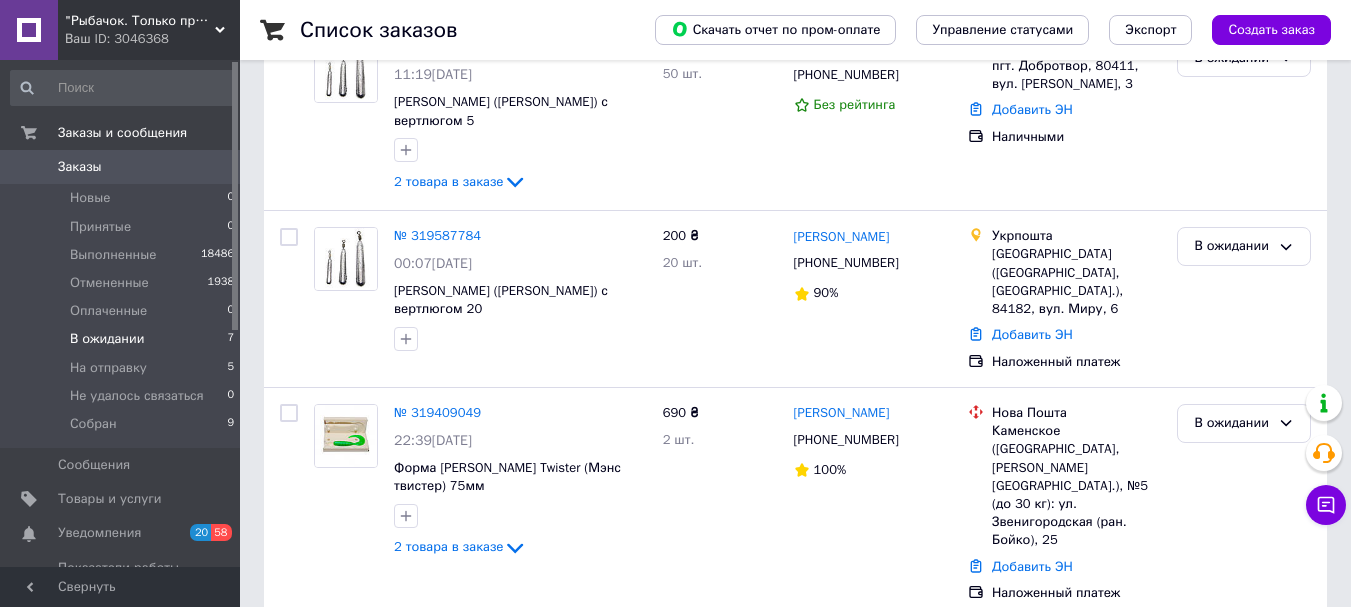 scroll, scrollTop: 0, scrollLeft: 0, axis: both 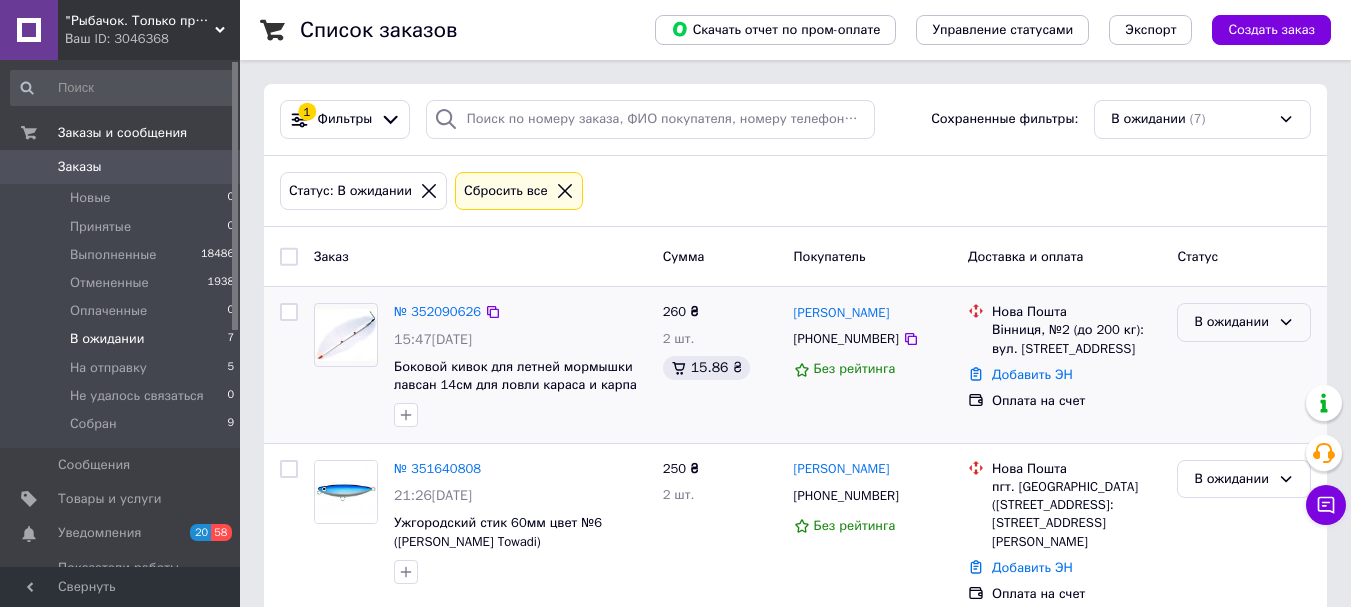 click on "В ожидании" at bounding box center (1244, 322) 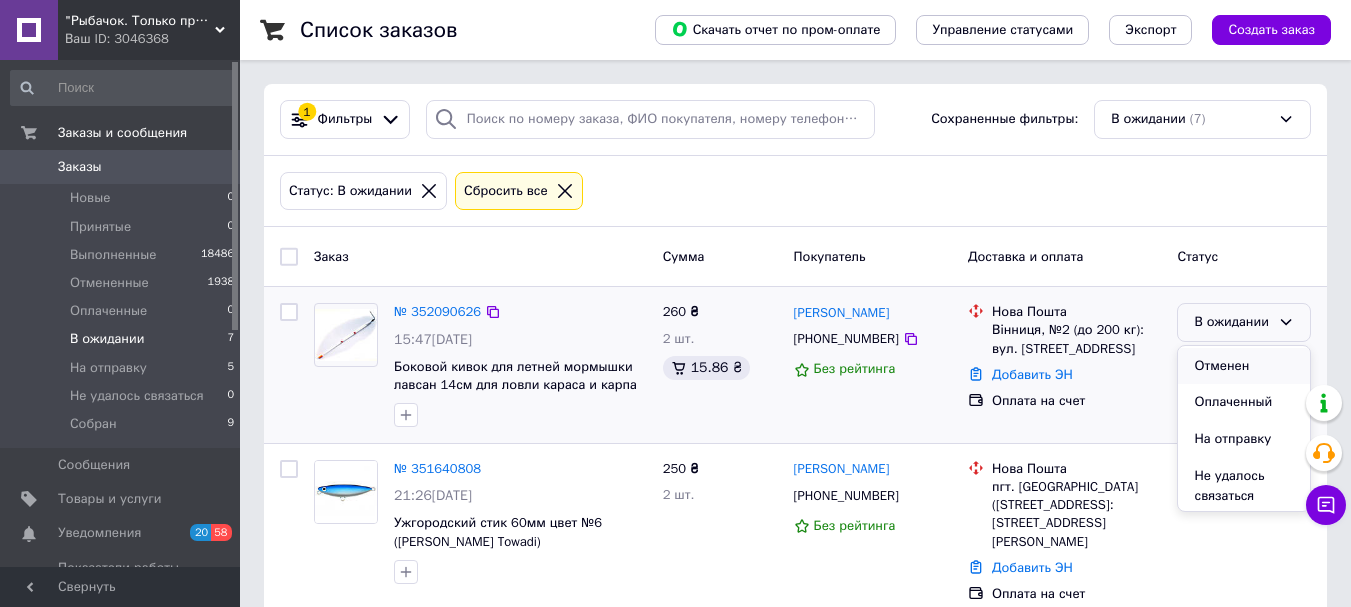 scroll, scrollTop: 100, scrollLeft: 0, axis: vertical 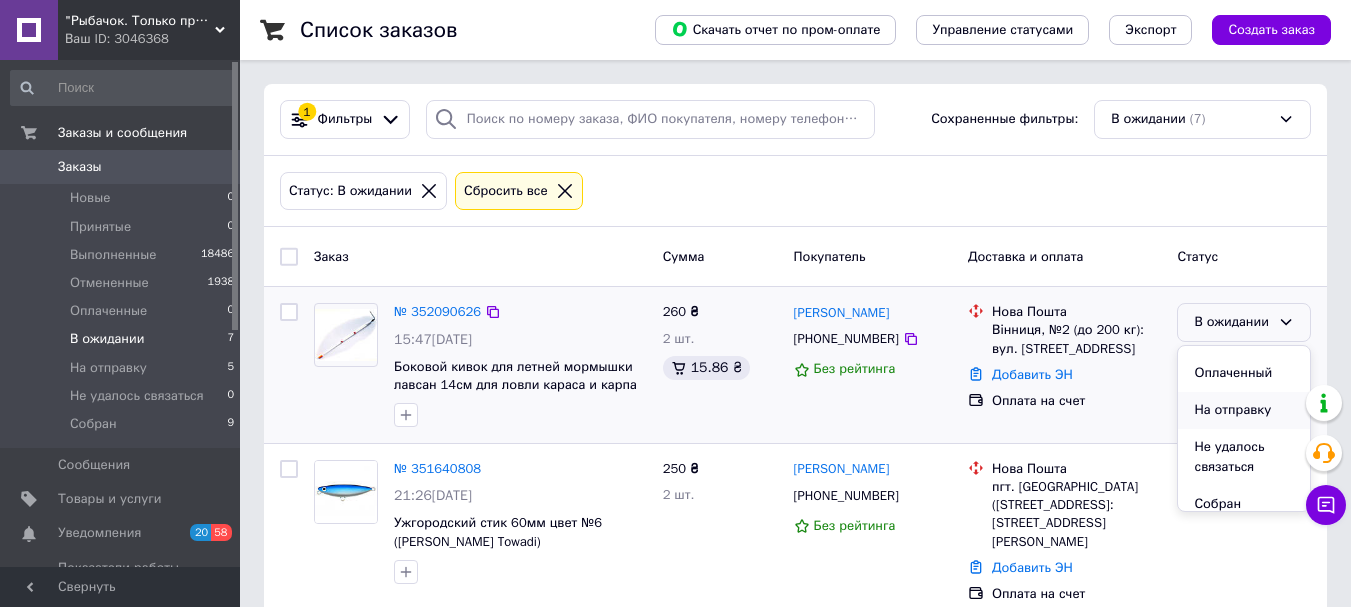 click on "На отправку" at bounding box center (1244, 410) 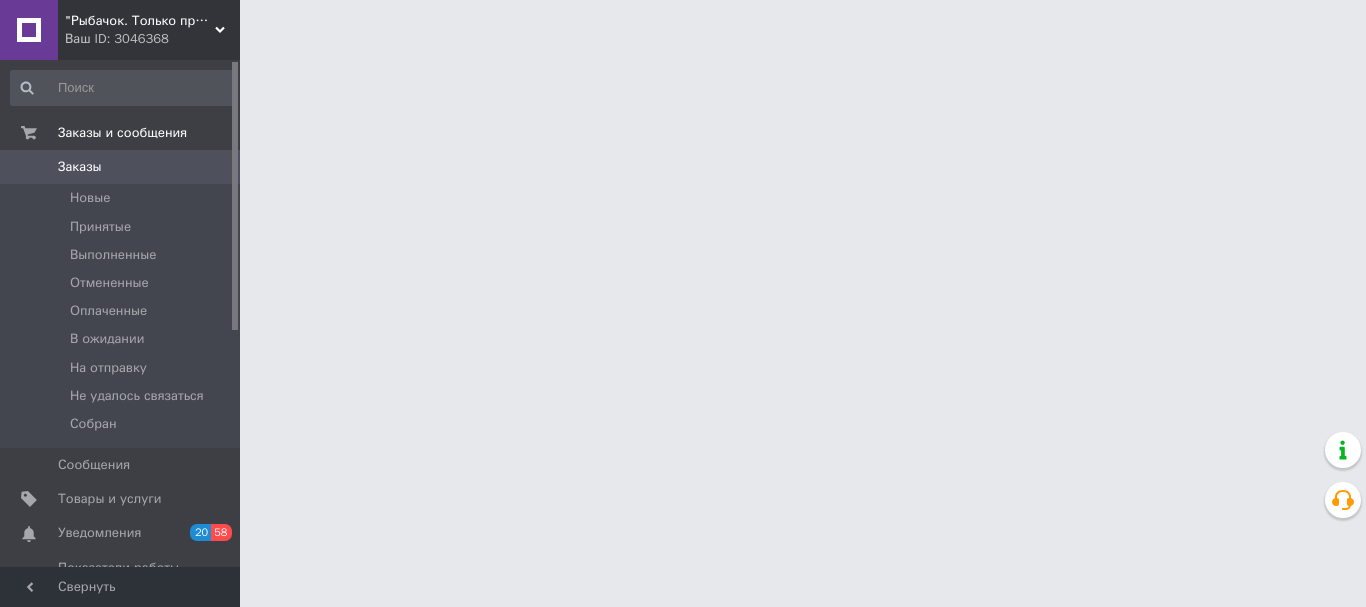 scroll, scrollTop: 0, scrollLeft: 0, axis: both 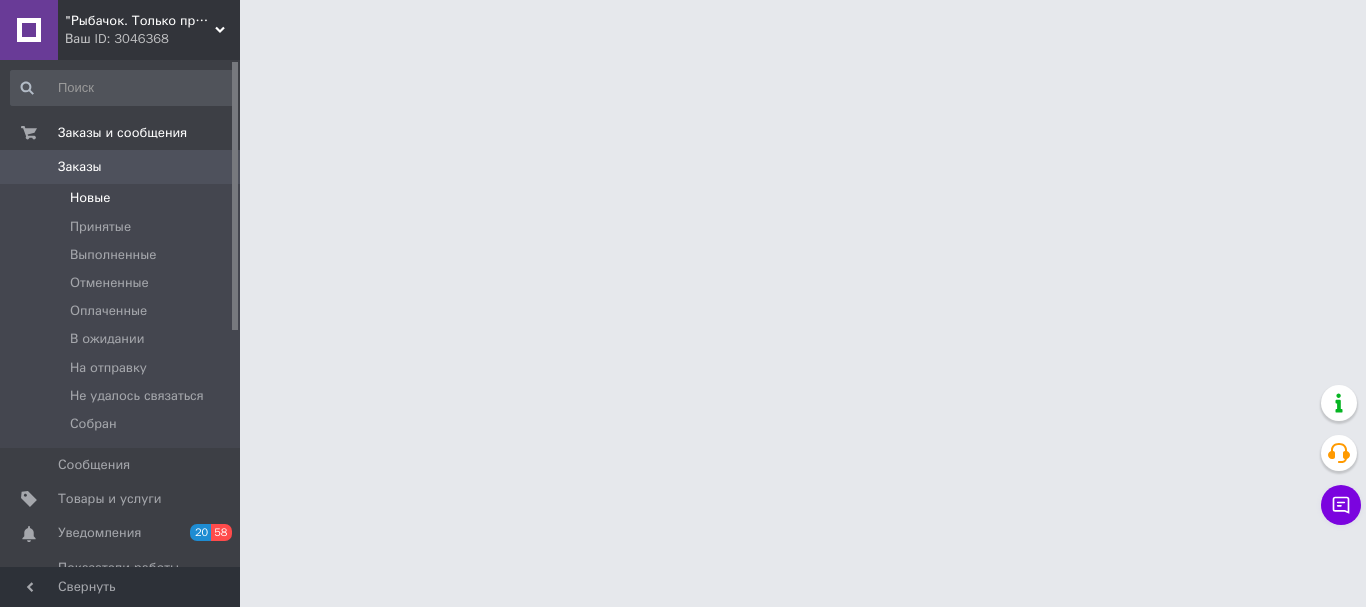 click on "Новые" at bounding box center (90, 198) 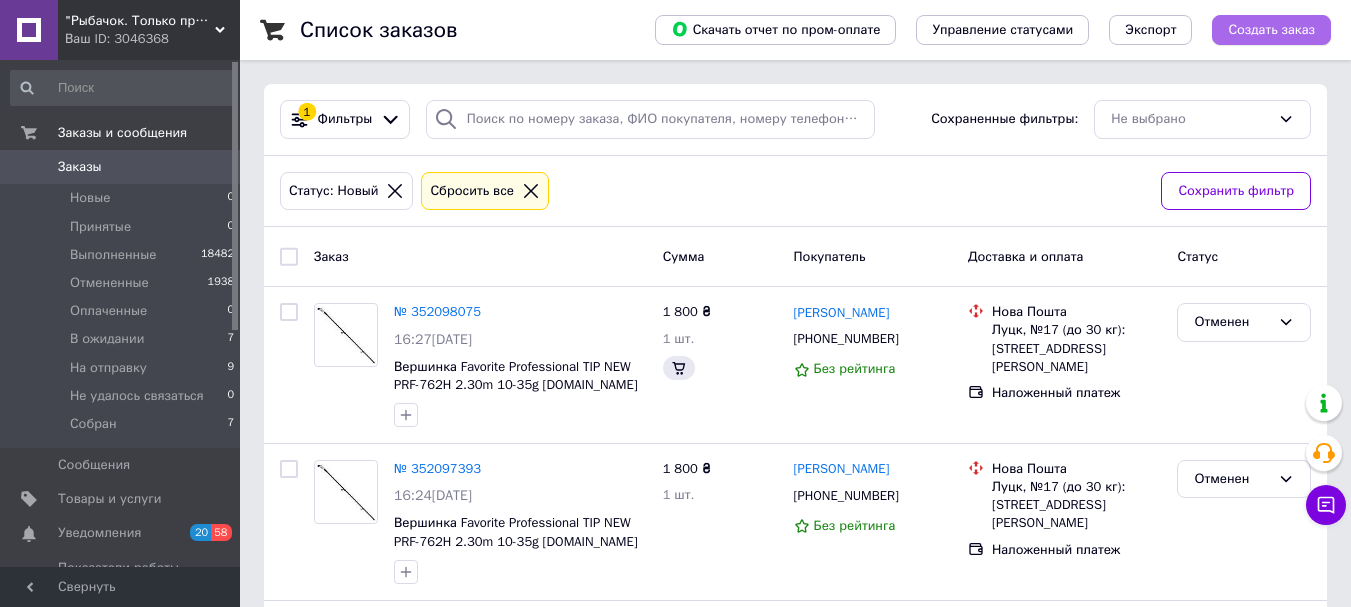 click on "Создать заказ" at bounding box center [1271, 30] 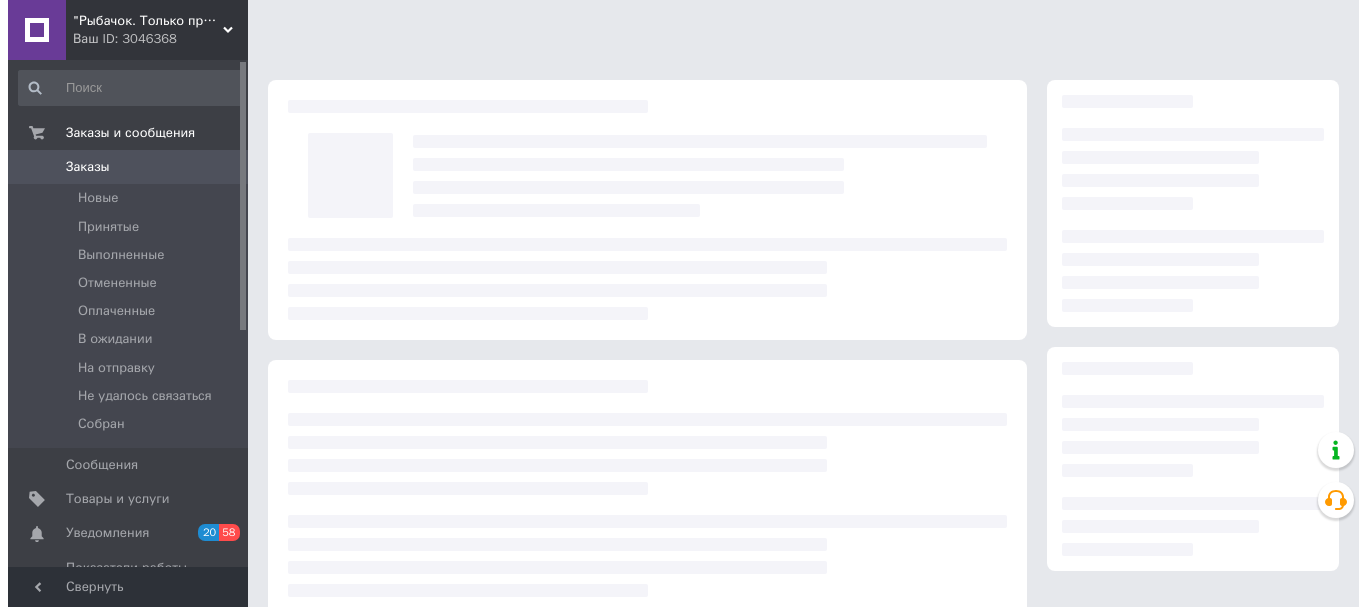 scroll, scrollTop: 0, scrollLeft: 0, axis: both 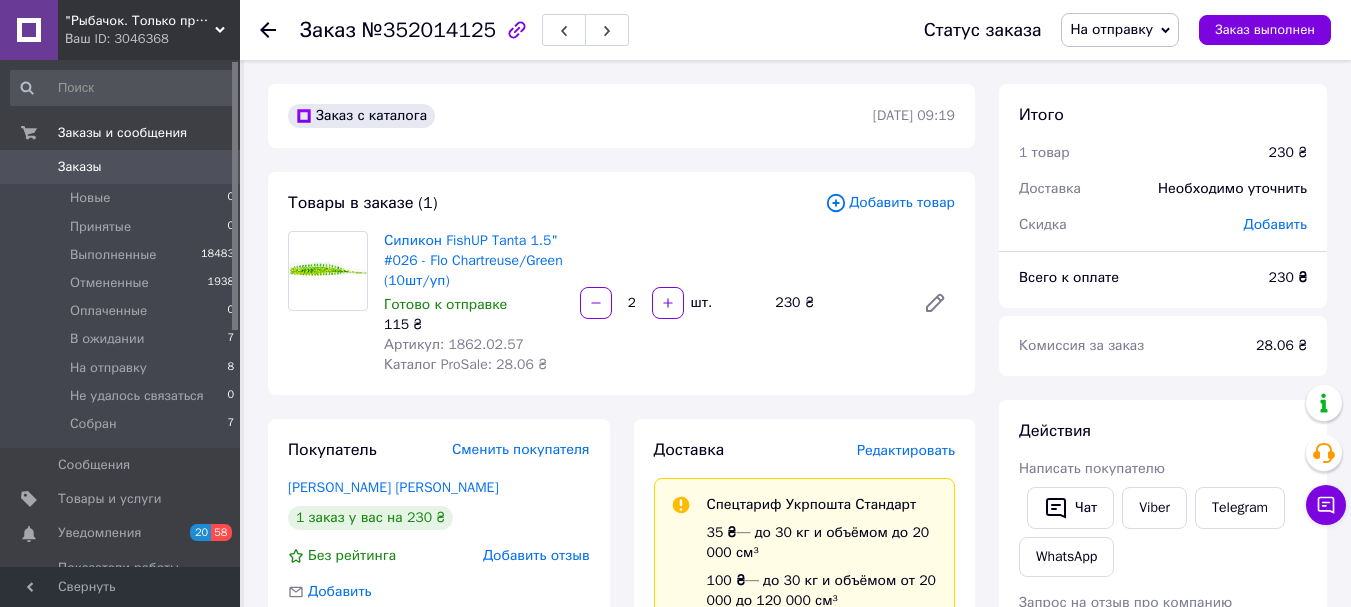 click on "Редактировать" at bounding box center (906, 450) 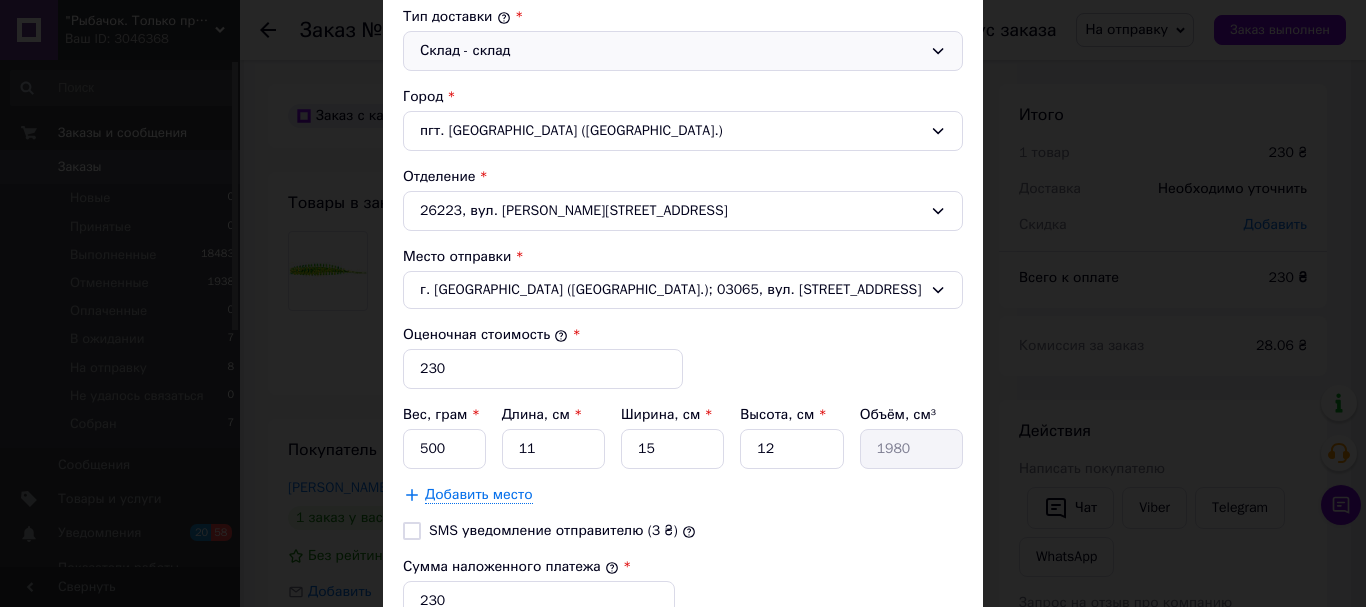 scroll, scrollTop: 600, scrollLeft: 0, axis: vertical 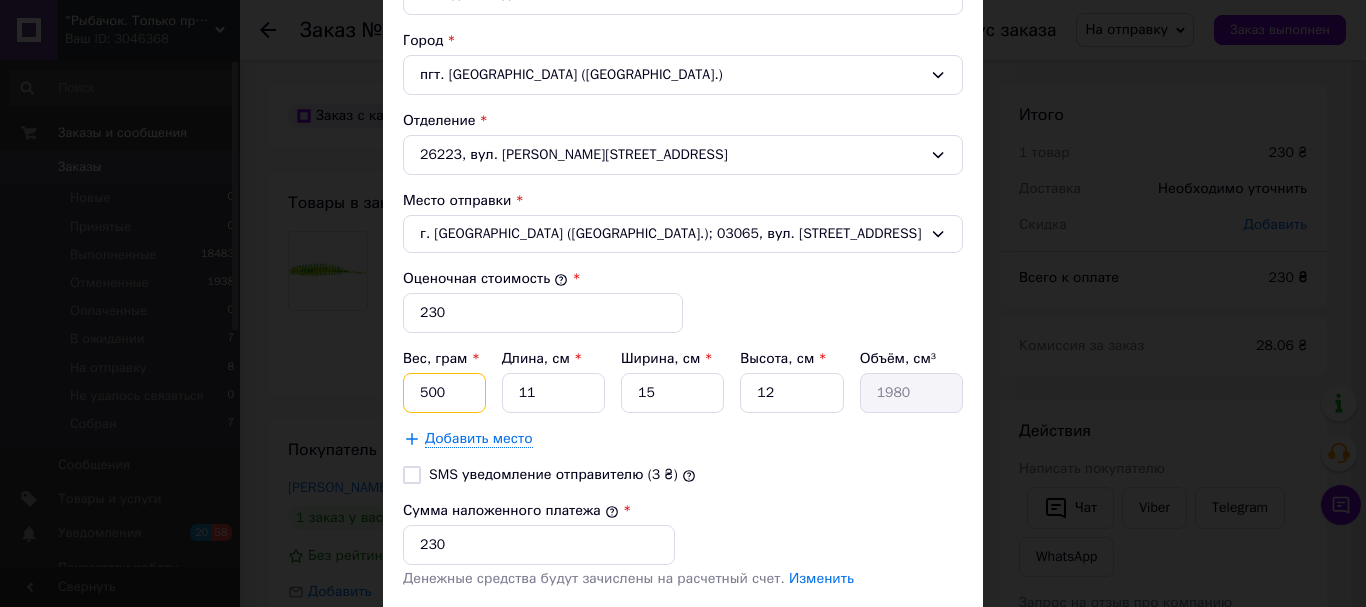drag, startPoint x: 450, startPoint y: 393, endPoint x: 403, endPoint y: 388, distance: 47.26521 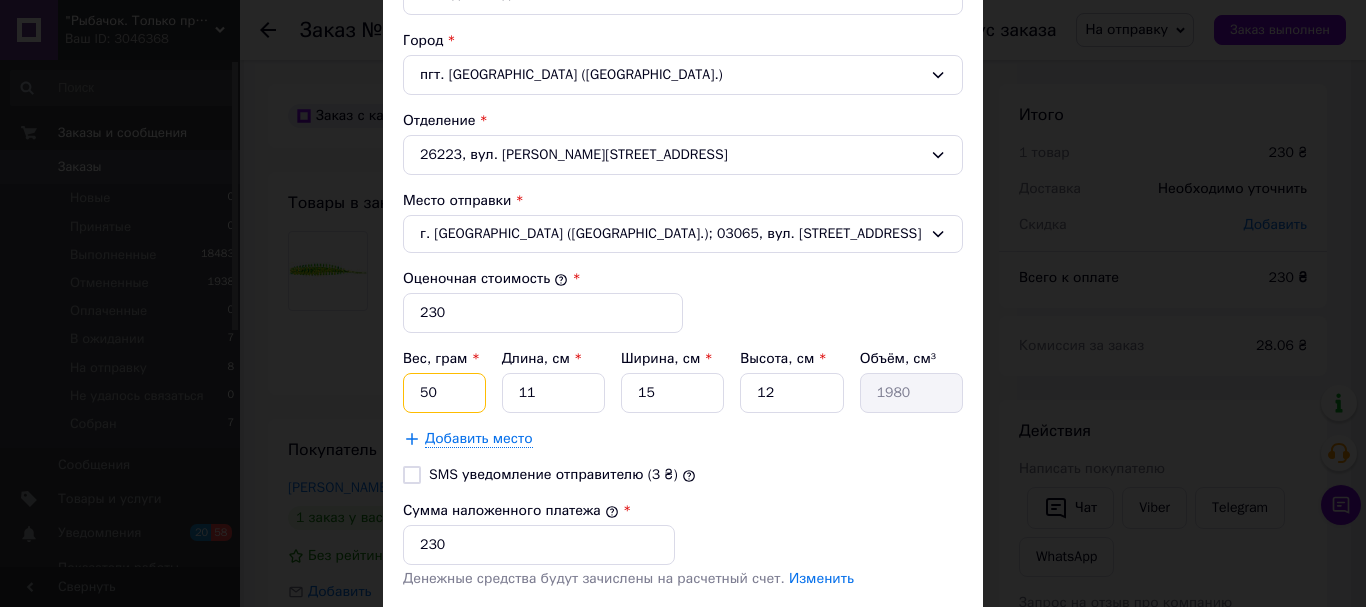 type on "50" 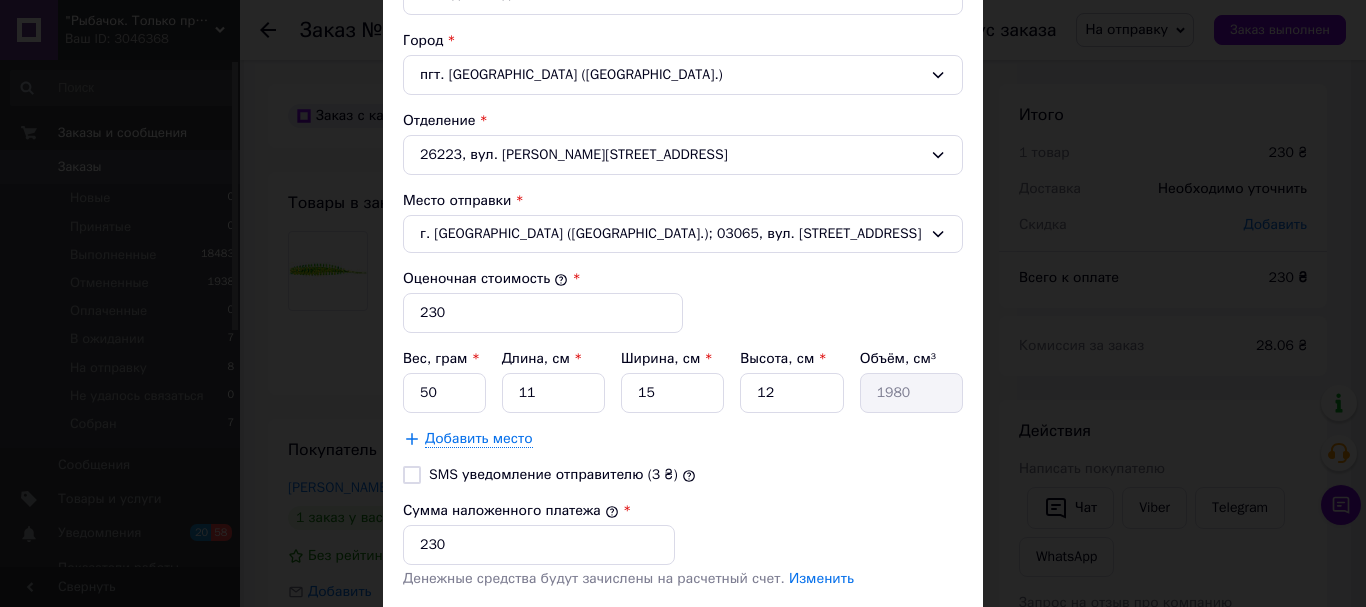 click on "SMS уведомление отправителю (3 ₴)" at bounding box center (683, 475) 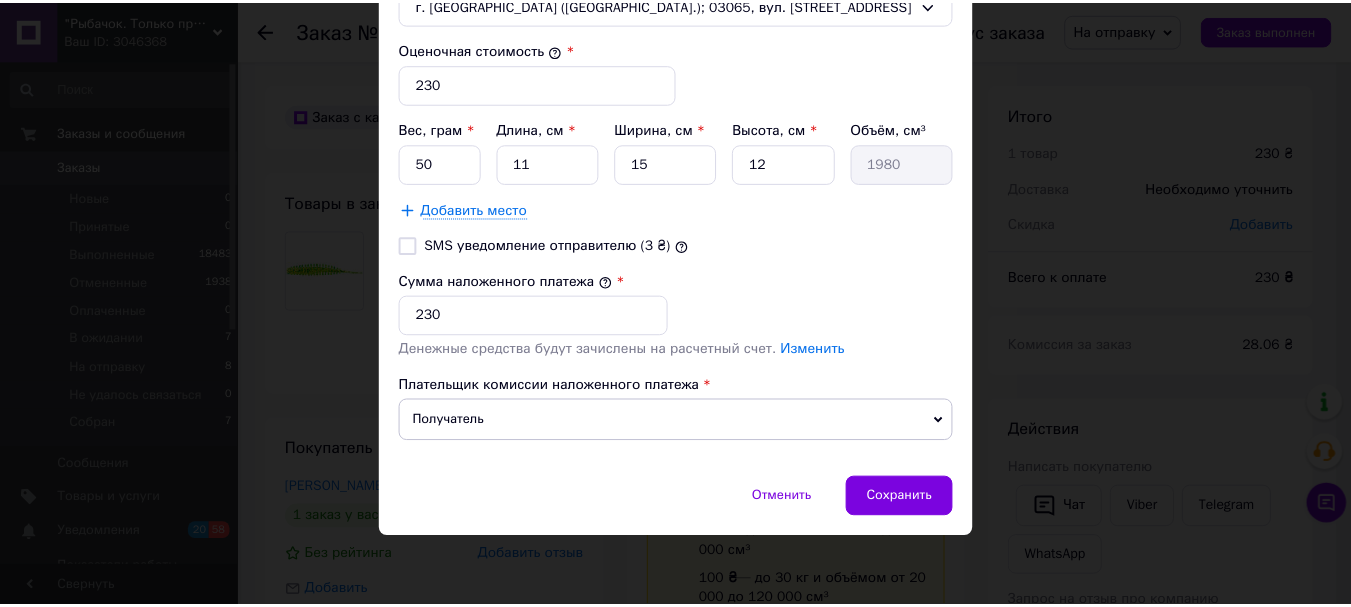 scroll, scrollTop: 830, scrollLeft: 0, axis: vertical 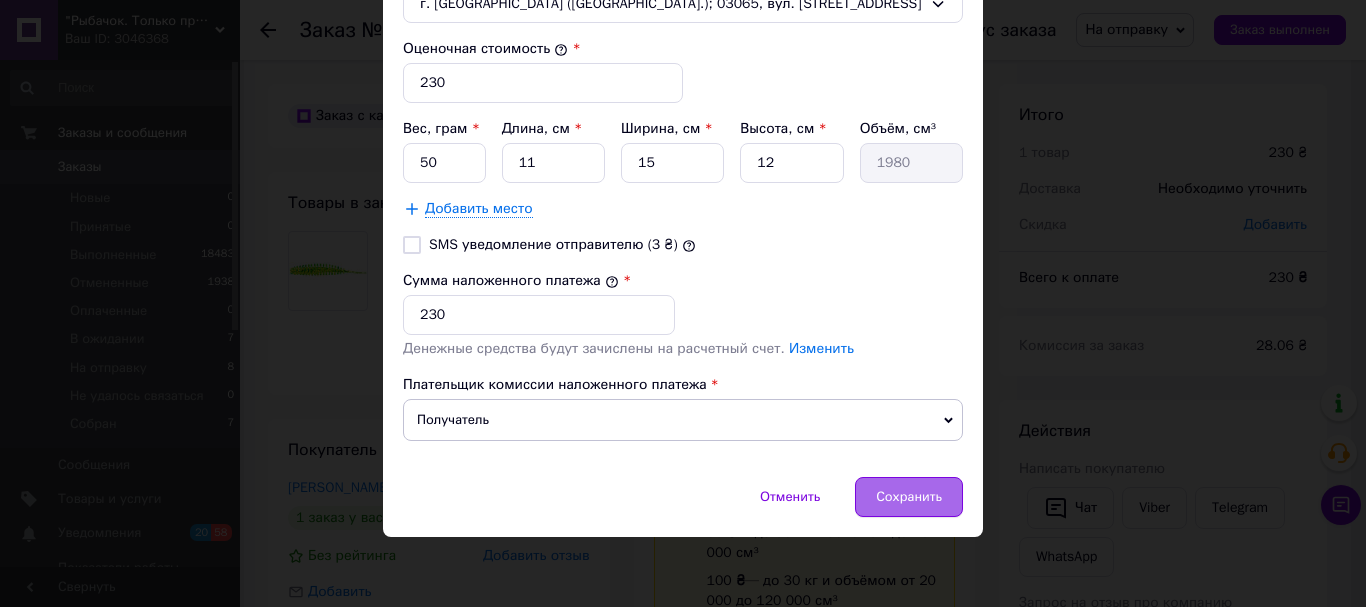 click on "Сохранить" at bounding box center [909, 497] 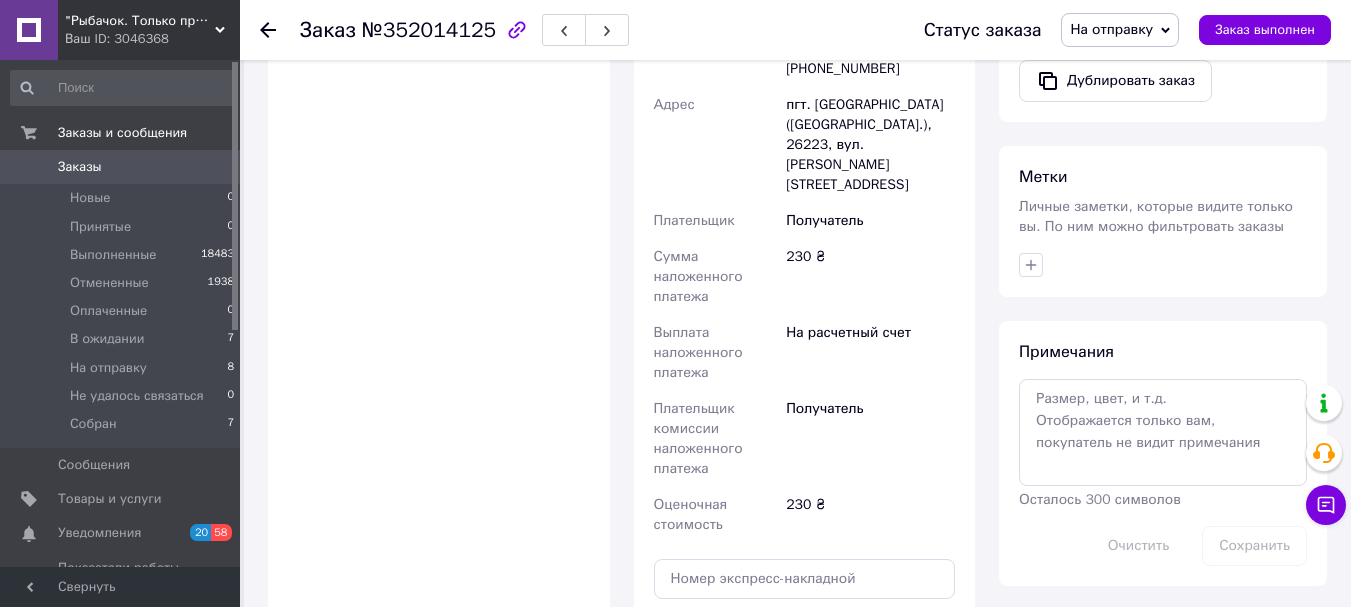 scroll, scrollTop: 900, scrollLeft: 0, axis: vertical 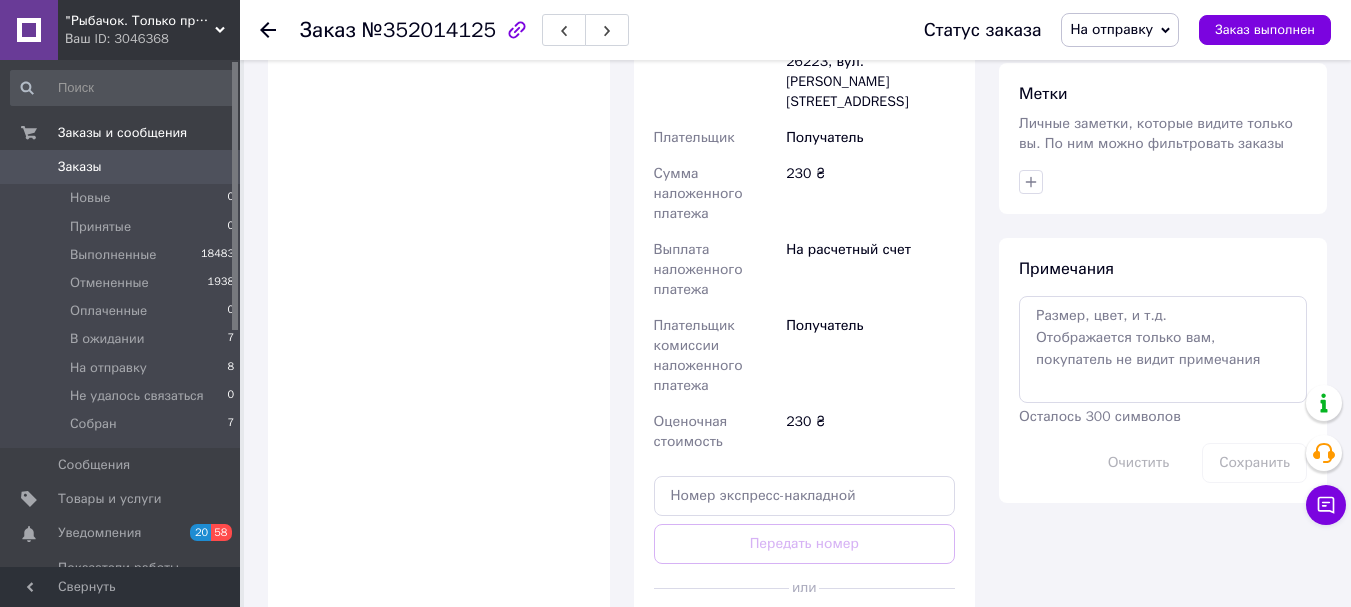 click on "Создать ярлык" at bounding box center (805, 633) 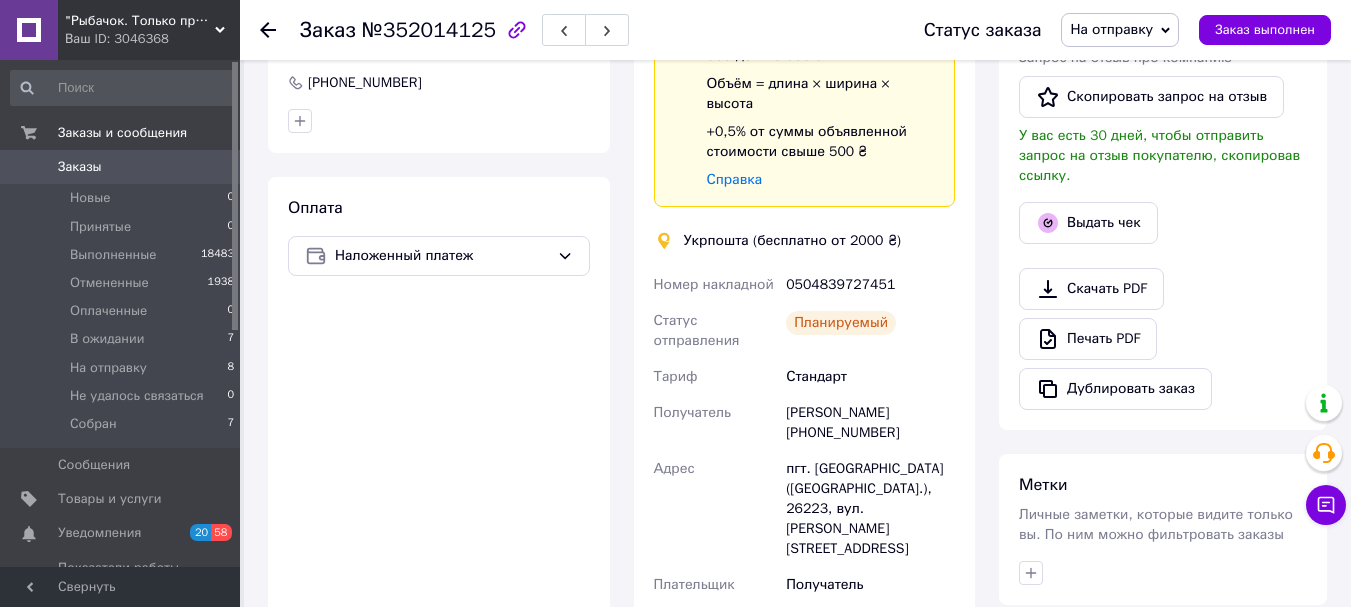 scroll, scrollTop: 500, scrollLeft: 0, axis: vertical 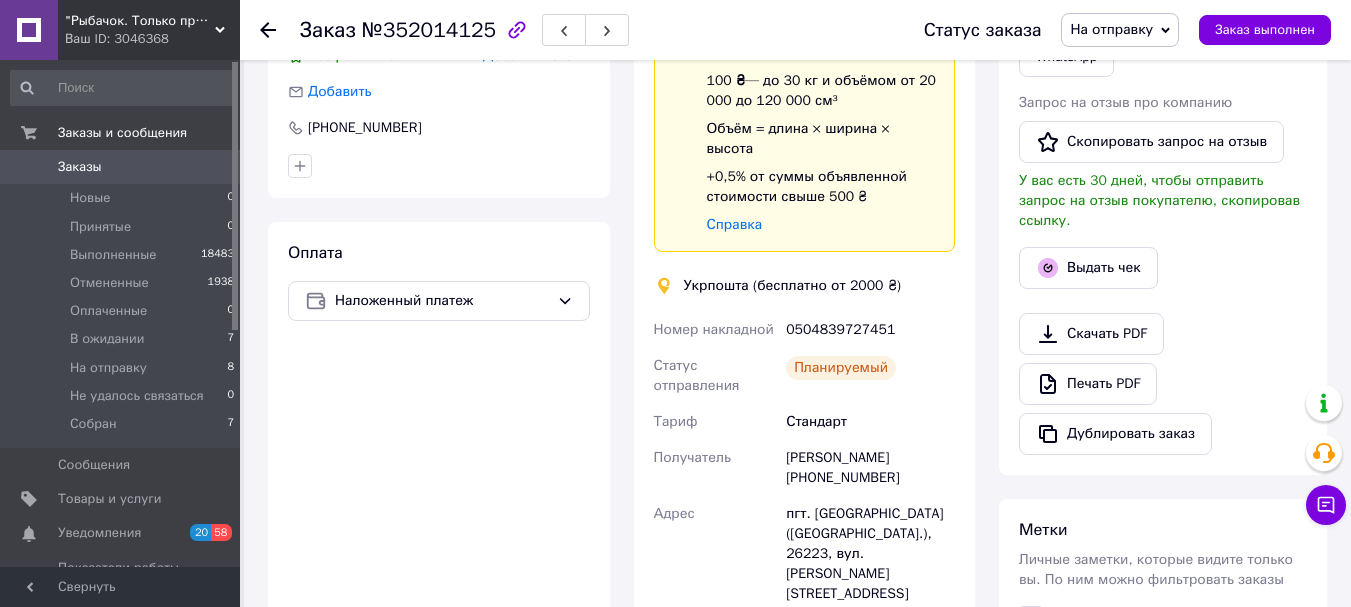 click on "0504839727451" at bounding box center (870, 330) 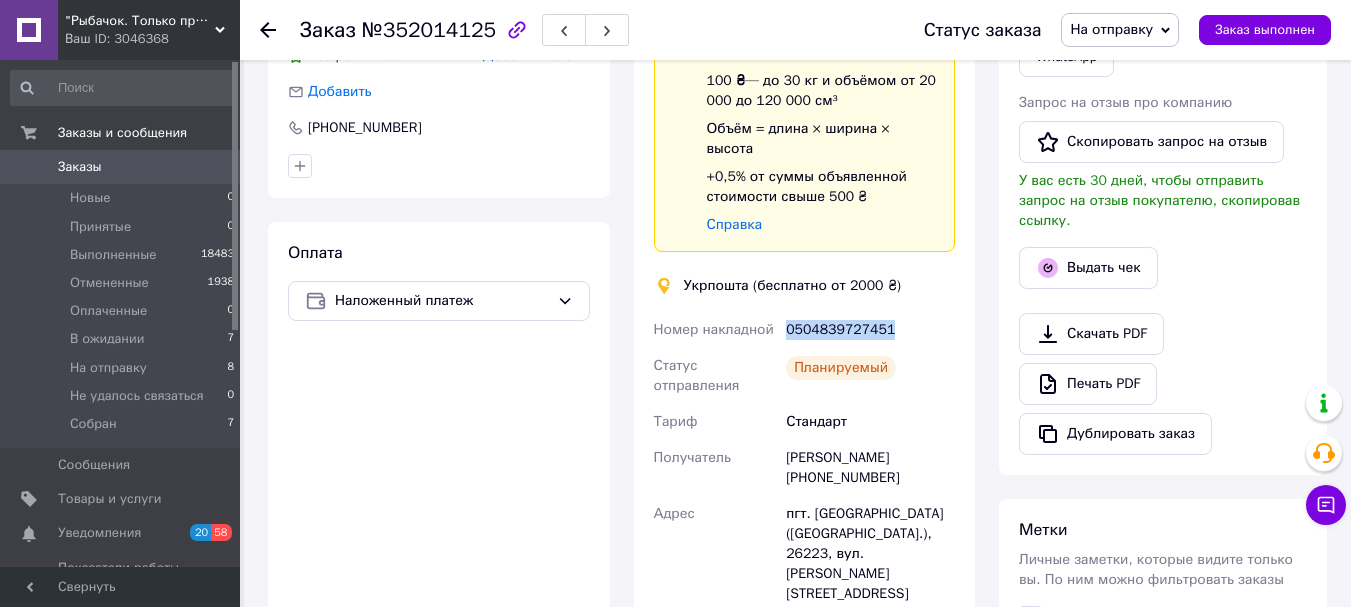 click on "0504839727451" at bounding box center (870, 330) 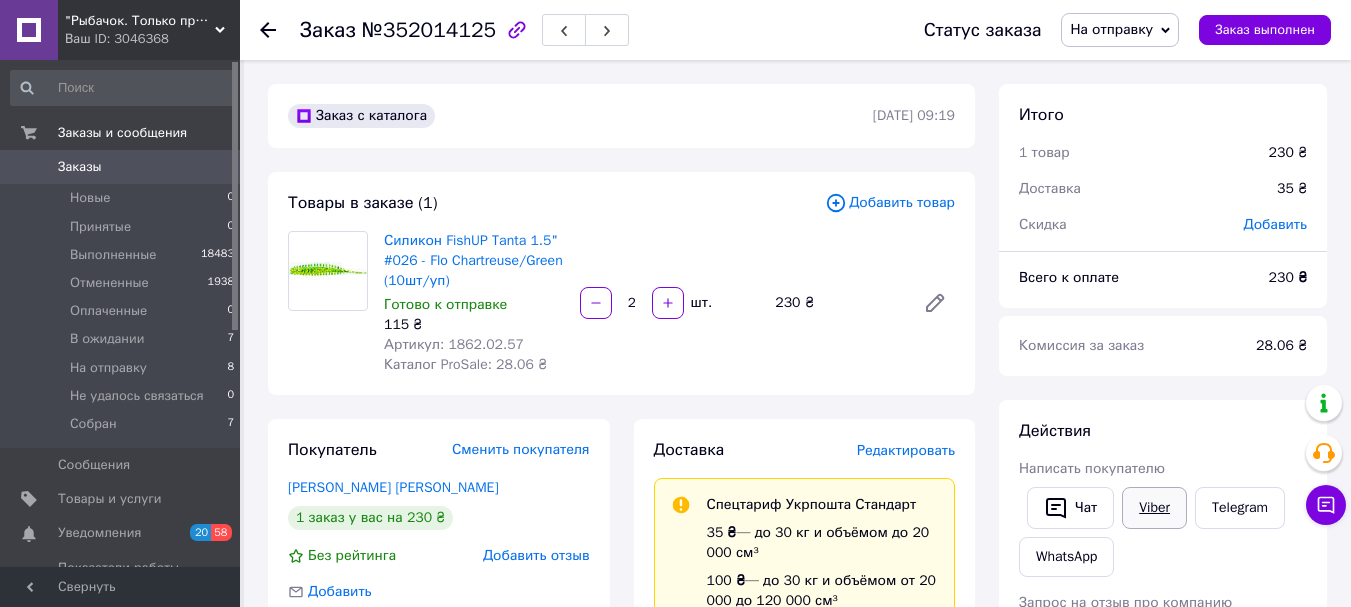 click on "Viber" at bounding box center [1154, 508] 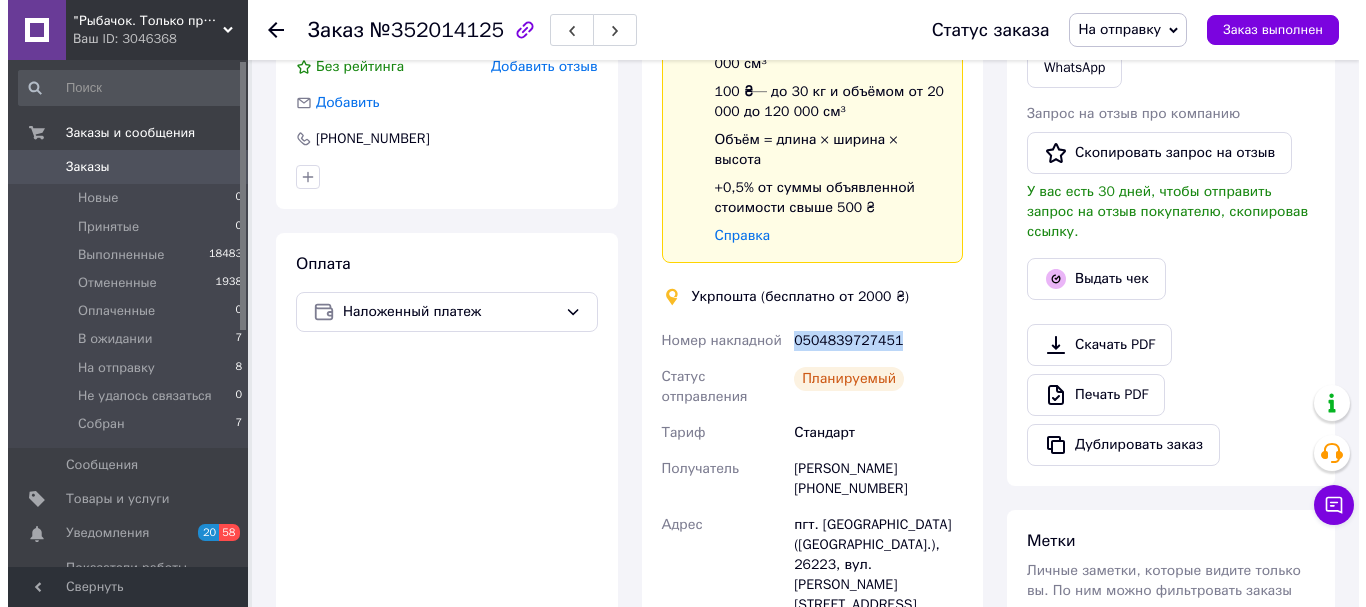 scroll, scrollTop: 500, scrollLeft: 0, axis: vertical 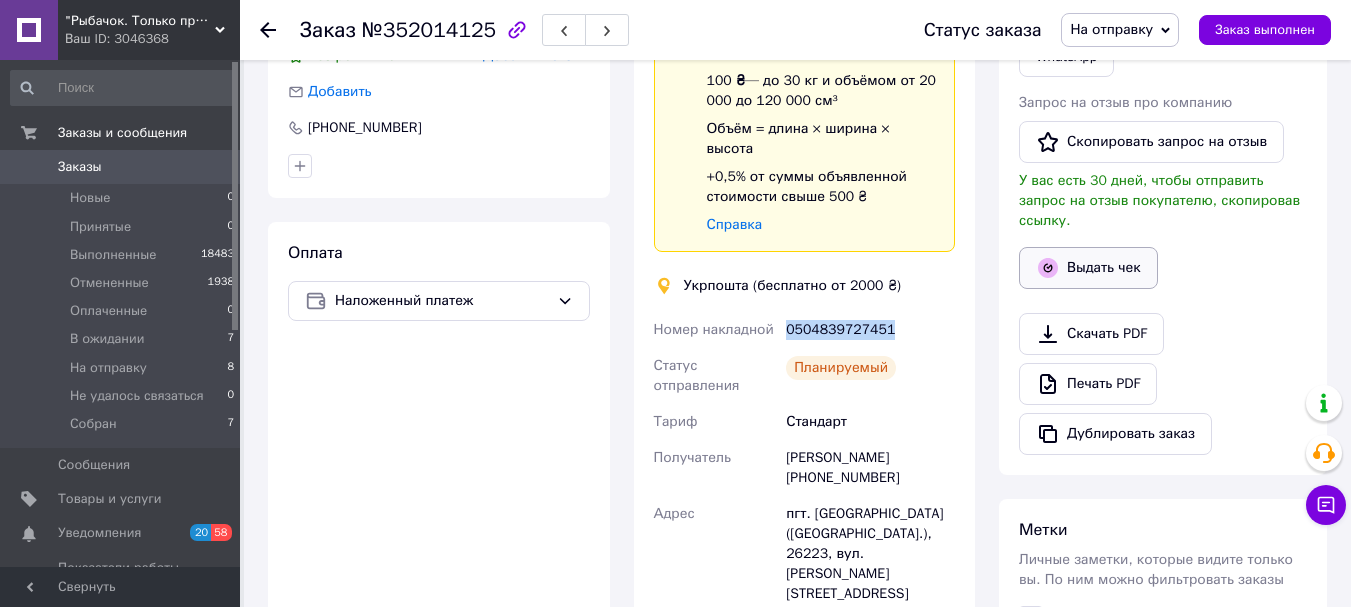 click on "Выдать чек" at bounding box center (1088, 268) 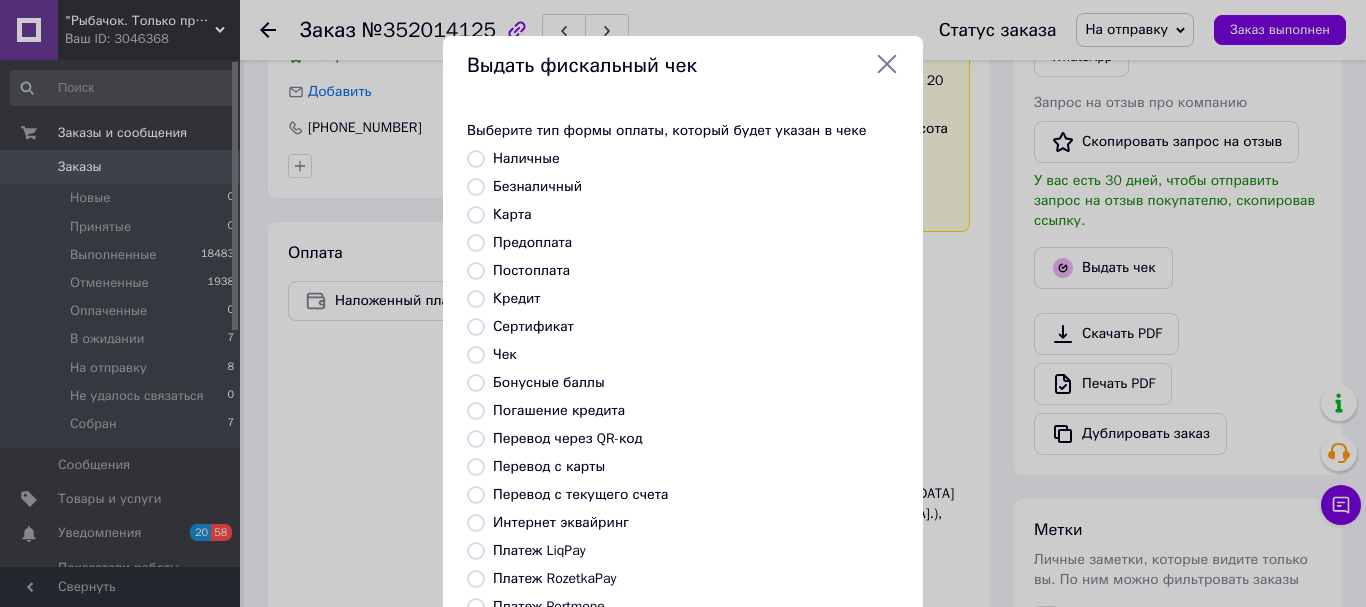 click on "Безналичный" at bounding box center (537, 186) 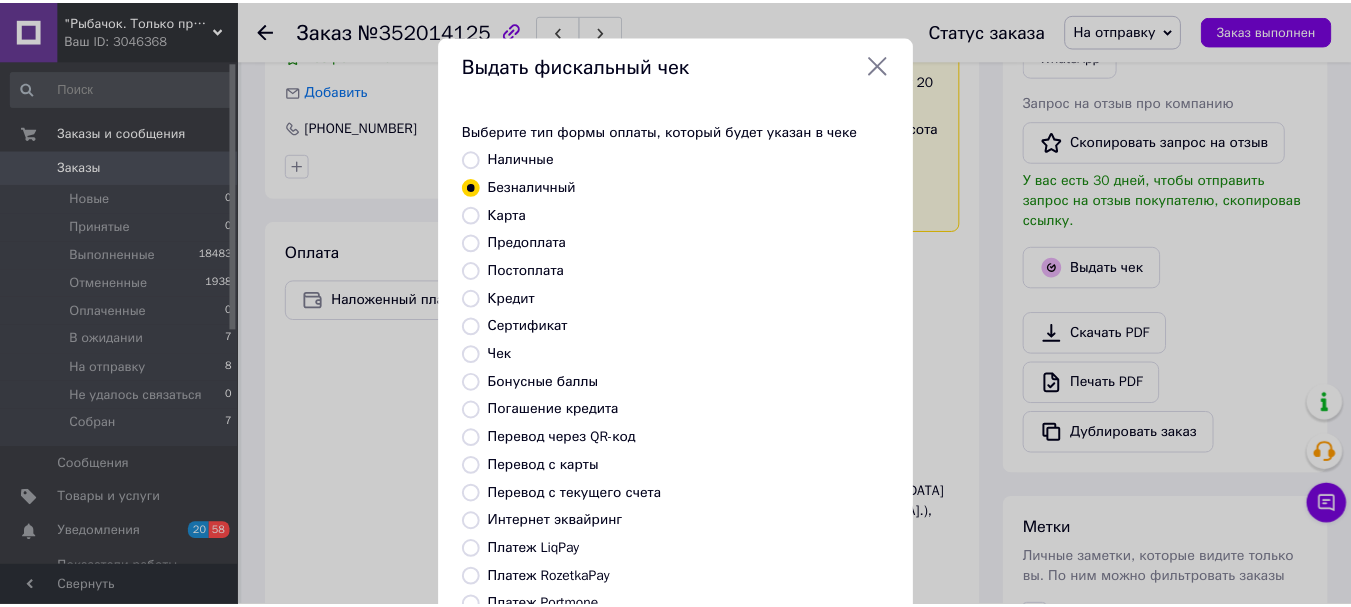 scroll, scrollTop: 252, scrollLeft: 0, axis: vertical 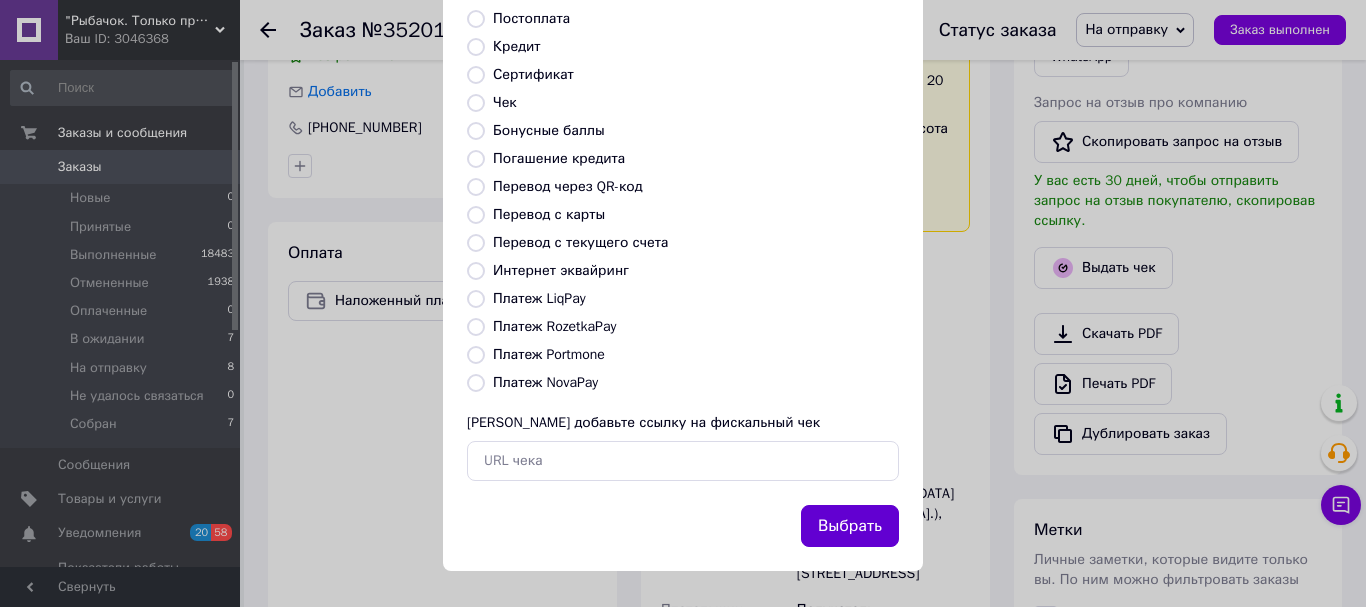 click on "Выбрать" at bounding box center [850, 526] 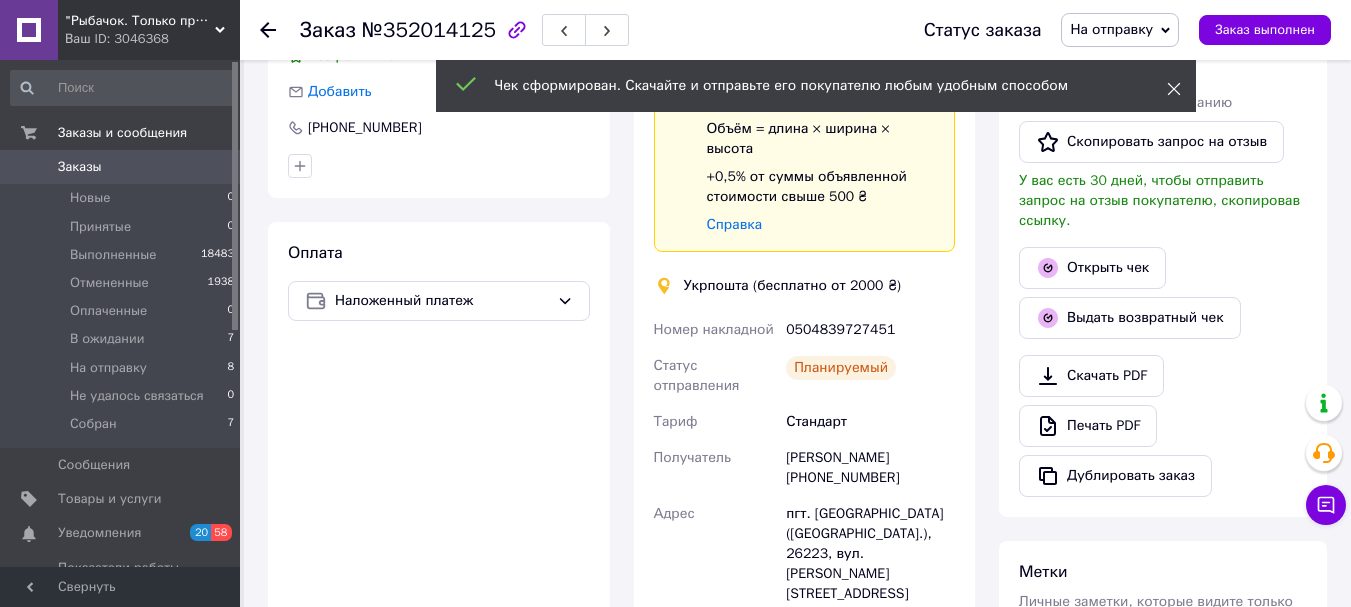 click 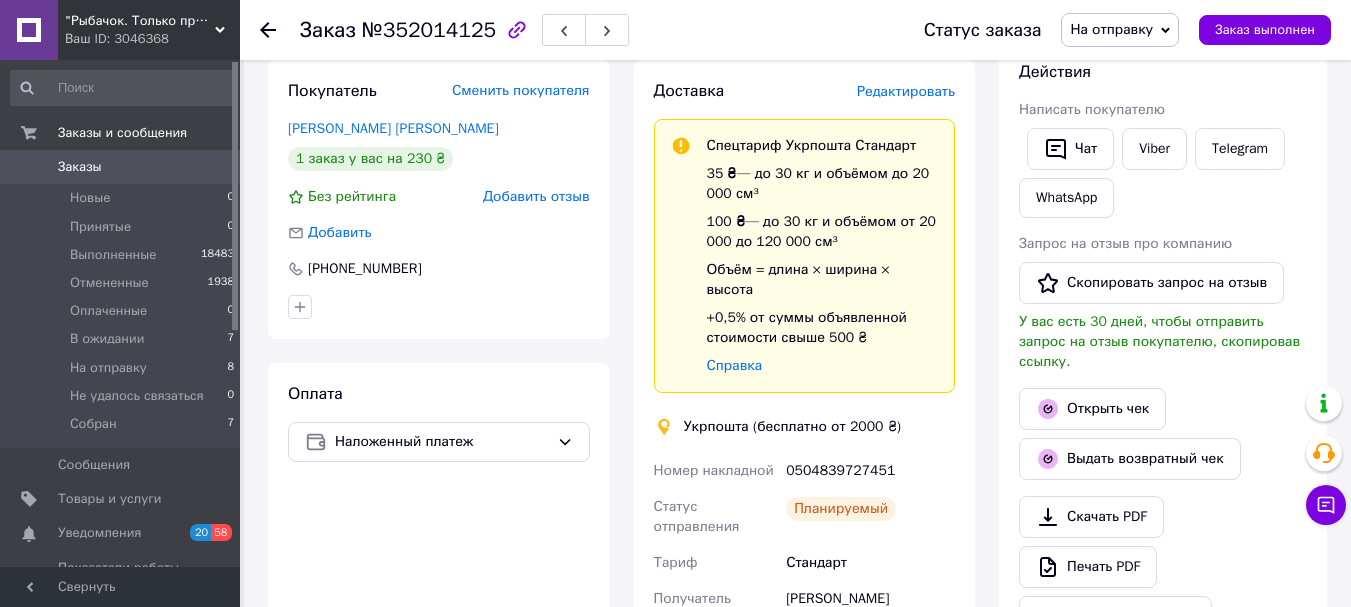 scroll, scrollTop: 0, scrollLeft: 0, axis: both 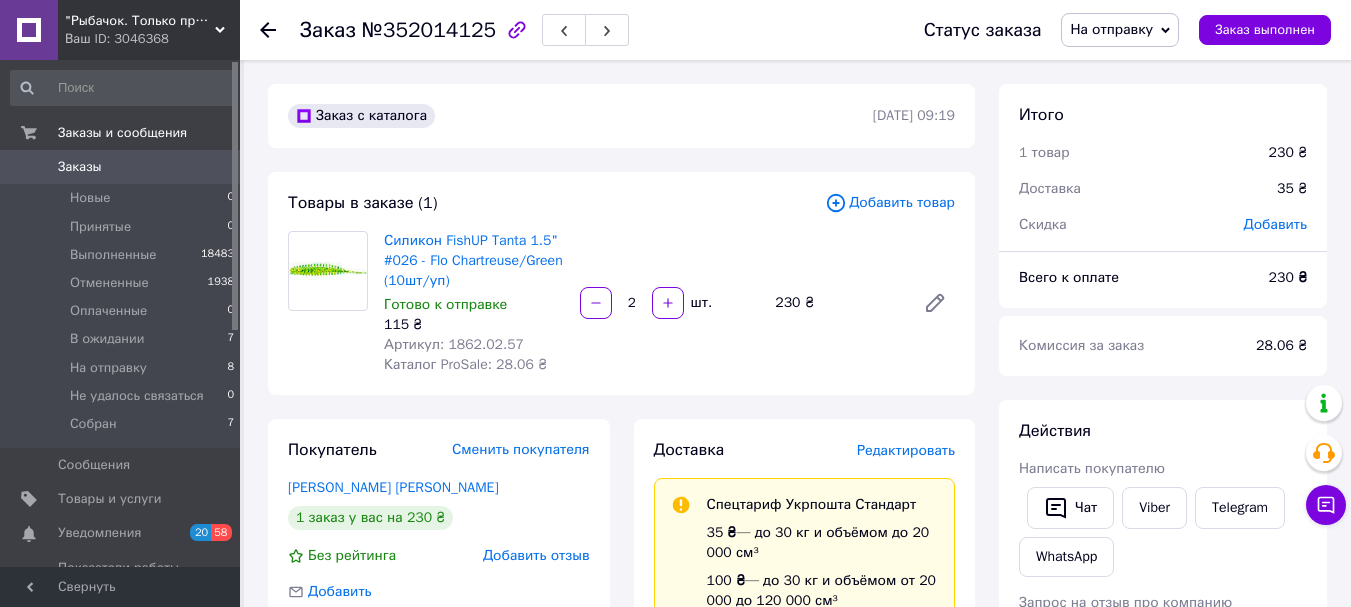 click on "На отправку" at bounding box center [1120, 30] 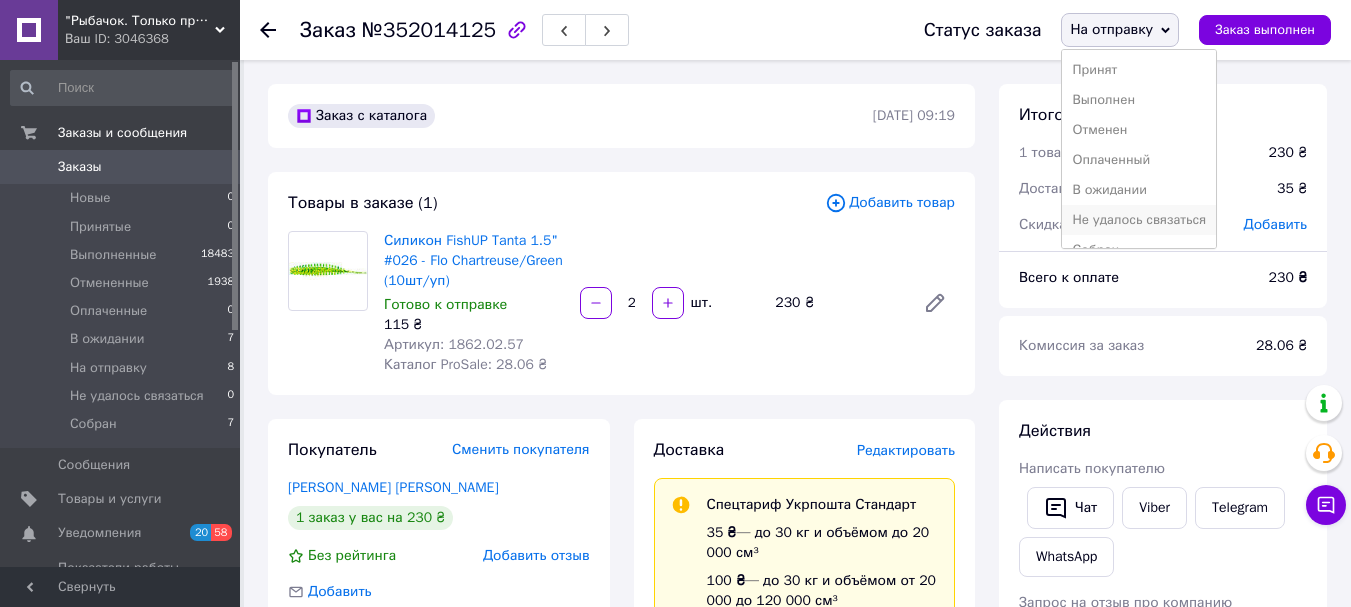 scroll, scrollTop: 22, scrollLeft: 0, axis: vertical 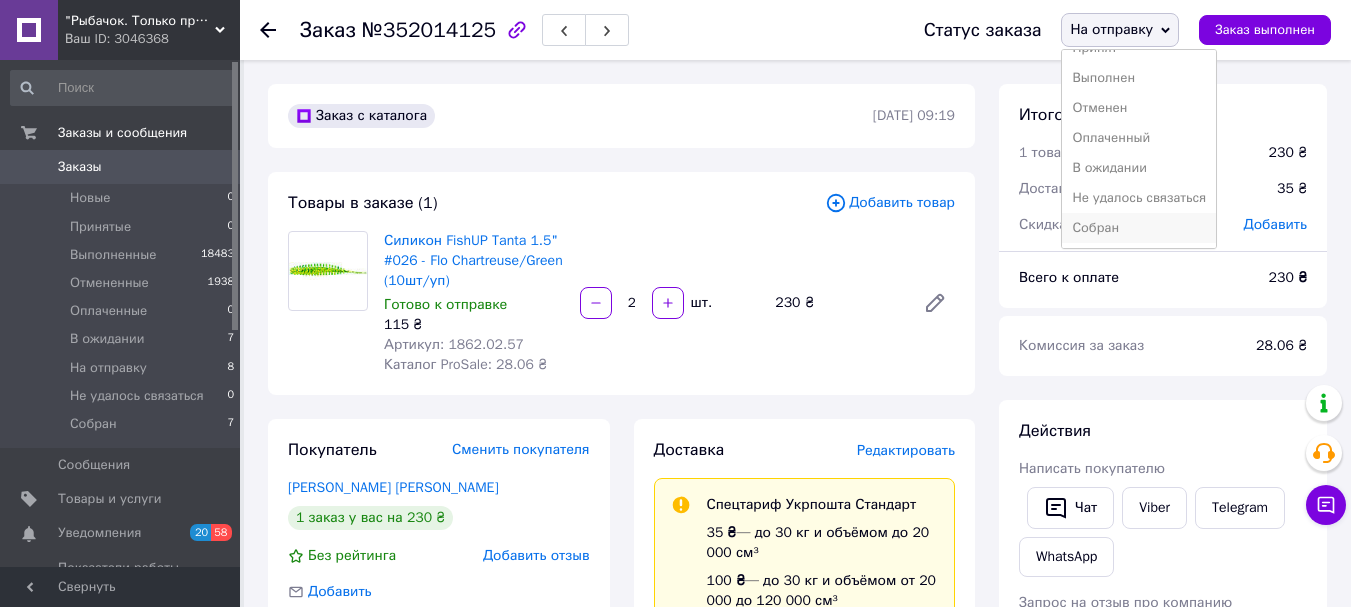 click on "Собран" at bounding box center (1139, 228) 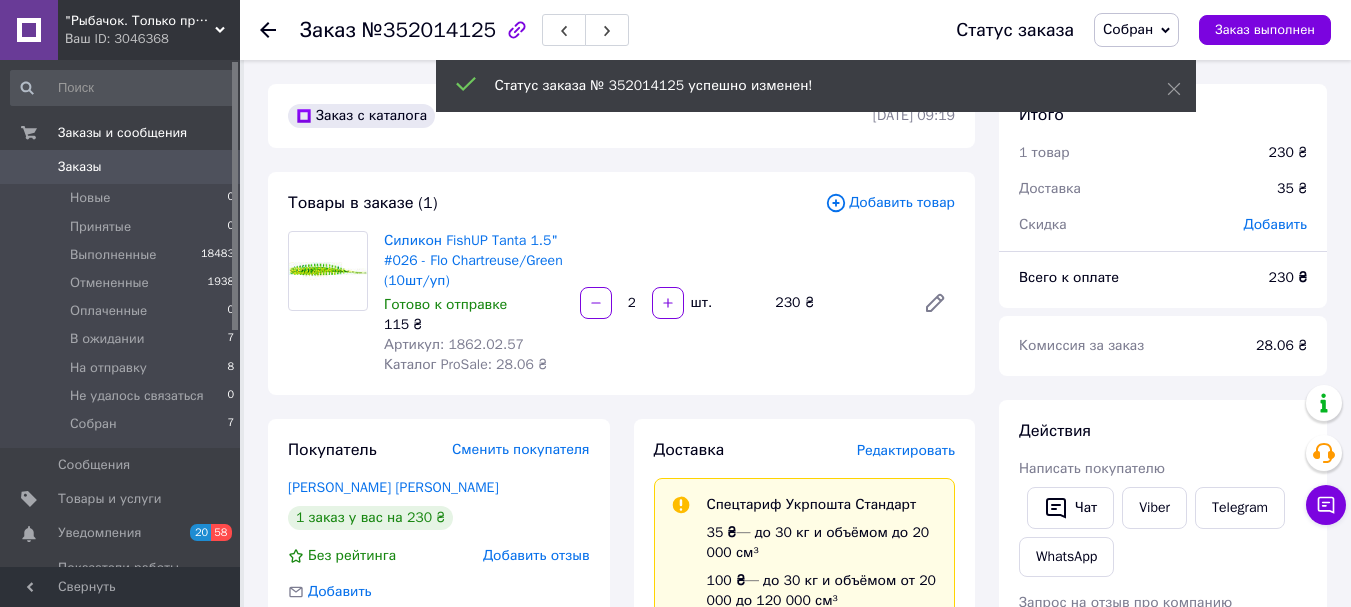 click on "Артикул: 1862.02.57" at bounding box center [454, 344] 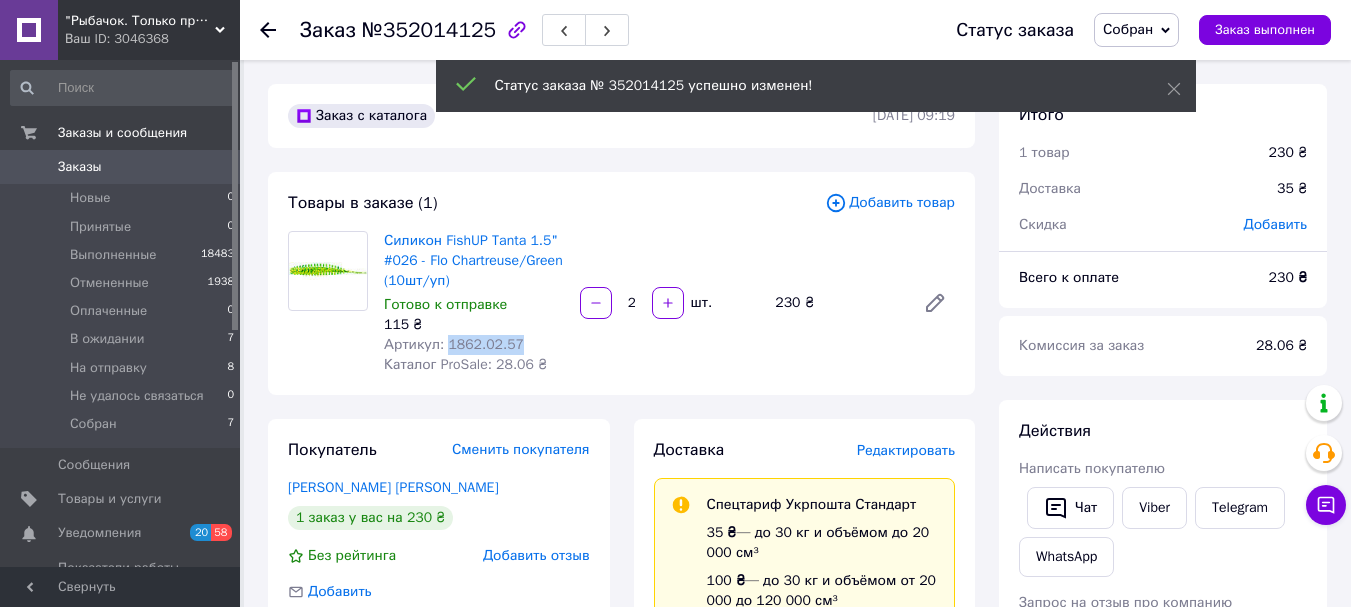 click on "Артикул: 1862.02.57" at bounding box center [454, 344] 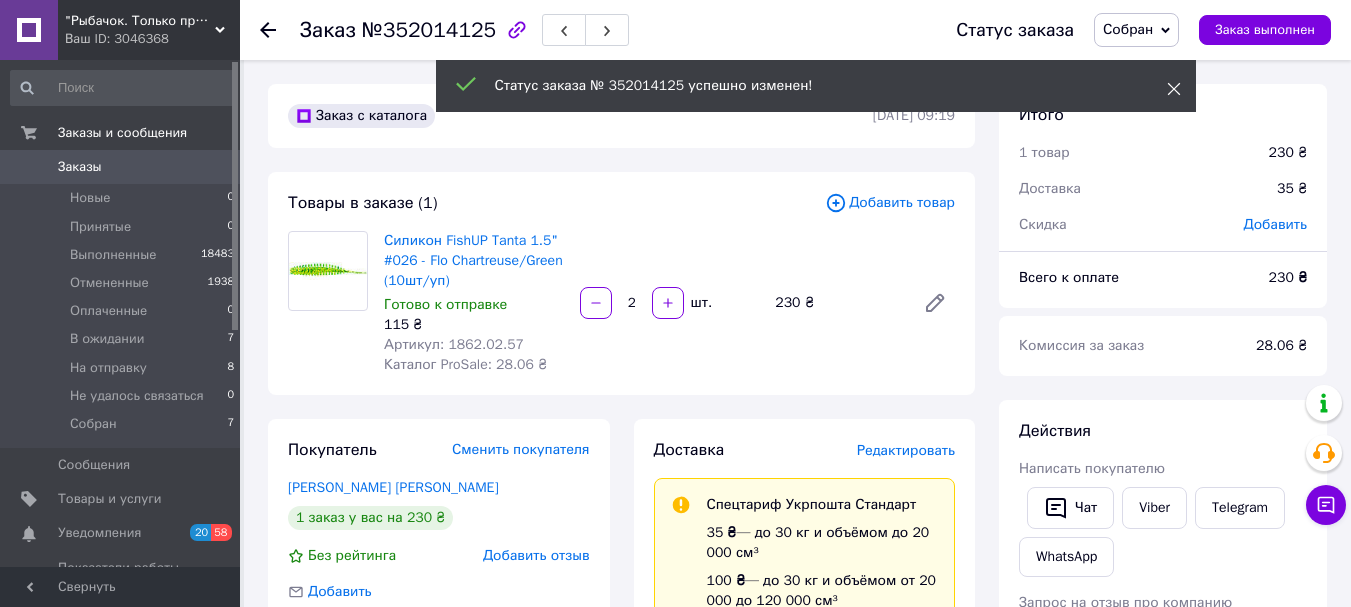 click 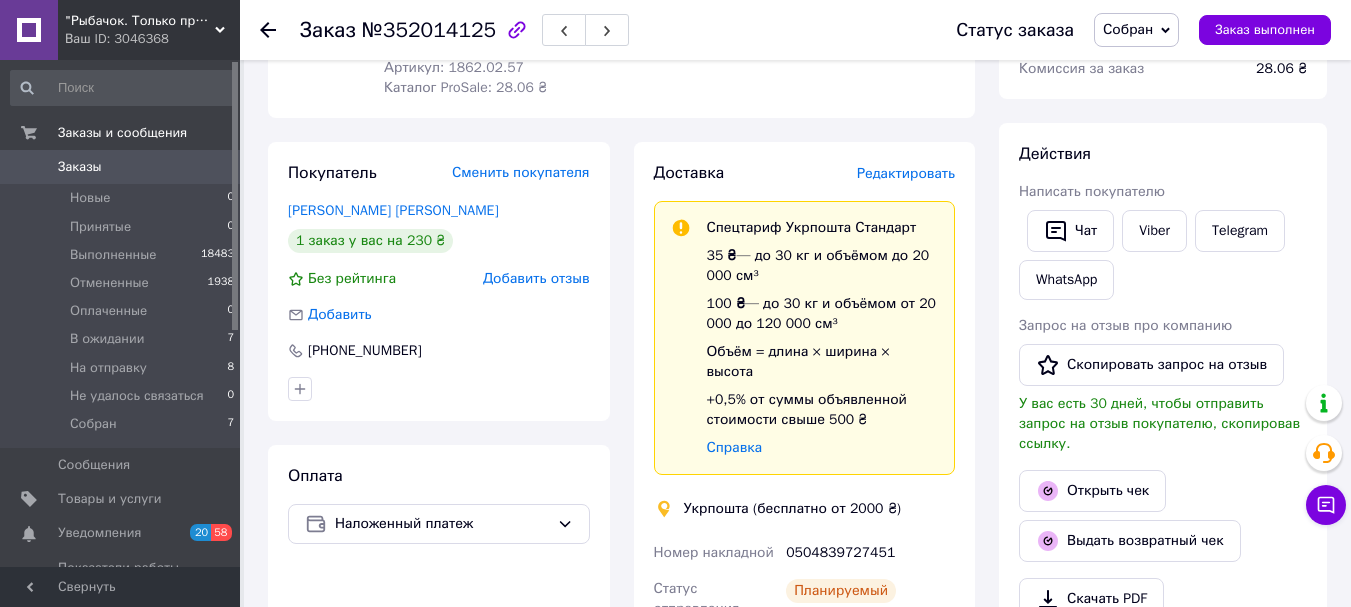 scroll, scrollTop: 300, scrollLeft: 0, axis: vertical 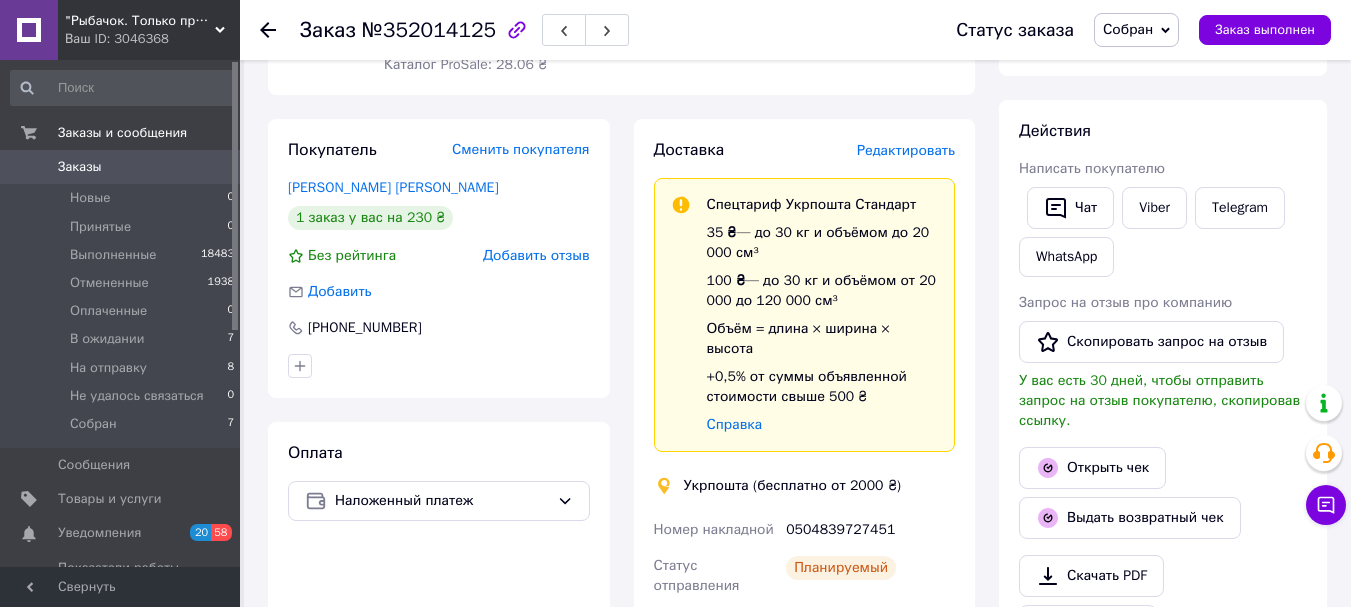 click on "Заказ с каталога 10.07.2025 | 09:19 Товары в заказе (1) Добавить товар Силикон FishUP Tanta 1.5" #026 - Flo Chartreuse/Green (10шт/уп) Готово к отправке 115 ₴ Артикул: 1862.02.57 Каталог ProSale: 28.06 ₴  2   шт. 230 ₴ Покупатель Сменить покупателя Сіпаренко Денис 1 заказ у вас на 230 ₴ Без рейтинга   Добавить отзыв Добавить +380505449270 Оплата Наложенный платеж Доставка Редактировать Спецтариф Укрпошта Стандарт 35 ₴  — до 30 кг и объёмом до 20 000 см³ 100 ₴  — до 30 кг и объёмом от 20 000 до 120 000 см³ Объём = длина × ширина × высота +0,5% от суммы объявленной стоимости свыше 500 ₴ Справка Укрпошта (бесплатно от 2000 ₴) 0504839727451" at bounding box center (621, 809) 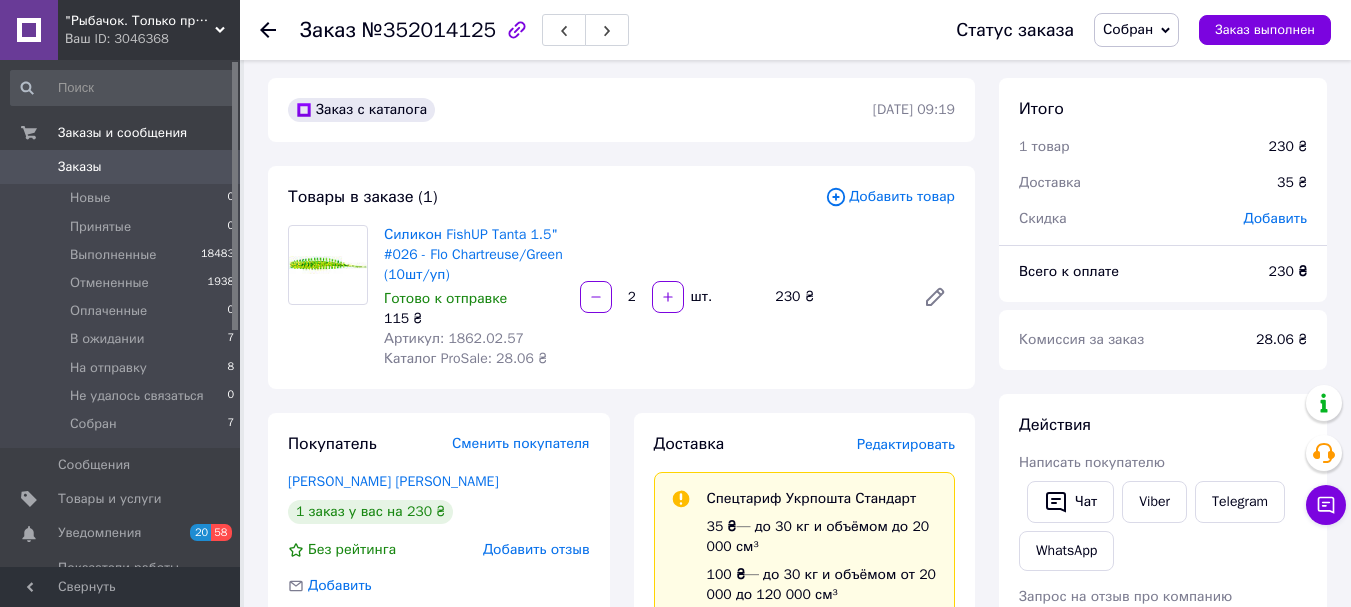 scroll, scrollTop: 0, scrollLeft: 0, axis: both 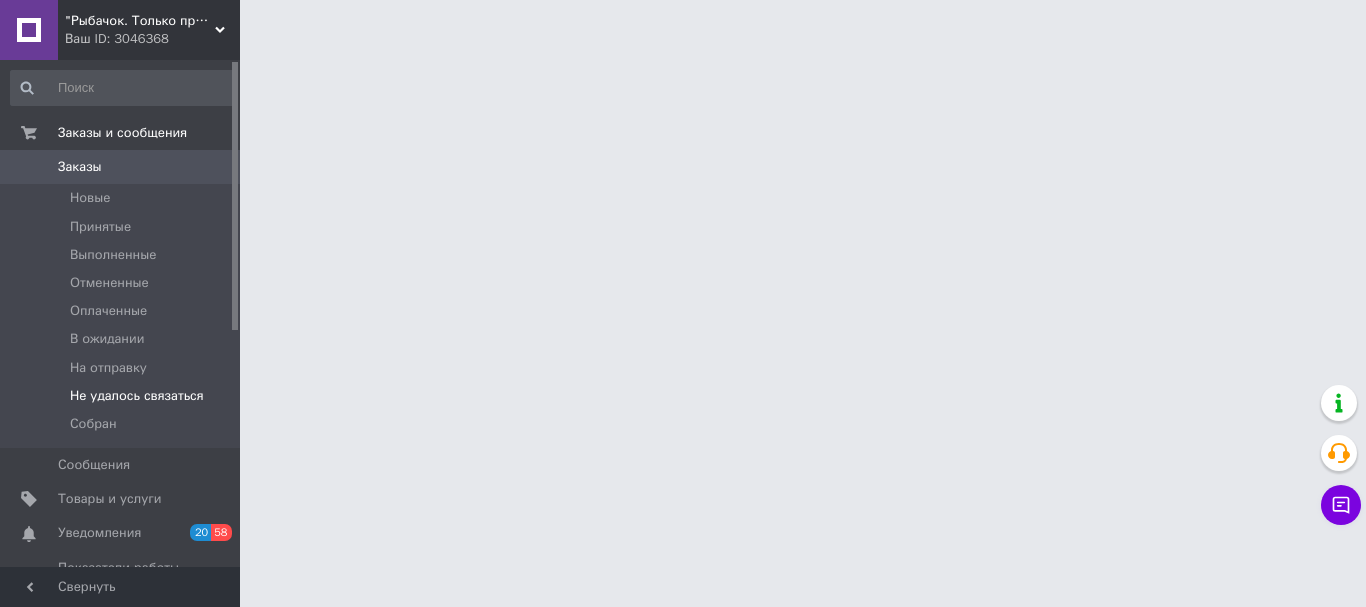 click on "Не удалось связаться" at bounding box center [137, 396] 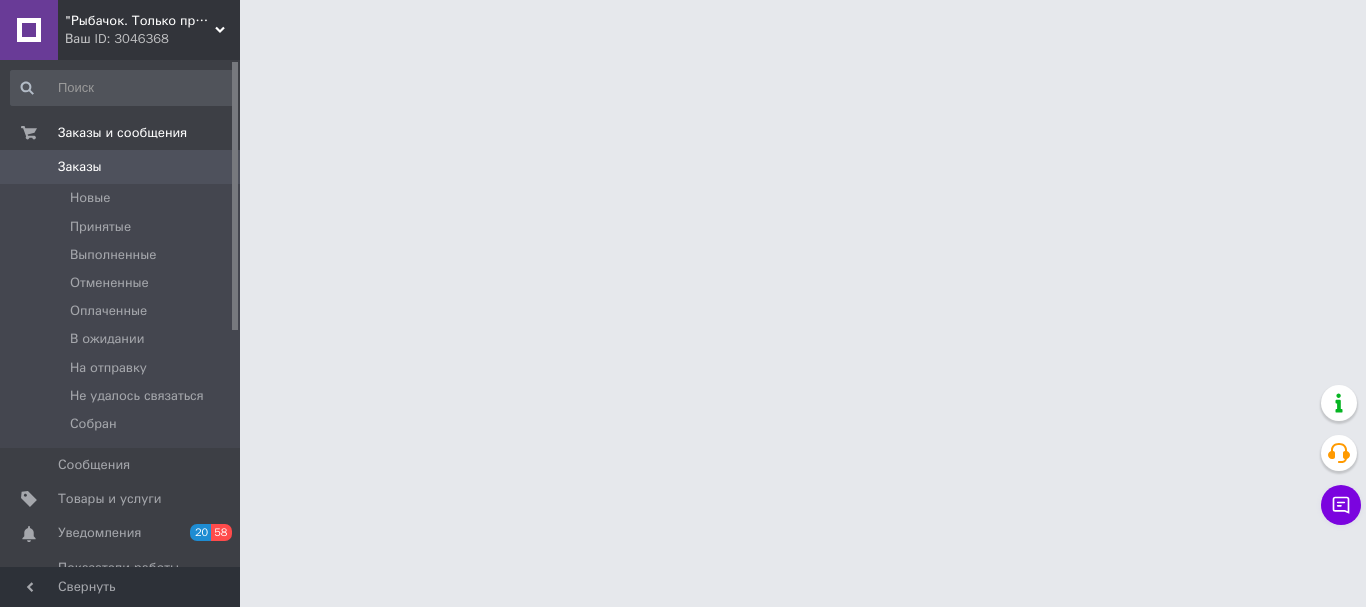 click on "Уведомления" at bounding box center (99, 533) 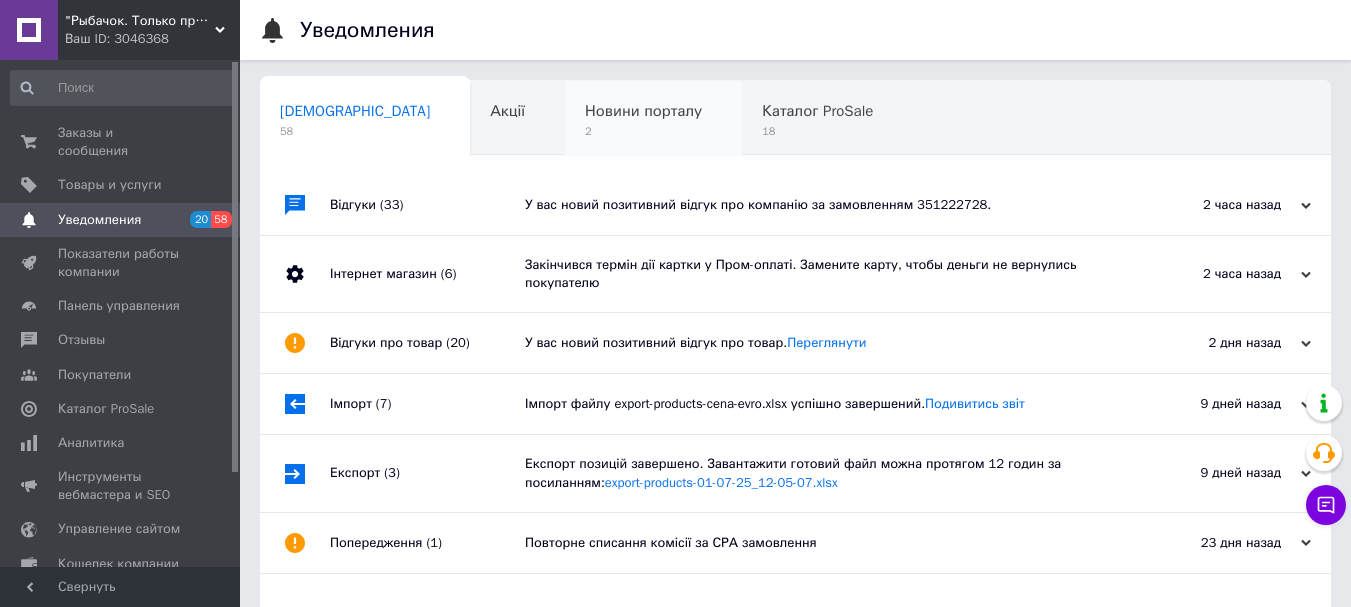 click on "Новини порталу 2" at bounding box center [653, 119] 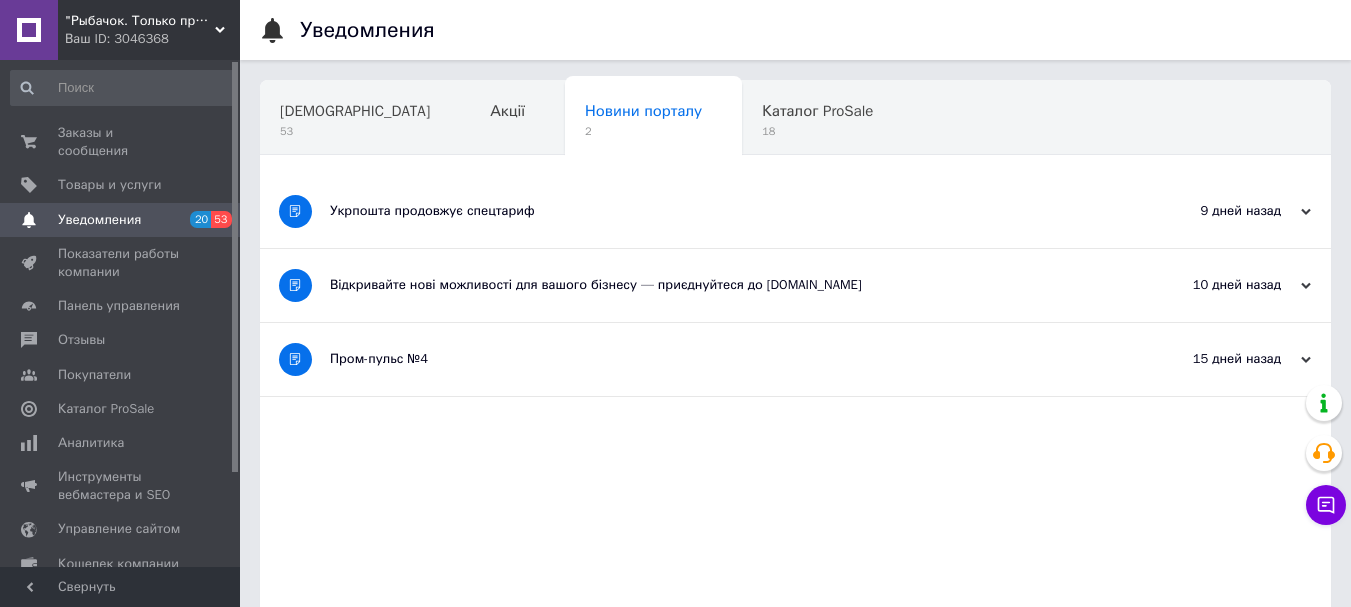 click on "Укрпошта продовжує спецтариф" at bounding box center [720, 211] 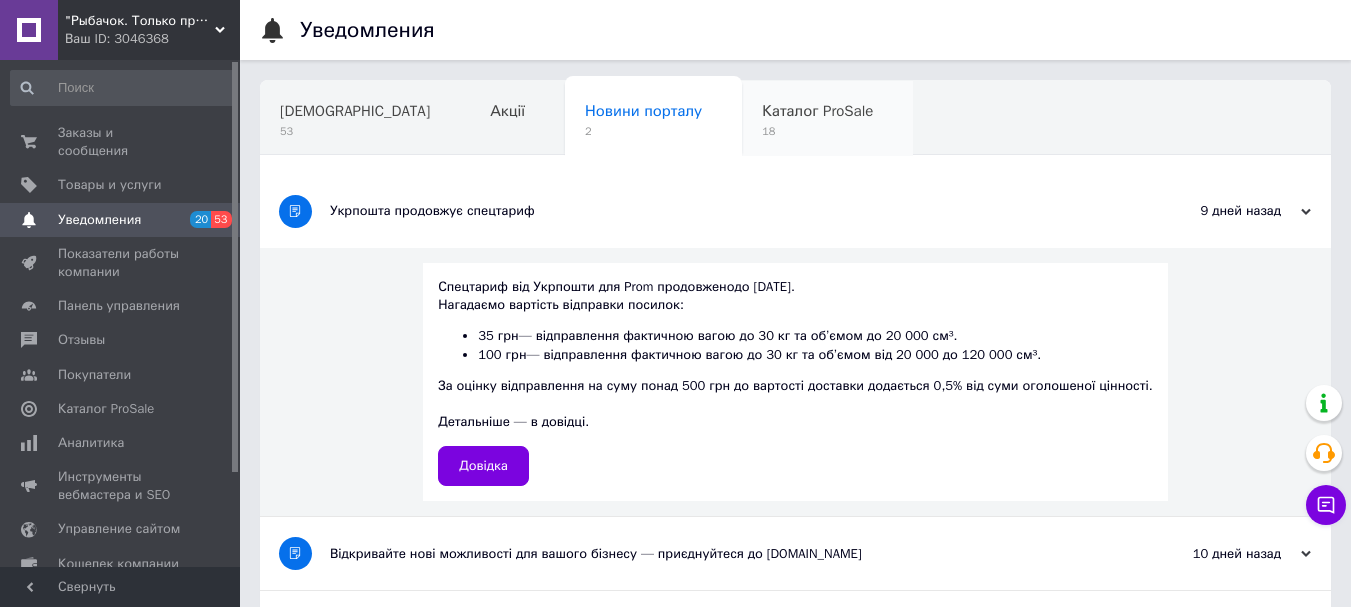 click on "18" at bounding box center [817, 131] 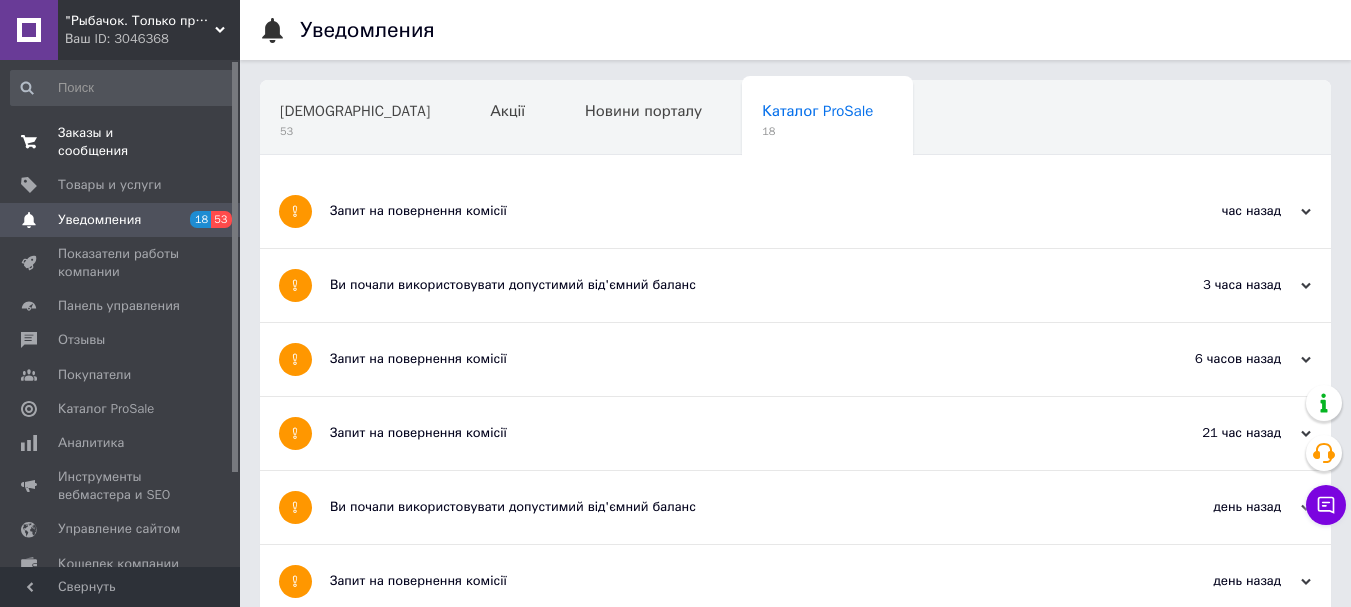 click on "Заказы и сообщения" at bounding box center [121, 142] 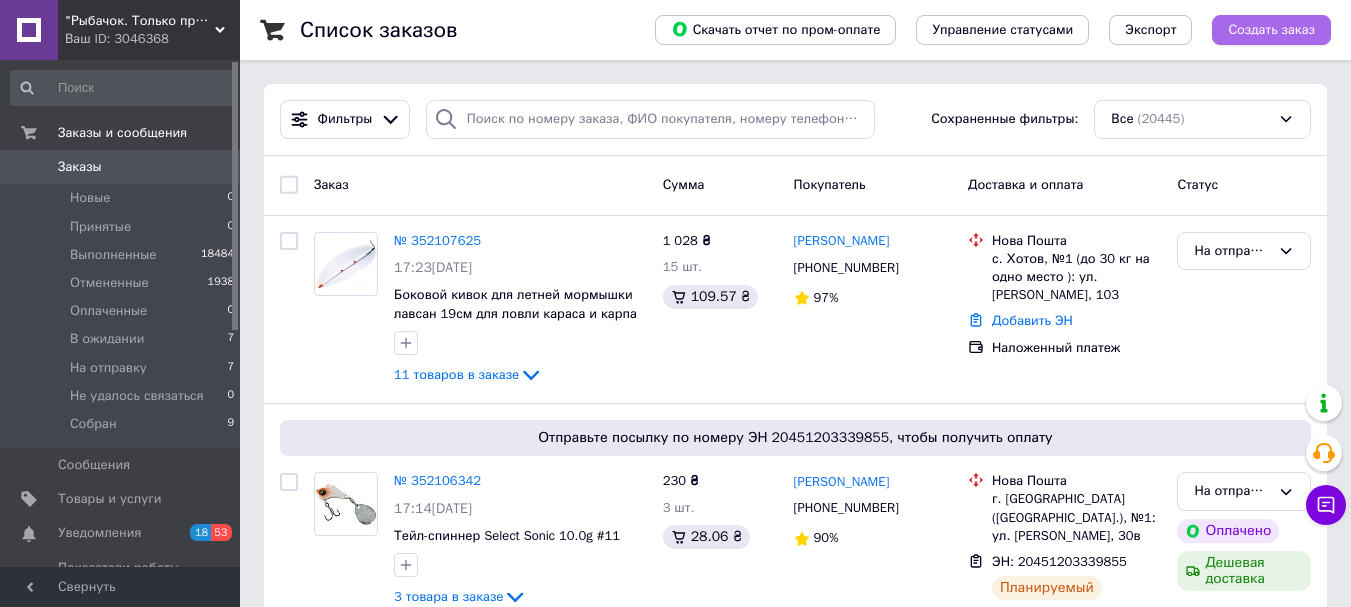 click on "Создать заказ" at bounding box center (1271, 30) 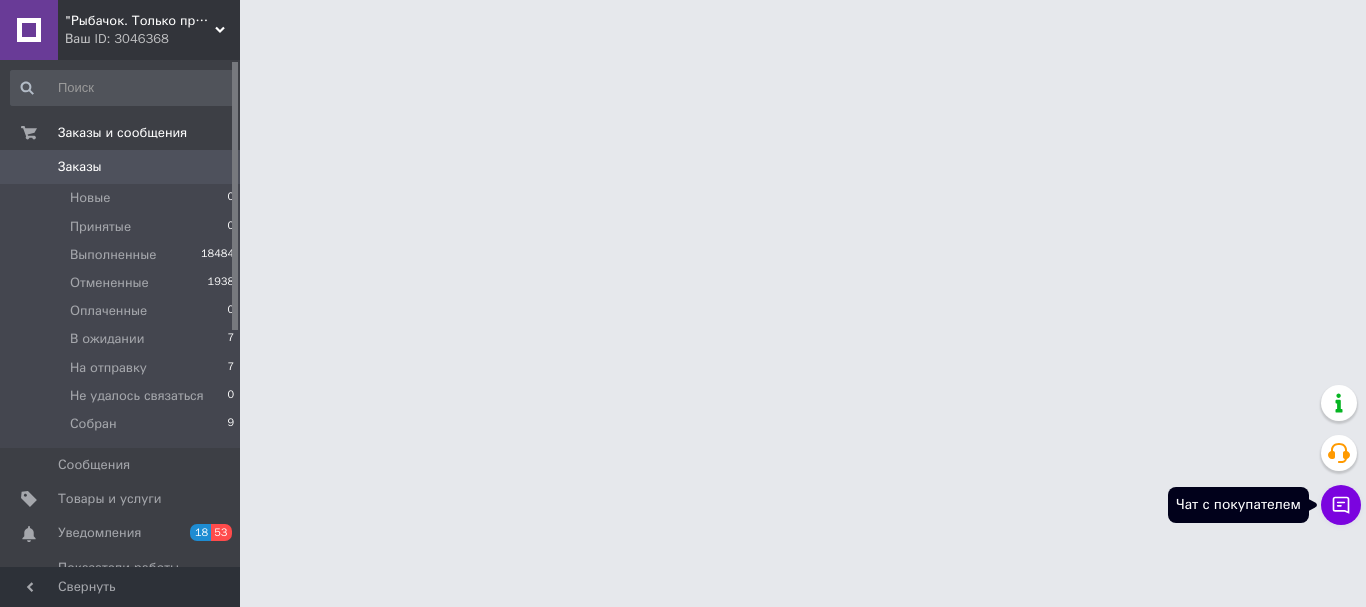click 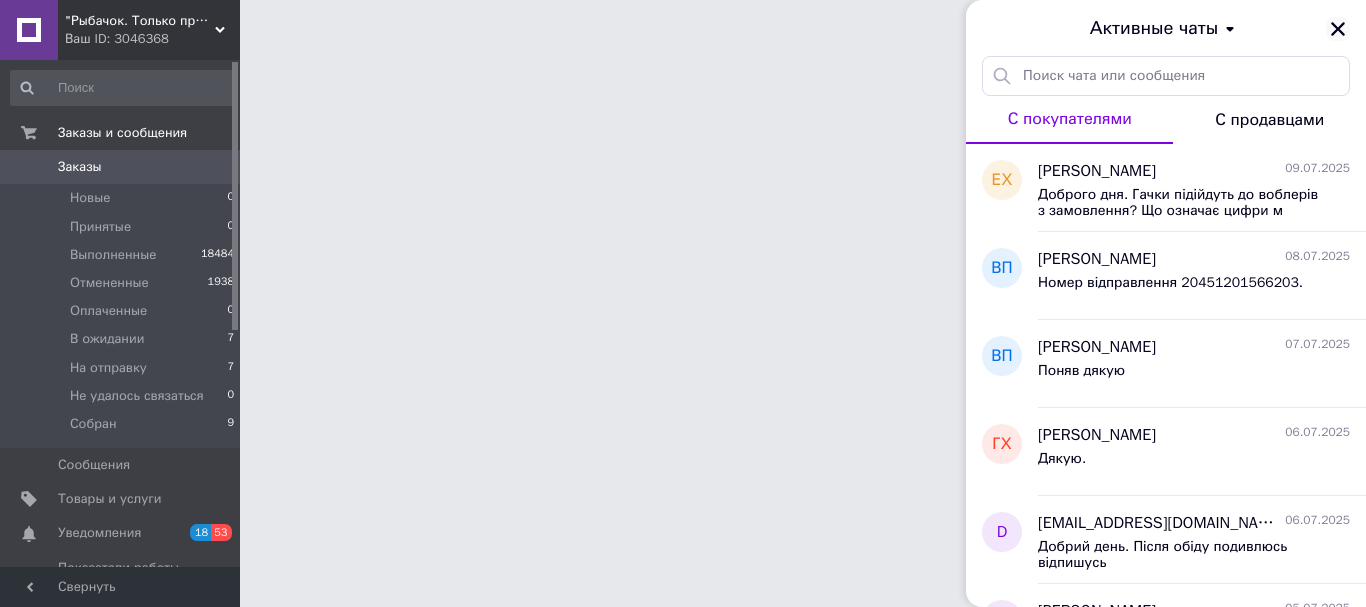 click 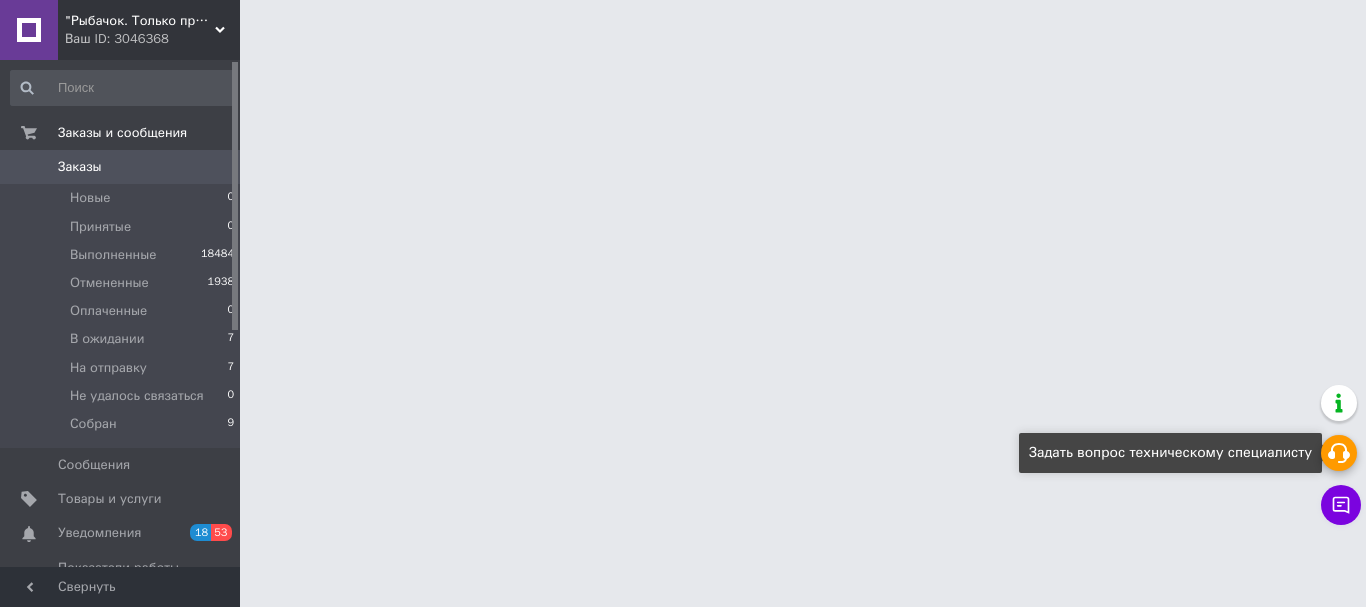 click 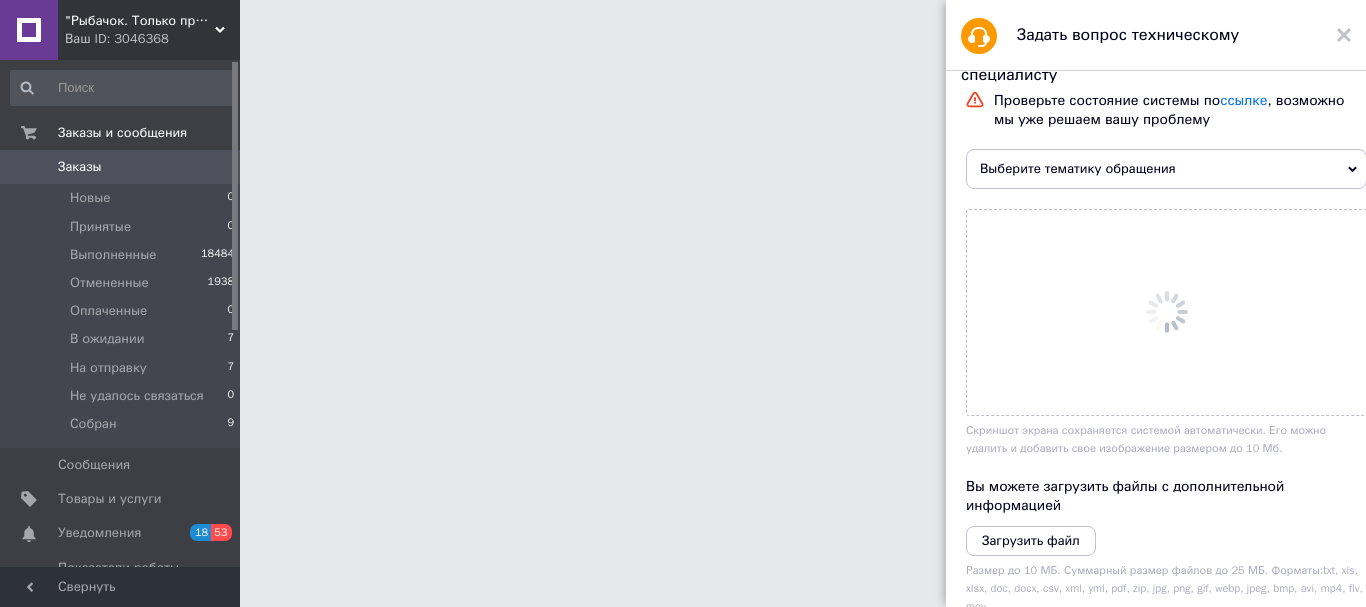 click on "Выберите тематику обращения" at bounding box center [1166, 169] 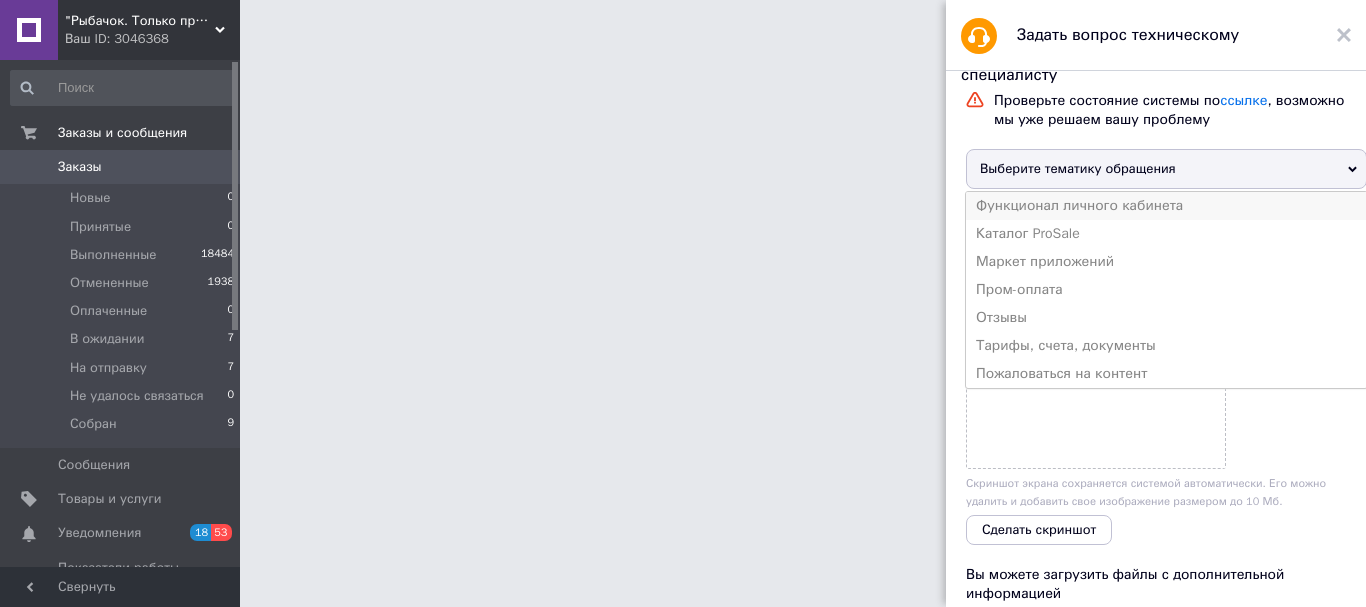 click on "Функционал личного кабинета" at bounding box center (1166, 206) 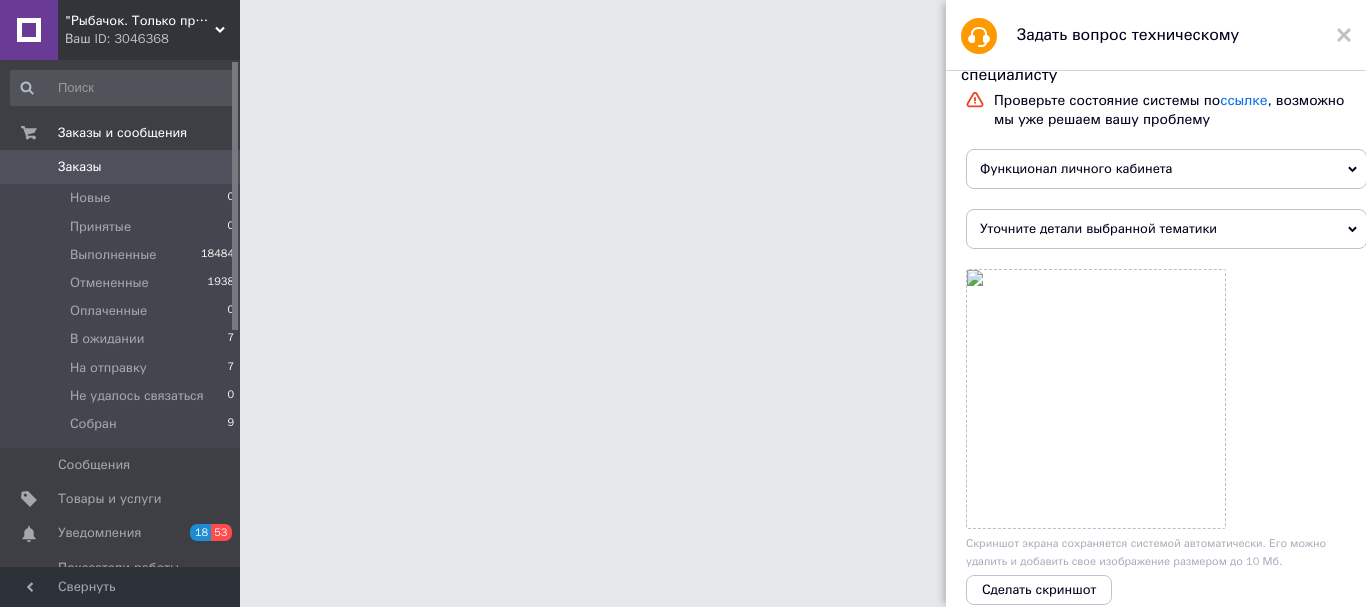 click on "Уточните детали выбранной тематики" at bounding box center [1166, 229] 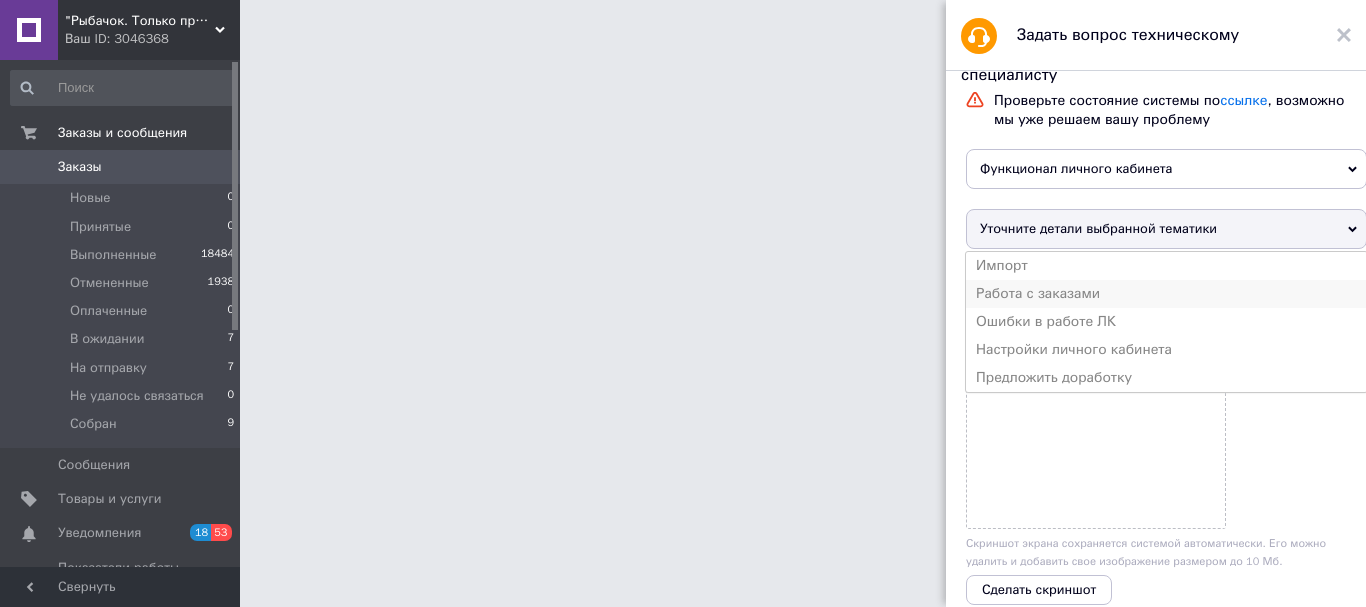 click on "Работа с заказами" at bounding box center (1166, 294) 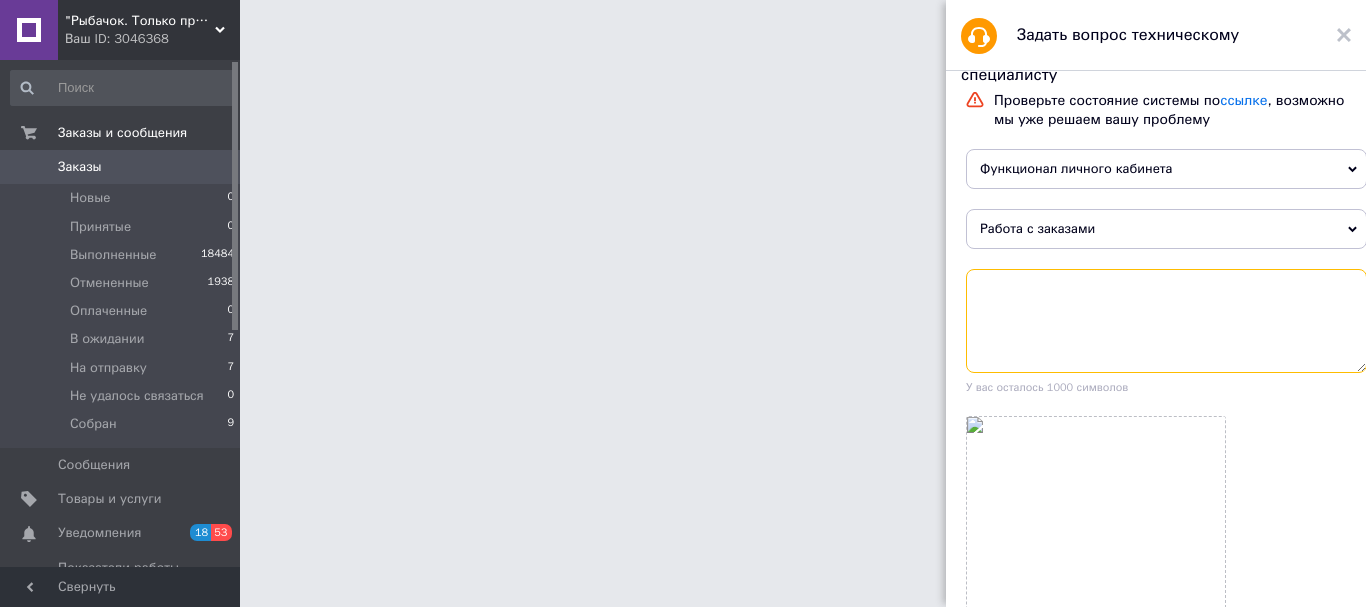 click at bounding box center [1166, 321] 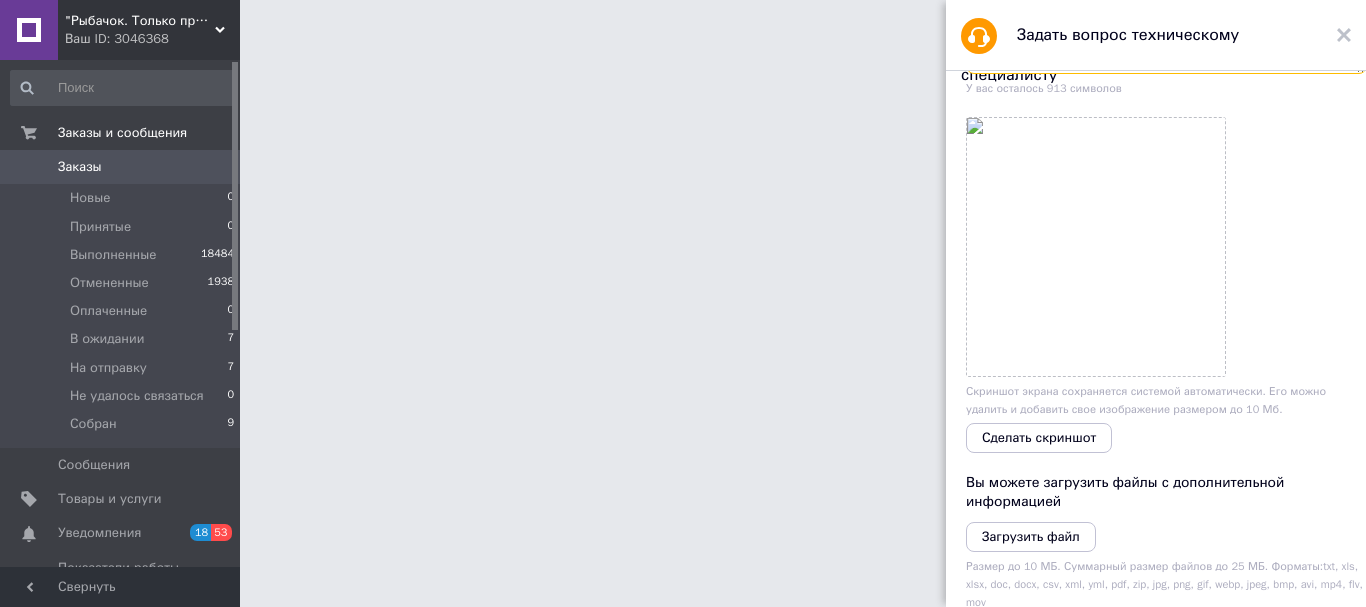 scroll, scrollTop: 300, scrollLeft: 0, axis: vertical 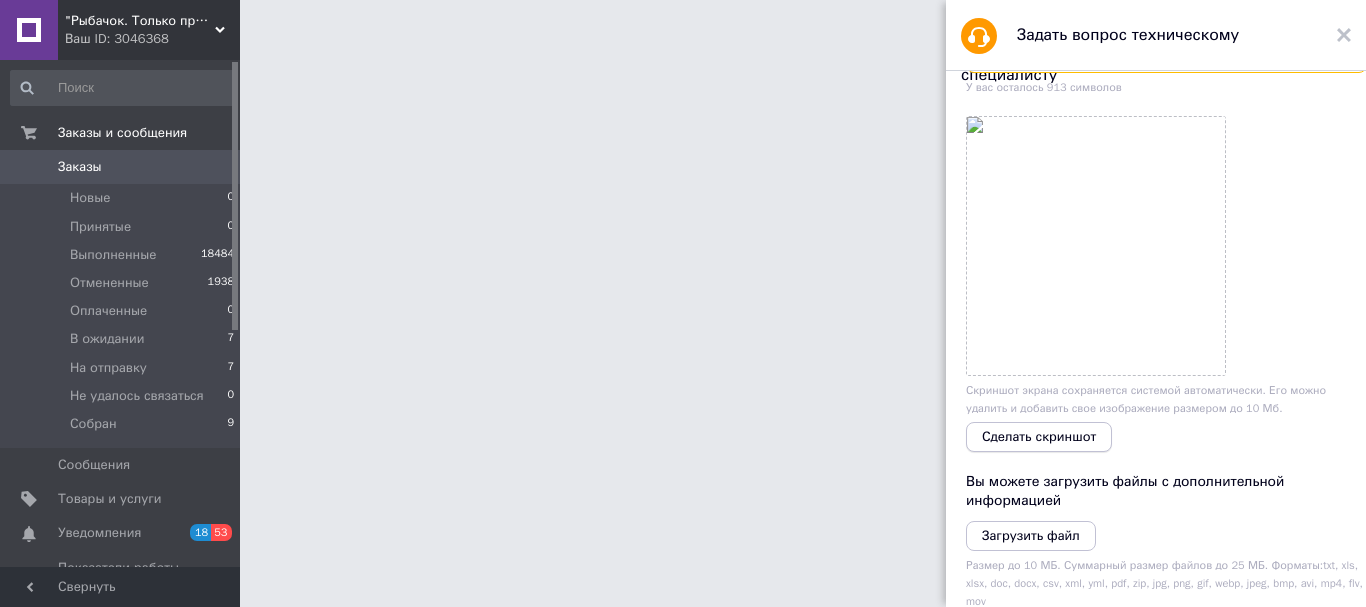 type on "Добрий день.
Не можу створити замовлення з адмінки. Відображається сіра сторінка і все." 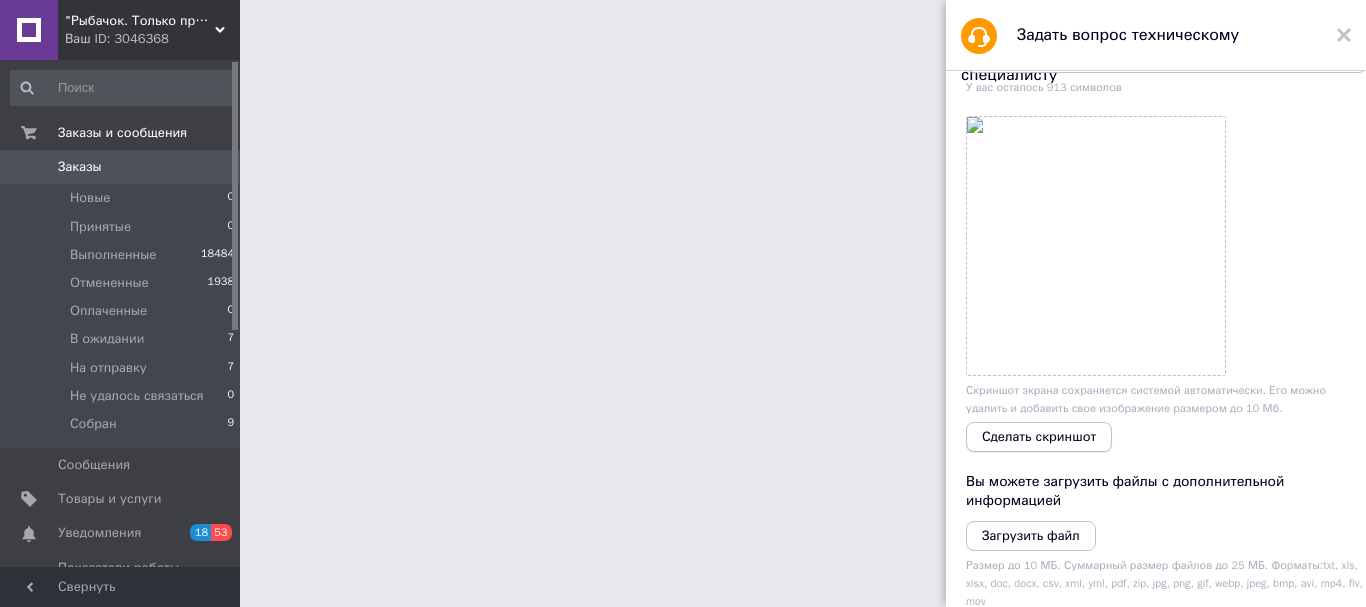 click on "Сделать скриншот" at bounding box center [1039, 437] 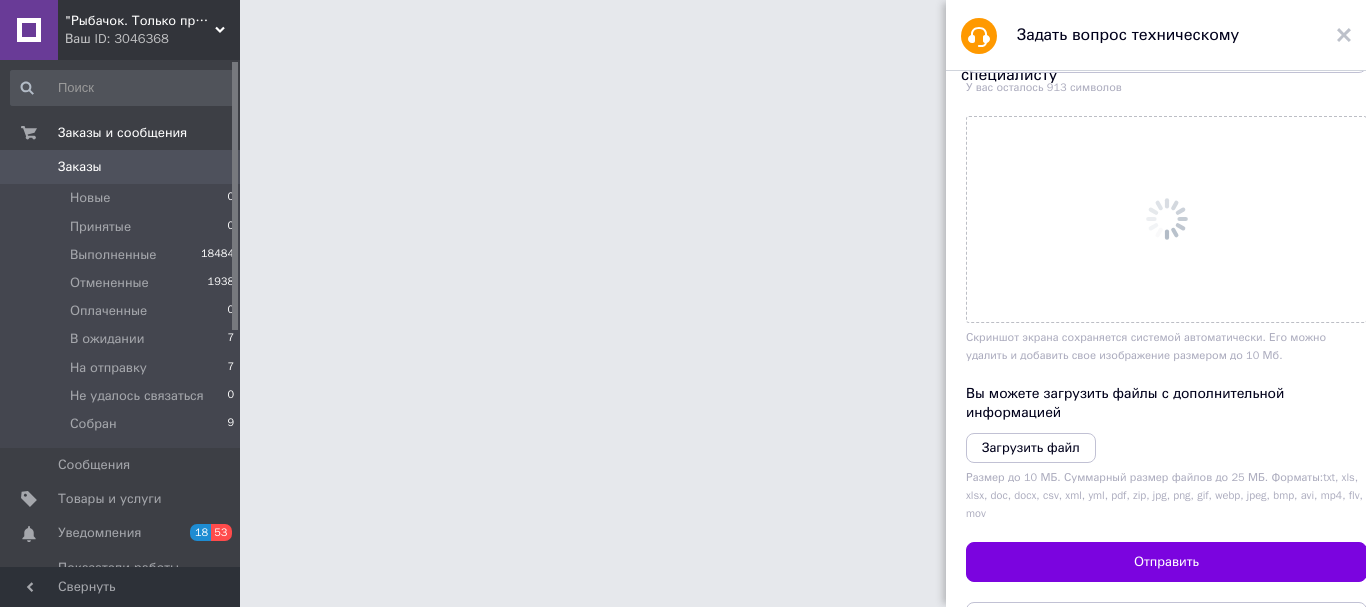 scroll, scrollTop: 0, scrollLeft: 0, axis: both 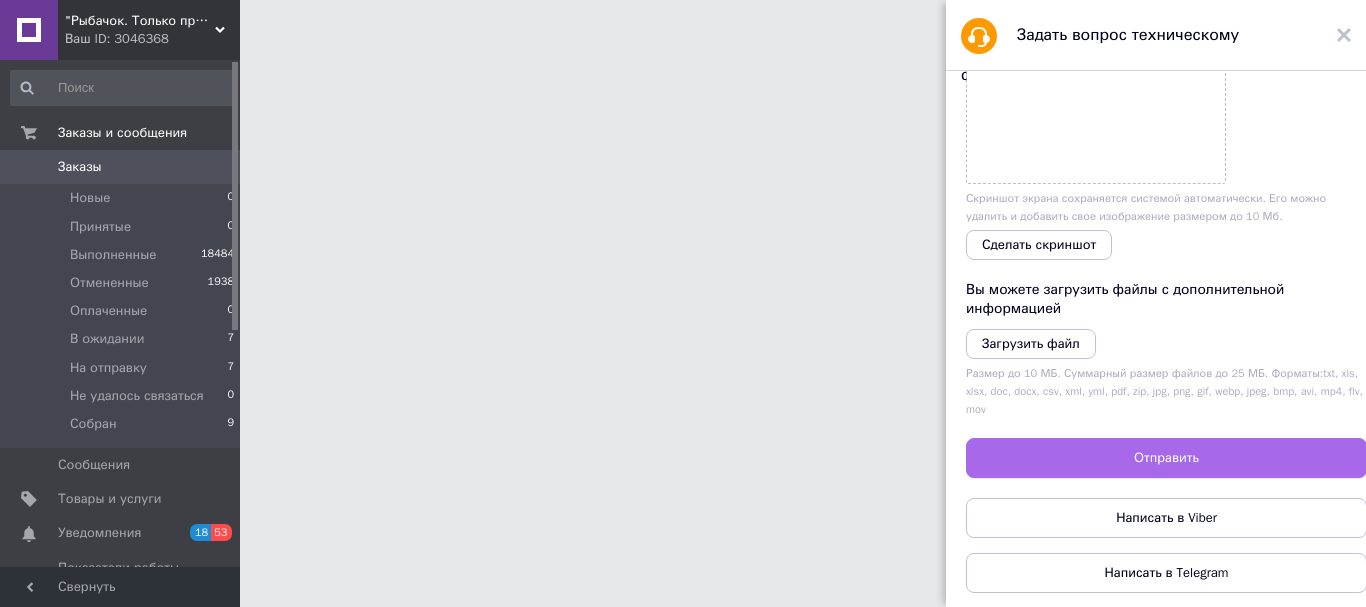 click on "Отправить" at bounding box center [1166, 458] 